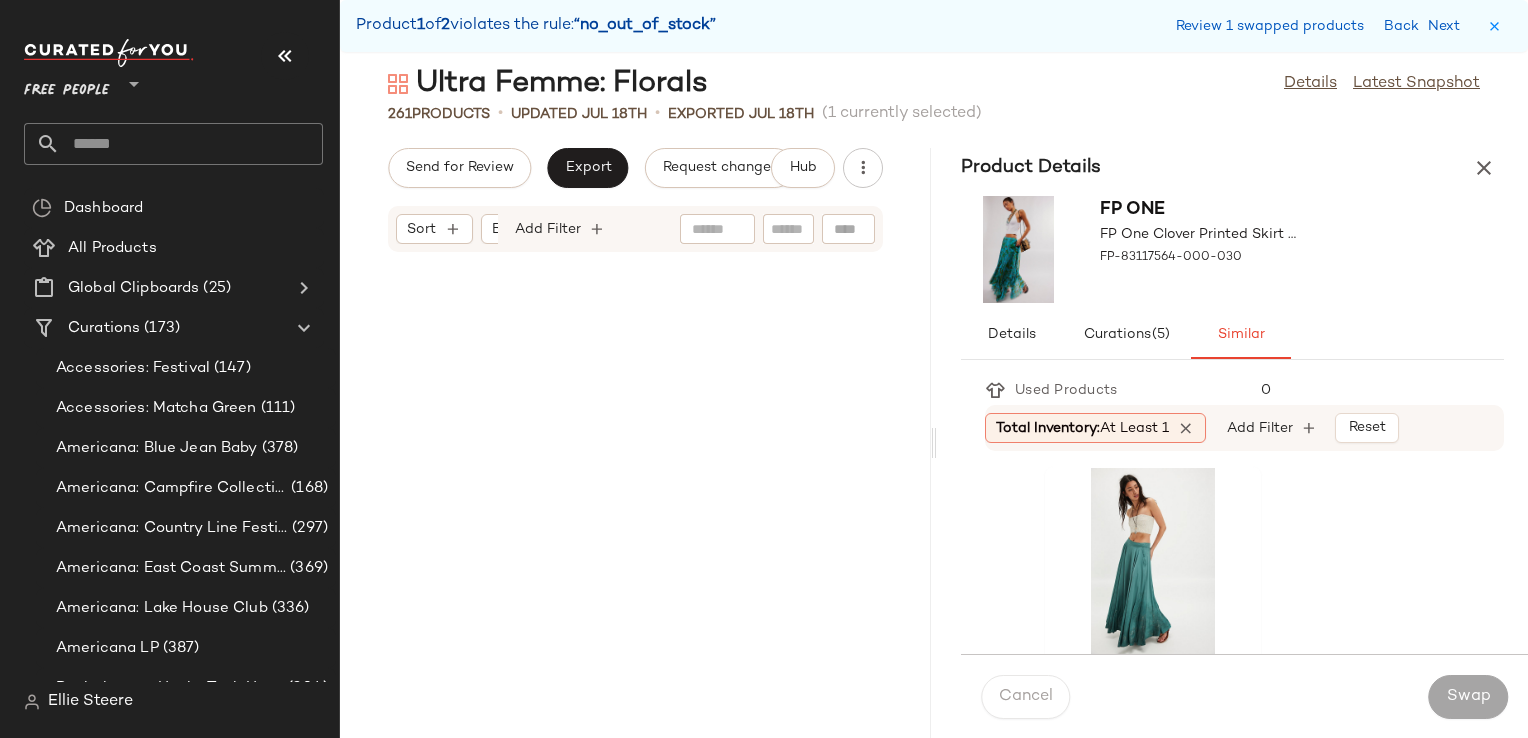 scroll, scrollTop: 0, scrollLeft: 0, axis: both 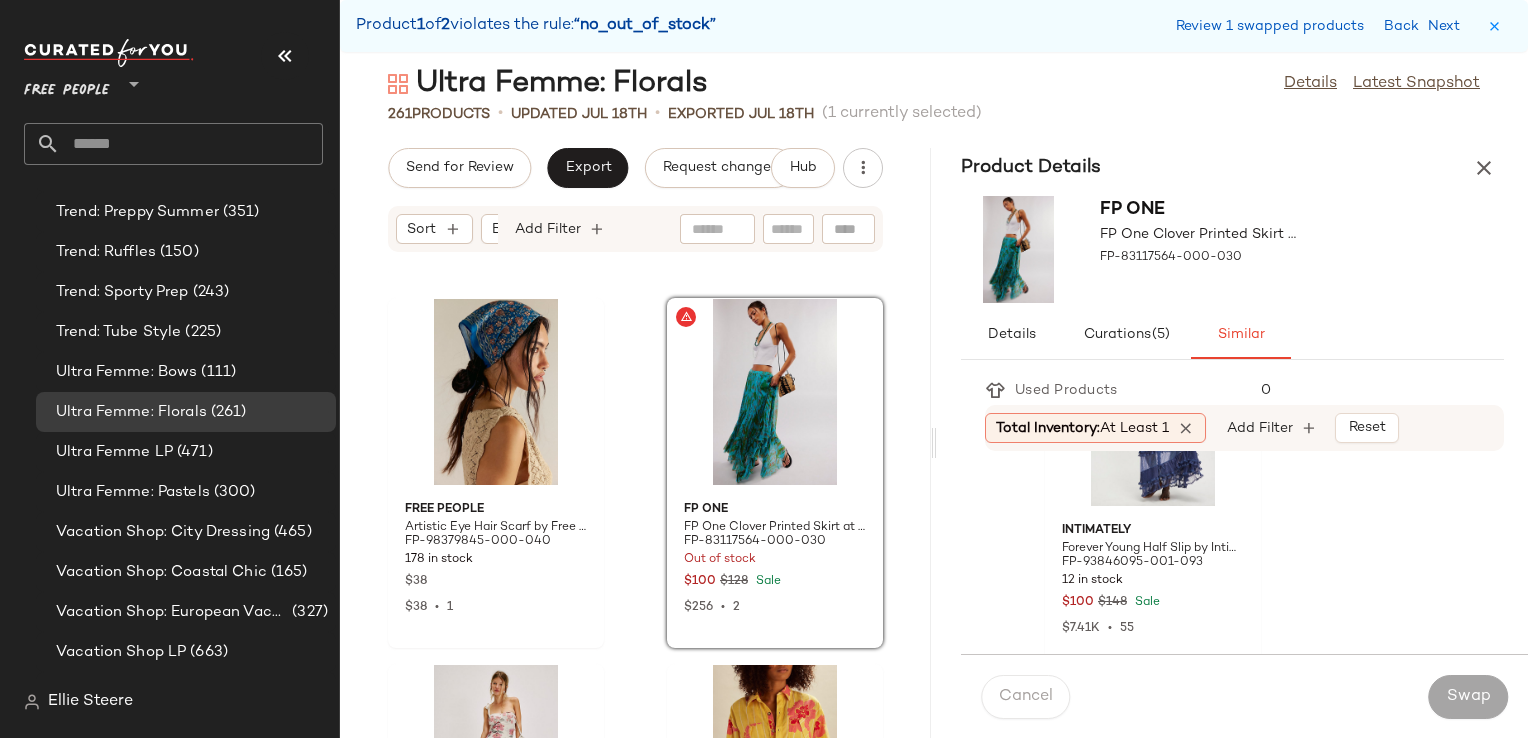 click on "Nigel Preston Nigel Preston Satin Block Print Skirt at Free People in Blue, Size: XL FP-97335368-000-048 5 in stock $238 $4.13K  •  17 FP One FP One Brynn Printed Maxi Skirt at Free People in Blue, Size: XS FP-97252704-000-040 80 in stock $148 $8.44K  •  40 Intimately Forever Young Half Slip by Intimately at Free People in Blue, Size: M FP-93846095-001-093 12 in stock $100 $148 Sale $7.41K  •  55 Free People Oasis Printed Maxi Skort by Free People, Size: US 14 FP-100920297-000-030 184 in stock $198 $1.58K  •  8 Free People Autumn Promenade Maxi Skirt by Free People in Green, Size: US 8 FP-100966100-000-236 181 in stock $168 Spell Spell Dancing Valley Maxi Skirt at Free People in Purple, Size: M FP-96685383-000-056 4 in stock $298 Intimately Rye Lounge Pants by Intimately at Free People in Blue, Size: XL FP-100080936-000-045 174 in stock $70 $128 Sale $2.03K  •  19 Jen's Pirate Booty Jen's Pirate Booty Lapis Maxi Skirt at Free People in Pink, Size: L FP-65403149-000-065 1 in stock $218 Free People 17" 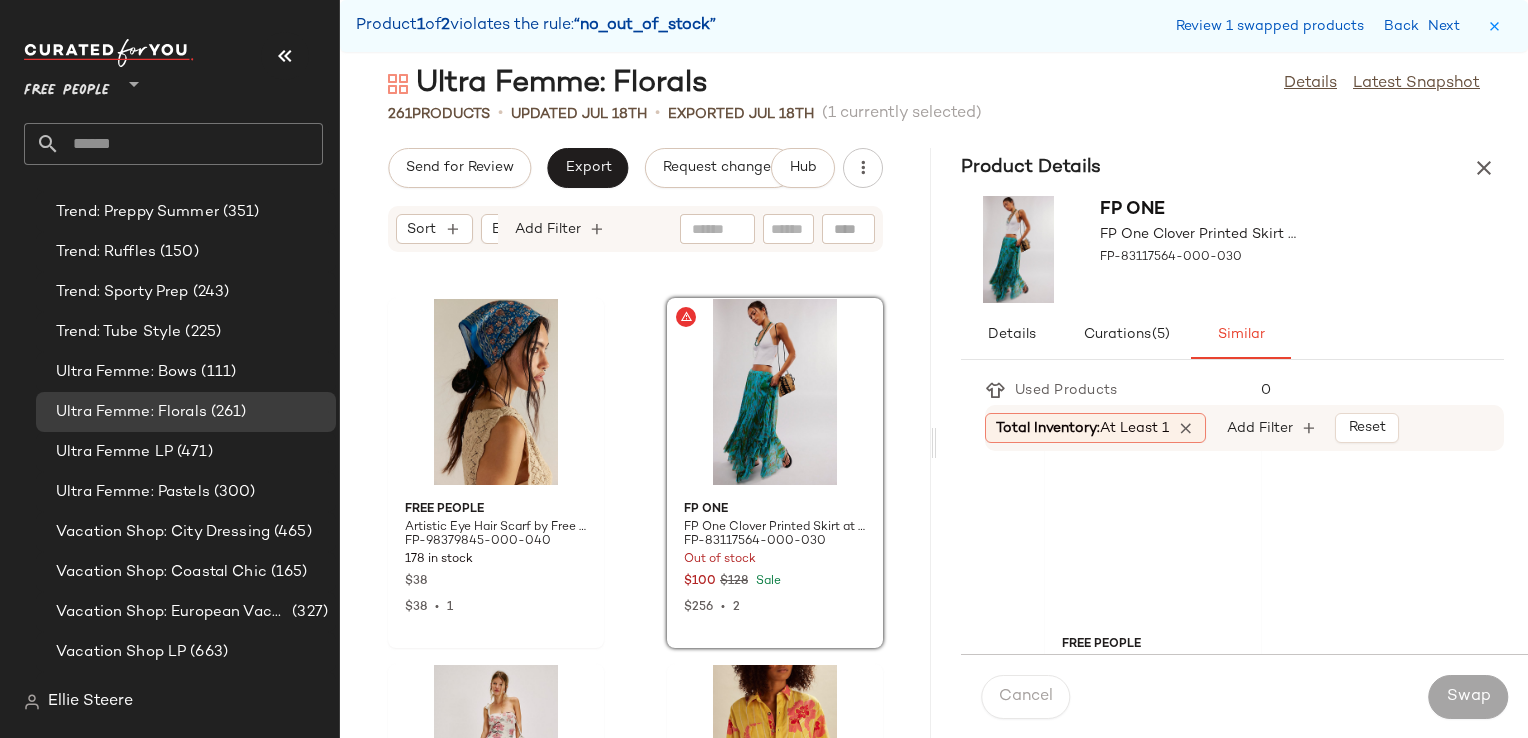 scroll, scrollTop: 1160, scrollLeft: 0, axis: vertical 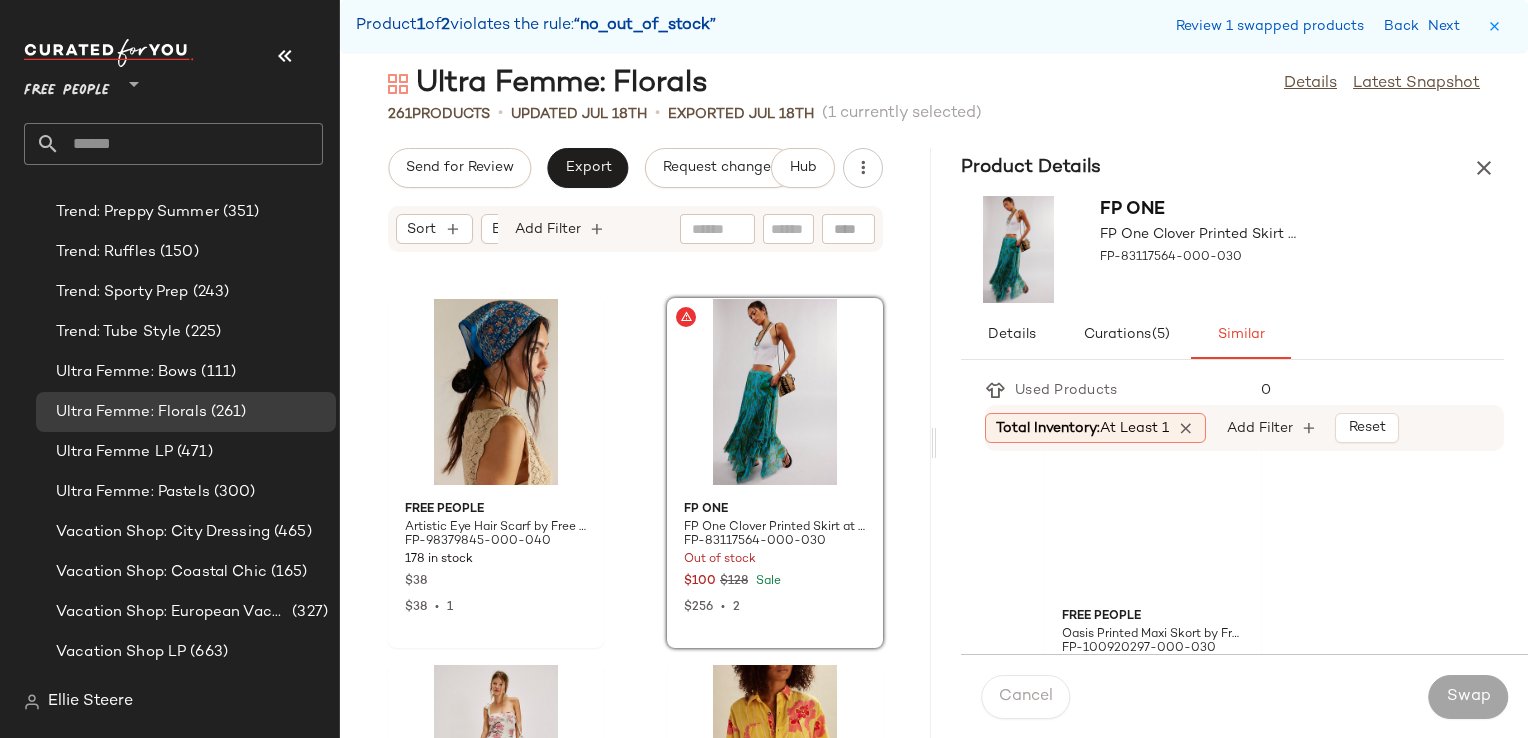 click on "Nigel Preston Nigel Preston Satin Block Print Skirt at Free People in Blue, Size: XL FP-97335368-000-048 5 in stock $238 $4.13K  •  17 FP One FP One Brynn Printed Maxi Skirt at Free People in Blue, Size: XS FP-97252704-000-040 80 in stock $148 $8.44K  •  40 Intimately Forever Young Half Slip by Intimately at Free People in Blue, Size: M FP-93846095-001-093 12 in stock $100 $148 Sale $7.41K  •  55 Free People Oasis Printed Maxi Skort by Free People, Size: US 14 FP-100920297-000-030 184 in stock $198 $1.58K  •  8 Free People Autumn Promenade Maxi Skirt by Free People in Green, Size: US 8 FP-100966100-000-236 181 in stock $168 Spell Spell Dancing Valley Maxi Skirt at Free People in Purple, Size: M FP-96685383-000-056 4 in stock $298 Intimately Rye Lounge Pants by Intimately at Free People in Blue, Size: XL FP-100080936-000-045 174 in stock $70 $128 Sale $2.03K  •  19 Jen's Pirate Booty Jen's Pirate Booty Lapis Maxi Skirt at Free People in Pink, Size: L FP-65403149-000-065 1 in stock $218 Free People 17" 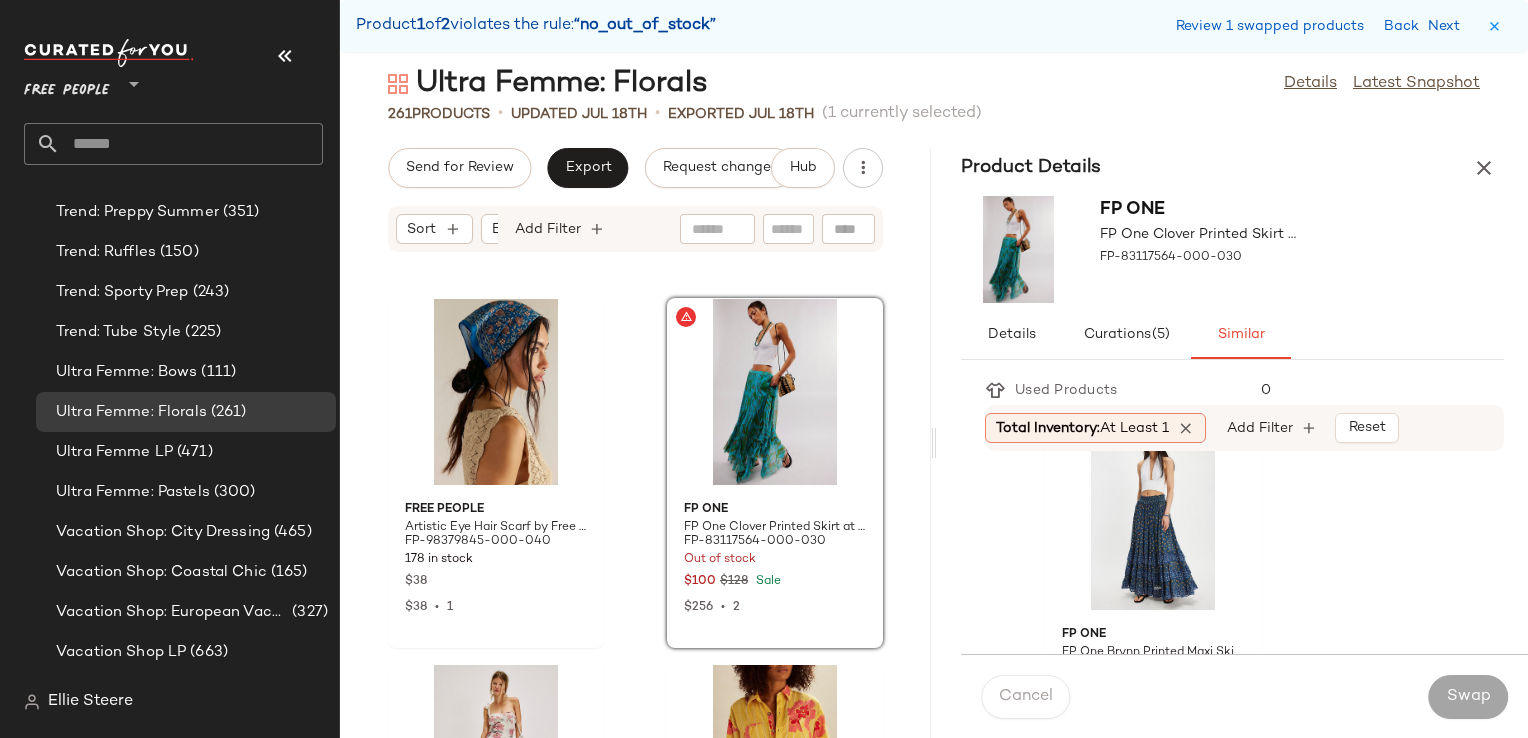 scroll, scrollTop: 480, scrollLeft: 0, axis: vertical 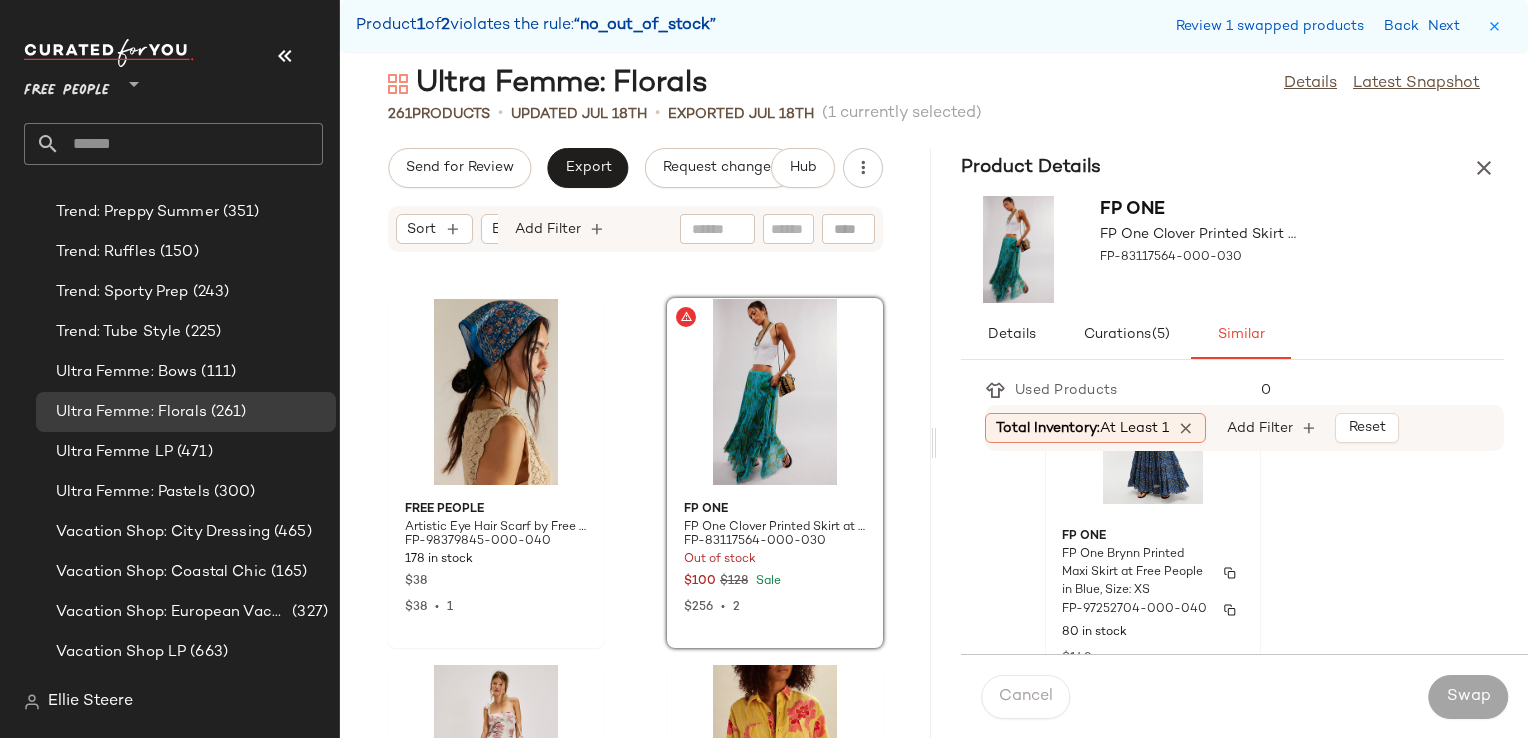 click on "FP One" at bounding box center [1153, 537] 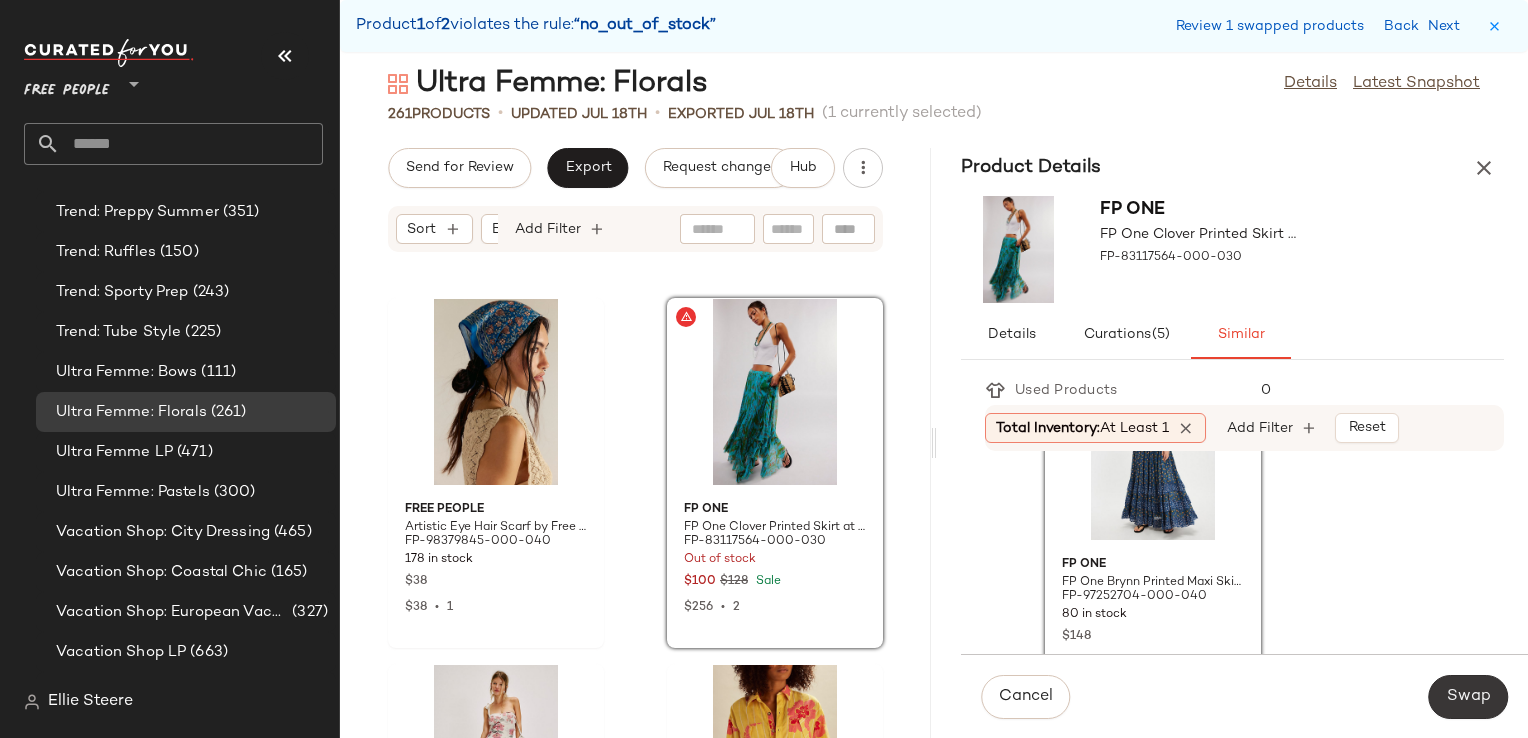click on "Swap" 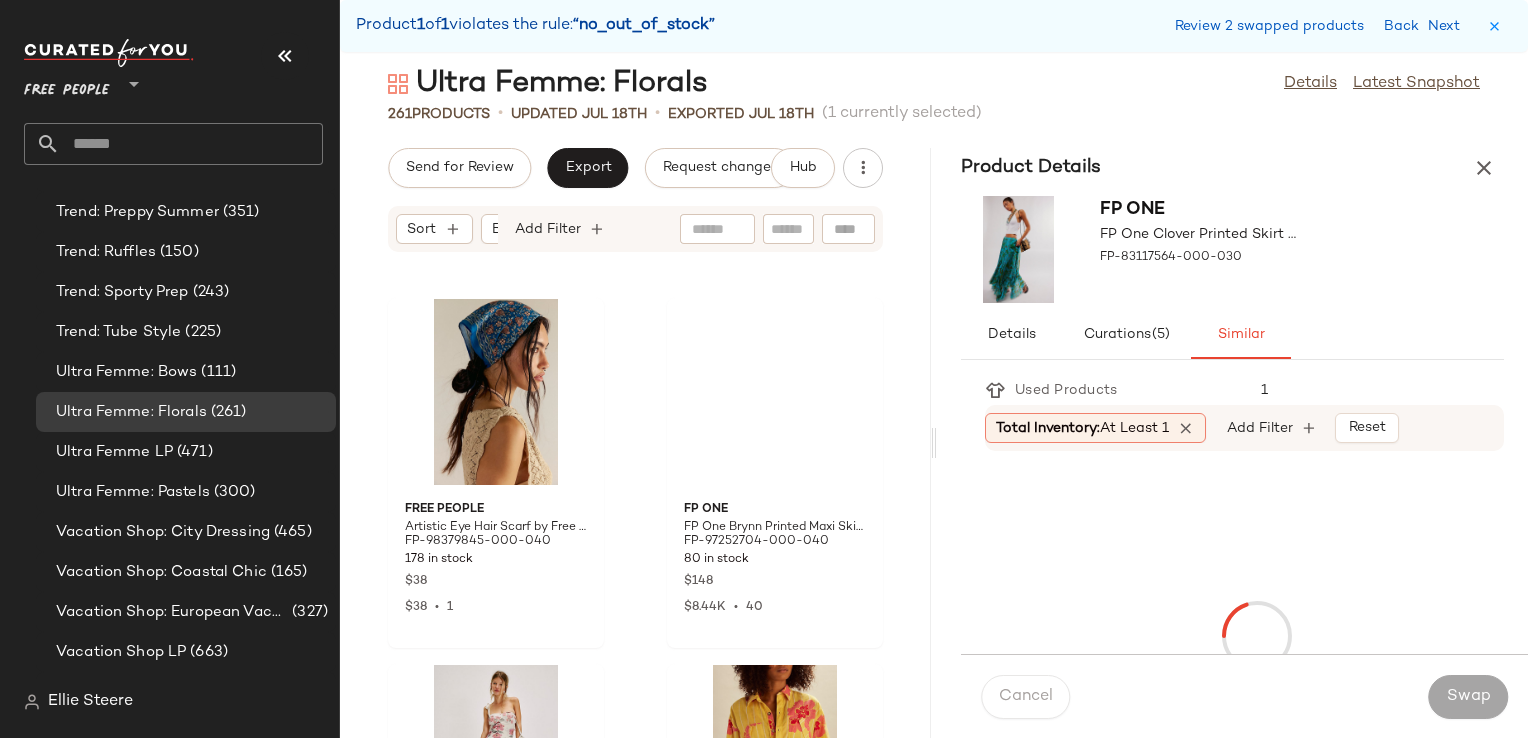 scroll, scrollTop: 27450, scrollLeft: 0, axis: vertical 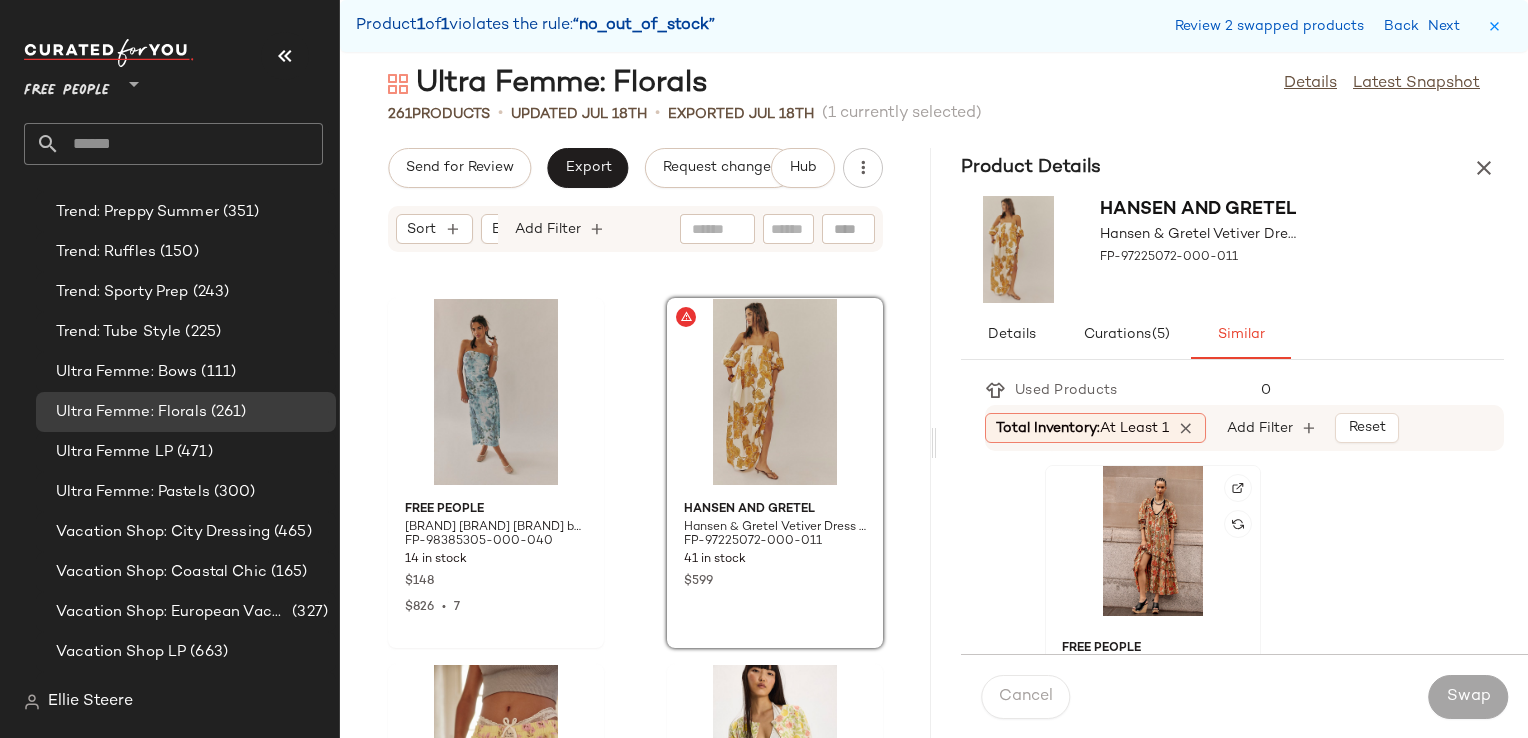 click 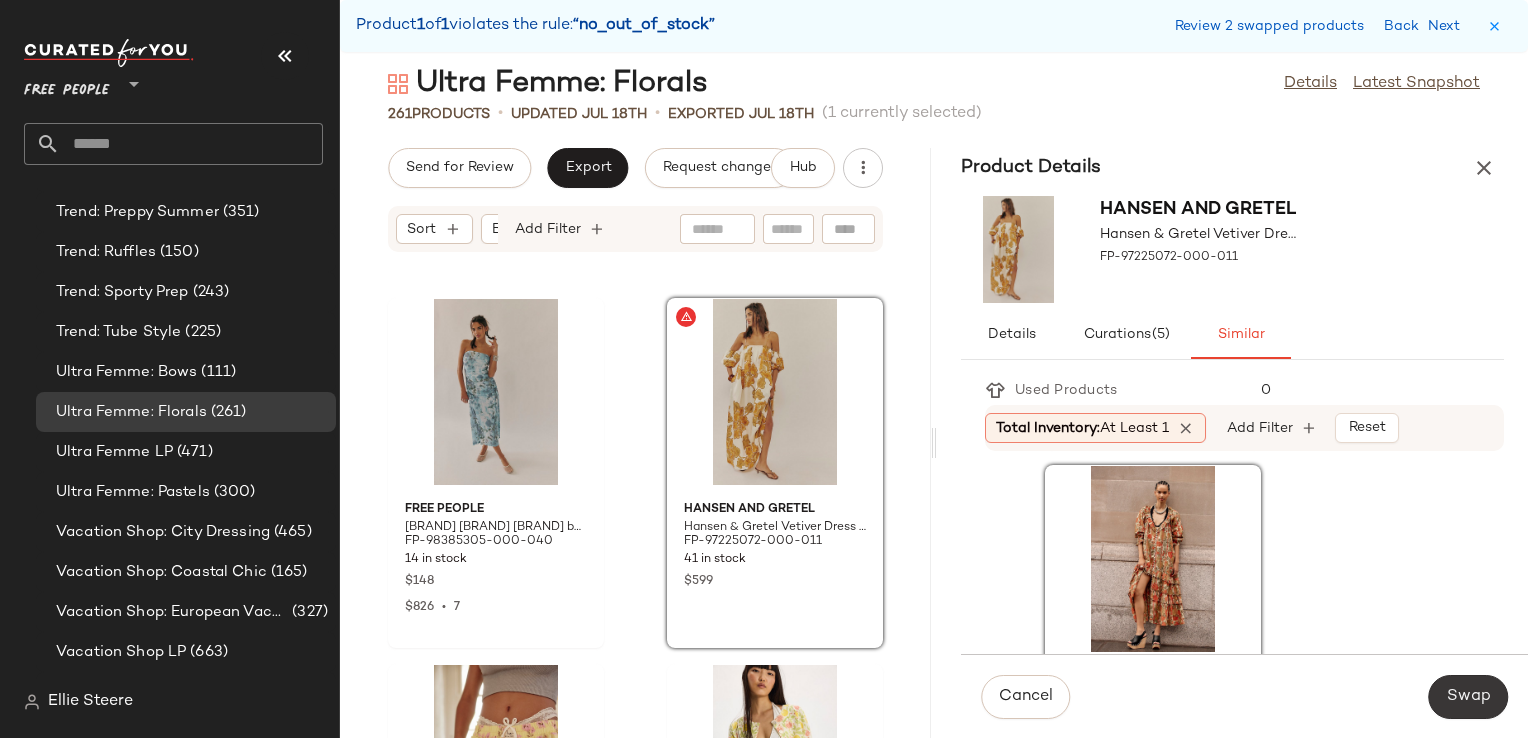 click on "Swap" 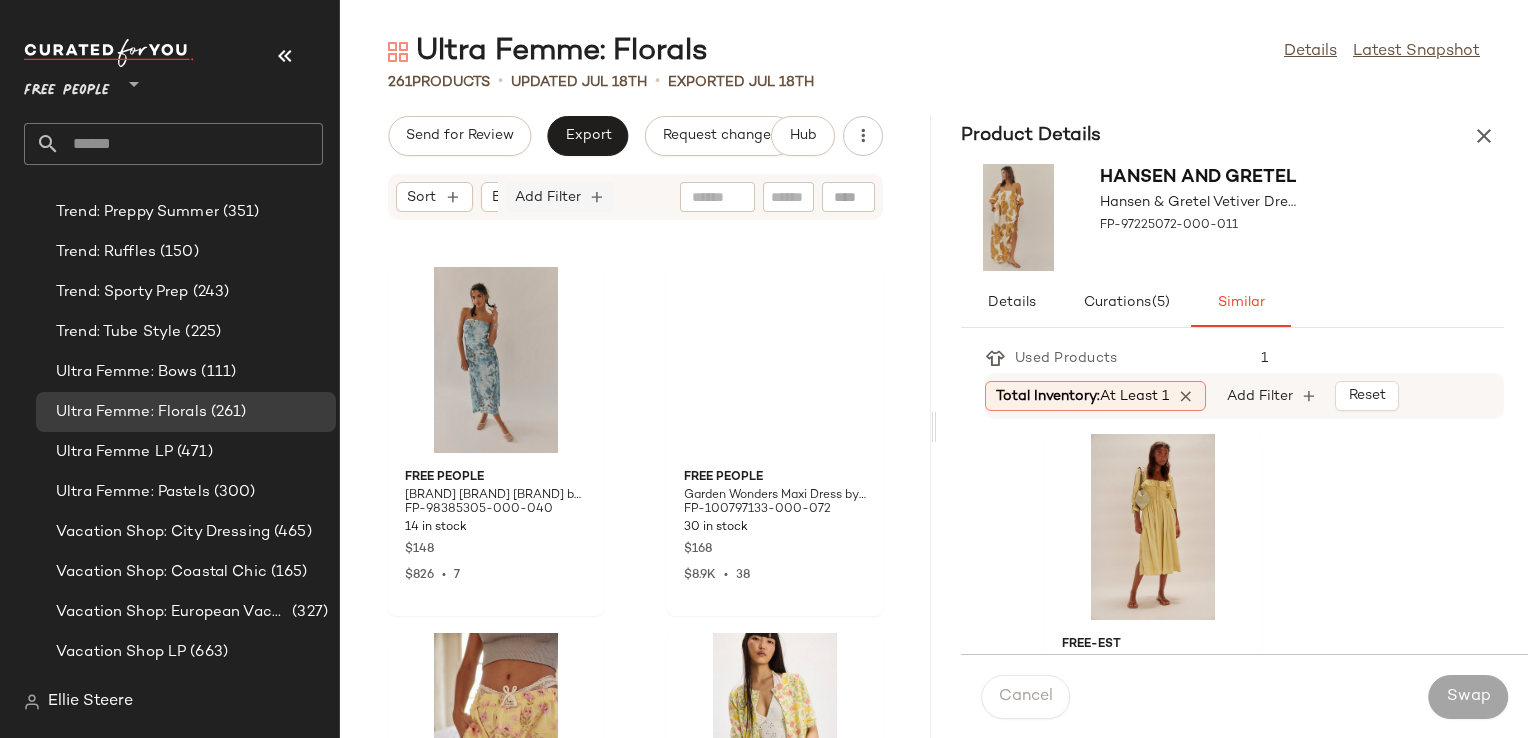 click on "Add Filter" at bounding box center (548, 197) 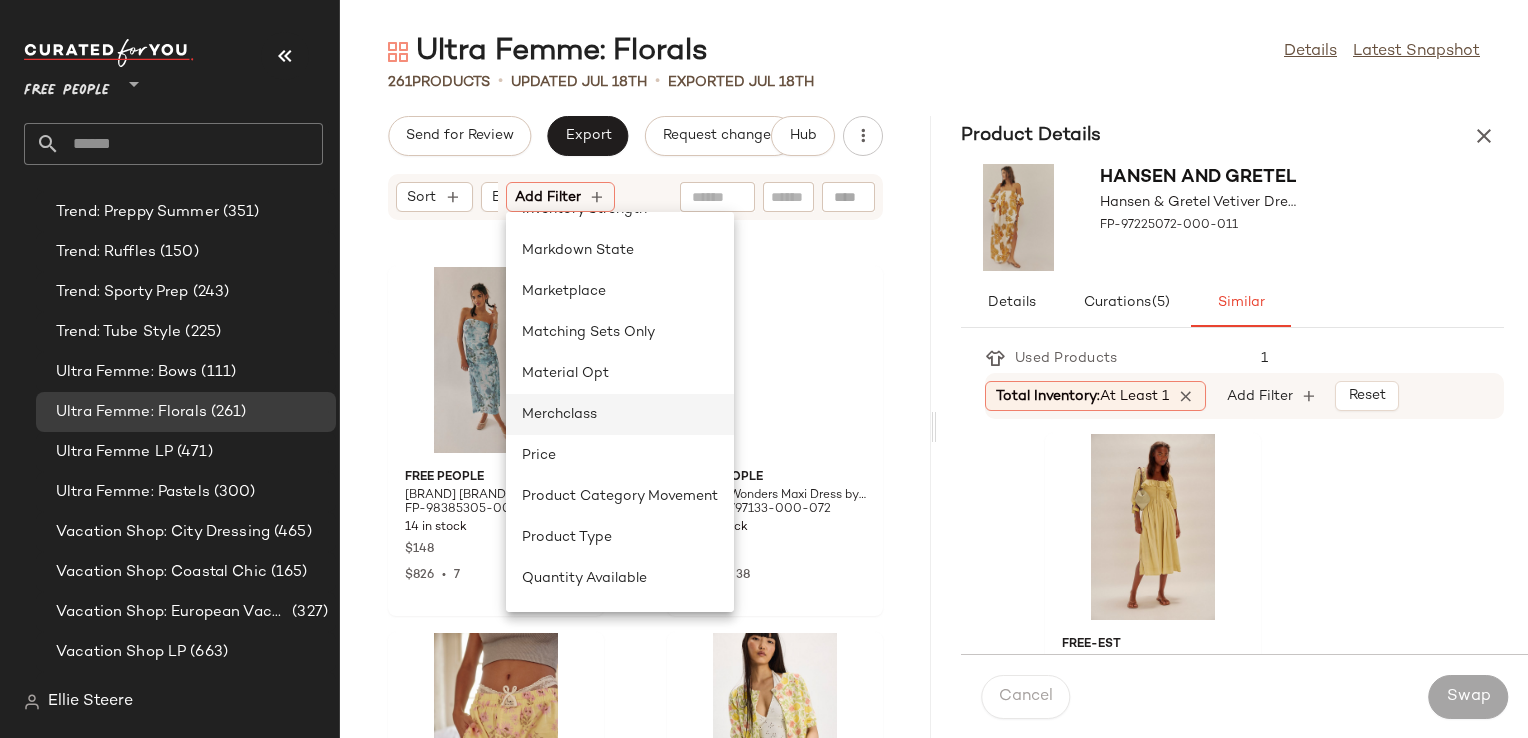 scroll, scrollTop: 682, scrollLeft: 0, axis: vertical 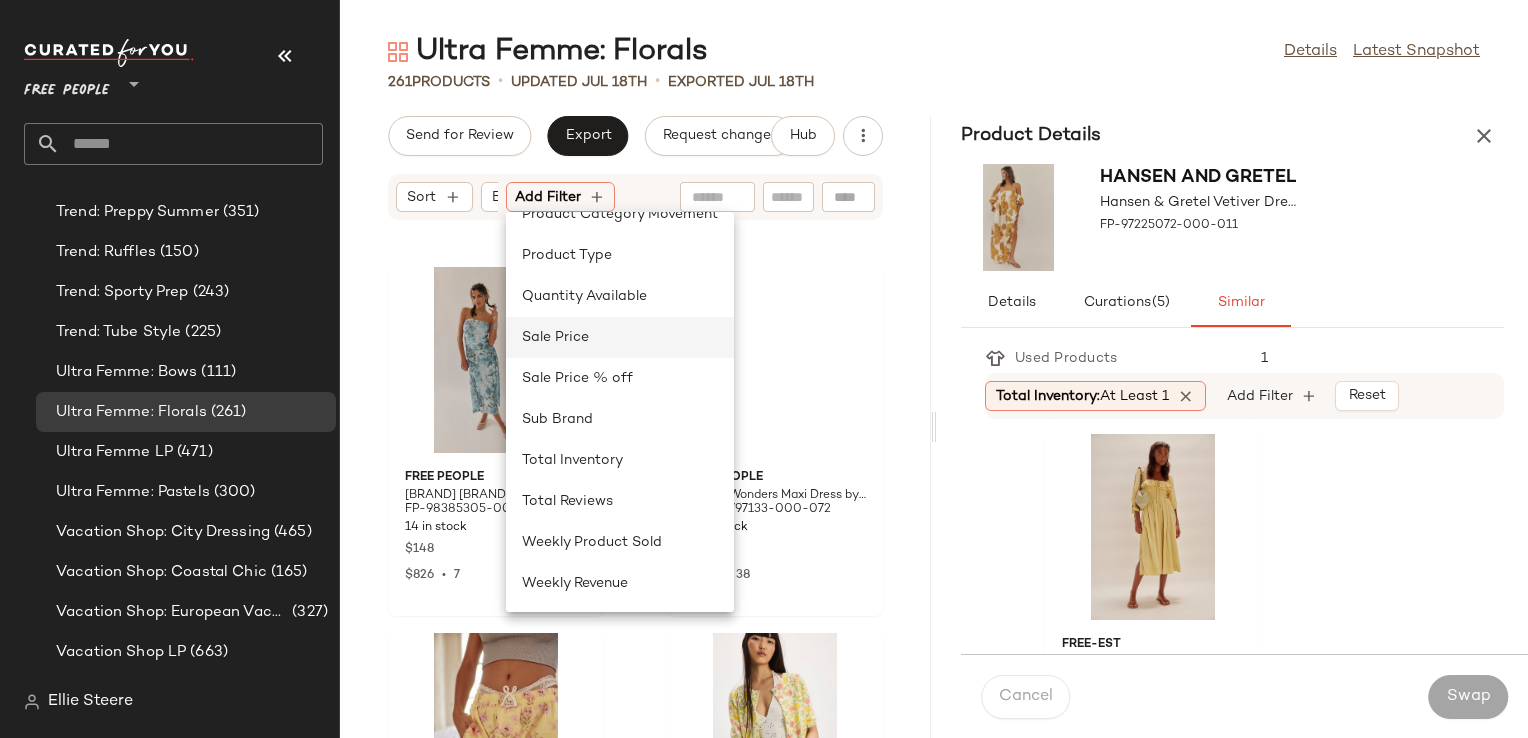 click on "Sale Price" 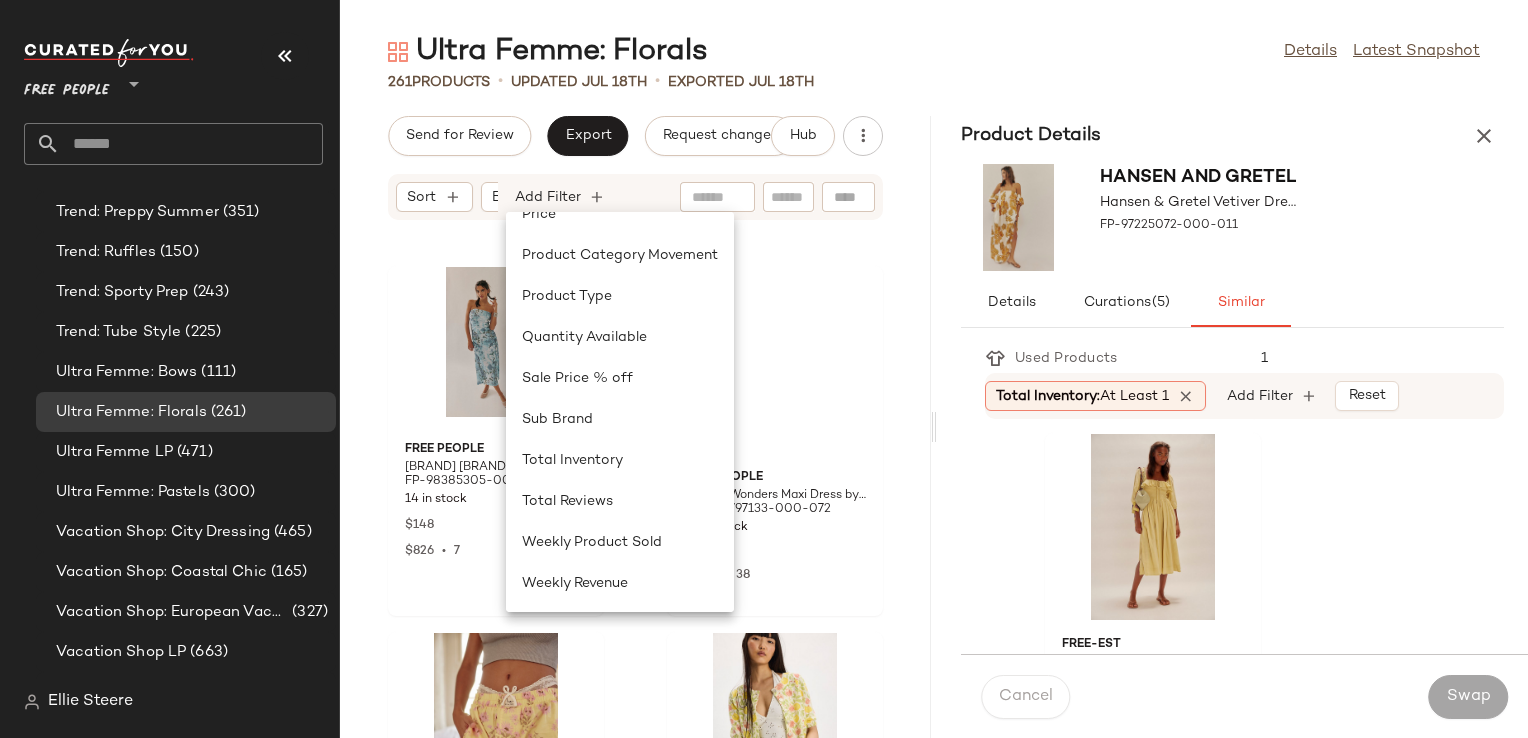 scroll, scrollTop: 0, scrollLeft: 0, axis: both 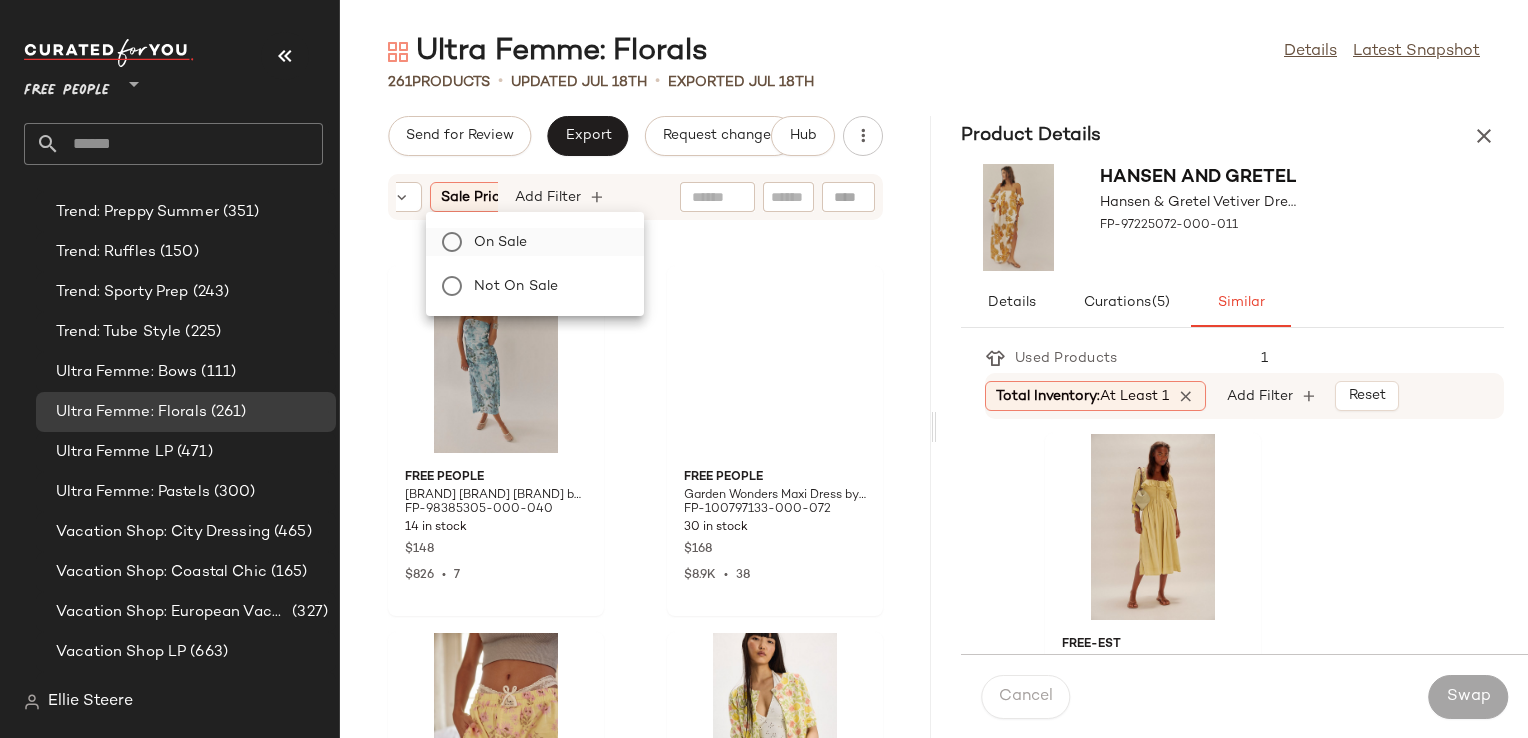 click on "On sale" at bounding box center [547, 242] 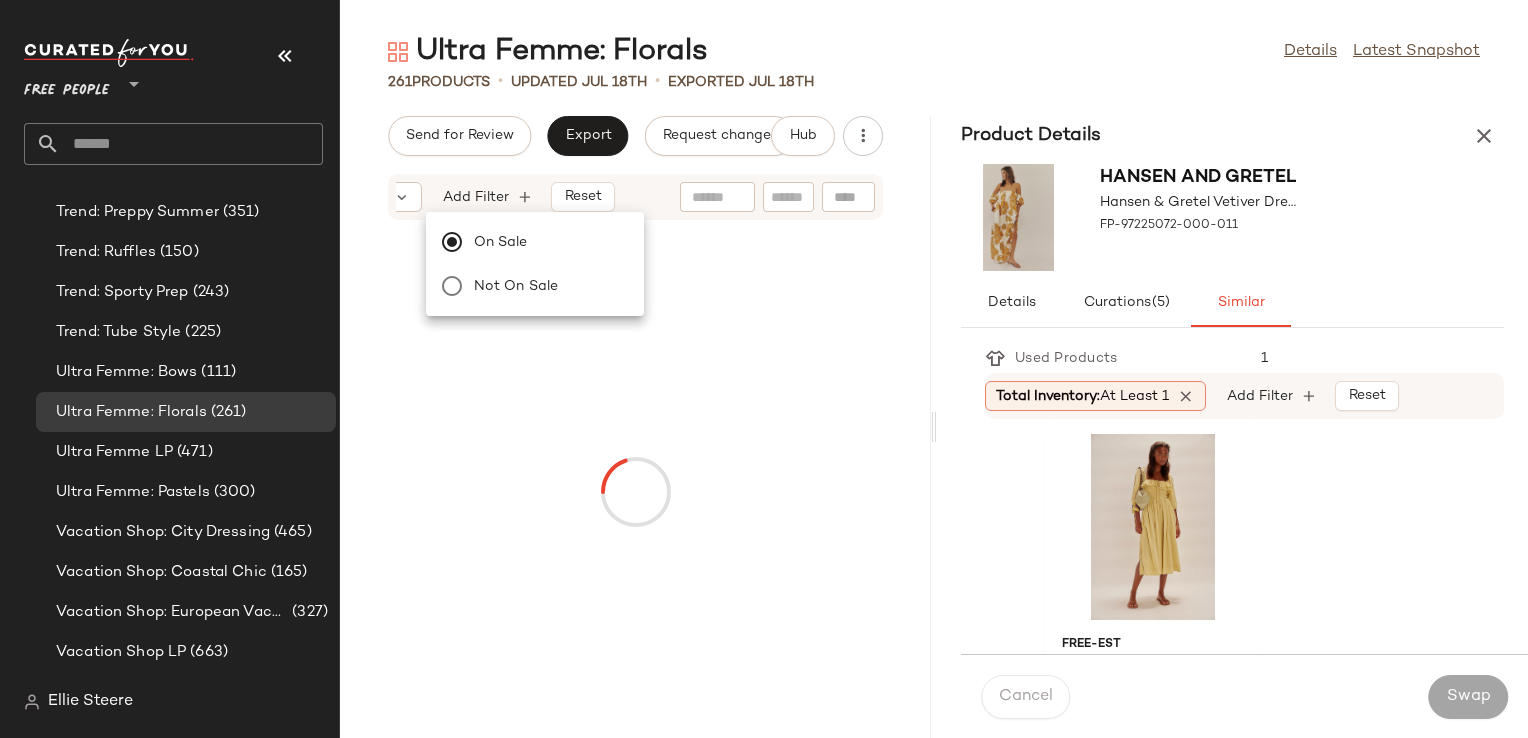 click on "Ultra Femme: Florals  Details   Latest Snapshot" 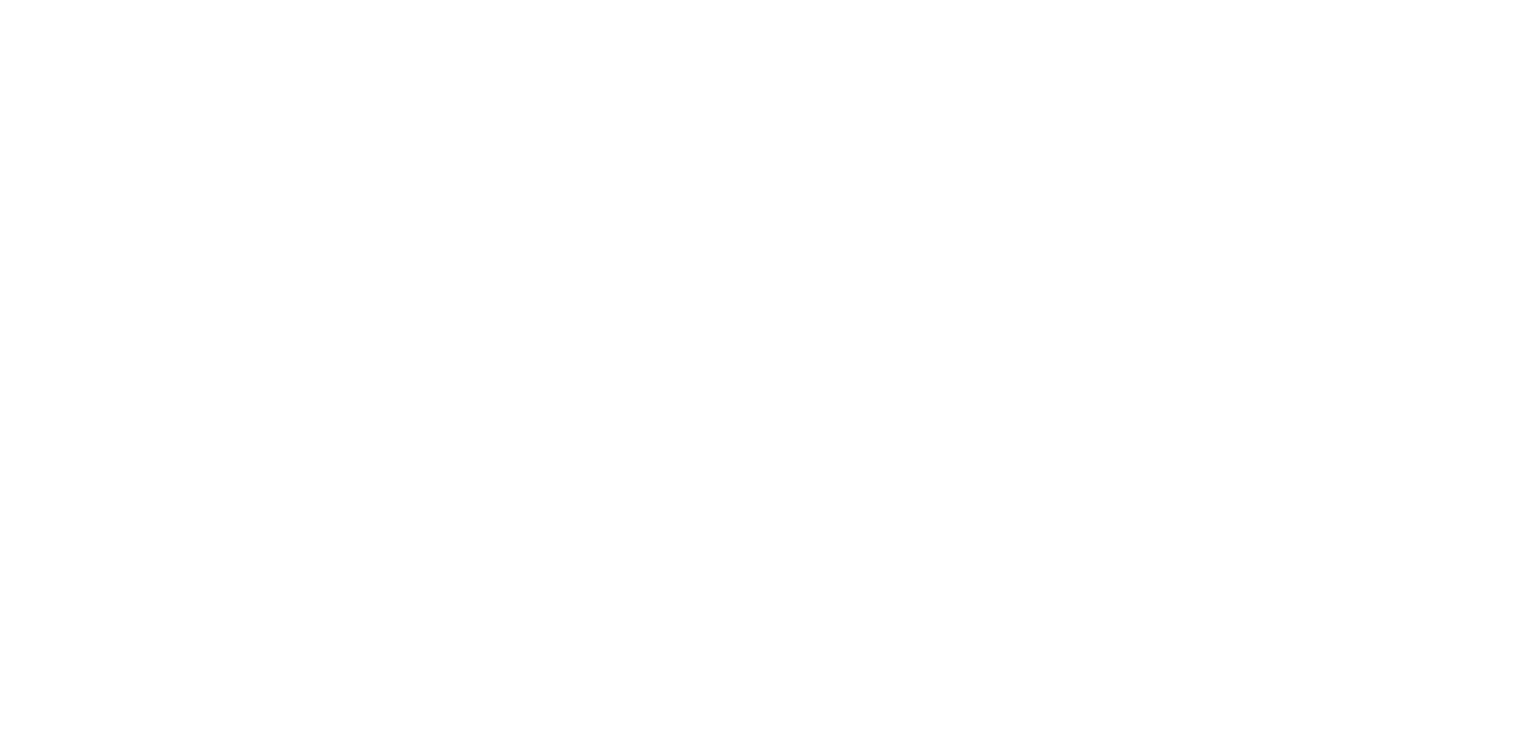 scroll, scrollTop: 0, scrollLeft: 0, axis: both 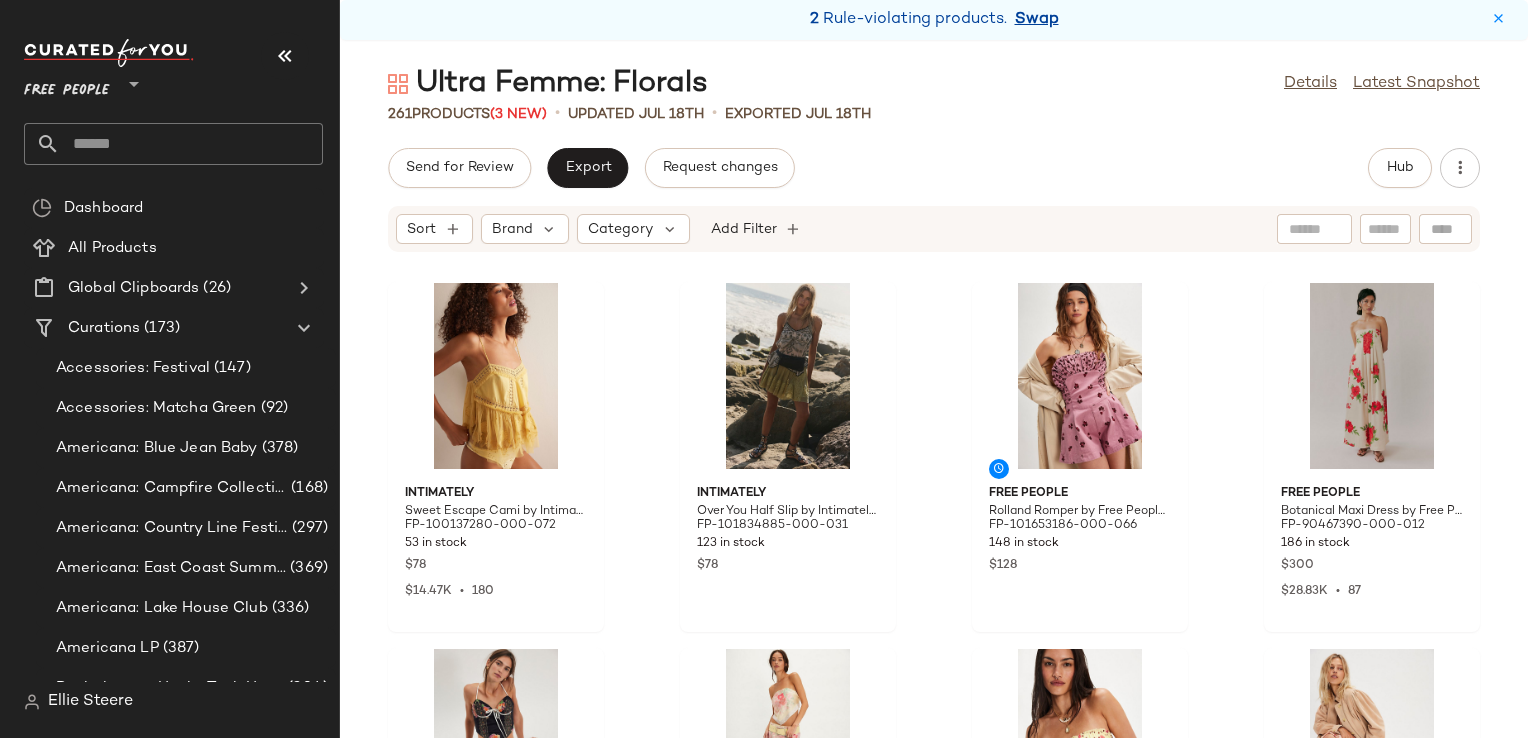 click on "Swap" at bounding box center [1037, 20] 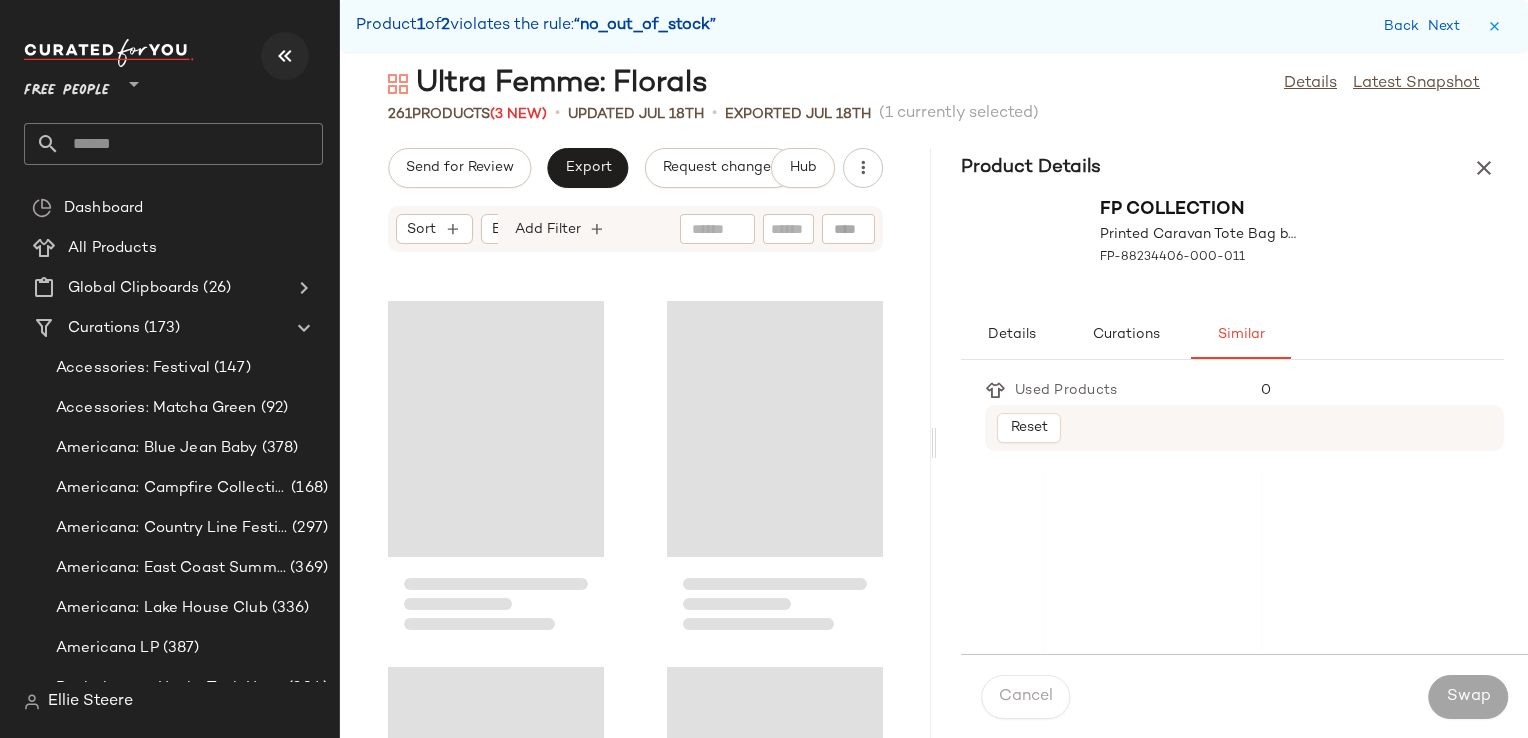 click at bounding box center [285, 56] 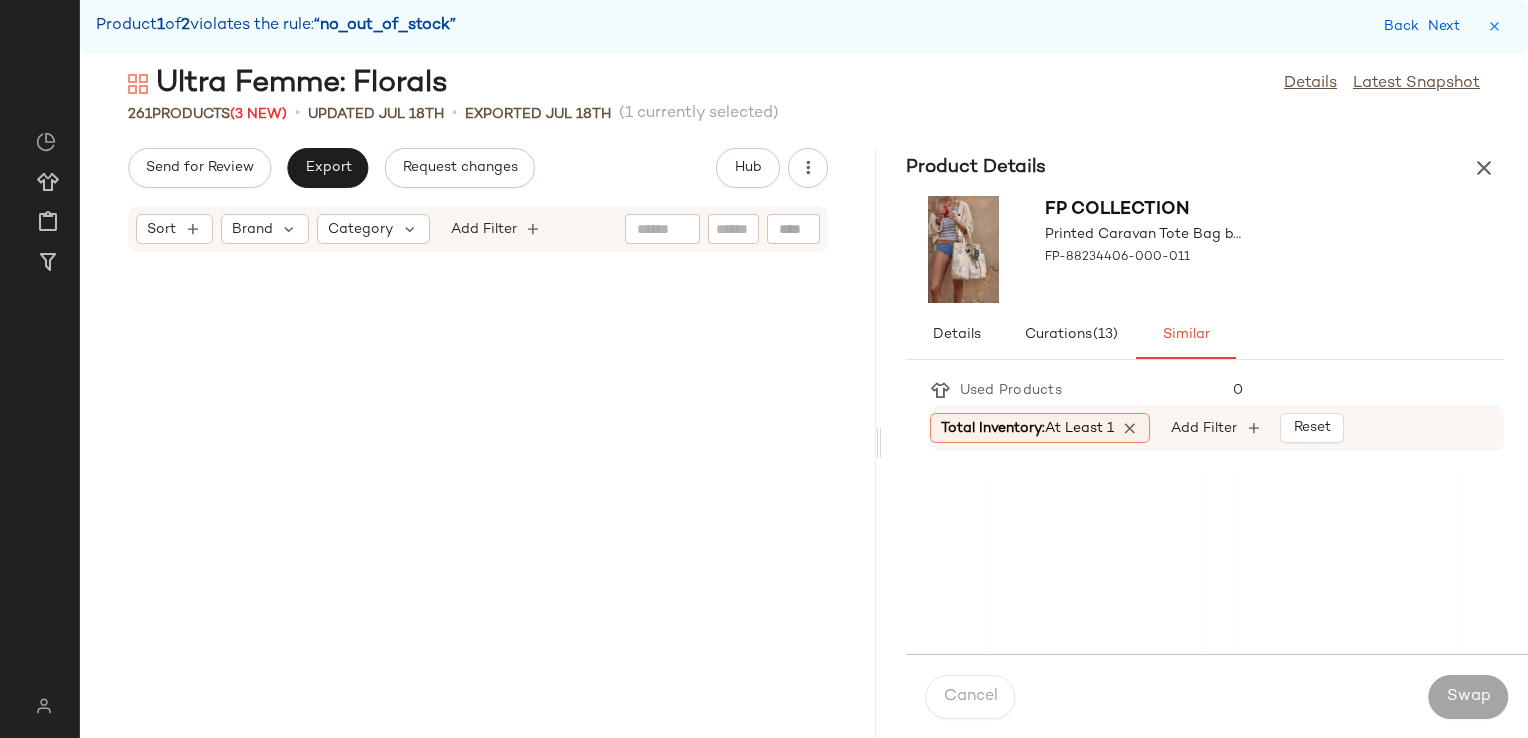scroll, scrollTop: 17934, scrollLeft: 0, axis: vertical 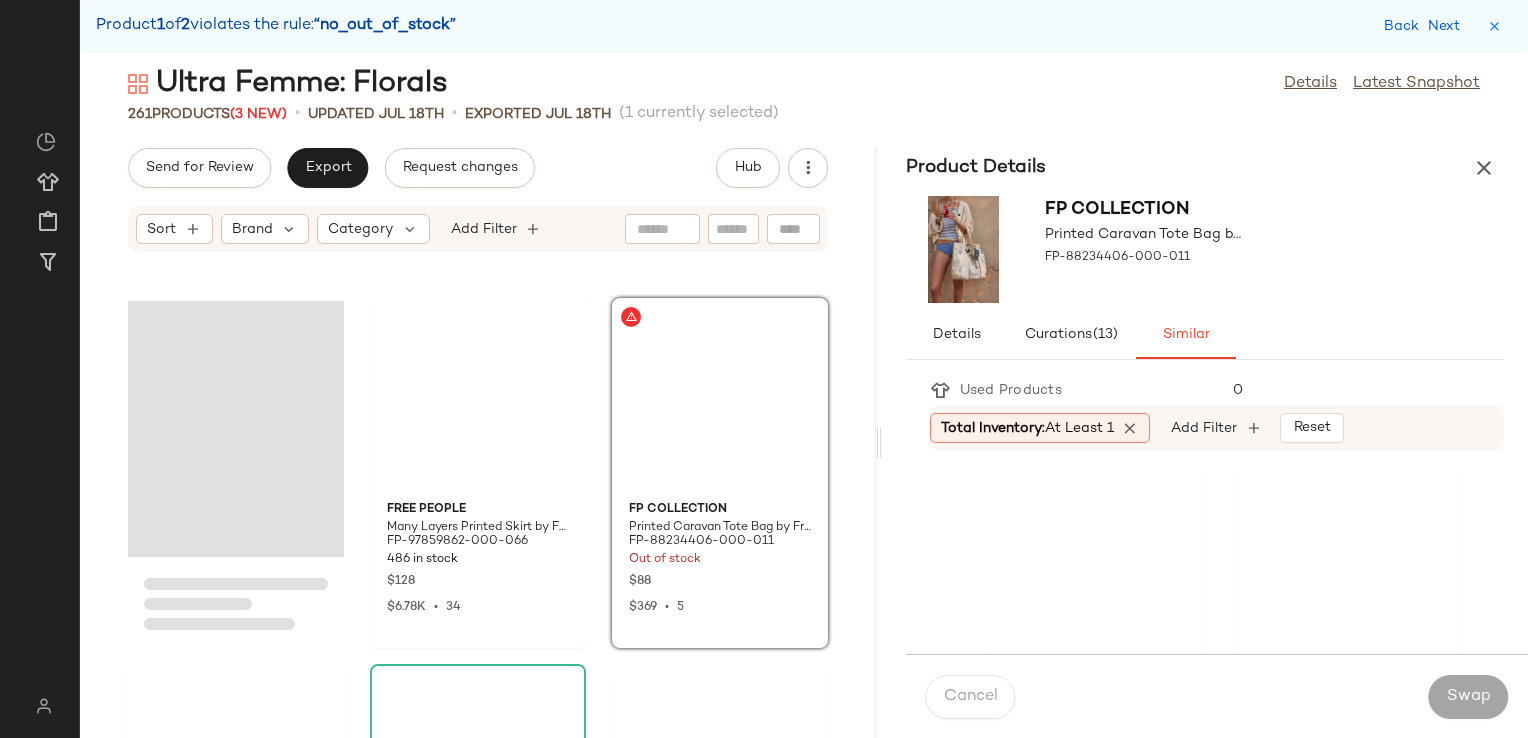 drag, startPoint x: 805, startPoint y: 439, endPoint x: 884, endPoint y: 420, distance: 81.25269 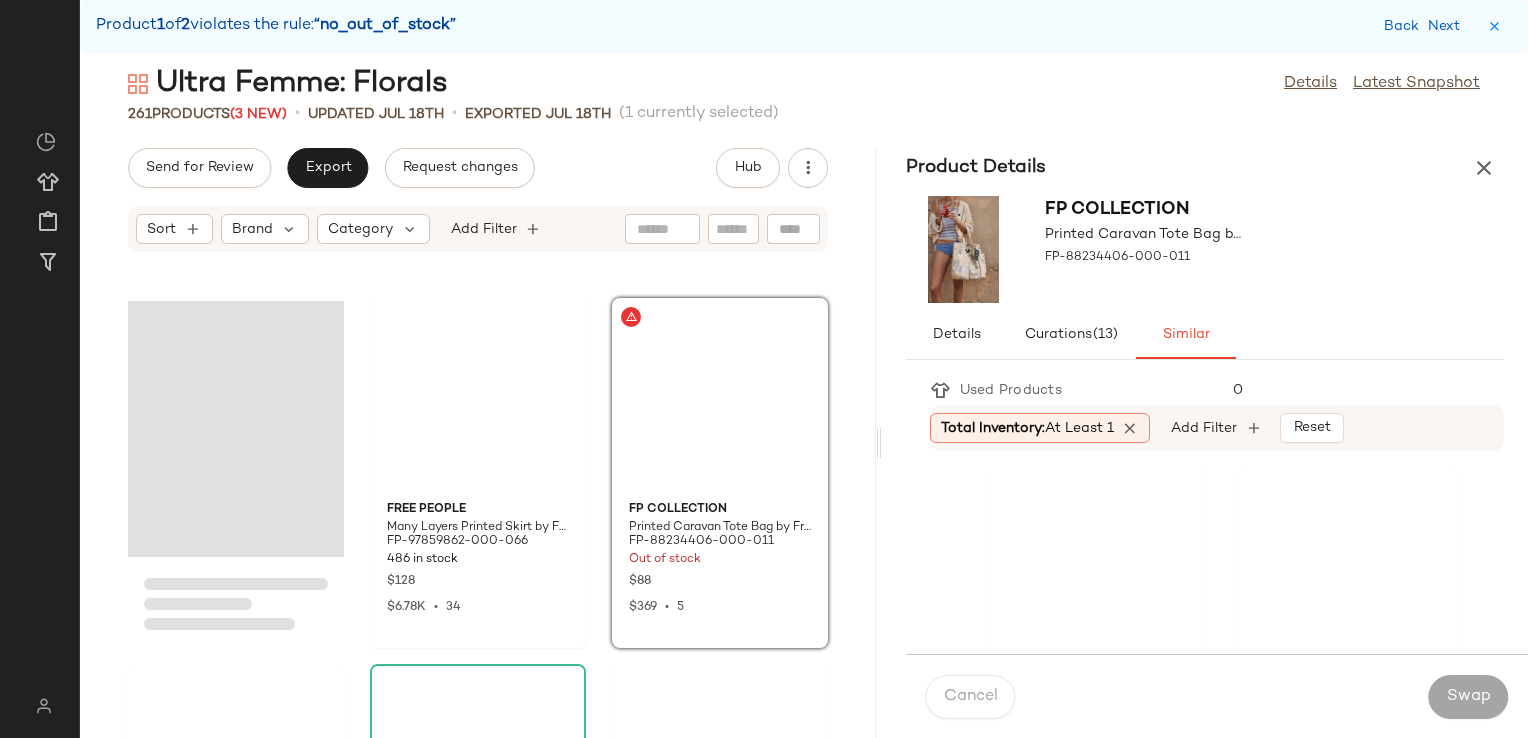 click on "Ultra Femme: Florals  Details   Latest Snapshot  261   Products  (3 New)  •   updated Jul 18th  •  Exported Jul 18th   (1 currently selected)   Send for Review   Export   Request changes   Hub  Sort  Brand  Category  Add Filter  Free People Many Layers Printed Skirt by Free People in Pink, Size: L FP-97859862-000-066 486 in stock $128 $6.78K  •  34 FP Collection Printed Caravan Tote Bag by Free People in White FP-88234406-000-011 Out of stock $88 $369  •  5 Free People Presley Midi Dress by Free People in Blue, Size: XL FP-98385305-000-040 14 in stock $148 $826  •  7 Free People Garden Wonders Maxi Dress by Free People in Yellow, Size: S FP-100797133-000-072 30 in stock $168 $8.9K  •  38 We The Free We The Free Day To Day Floral Boxers at Free People in Yellow, Size: S FP-96058136-000-079 151 in stock $38 $5.69K  •  108 Free People Isla Patterned Cardi by Free People in Yellow, Size: XS FP-98213044-000-072 210 in stock $148 $888  •  6 Magnolia Pearl FP-99491524-000-050 7 in stock $50 $268 0" at bounding box center [804, 401] 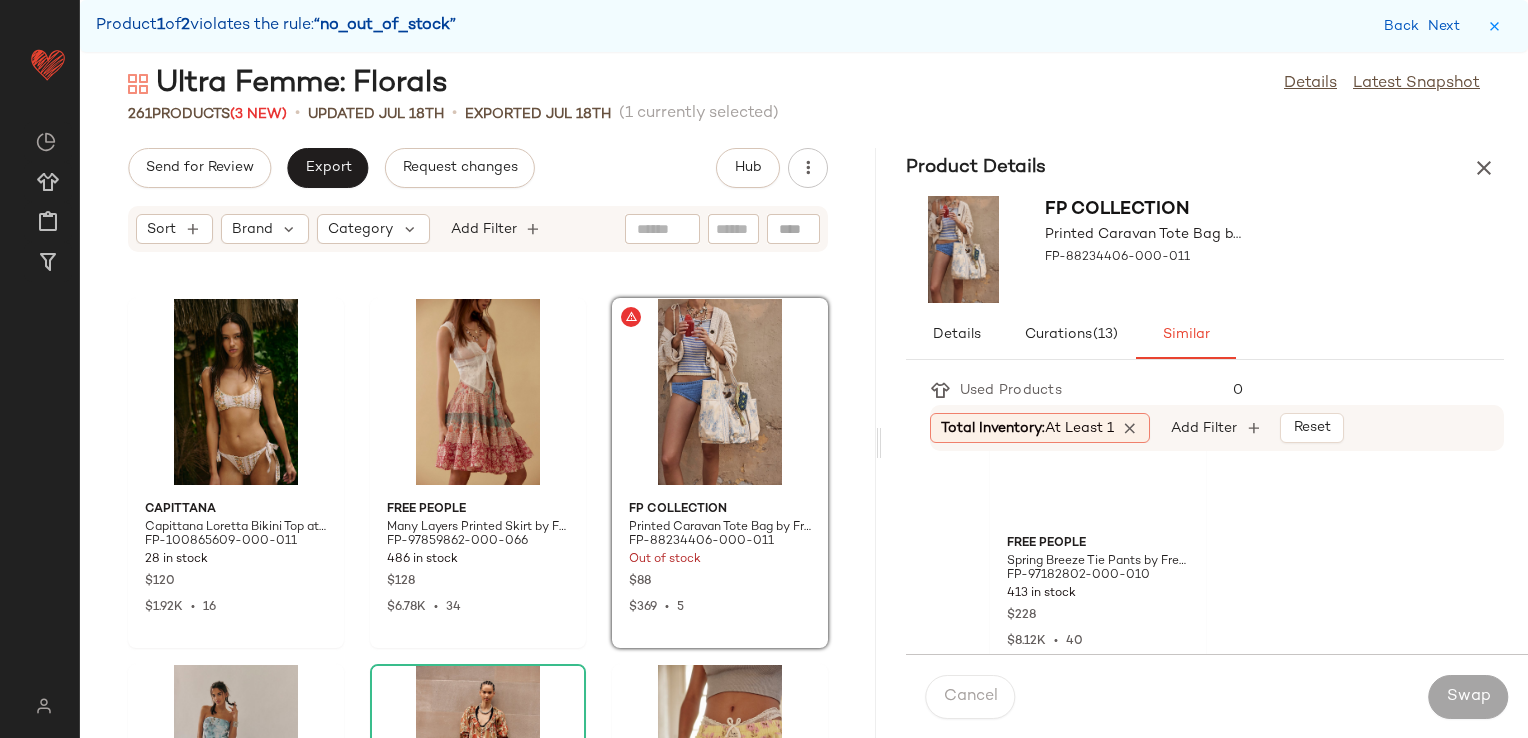 scroll, scrollTop: 4504, scrollLeft: 0, axis: vertical 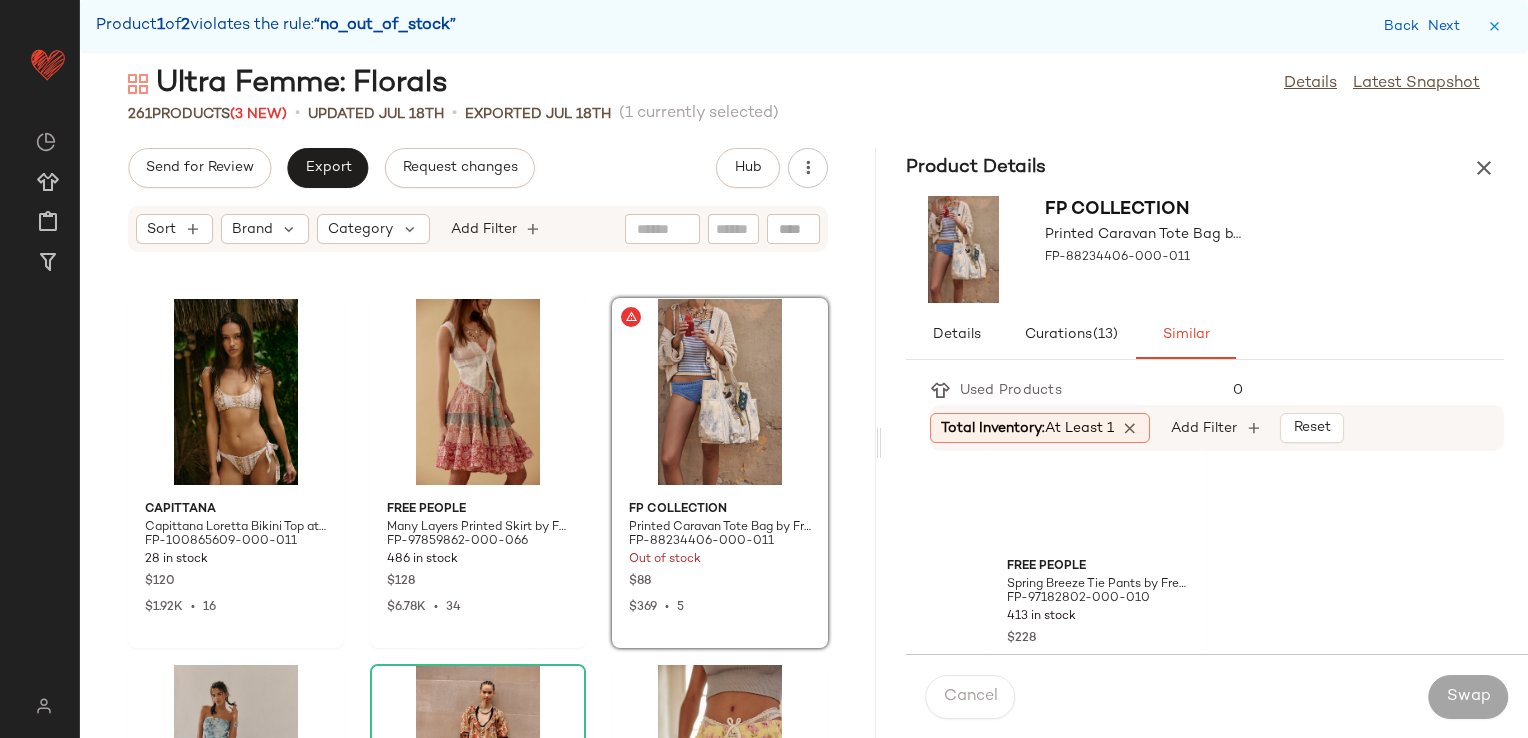 click on "Come Over Lounge Shirt by Intimately at Free People in White, Size: L" at bounding box center (1080, -1621) 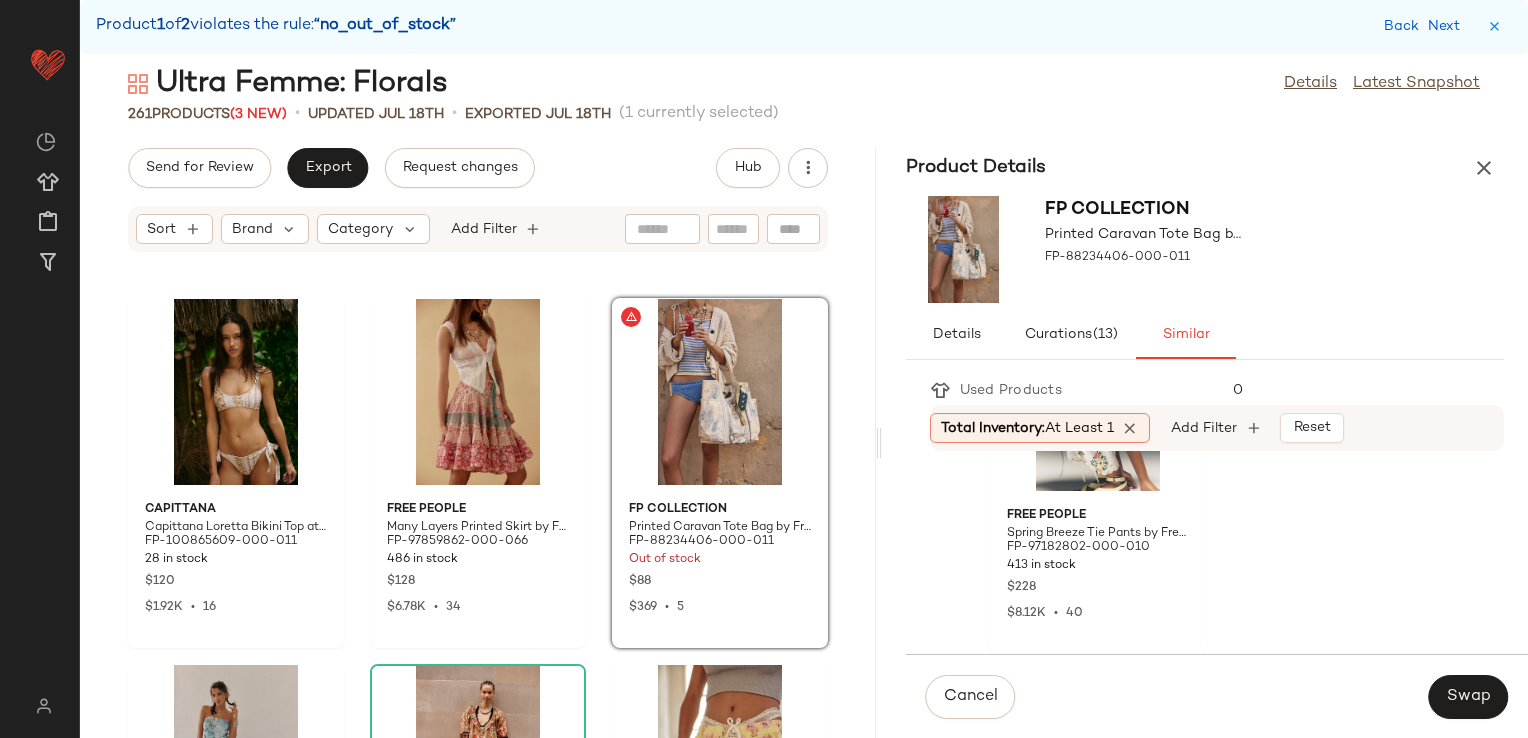 scroll, scrollTop: 8946, scrollLeft: 0, axis: vertical 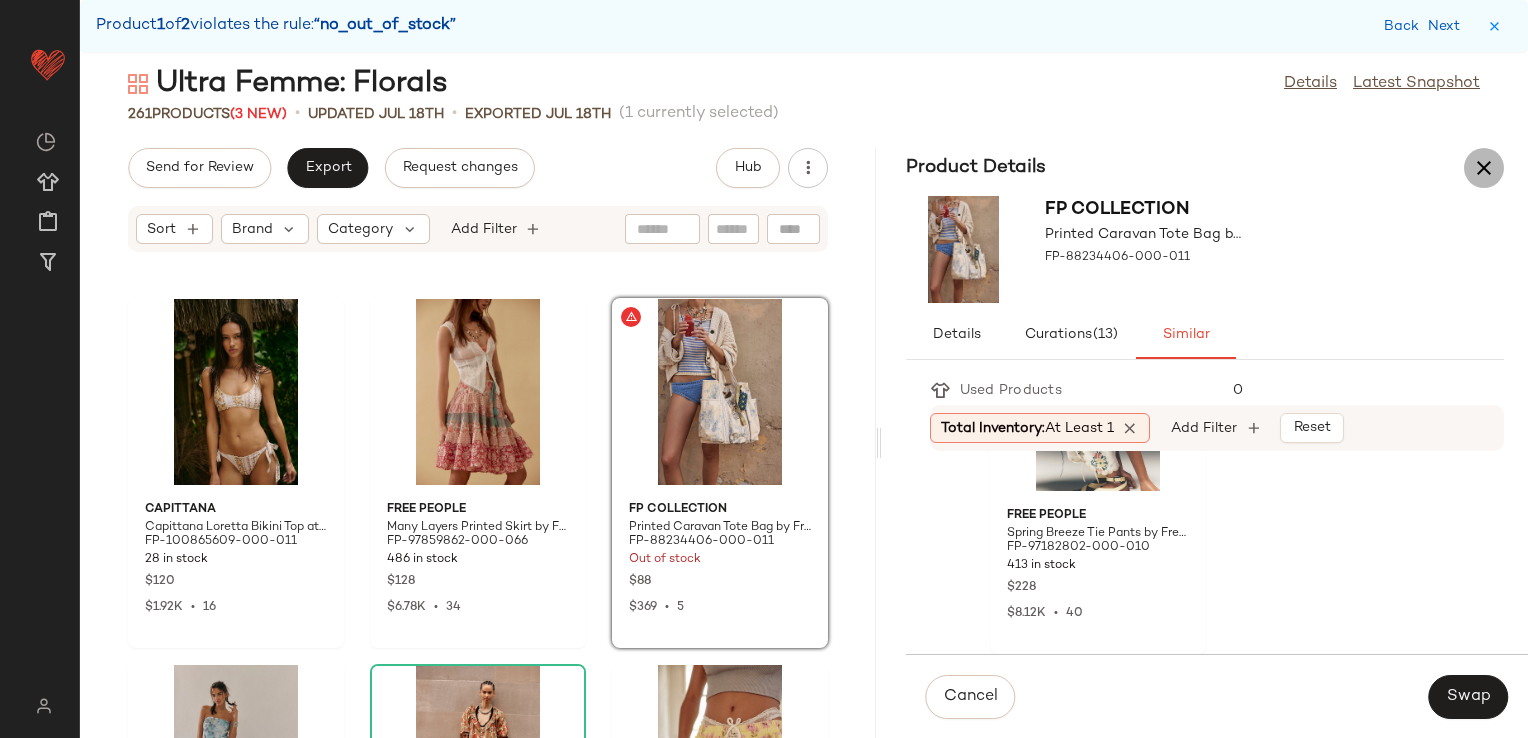 click at bounding box center (1484, 168) 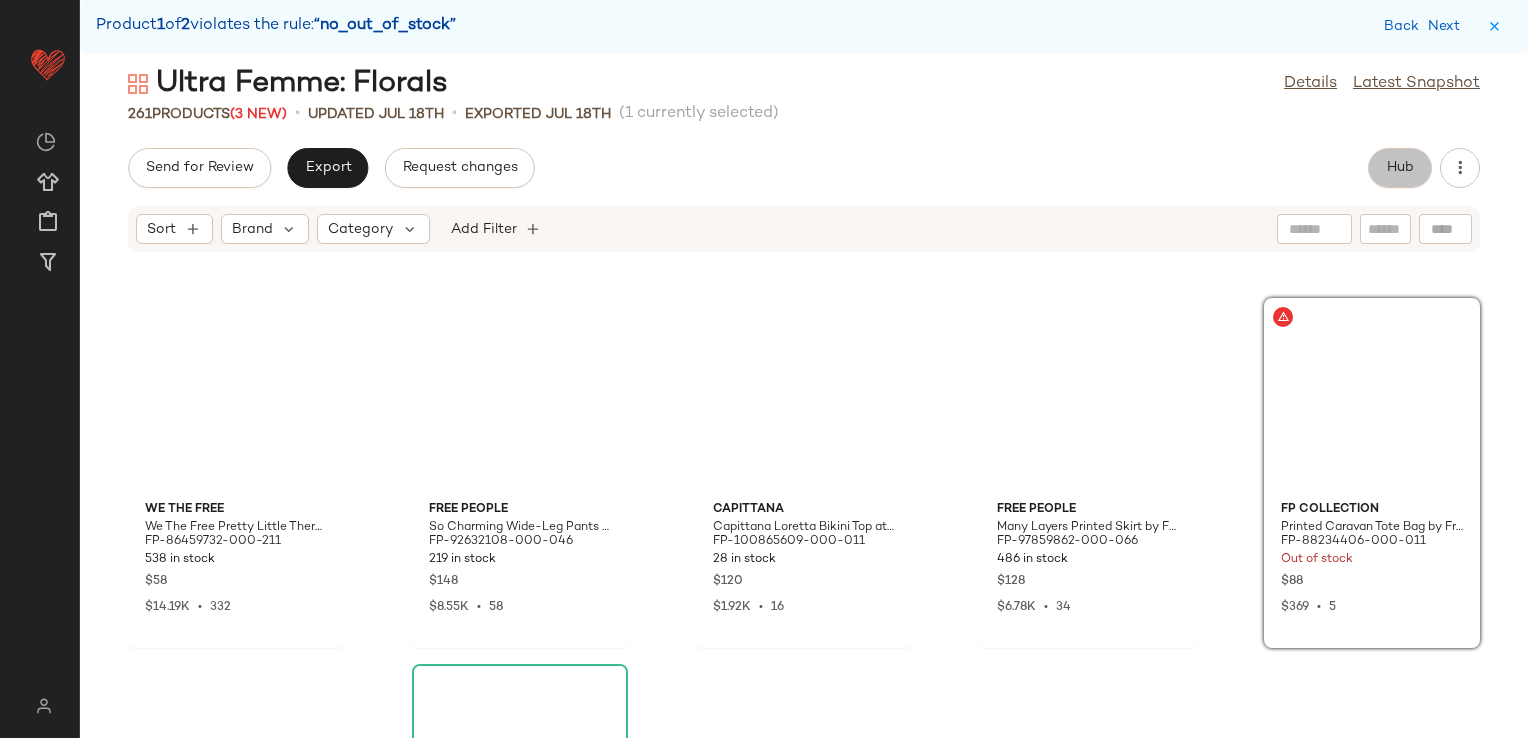 click on "Hub" 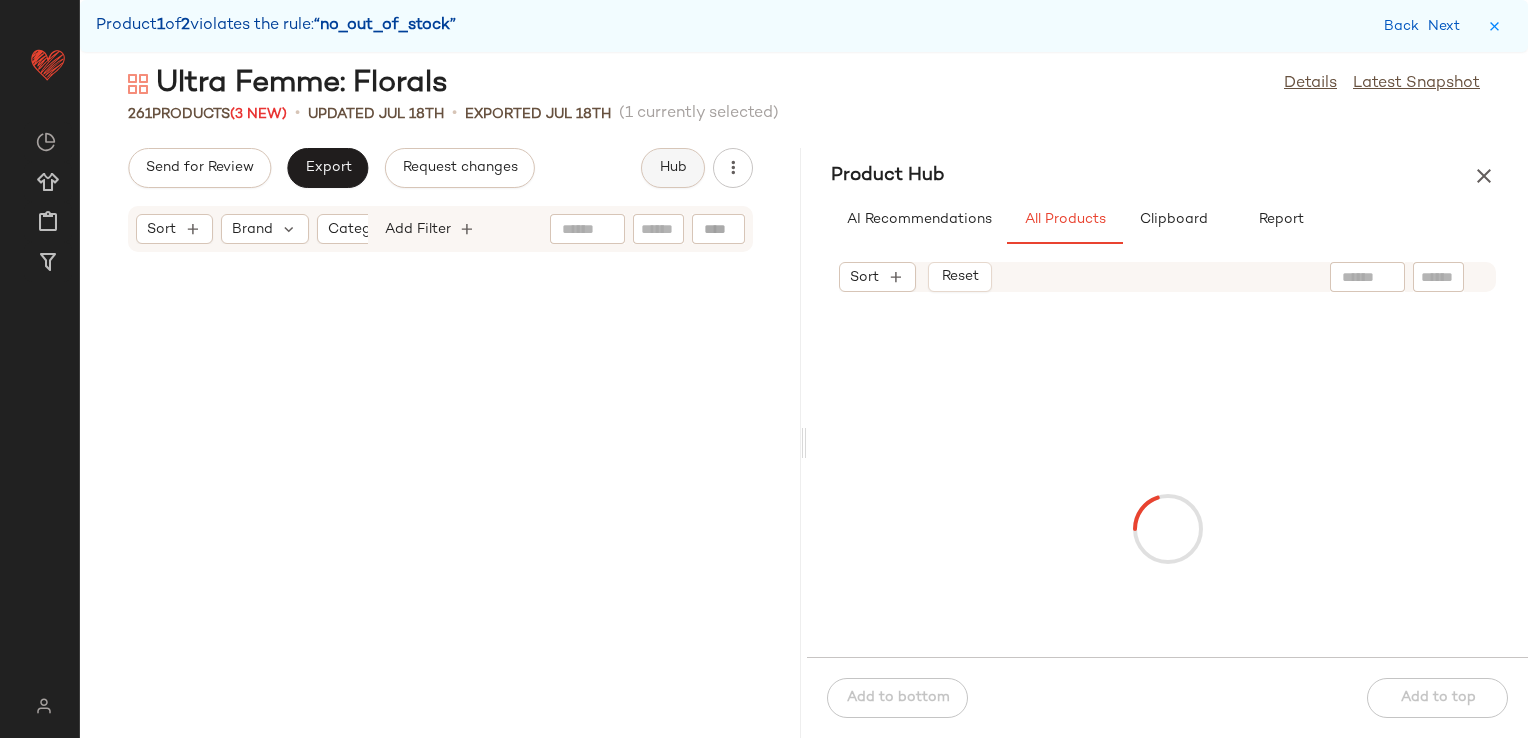 scroll, scrollTop: 27084, scrollLeft: 0, axis: vertical 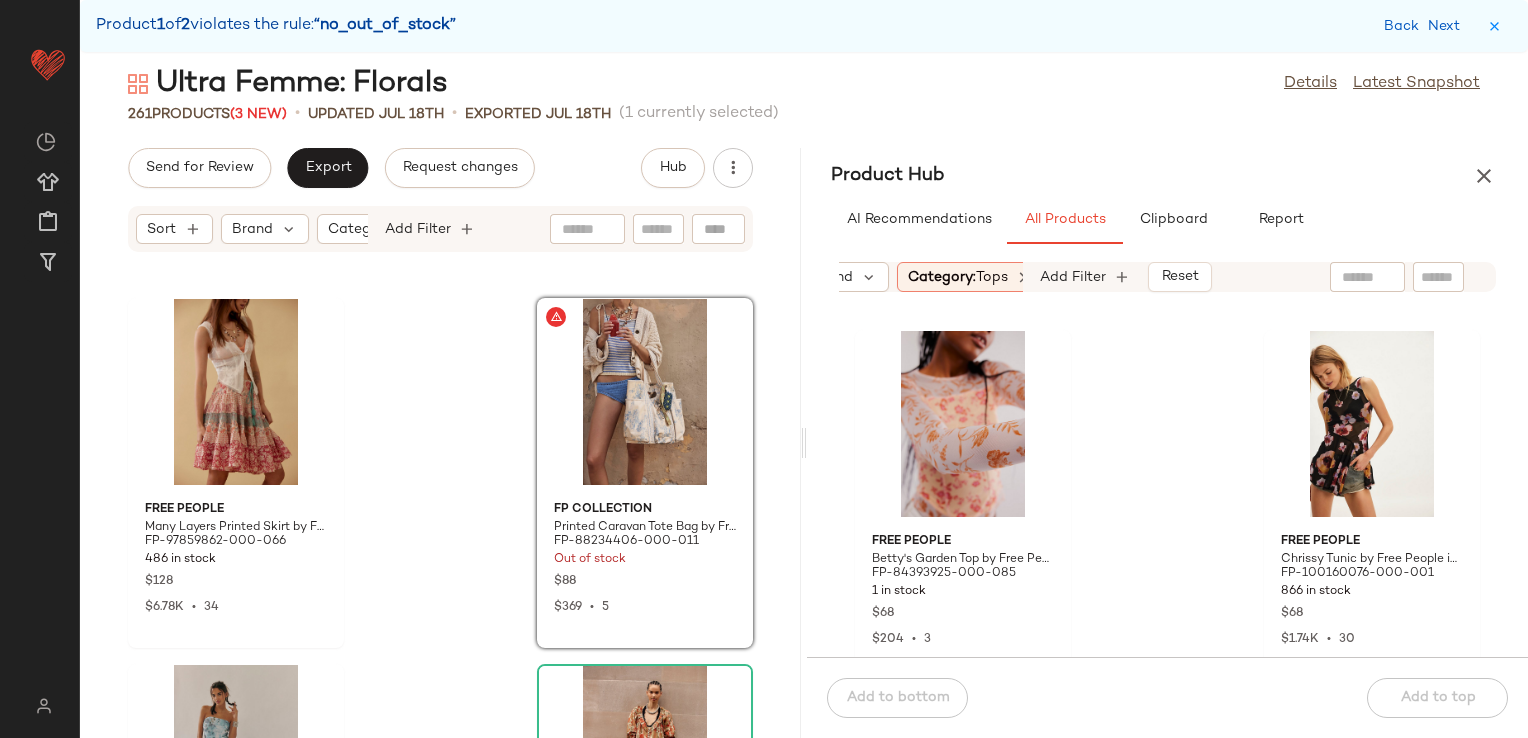 click on "Tops" at bounding box center (992, 277) 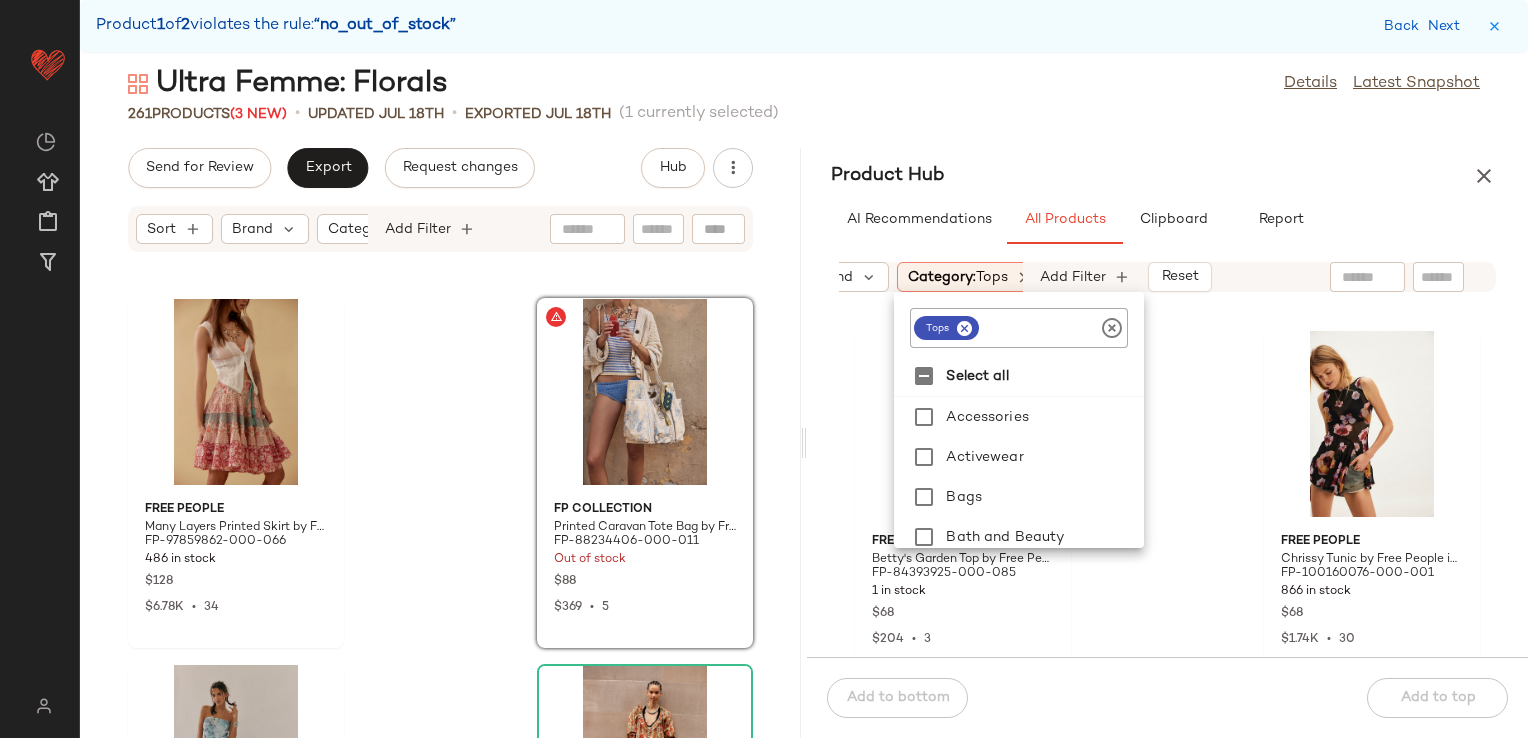 click 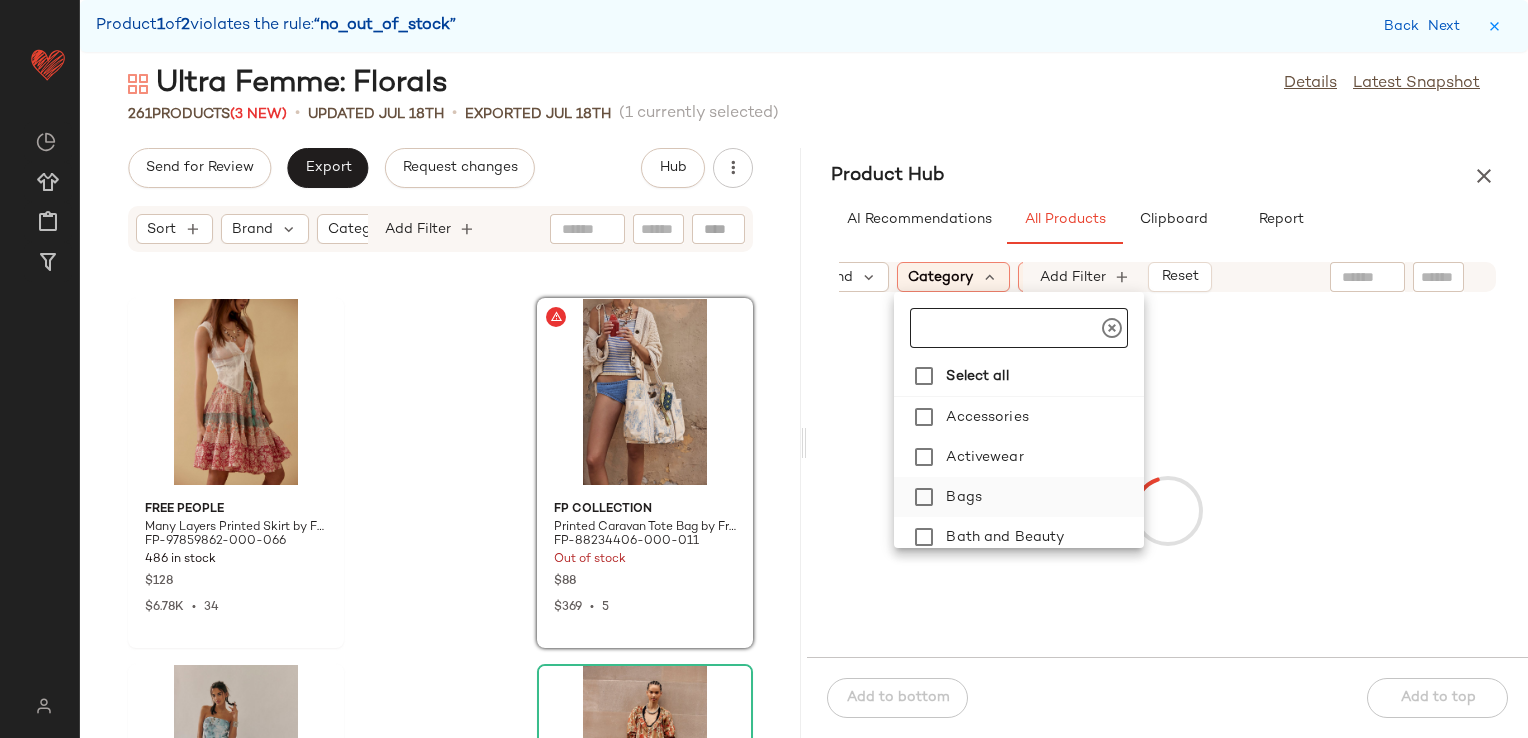 click on "Bags" at bounding box center (1041, 497) 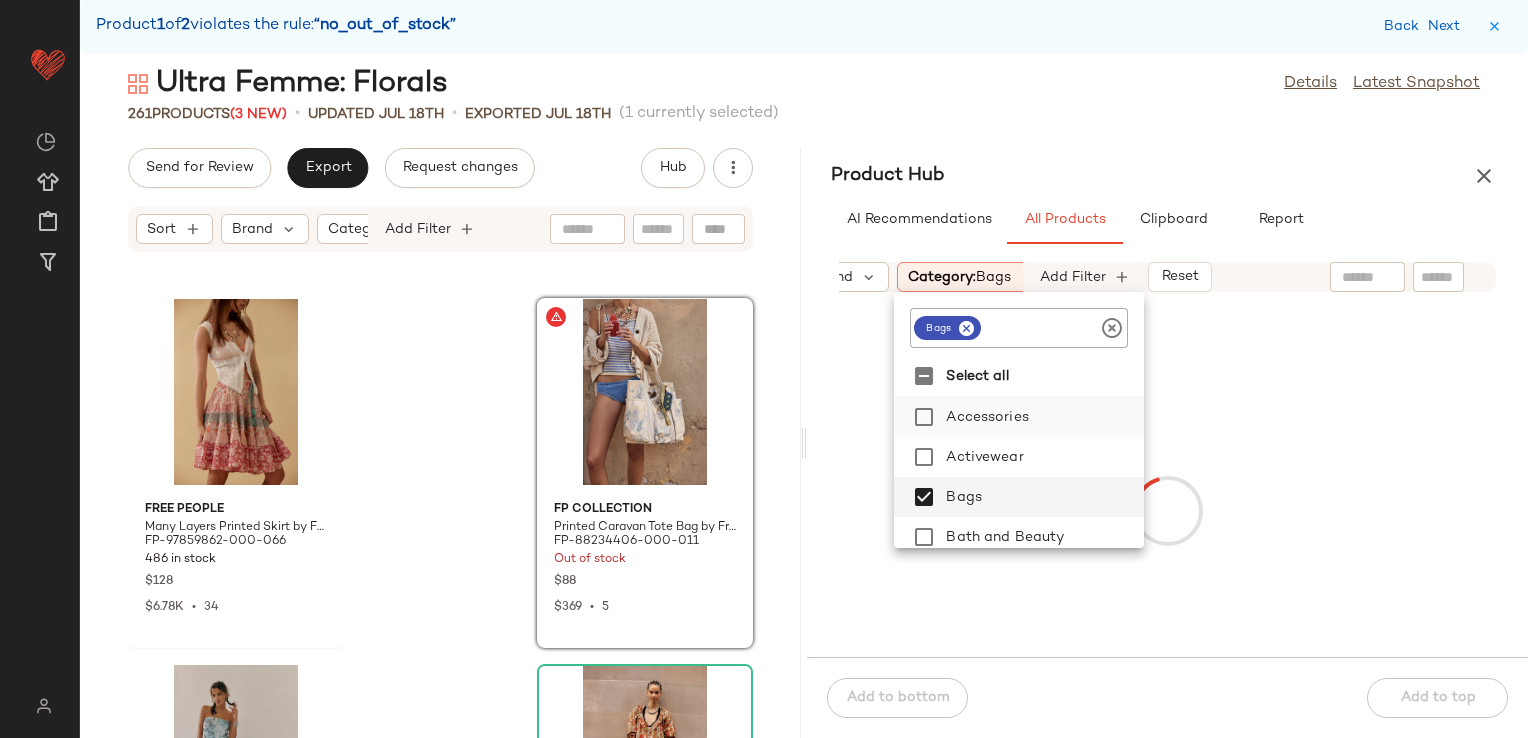 click on "Accessories" at bounding box center (1041, 417) 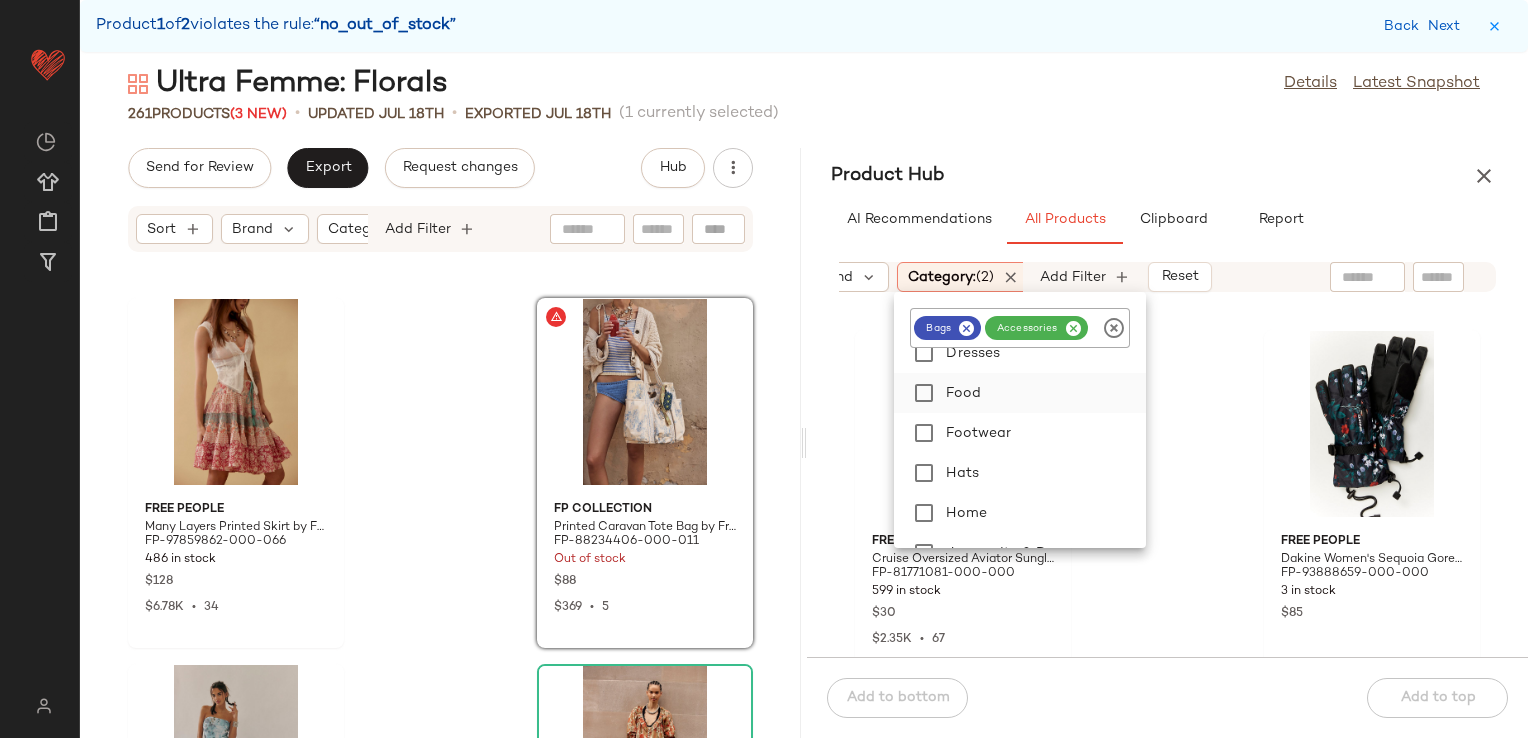 scroll, scrollTop: 300, scrollLeft: 0, axis: vertical 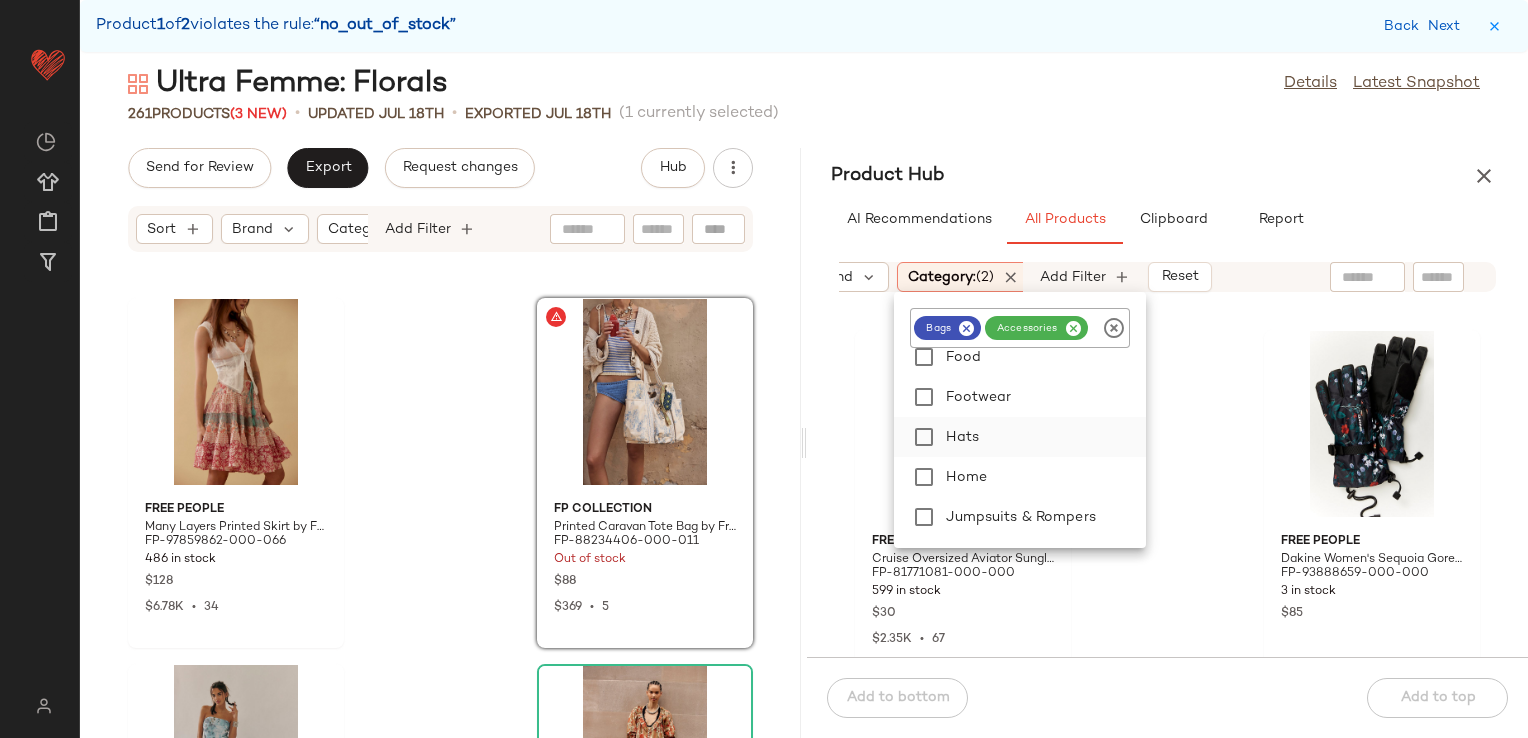 click on "Hats" at bounding box center (1041, 437) 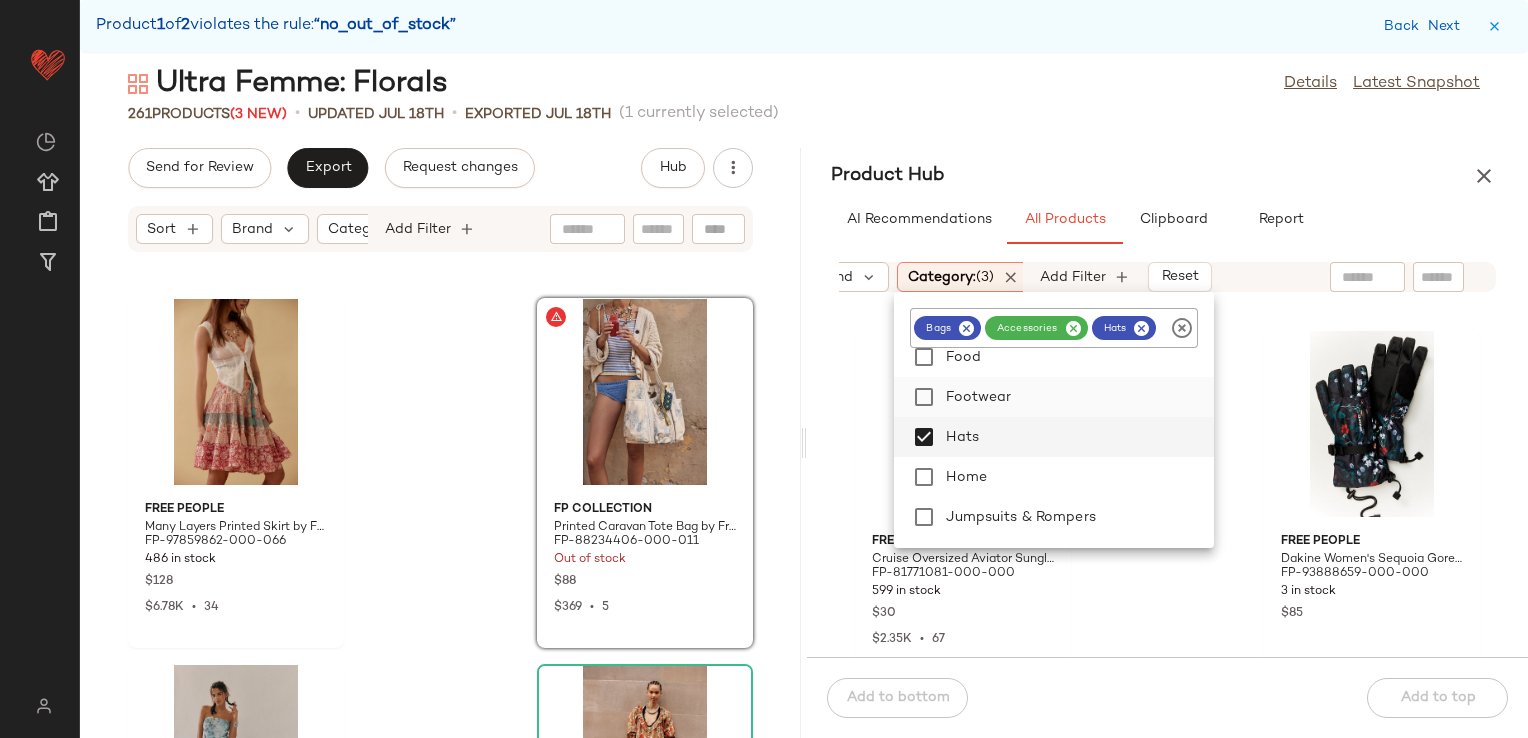 click on "Footwear" 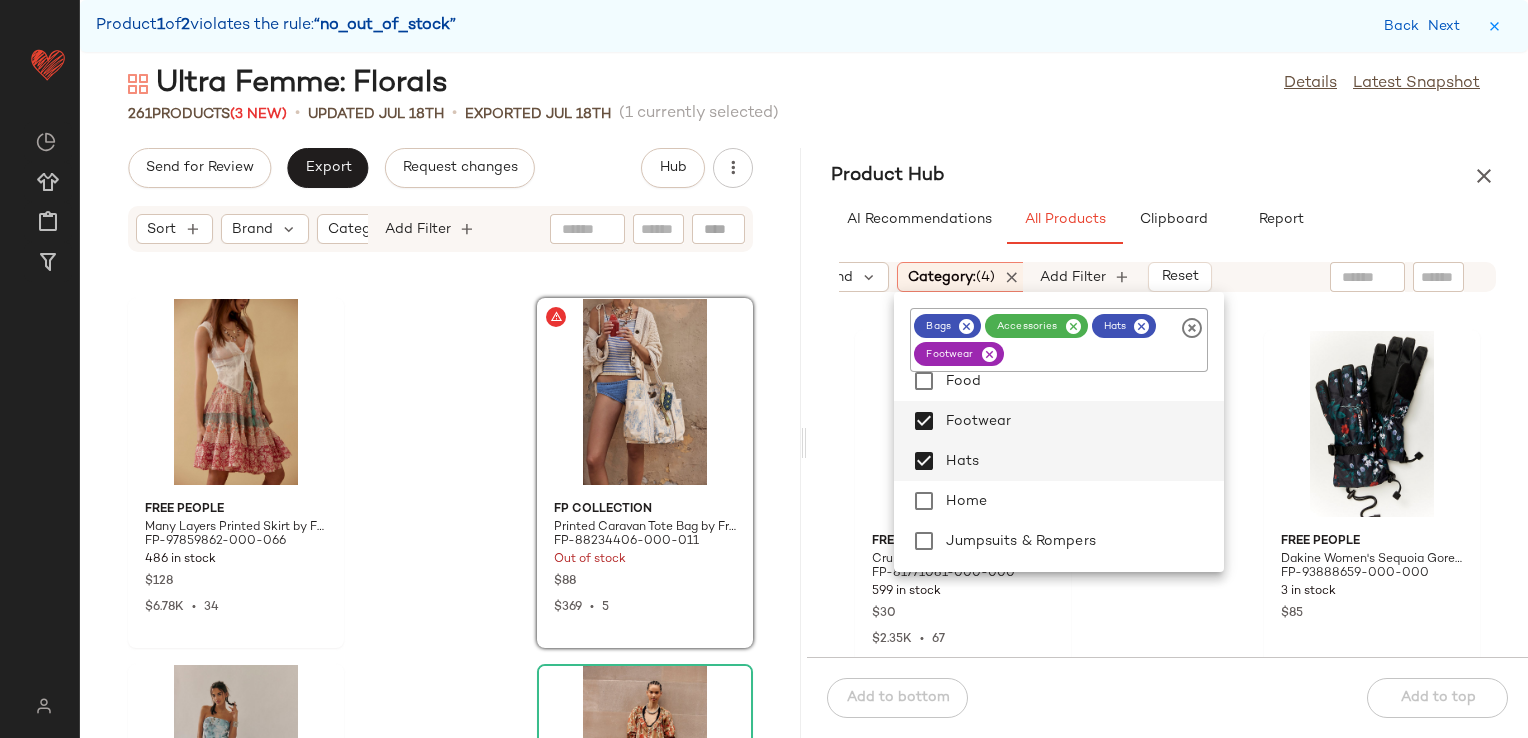 click on "Ultra Femme: Florals  Details   Latest Snapshot" 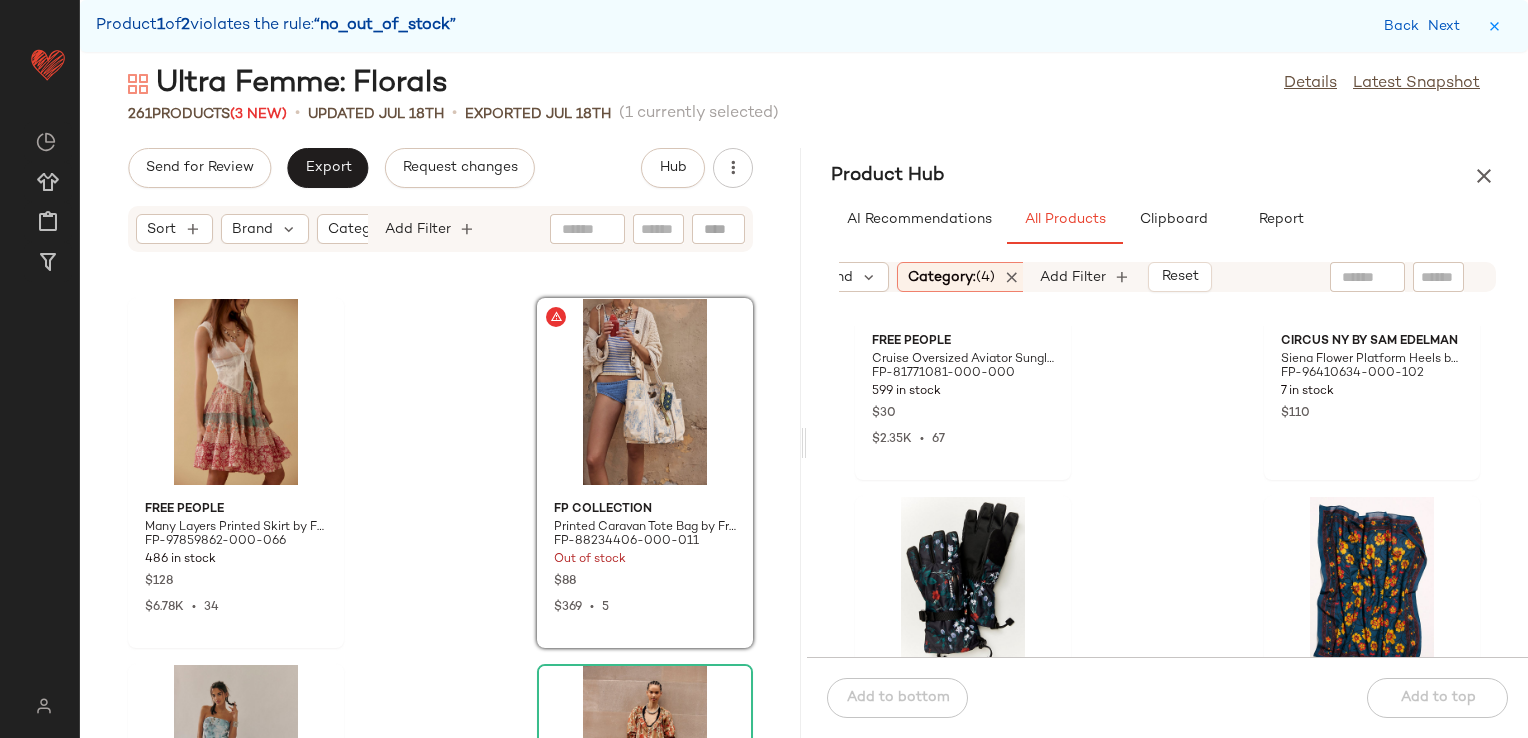 scroll, scrollTop: 100, scrollLeft: 0, axis: vertical 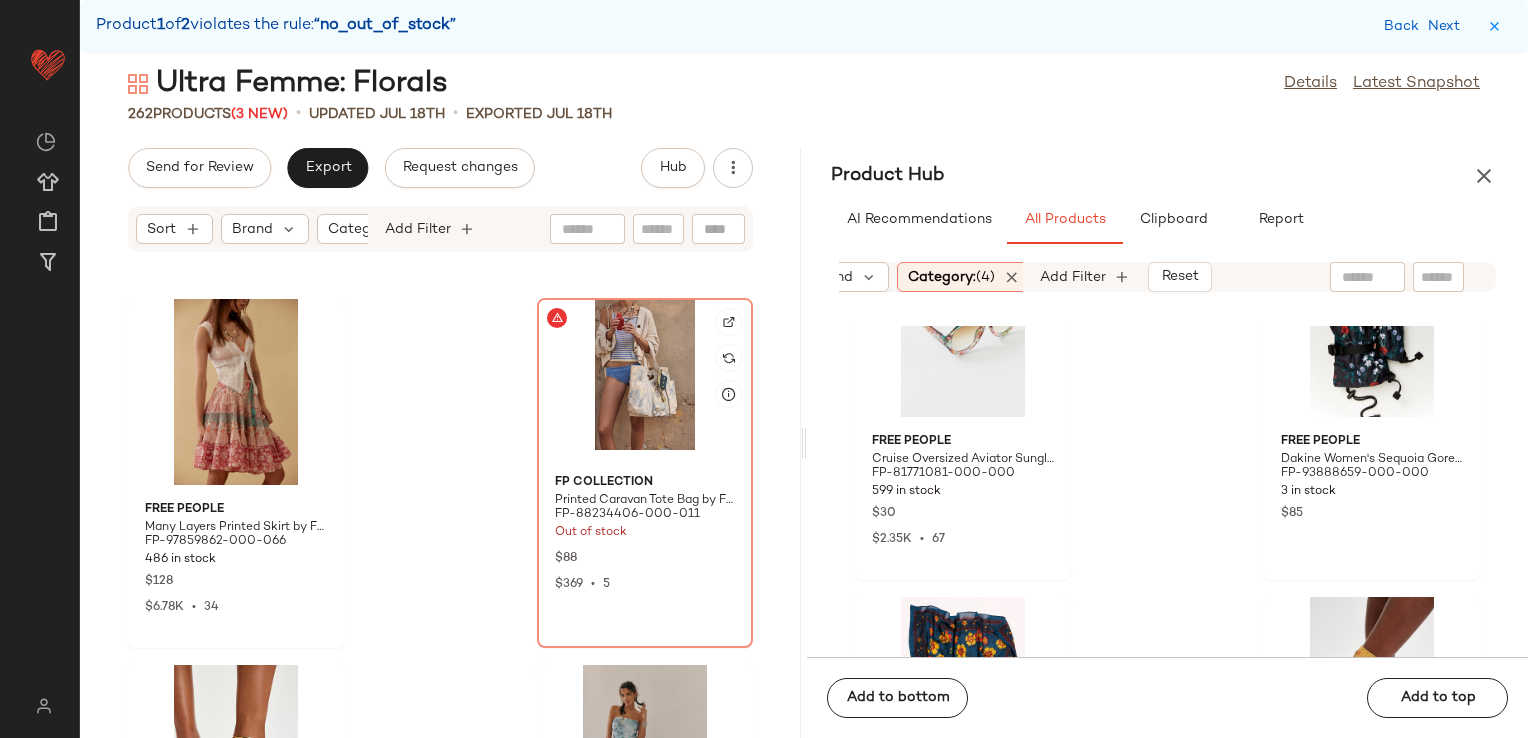 click 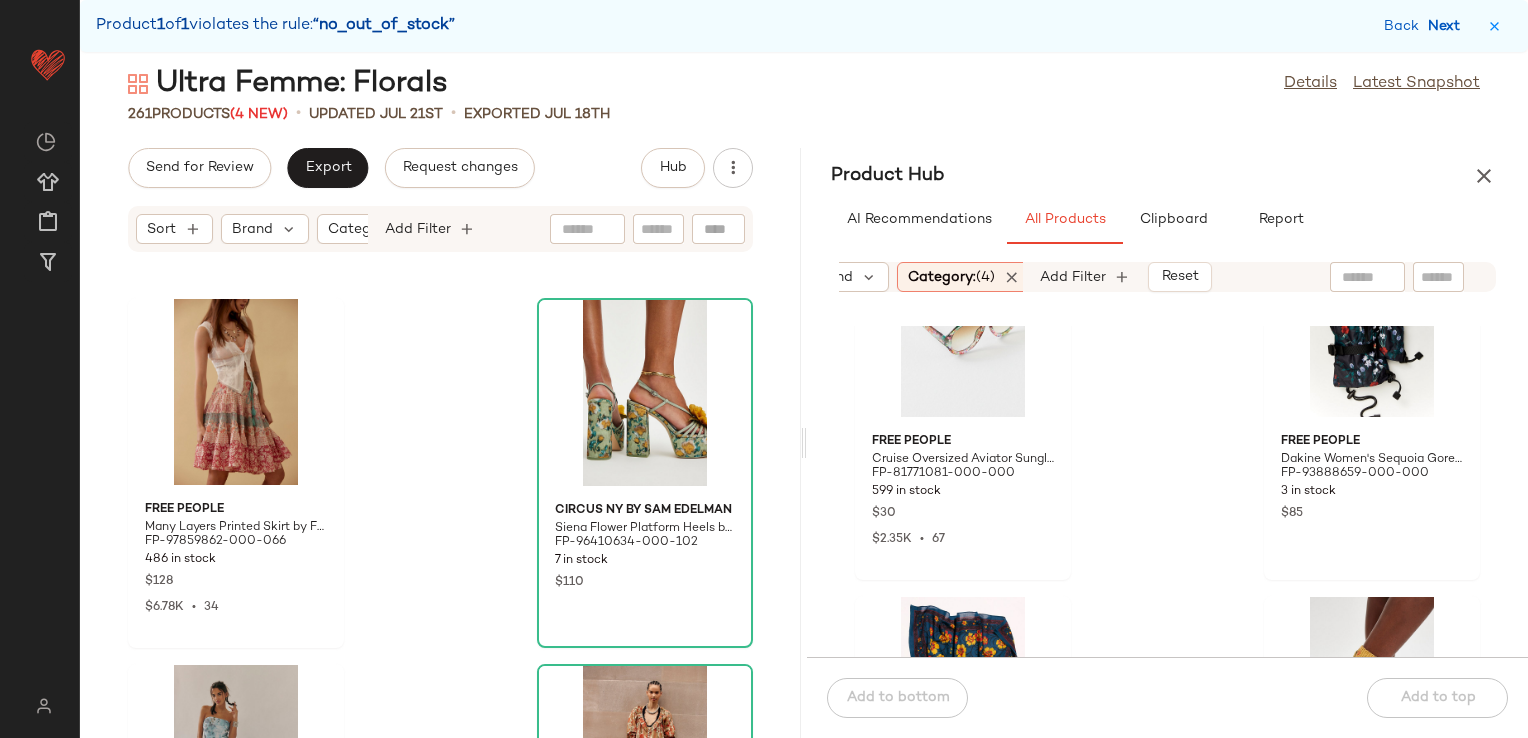 click on "Next" at bounding box center (1448, 26) 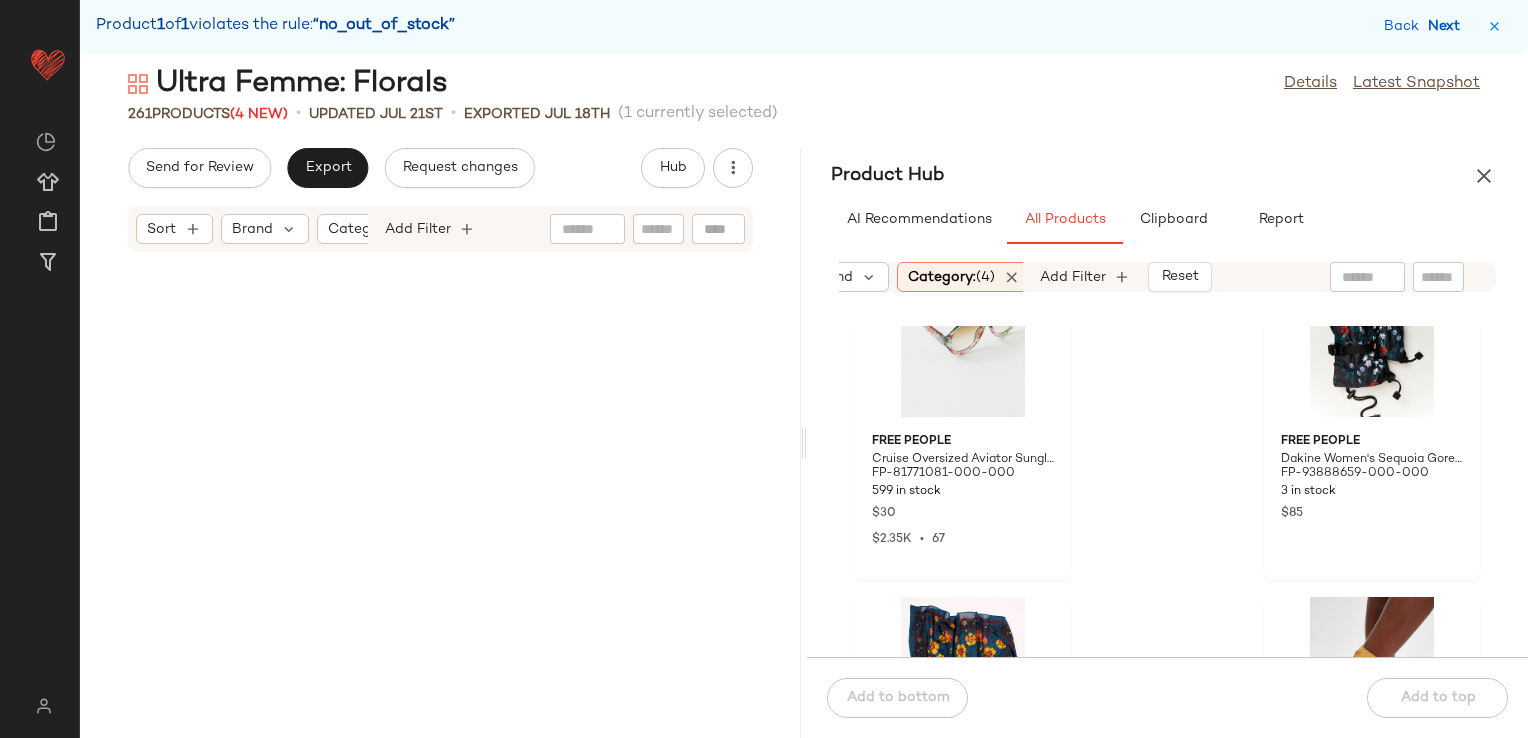 scroll, scrollTop: 46116, scrollLeft: 0, axis: vertical 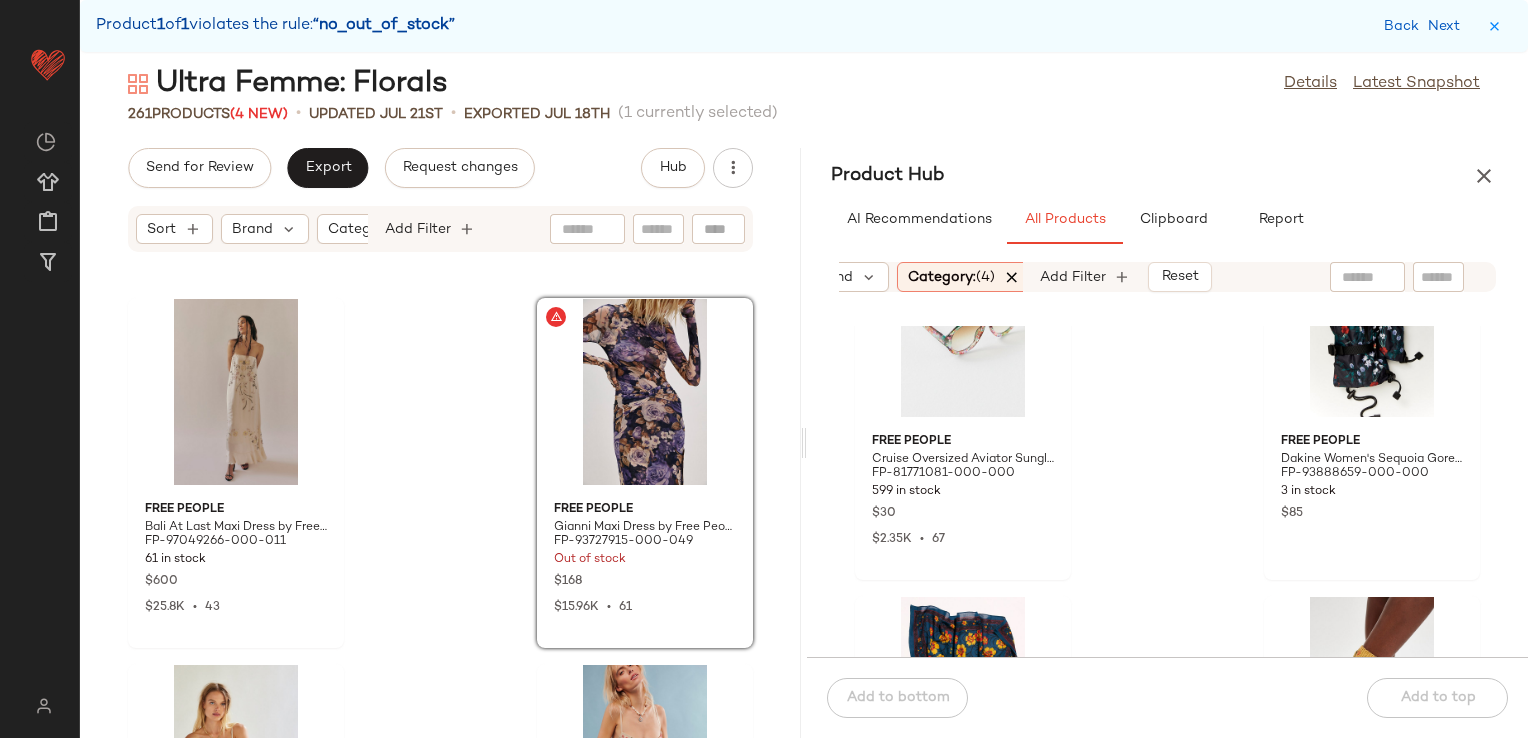 click at bounding box center (1012, 277) 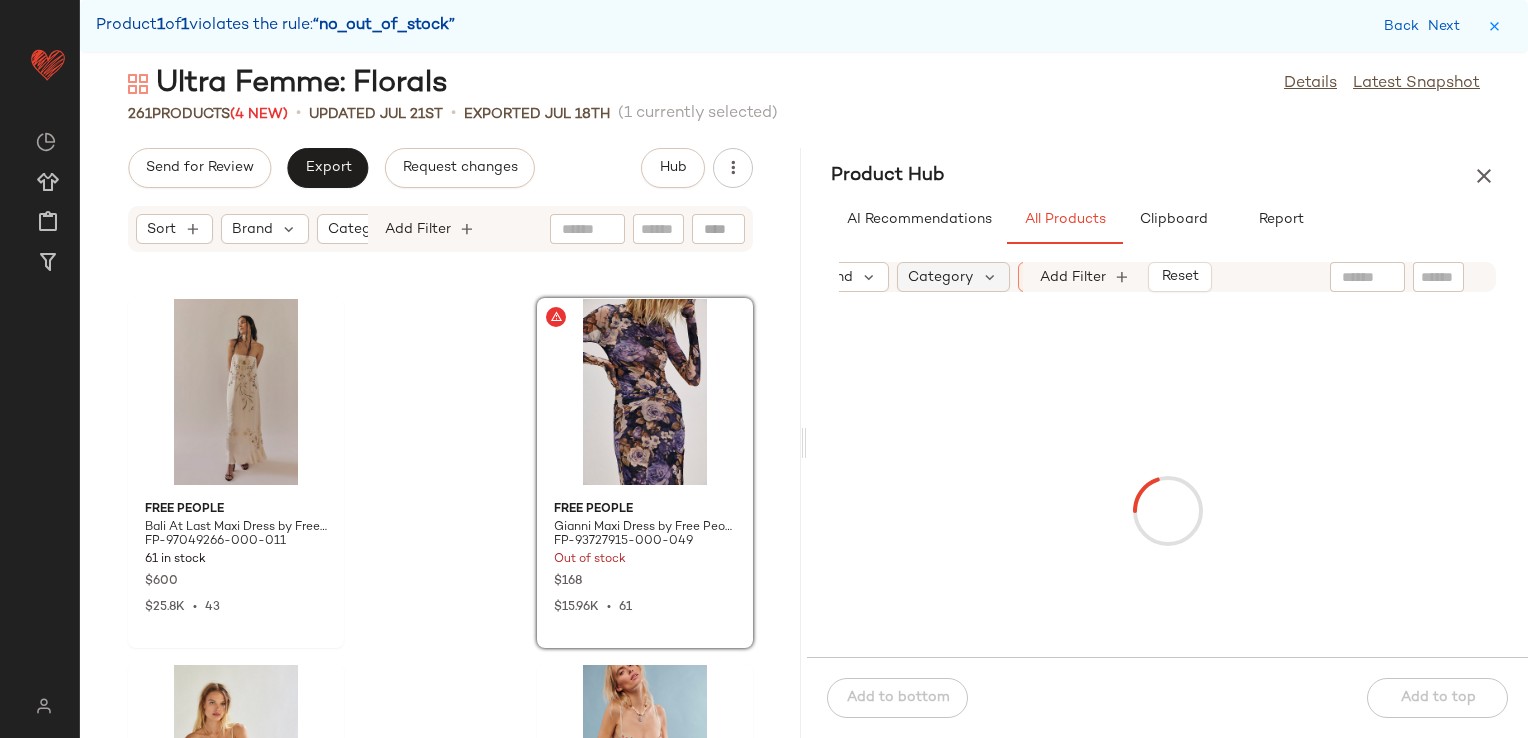 click on "Category" 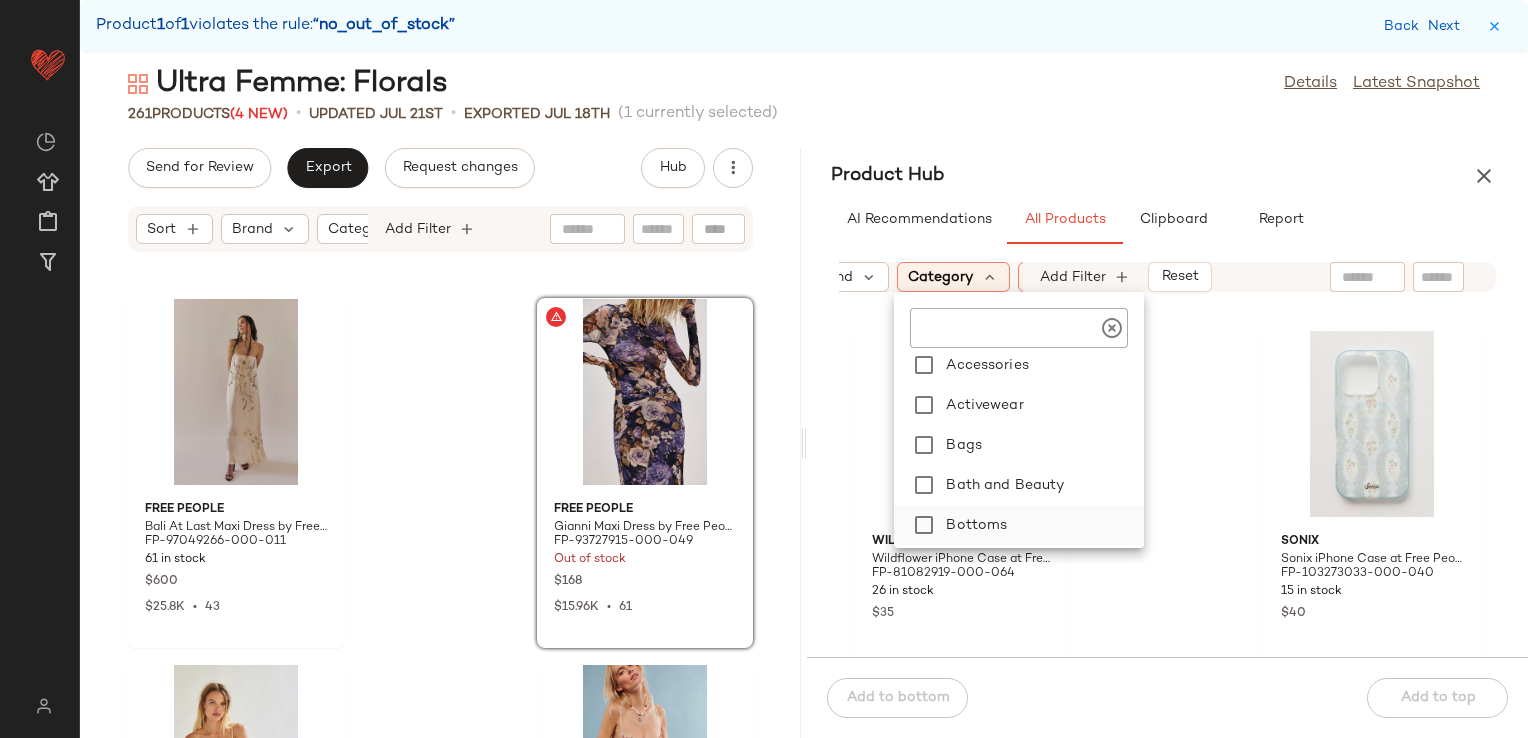 scroll, scrollTop: 100, scrollLeft: 0, axis: vertical 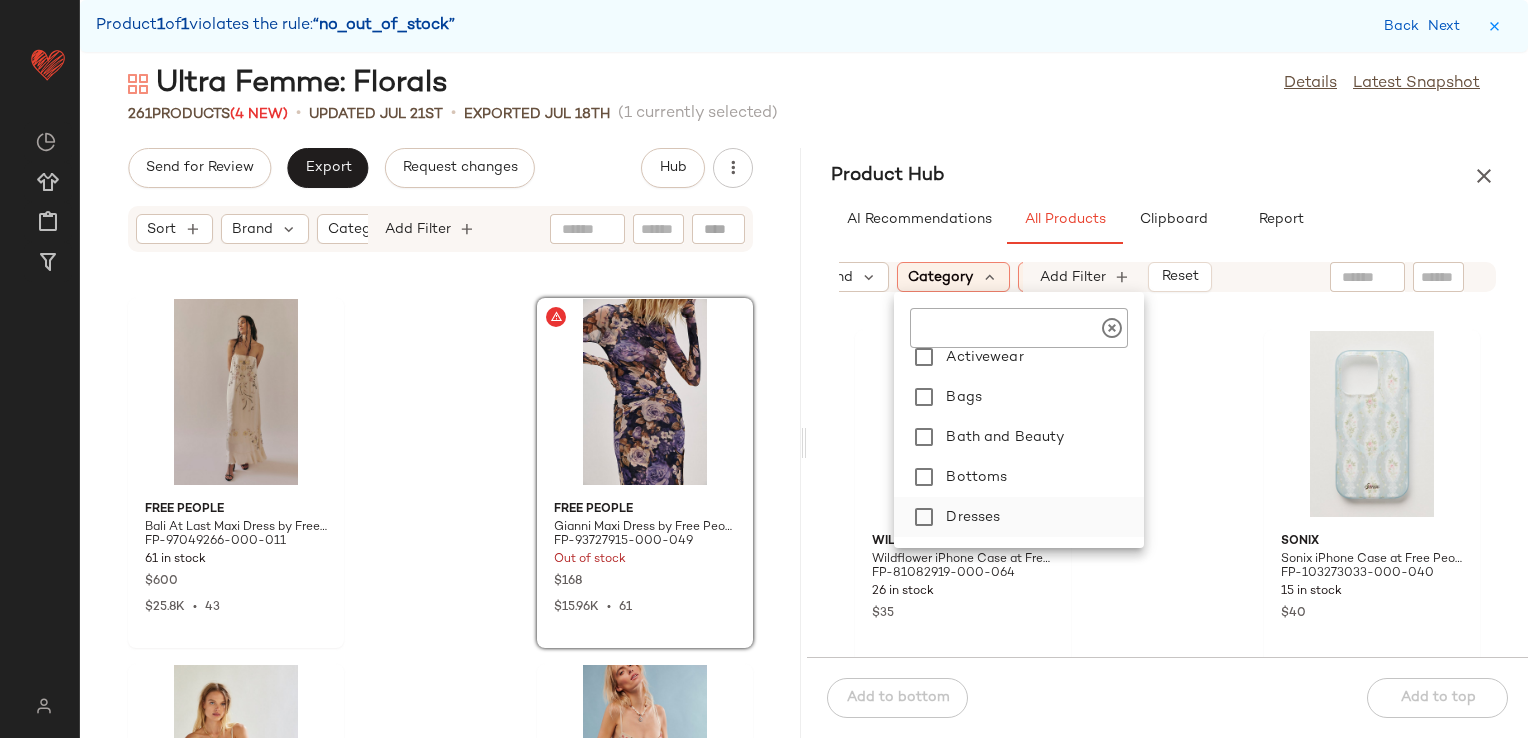click on "Dresses" 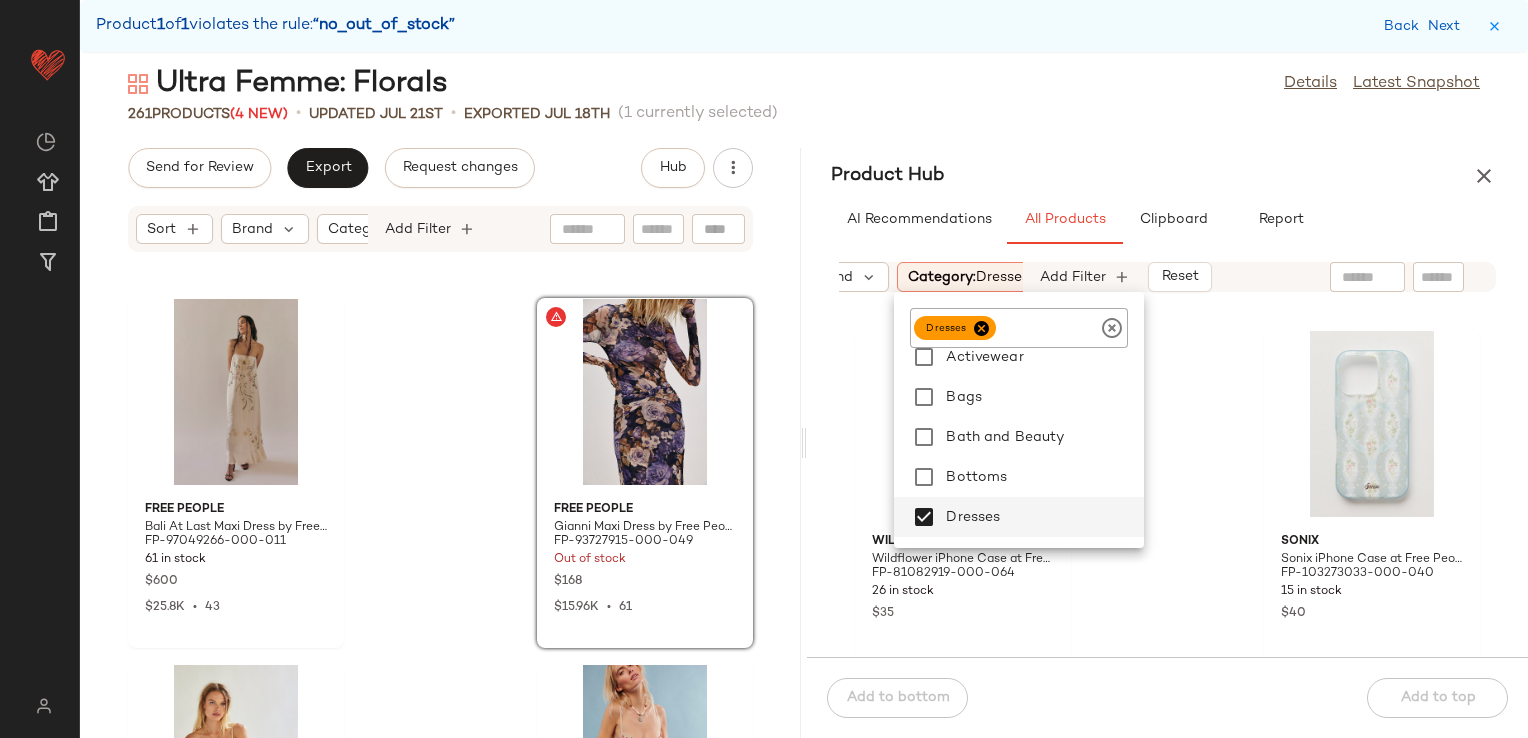 click on "Product Hub" at bounding box center [1167, 176] 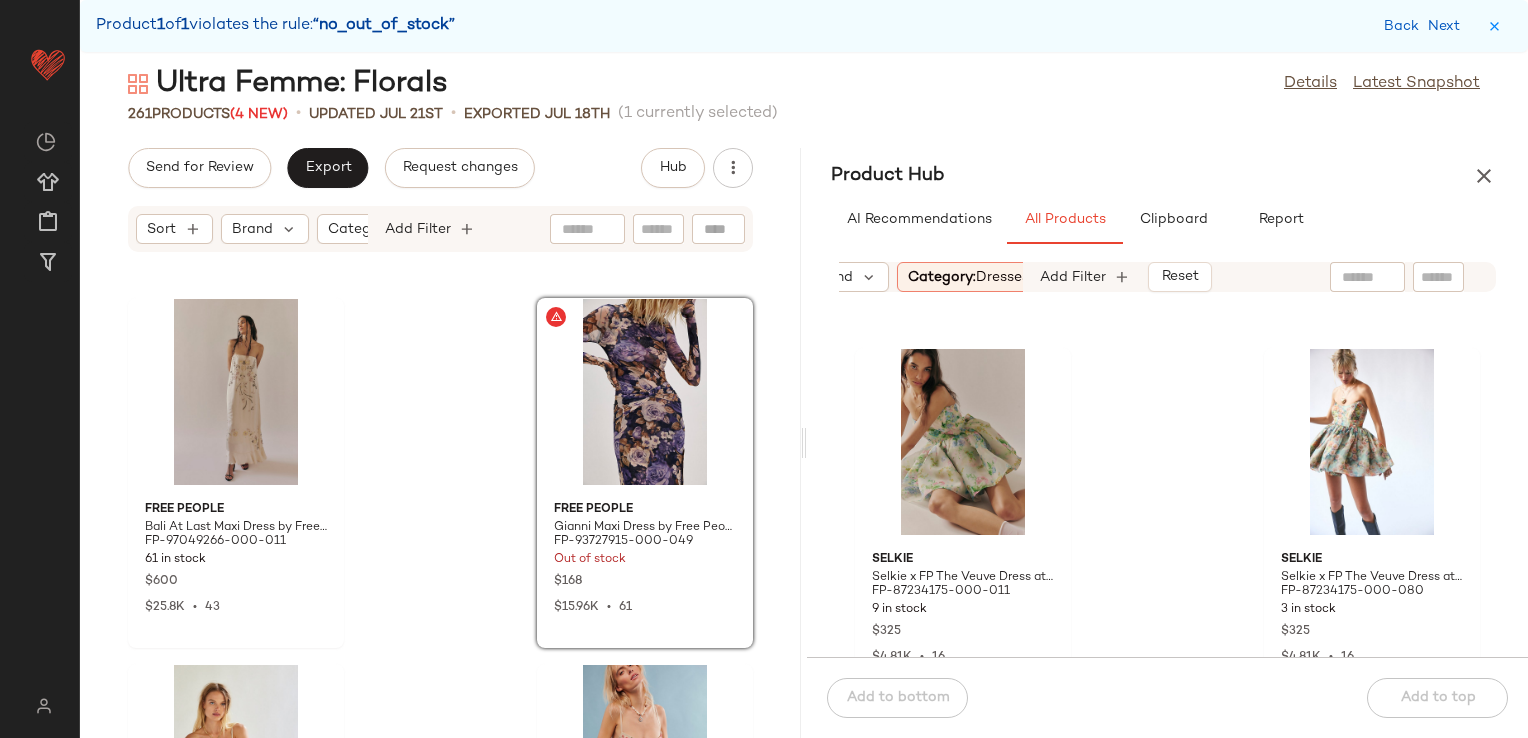 scroll, scrollTop: 416, scrollLeft: 0, axis: vertical 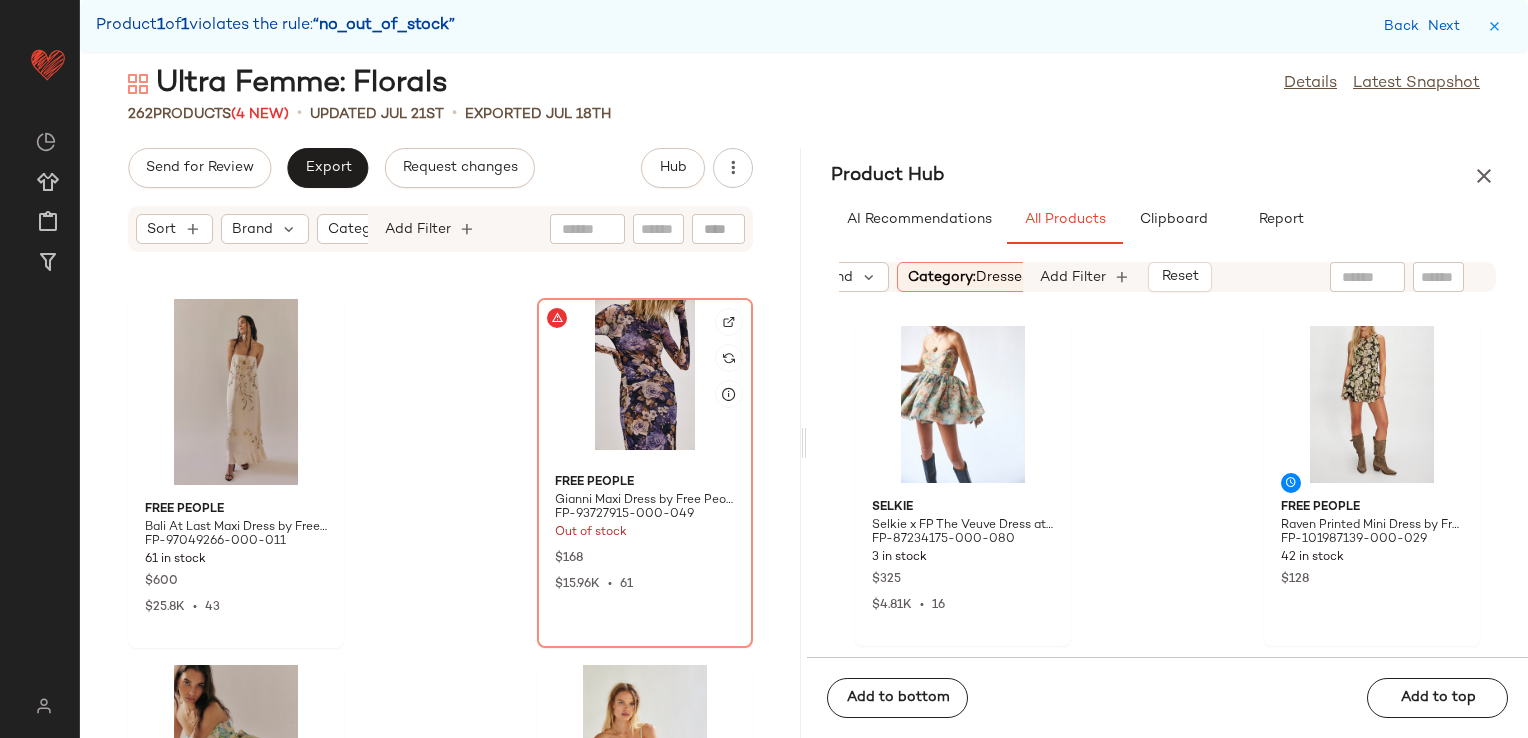 click 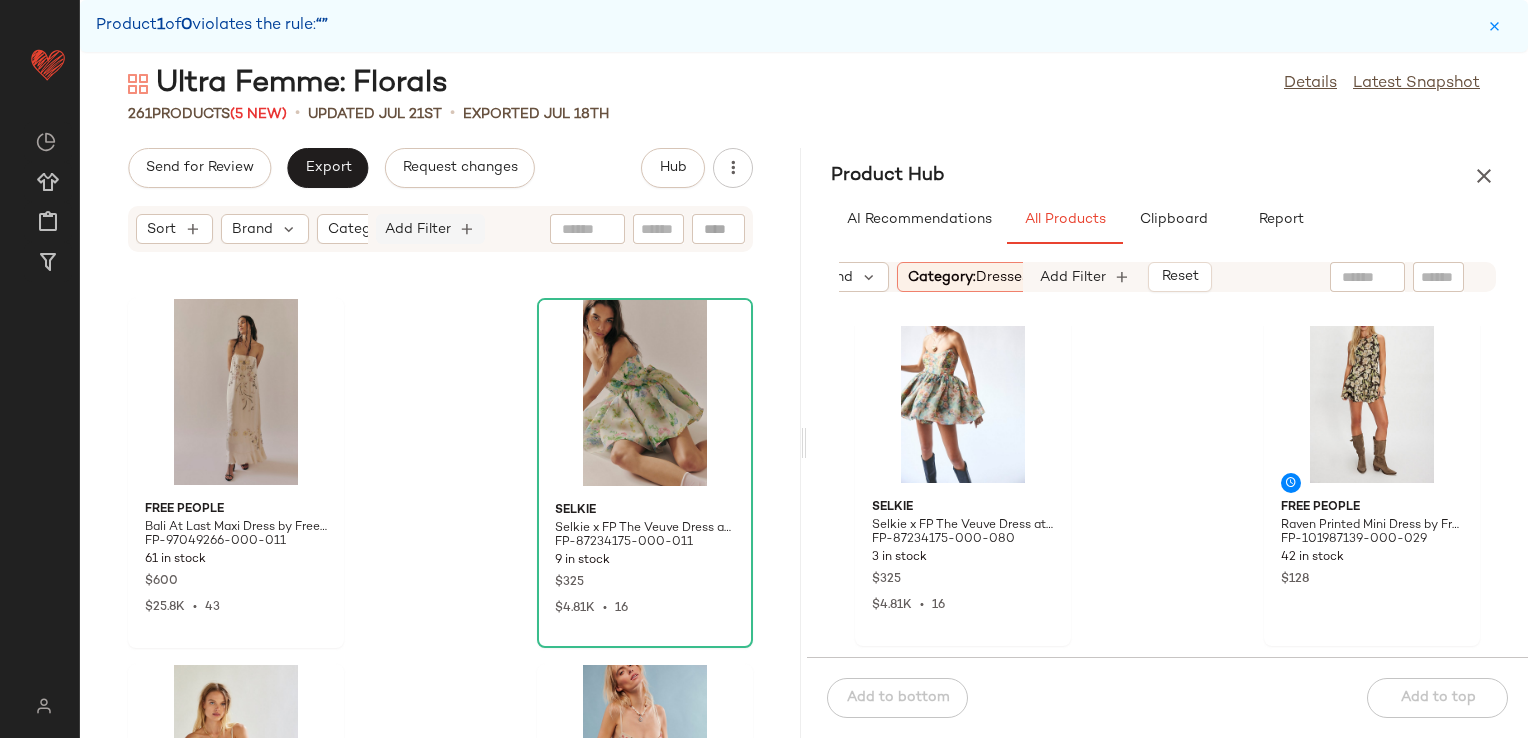 click on "Add Filter" at bounding box center [418, 229] 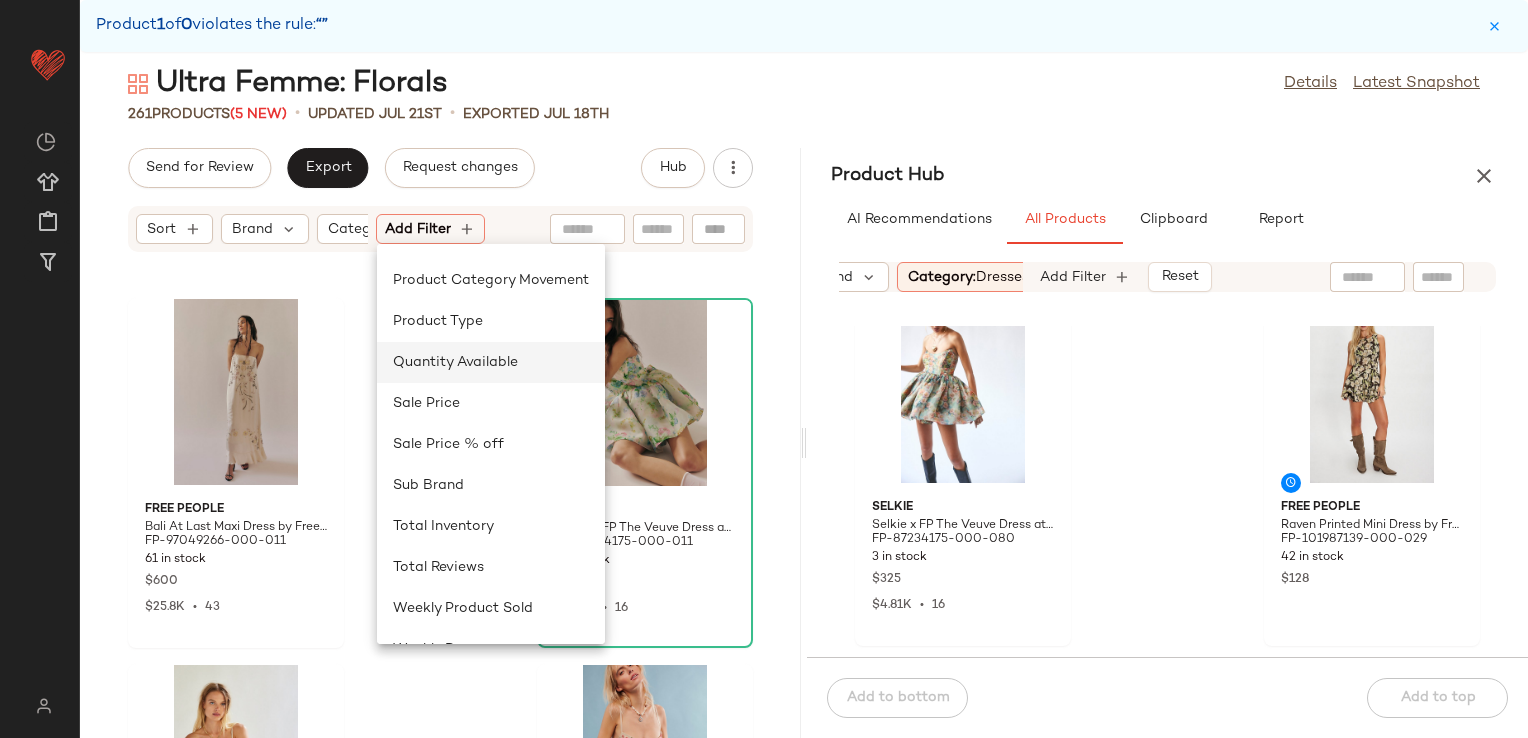 scroll, scrollTop: 682, scrollLeft: 0, axis: vertical 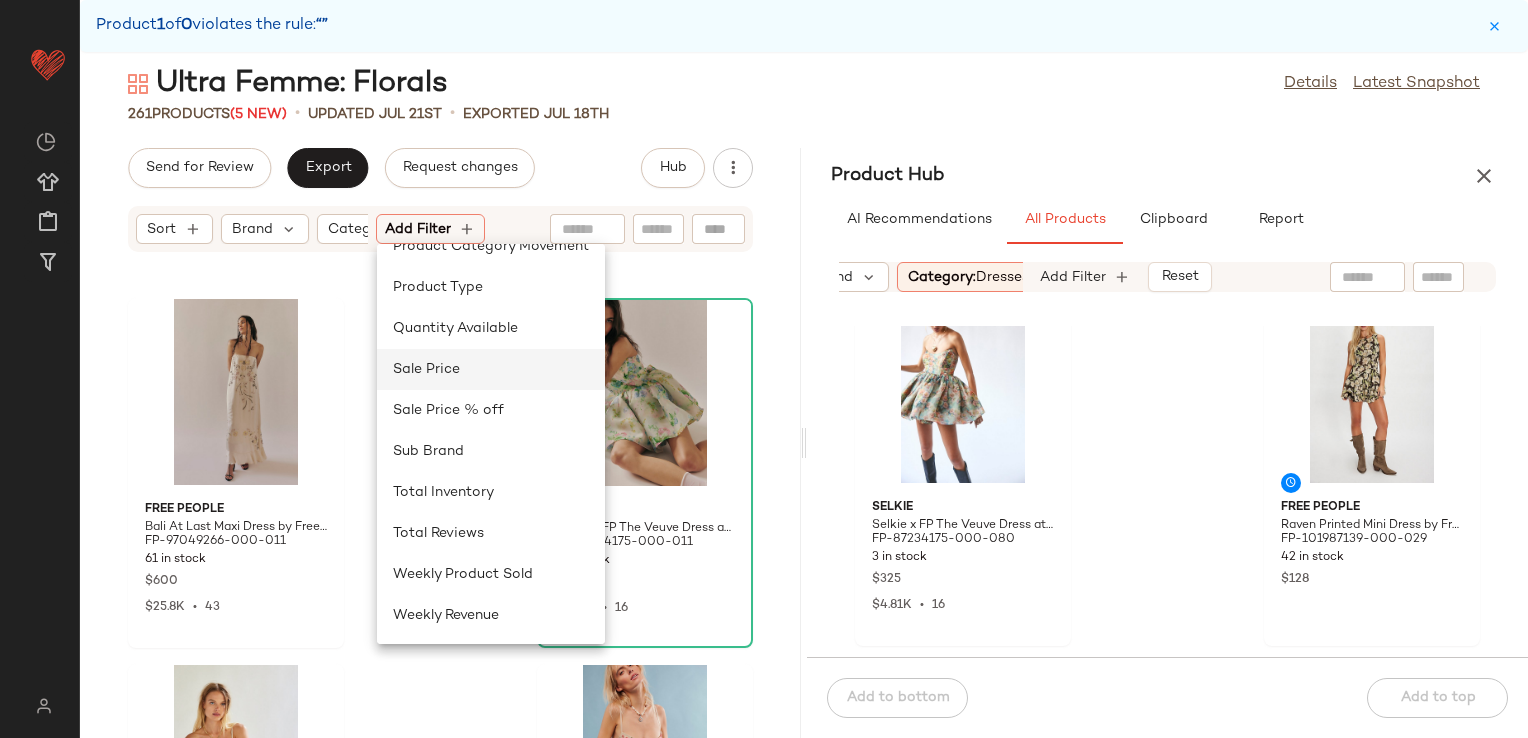click on "Sale Price" 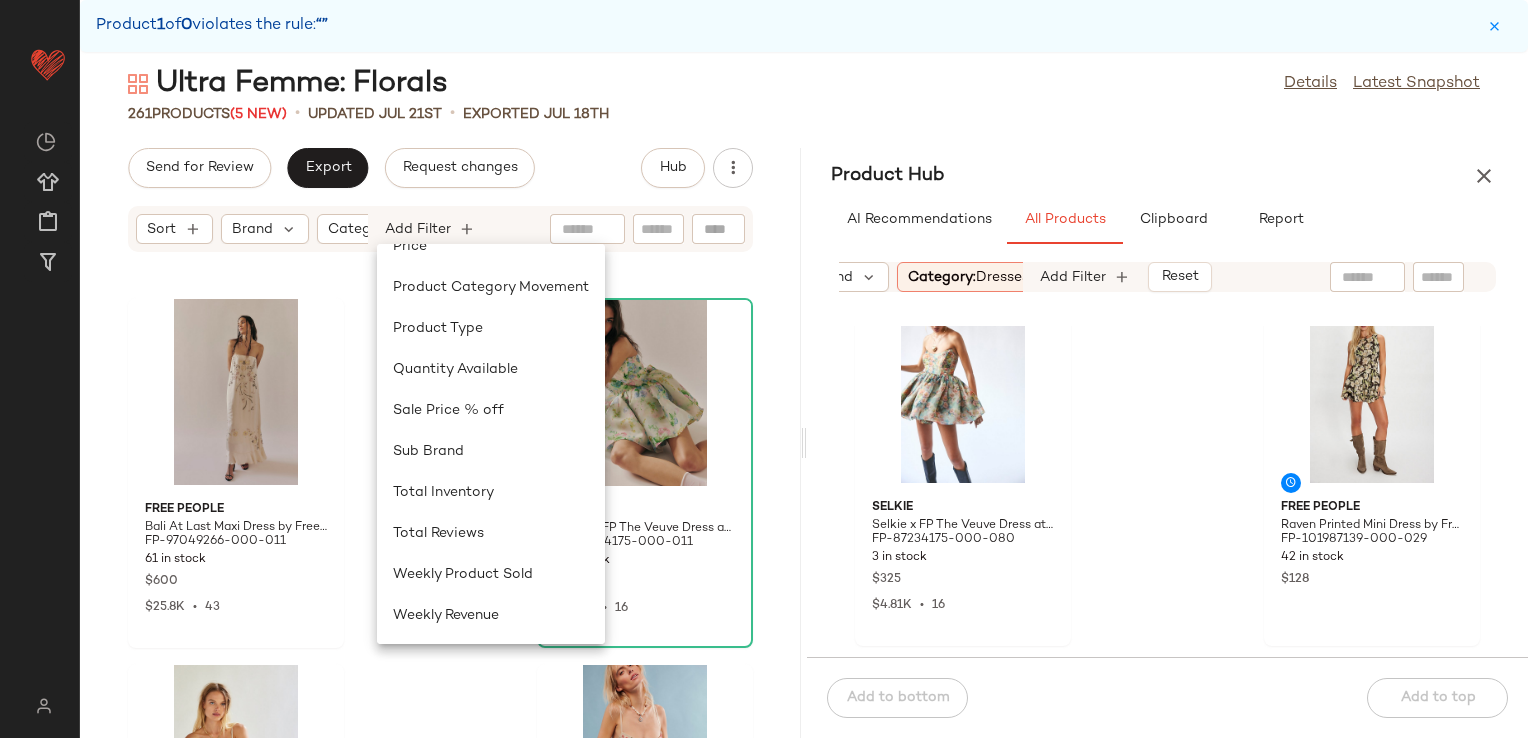 scroll, scrollTop: 640, scrollLeft: 0, axis: vertical 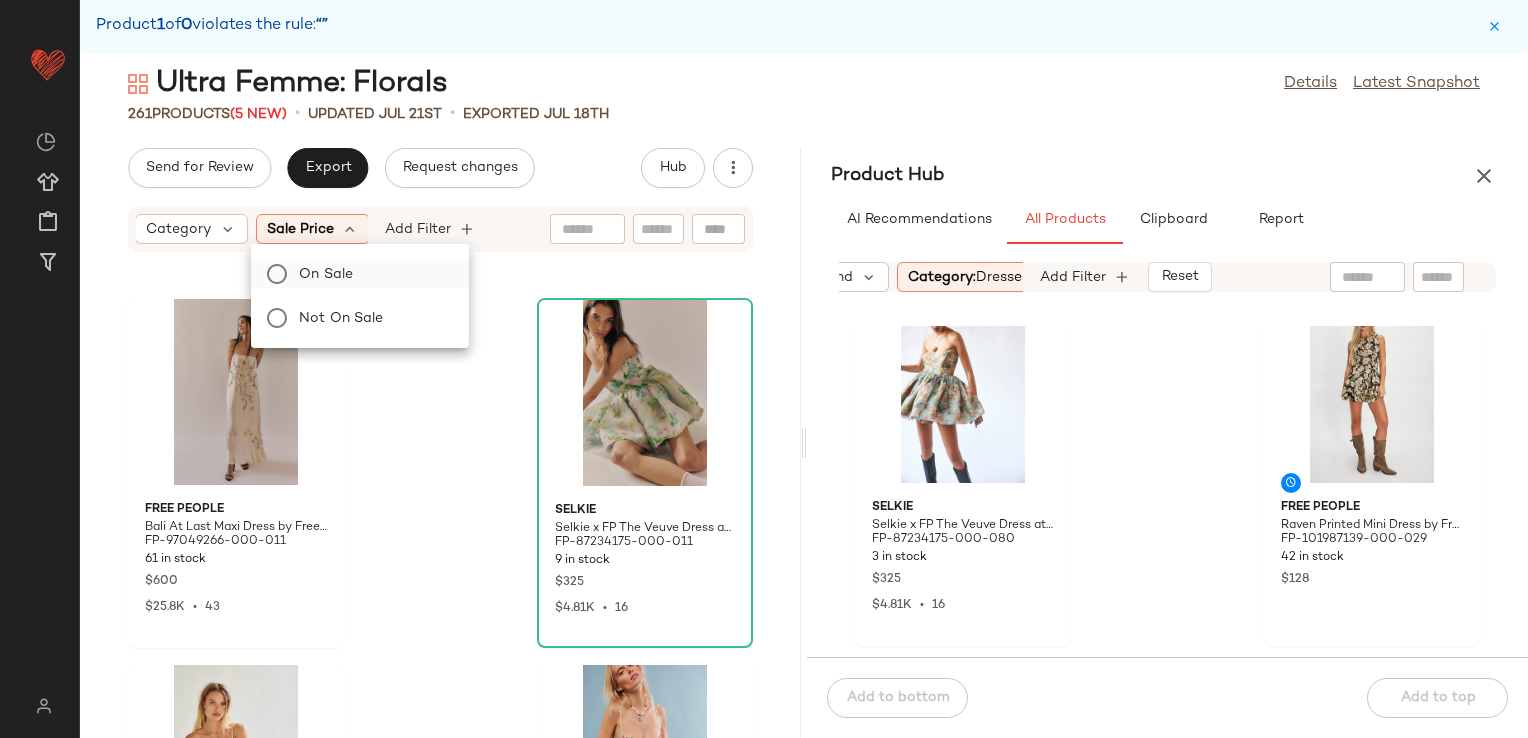 click on "On sale" at bounding box center [372, 274] 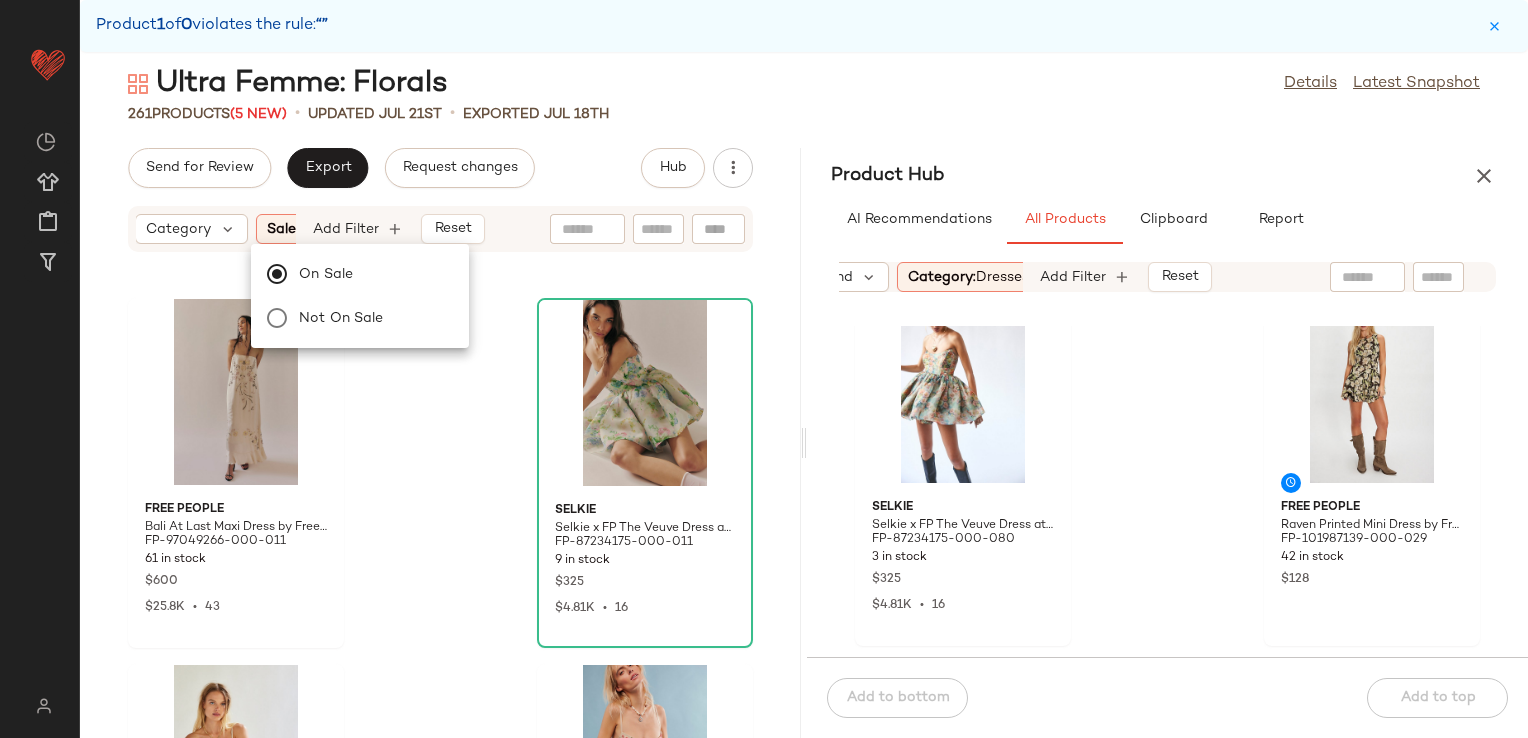 click on "Sort  Brand  Category  Sale Price:   On sale Add Filter   Reset" at bounding box center [440, 229] 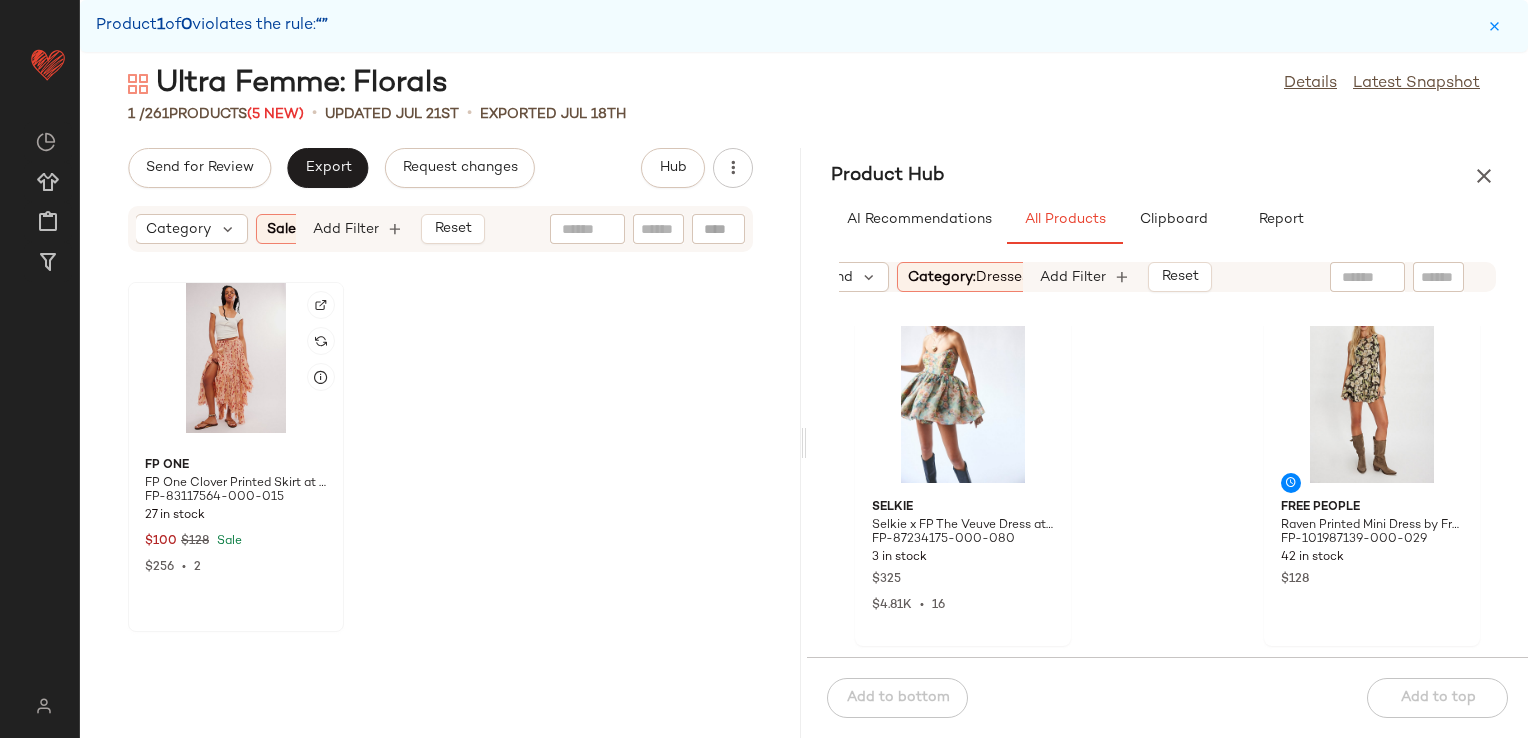 click 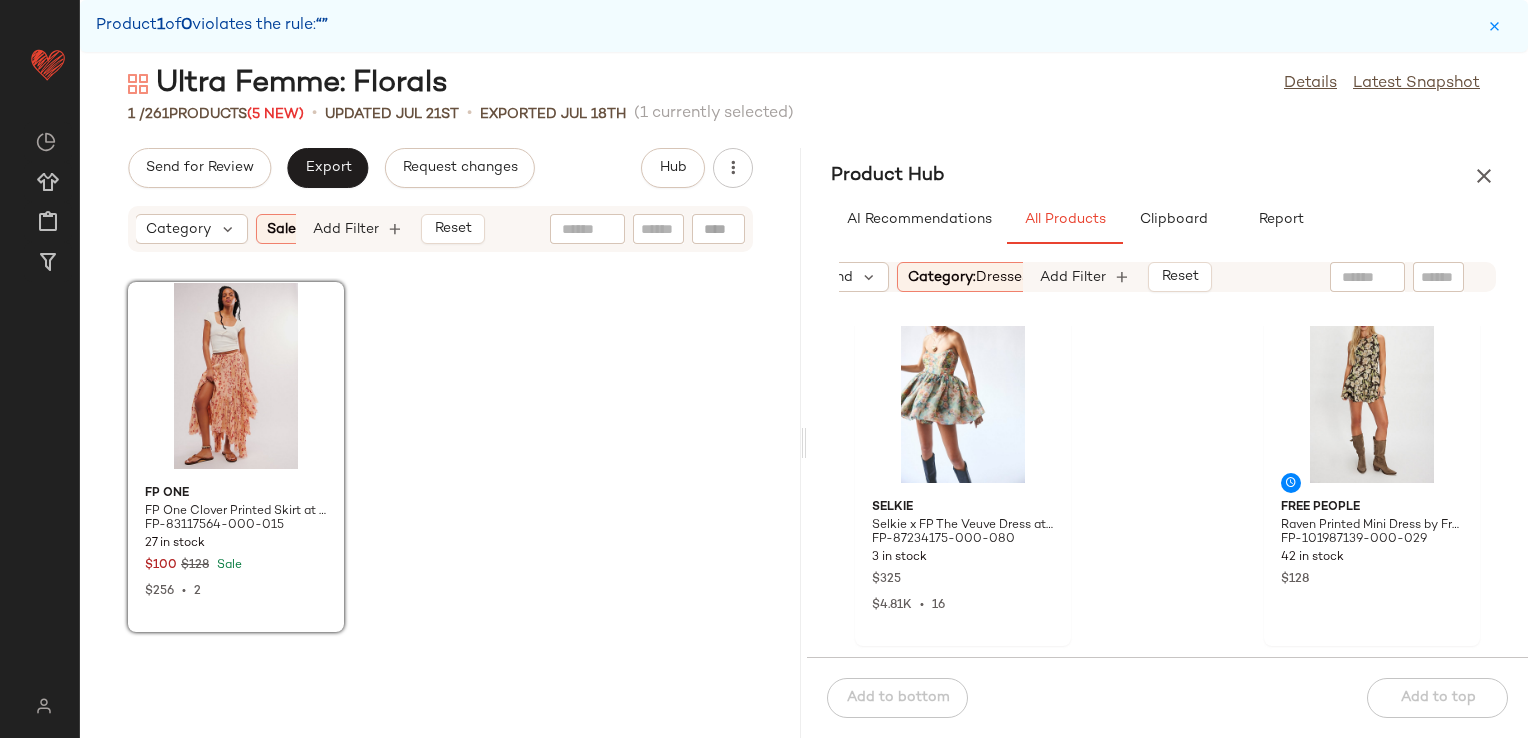 click on "Dresses" at bounding box center (1002, 277) 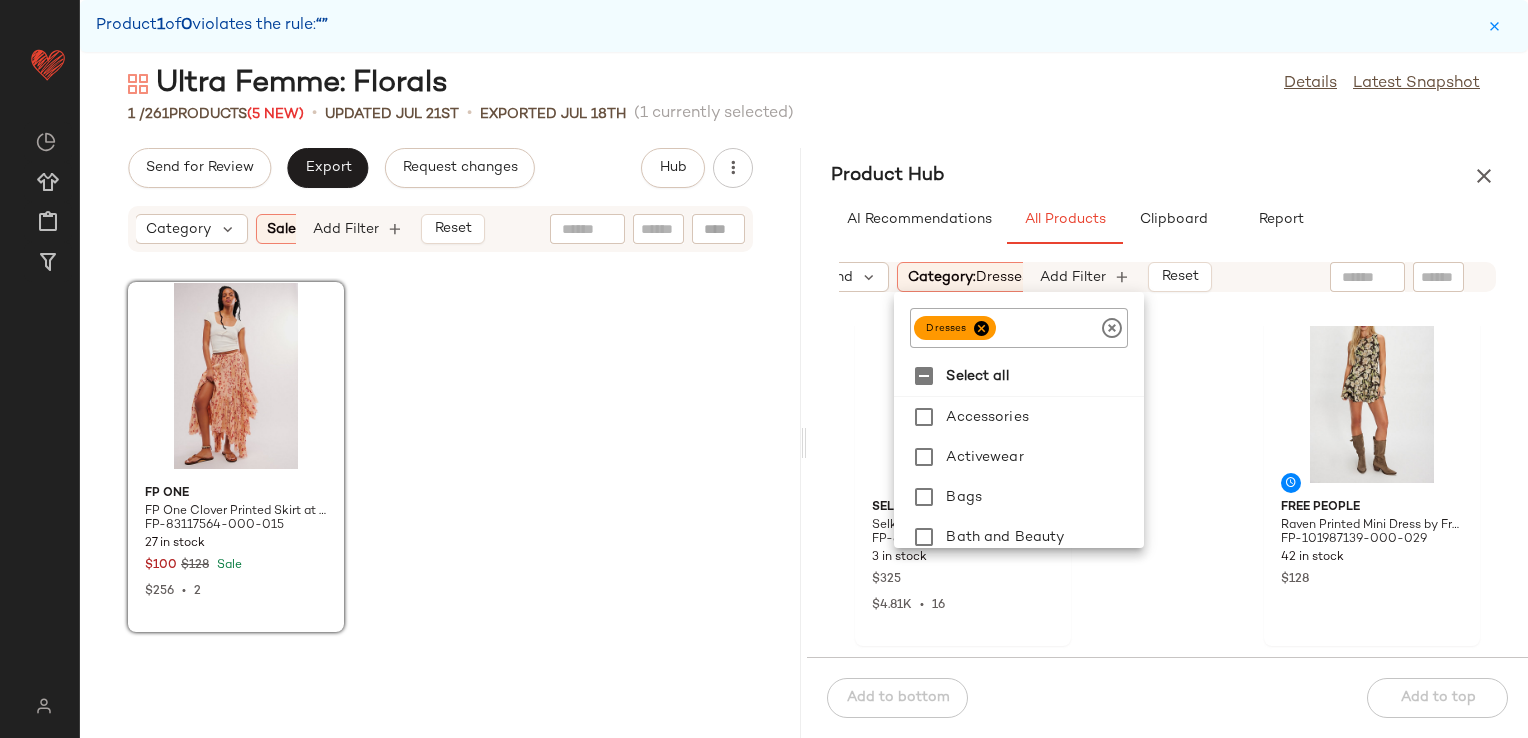 click 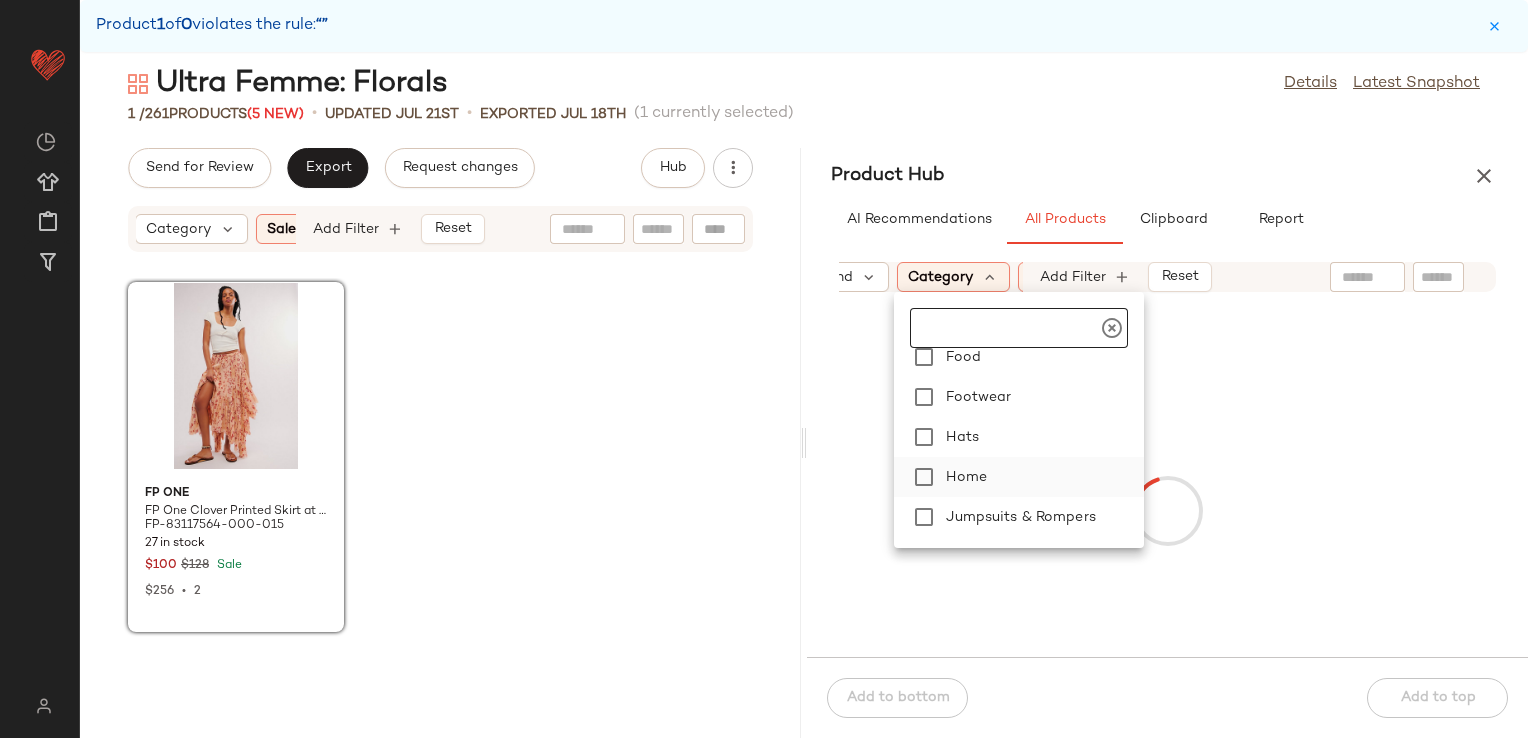 scroll, scrollTop: 500, scrollLeft: 0, axis: vertical 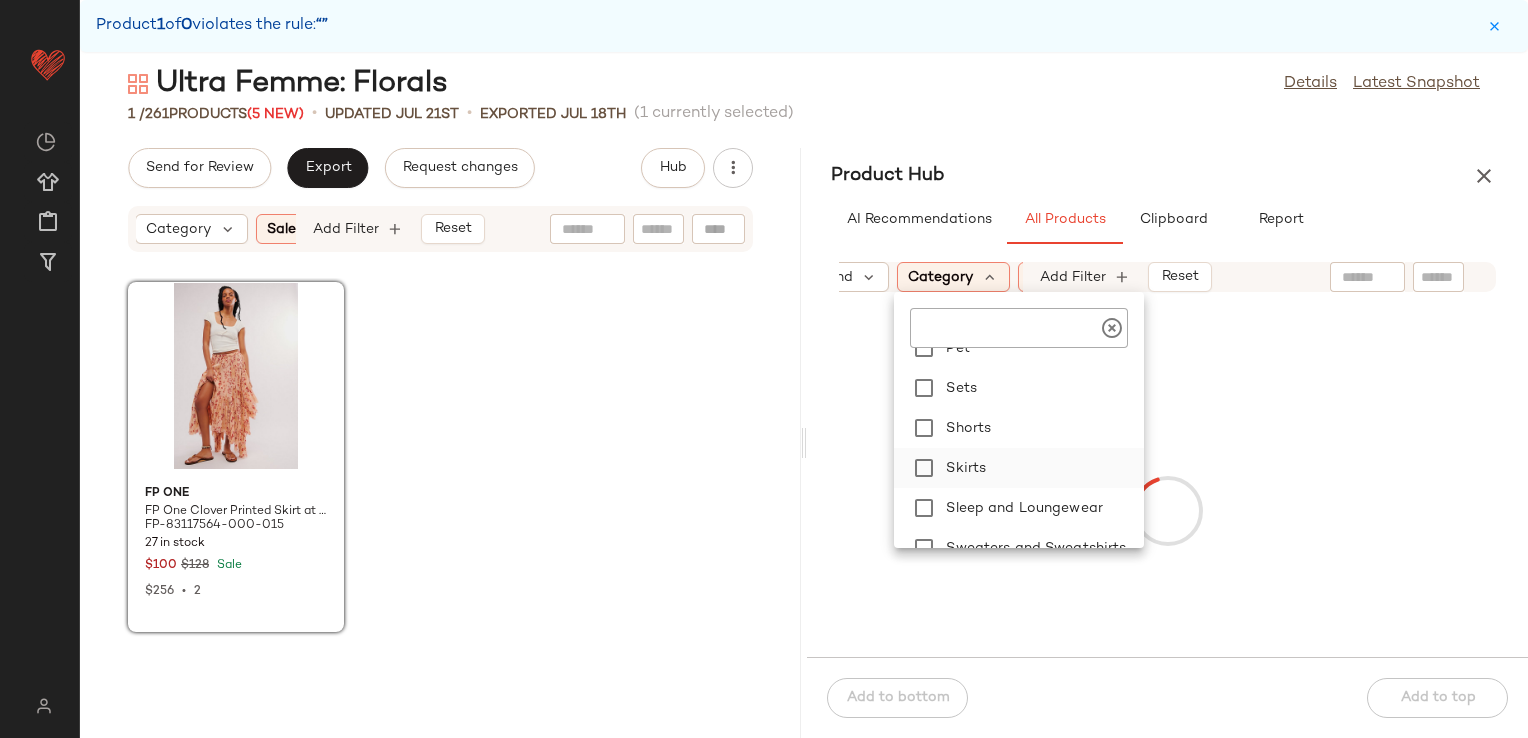 click on "Skirts" at bounding box center (1041, 468) 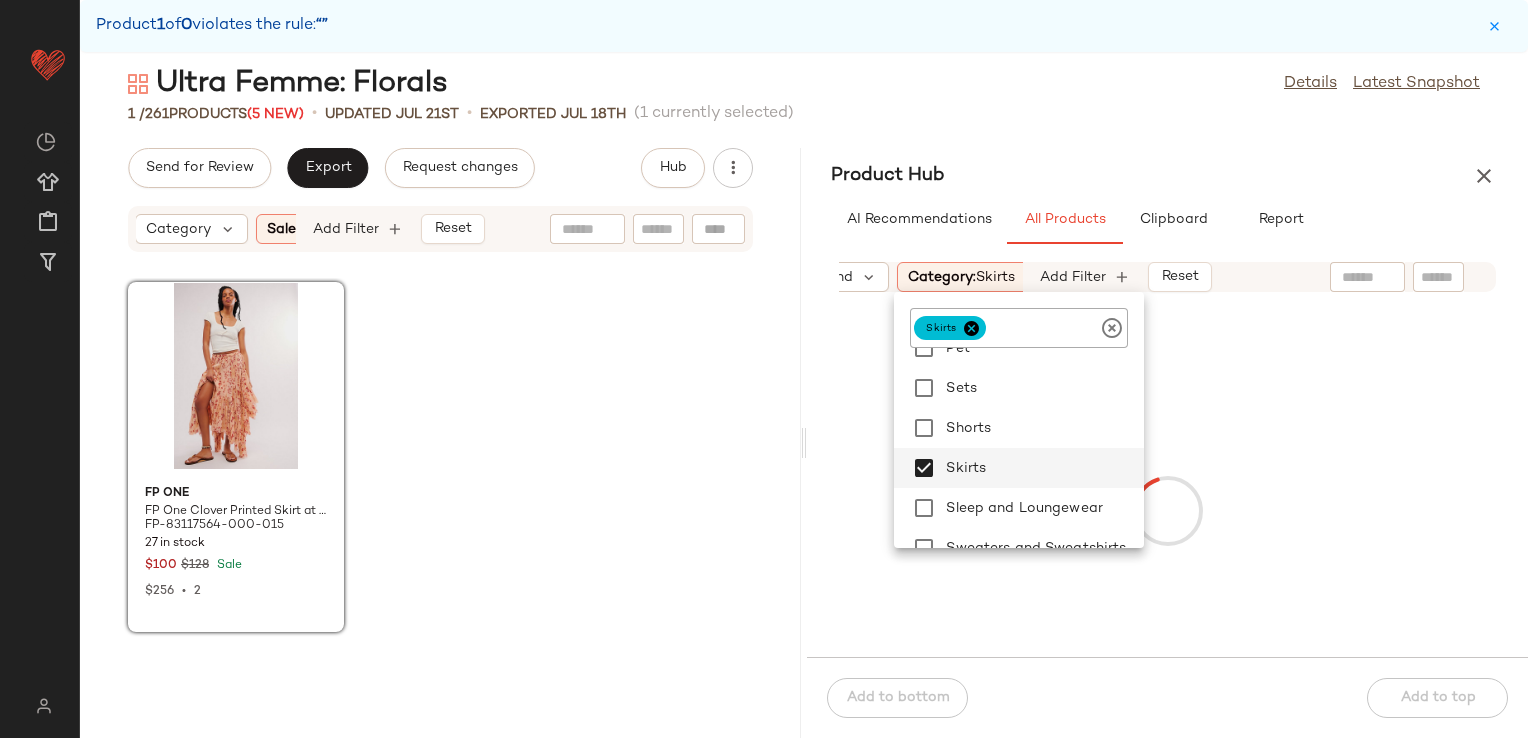 click on "Ultra Femme: Florals  Details   Latest Snapshot  1 /  261   Products  (5 New)  •   updated Jul 21st  •  Exported Jul 18th   (1 currently selected)   Send for Review   Export   Request changes   Hub  Sort  Brand  Category  Sale Price:   On sale Add Filter   Reset  FP One FP One Clover Printed Skirt at Free People, Size: L FP-83117564-000-015 27 in stock $100 $128 Sale $256  •  2 Product Hub  AI Recommendations   All Products   Clipboard   Report  Sort  Brand  Category:   Skirts In Curation?:   No Availability:   in_stock Sale Price:   Not on sale Add Filter   Reset   Add to bottom   Add to top" at bounding box center [804, 401] 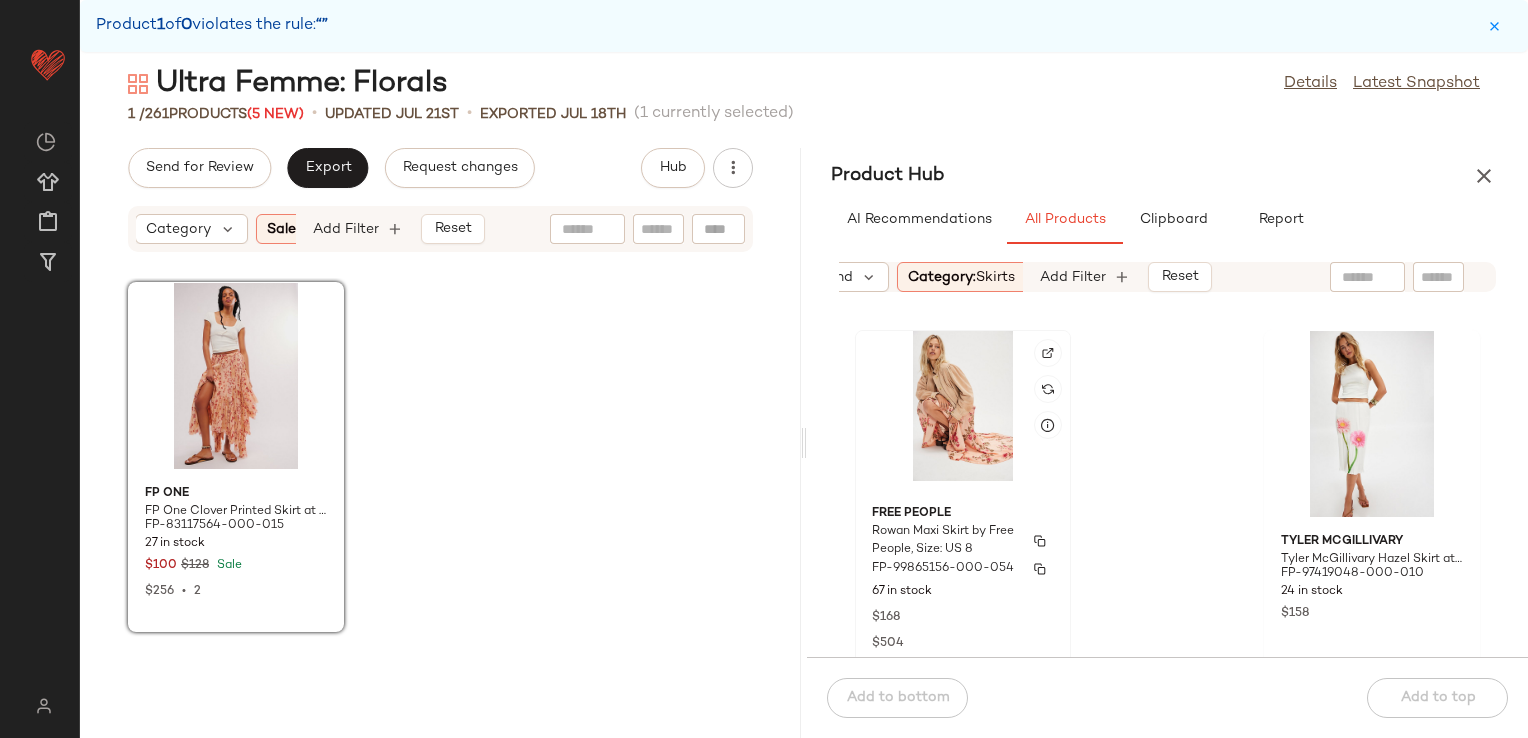 click on "Rowan Maxi Skirt by Free People, Size: US 8" at bounding box center (945, 541) 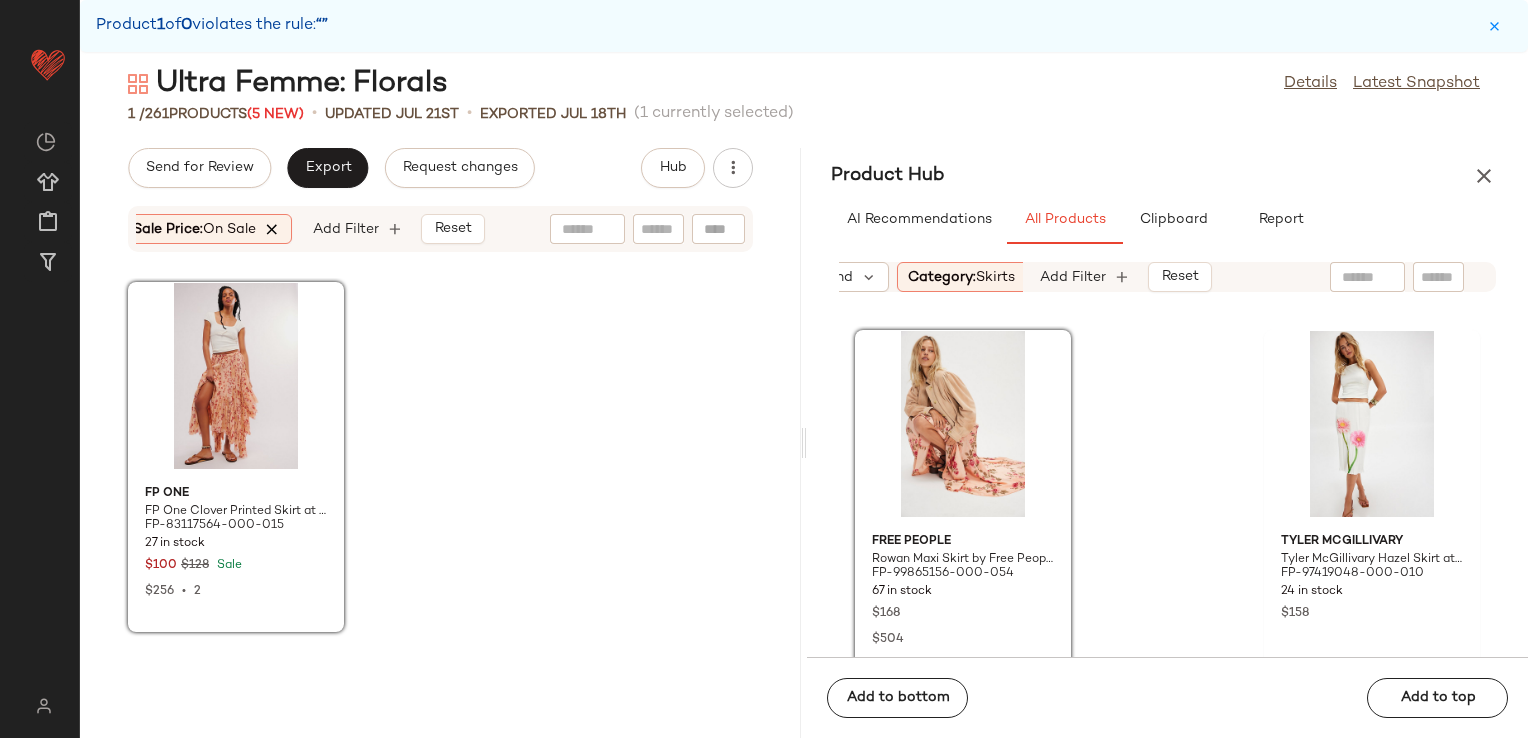 click at bounding box center [273, 229] 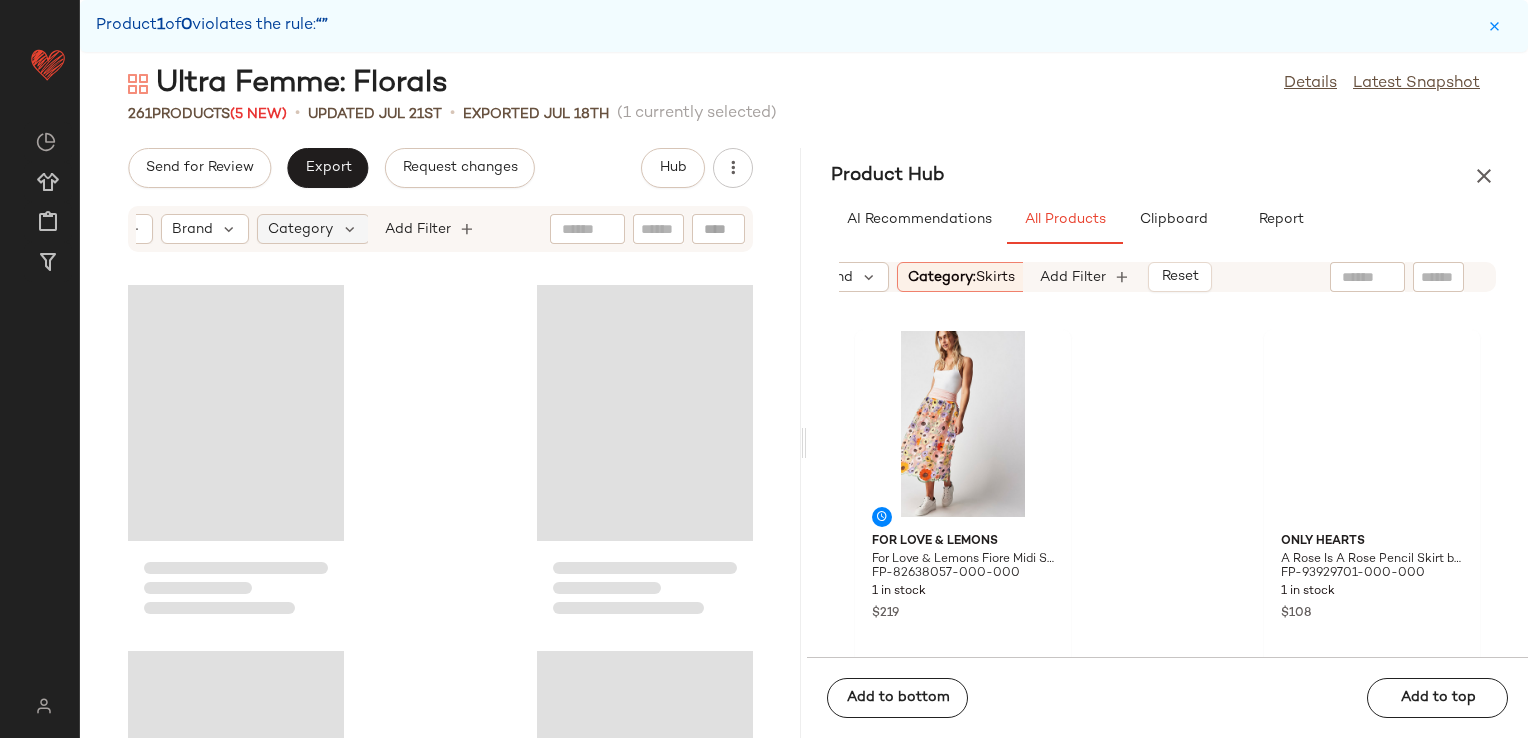 scroll, scrollTop: 21228, scrollLeft: 0, axis: vertical 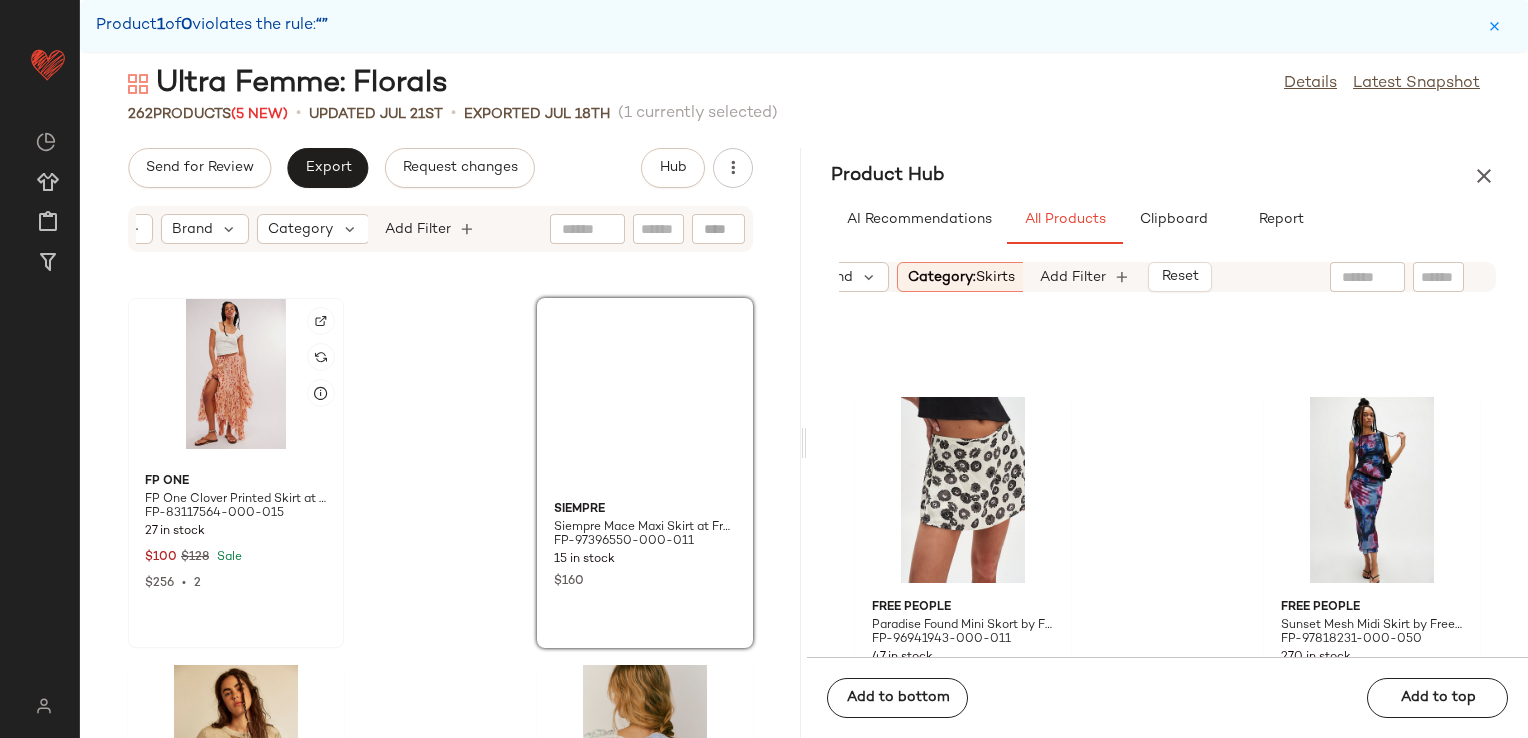 click 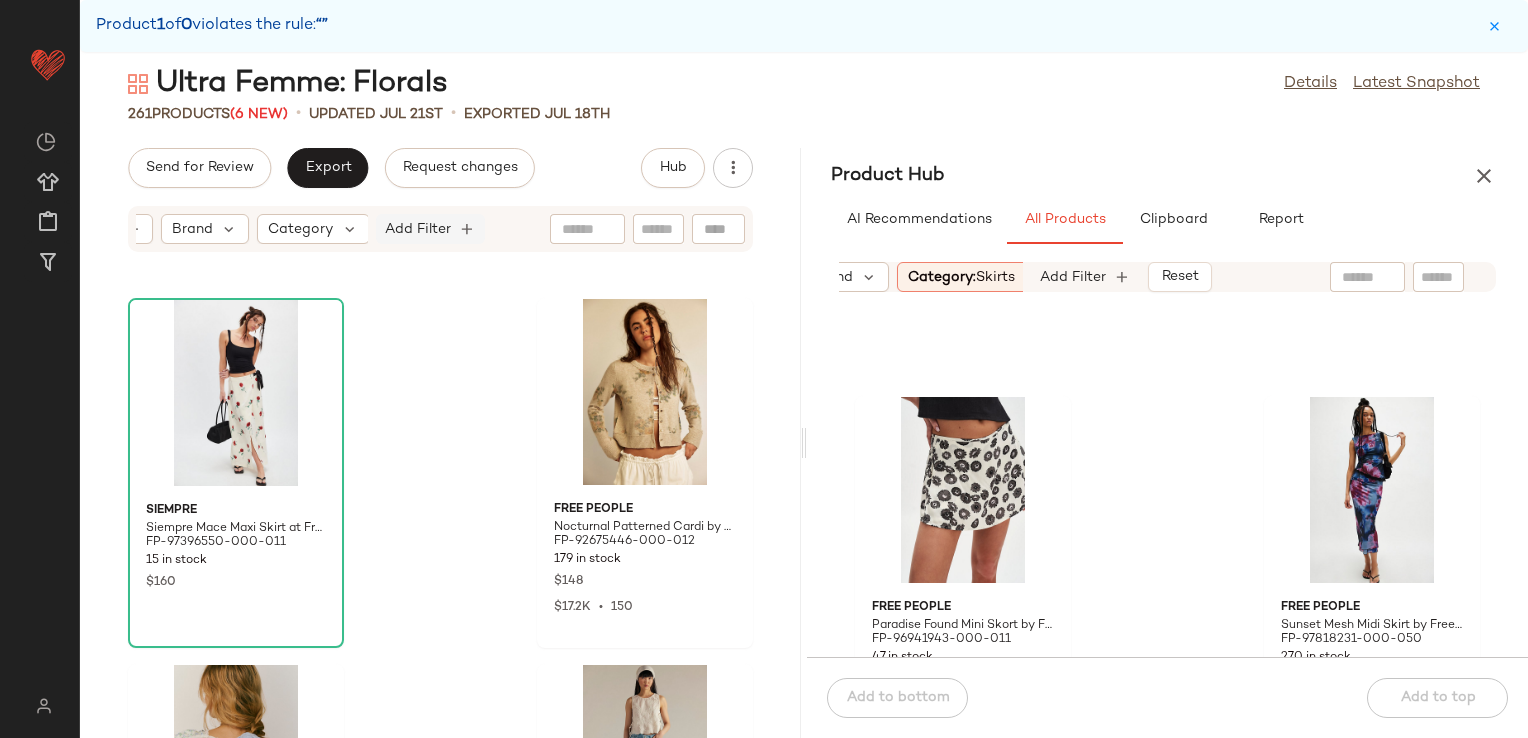 click on "Add Filter" at bounding box center (418, 229) 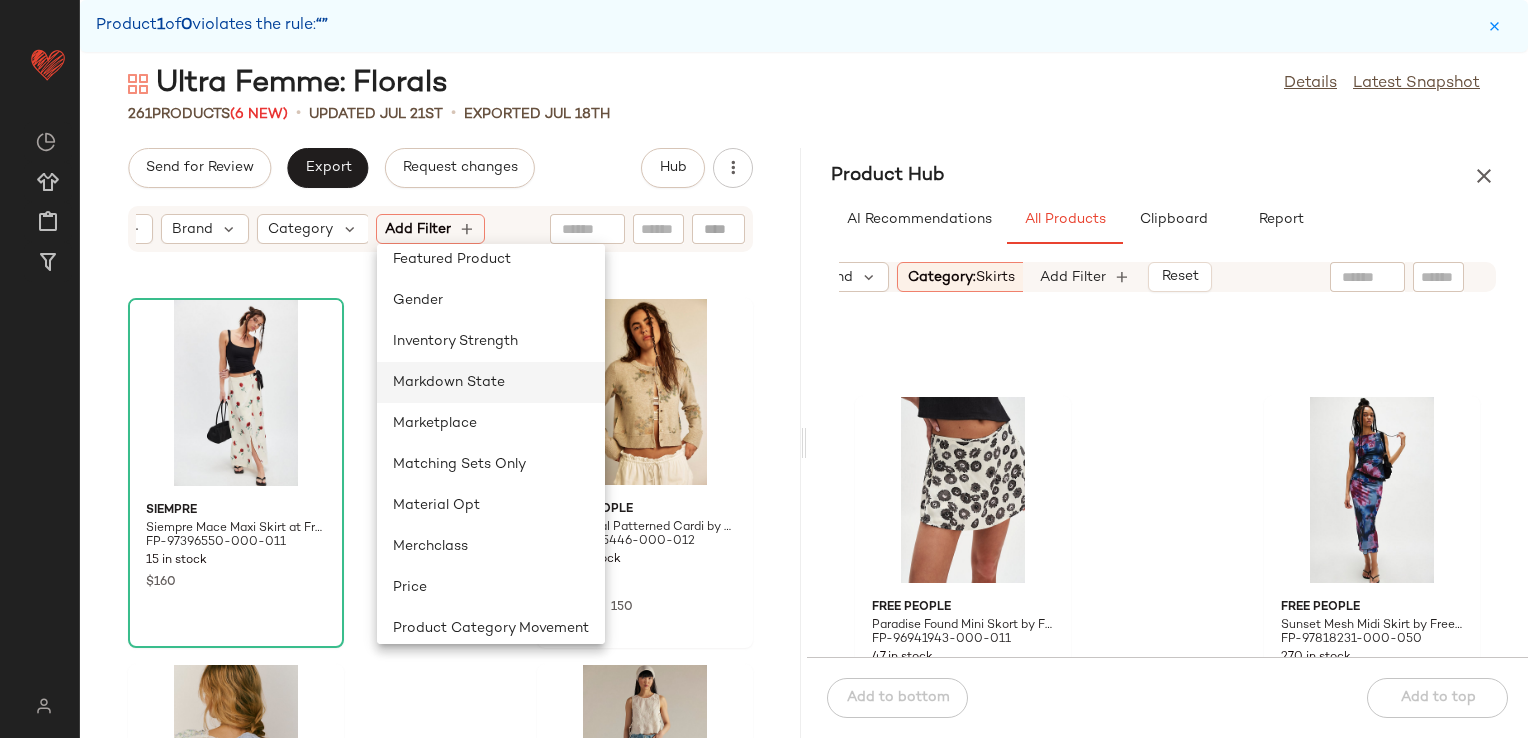 scroll, scrollTop: 500, scrollLeft: 0, axis: vertical 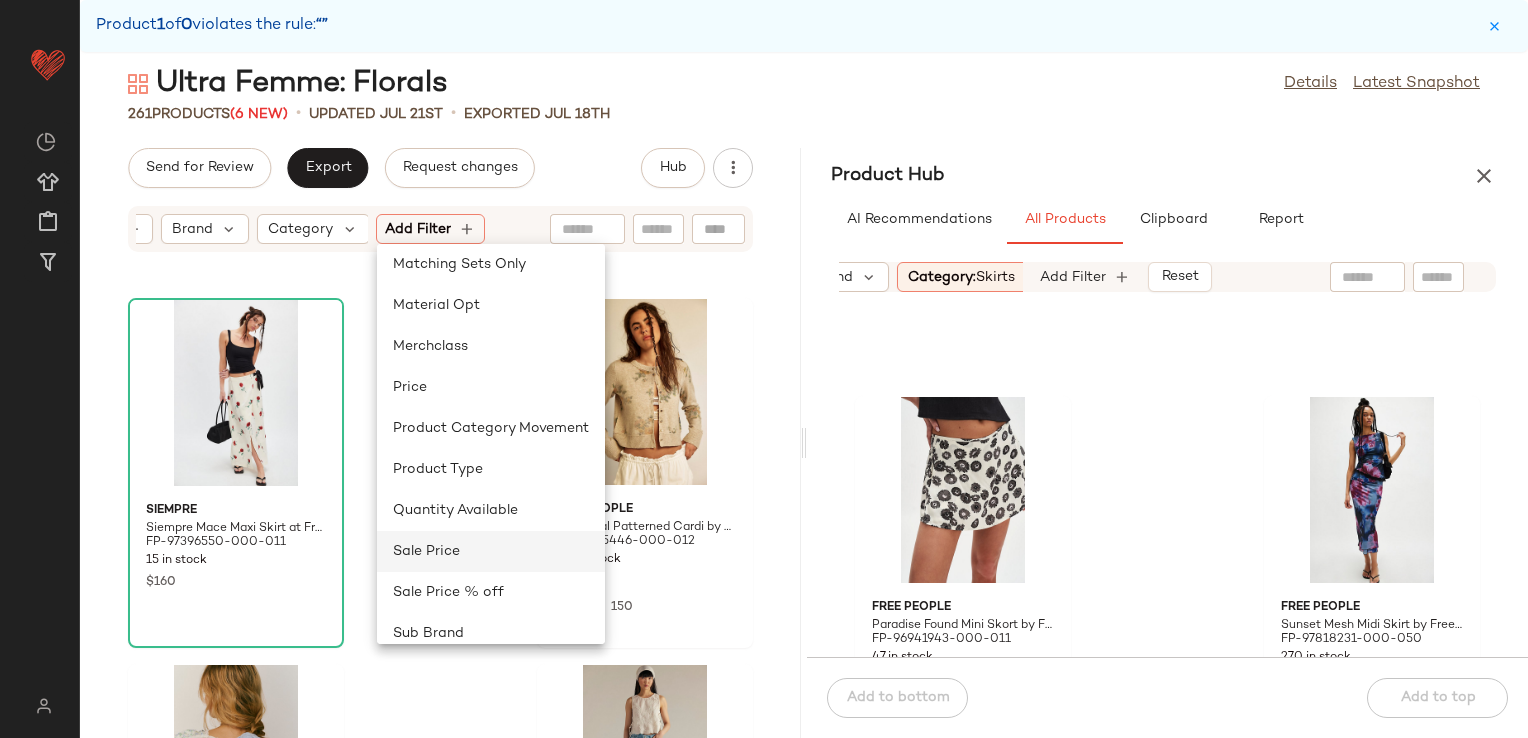click on "Sale Price" 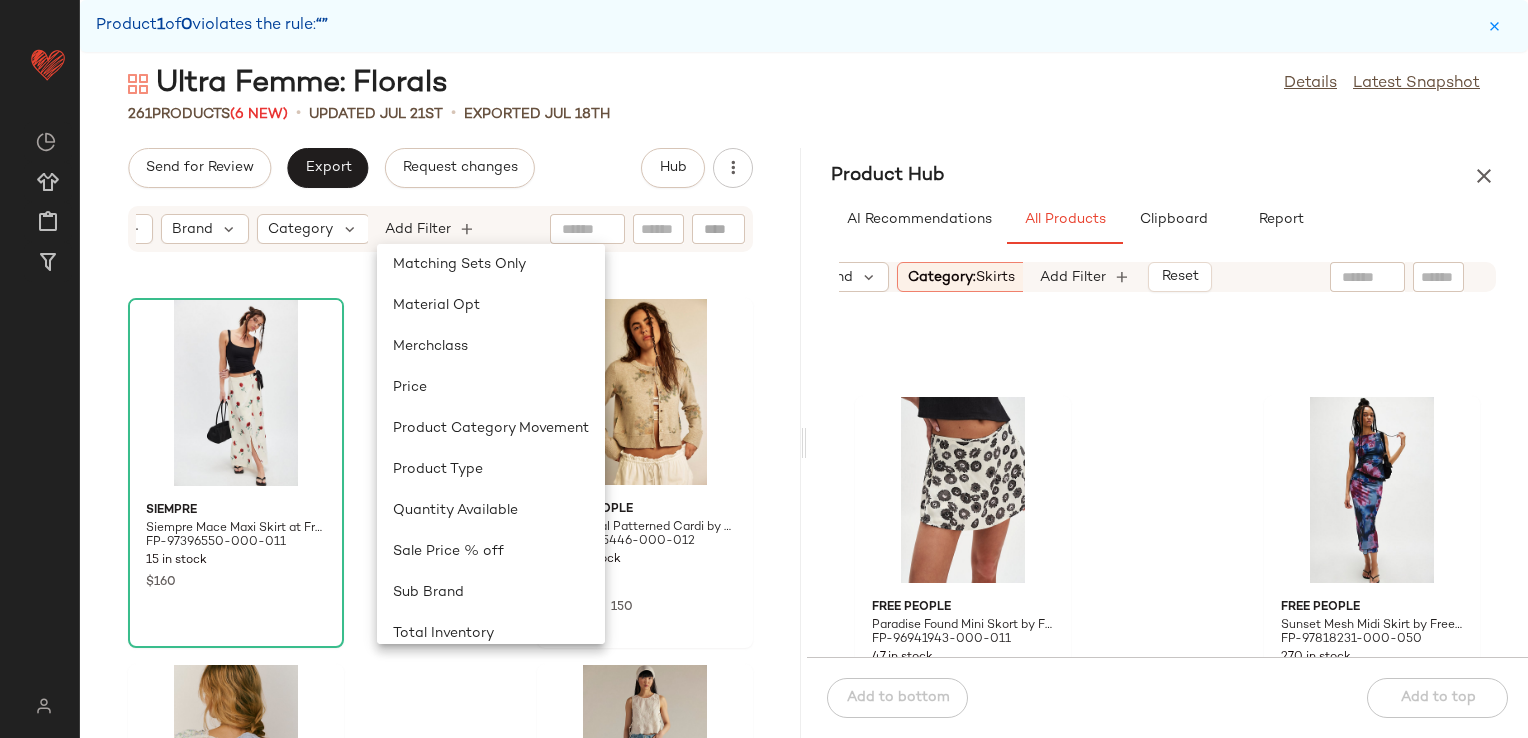 scroll, scrollTop: 0, scrollLeft: 182, axis: horizontal 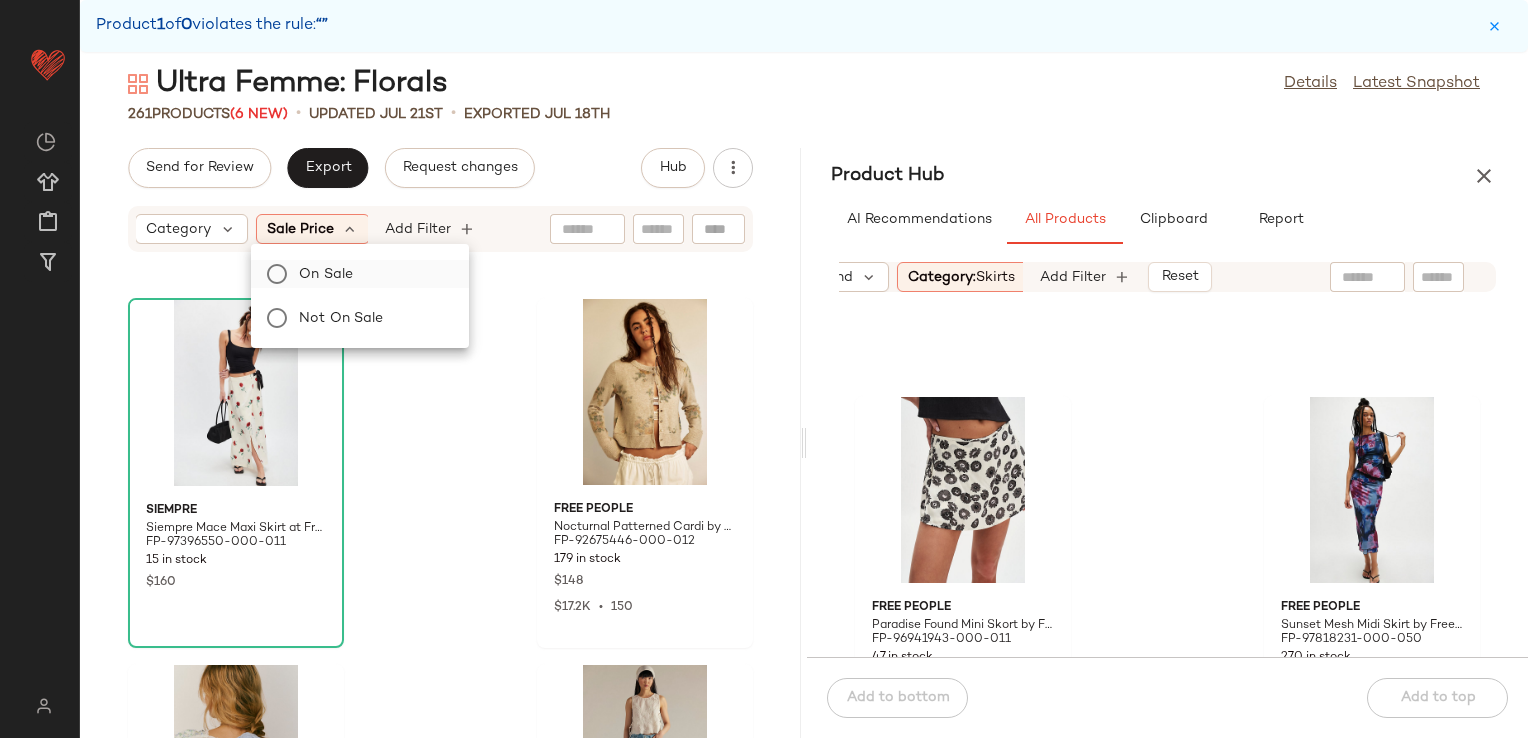 click on "On sale" at bounding box center (372, 274) 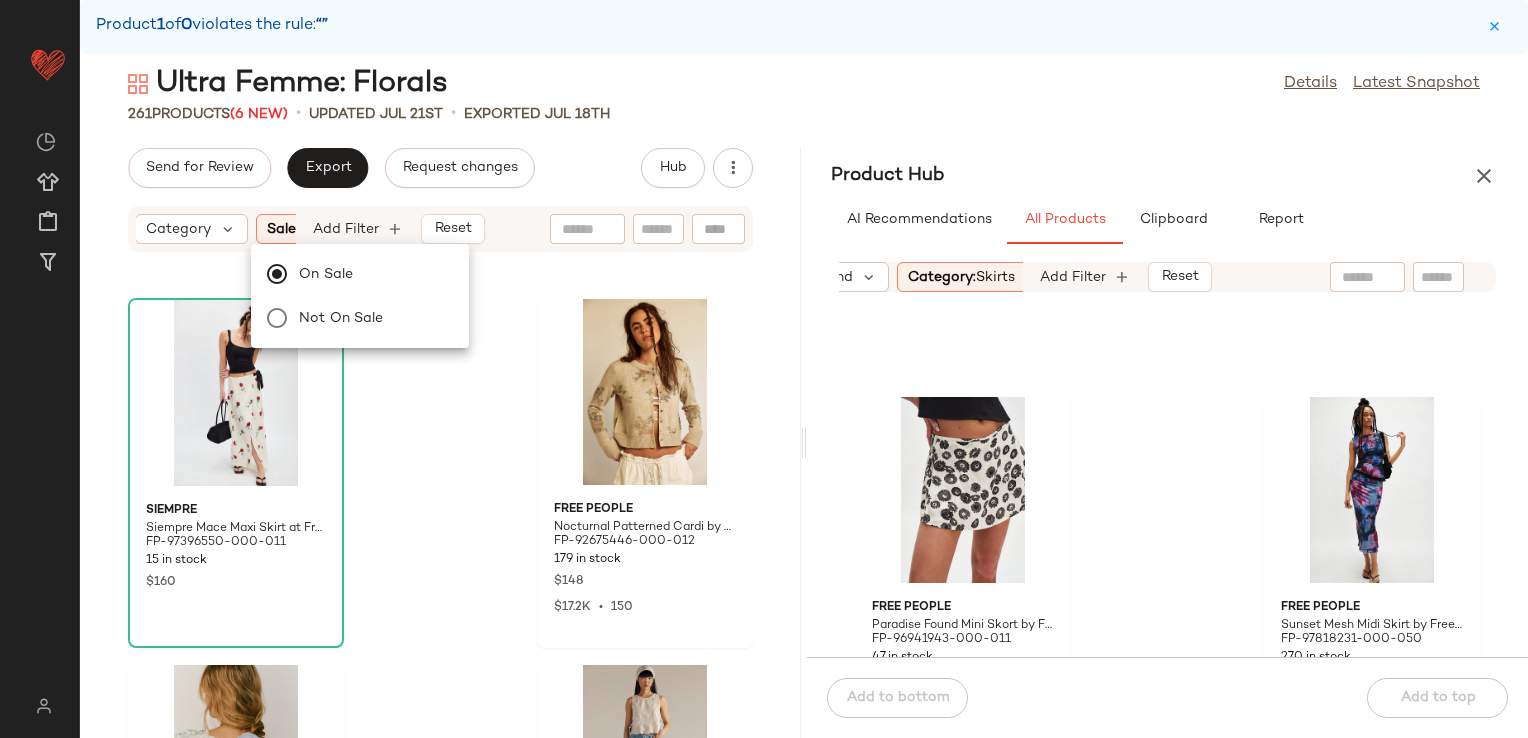 click on "Ultra Femme: Florals  Details   Latest Snapshot  261   Products  (6 New)  •   updated Jul 21st  •  Exported Jul 18th  Send for Review   Export   Request changes   Hub  Sort  Brand  Category  Sale Price:   On sale Add Filter   Reset  Siempre Siempre Mace Maxi Skirt at Free People in White, Size: XL FP-97396550-000-011 15 in stock $160 Free People Nocturnal Patterned Cardi by Free People in White, Size: M FP-92675446-000-012 179 in stock $148 $17.2K  •  150 Free People Oh So Darling Layered Scrunchie by Free People in Blue FP-96207881-000-042 8 in stock $18 $18  •  1 We The Free We The Free Illusions Printed Relaxed Jeans at Free People in Light Wash, Size: 31 S FP-95490140-000-045 132 in stock $198 $5.94K  •  17 Free People Moon Chaser Mini Dress by Free People in Pink, Size: XS FP-95079232-000-020 11 in stock $128 $118  •  1 Free People Bed Of Roses Sweater by Free People in Black, Size: XS FP-79590576-000-001 269 in stock $128 Intimately FP-96022603-000-053 4 in stock $16 $2.43K  •  105 $98" at bounding box center [804, 401] 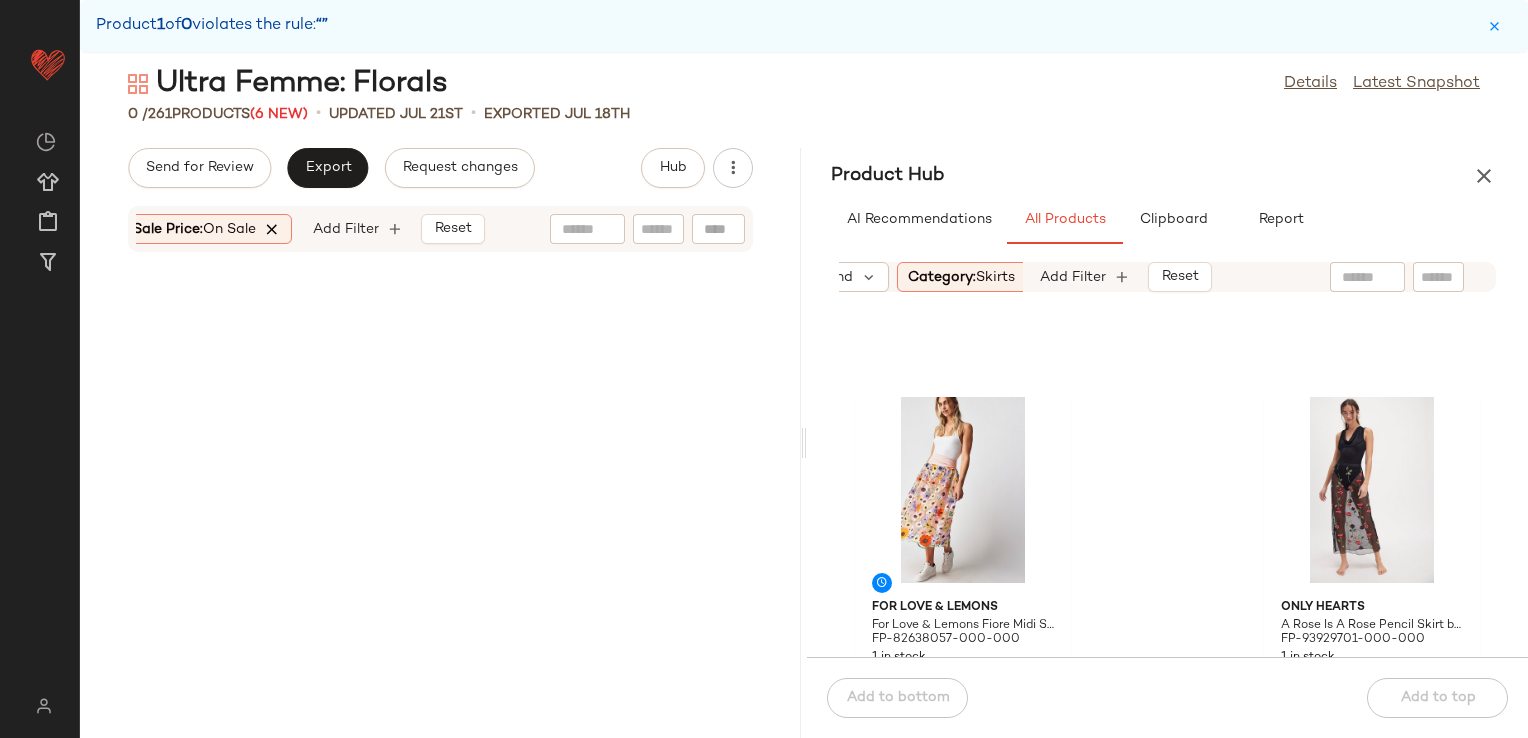 click at bounding box center [273, 229] 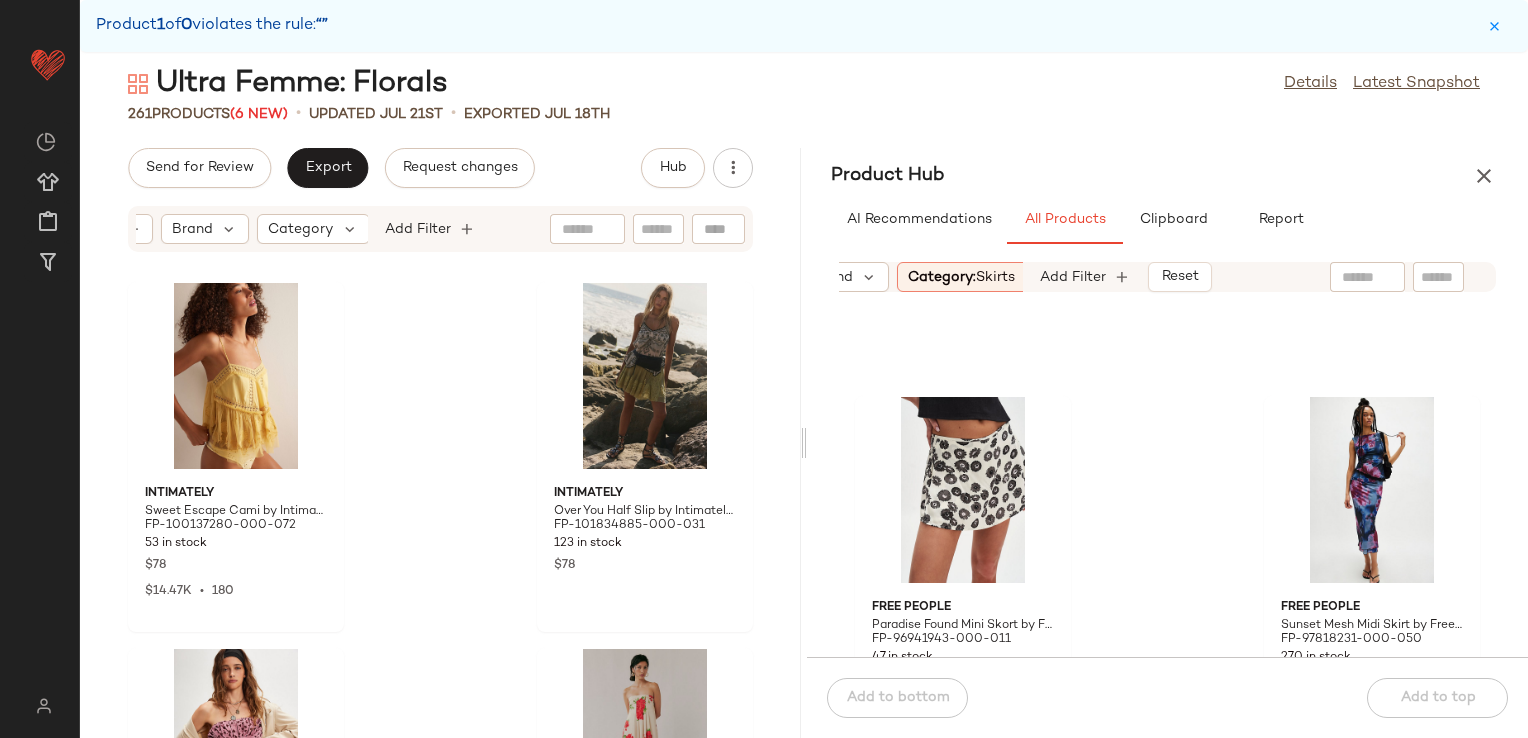 click at bounding box center [803, 443] 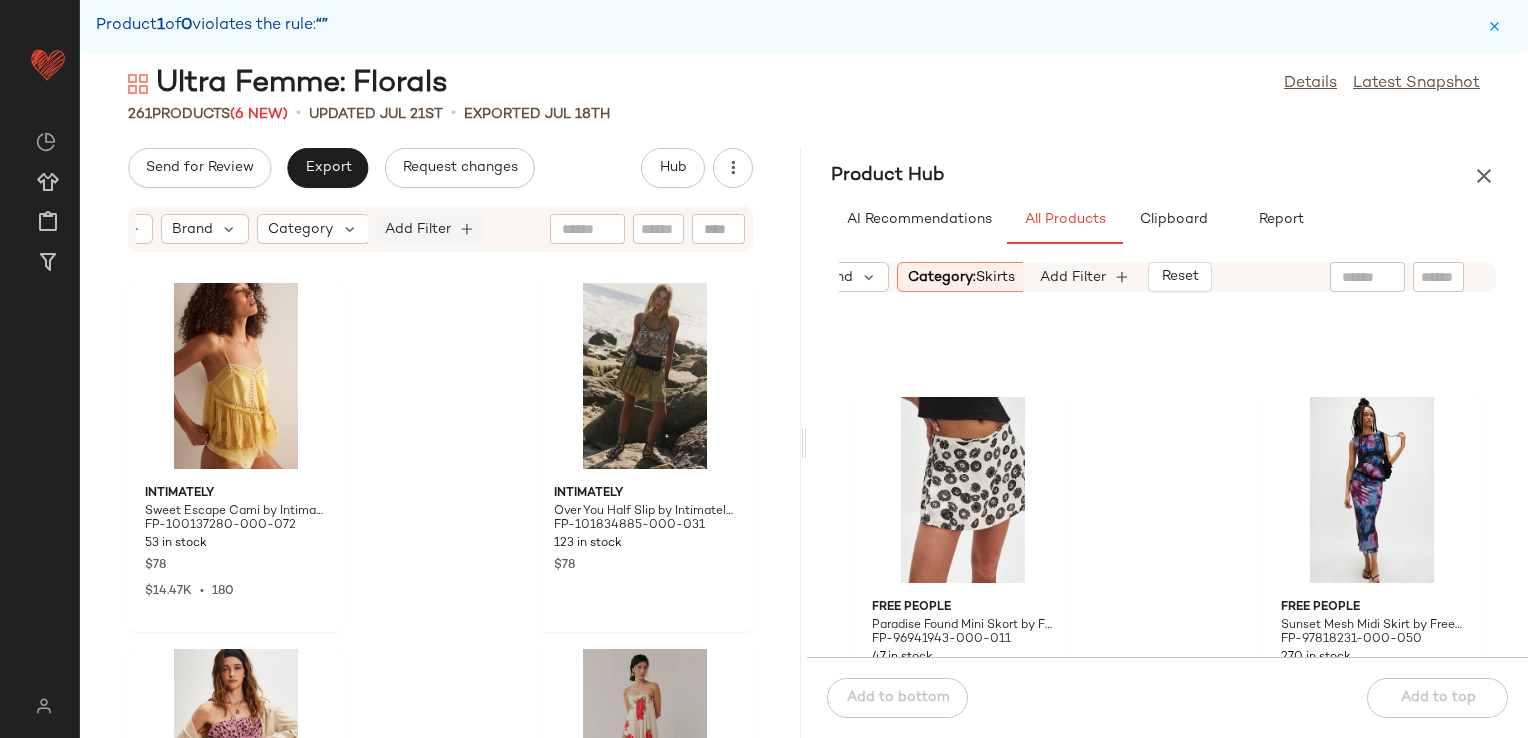 click on "Add Filter" at bounding box center [418, 229] 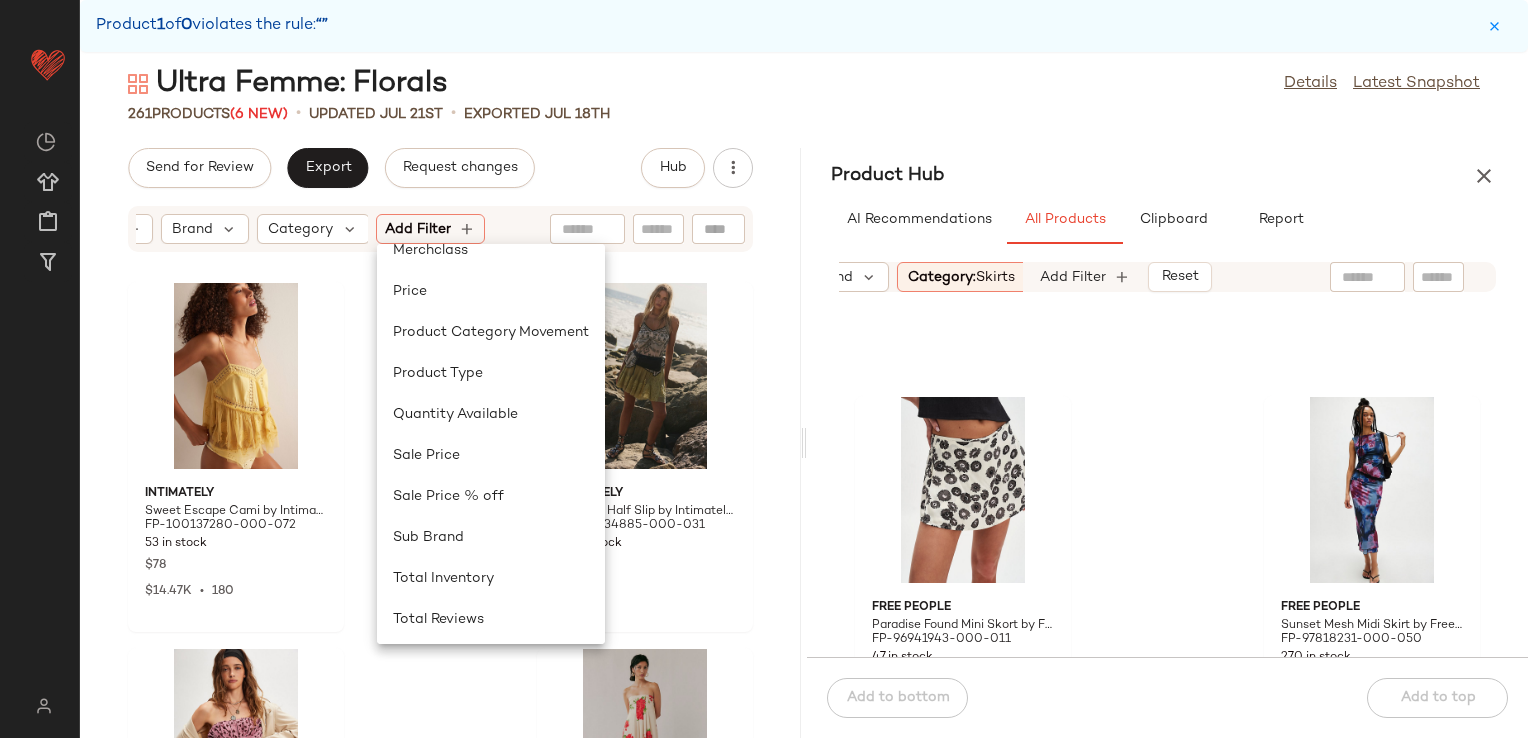 scroll, scrollTop: 600, scrollLeft: 0, axis: vertical 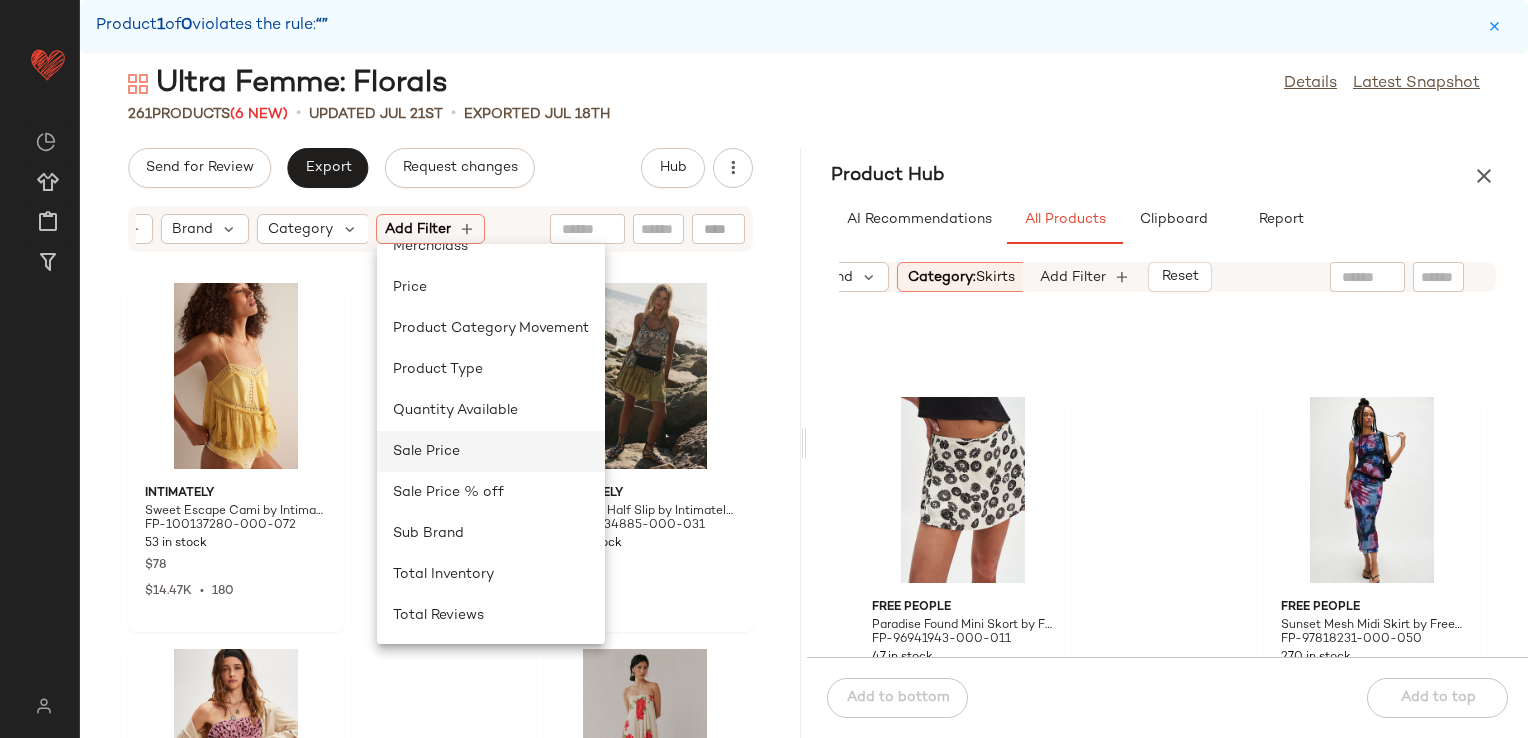 click on "Sale Price" 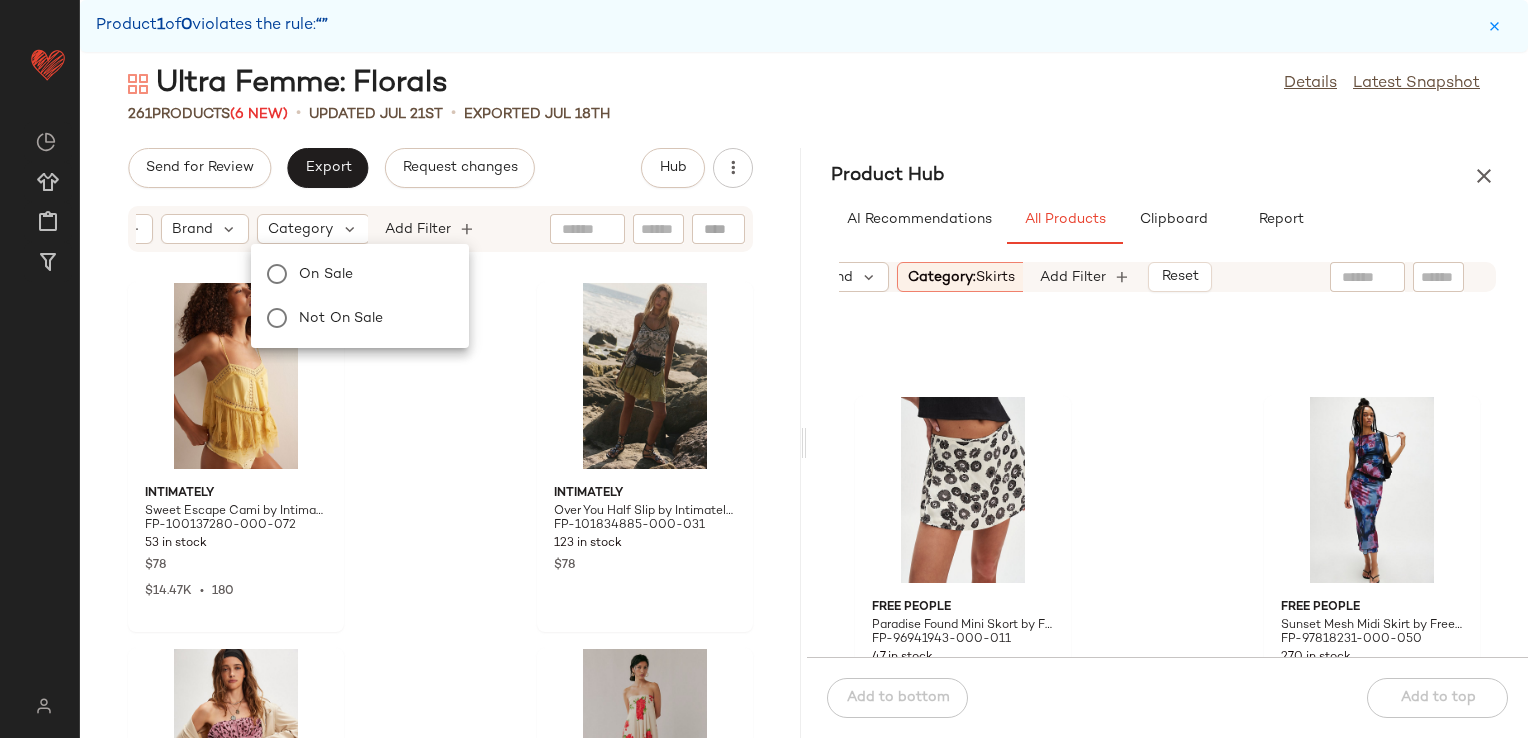 scroll, scrollTop: 0, scrollLeft: 182, axis: horizontal 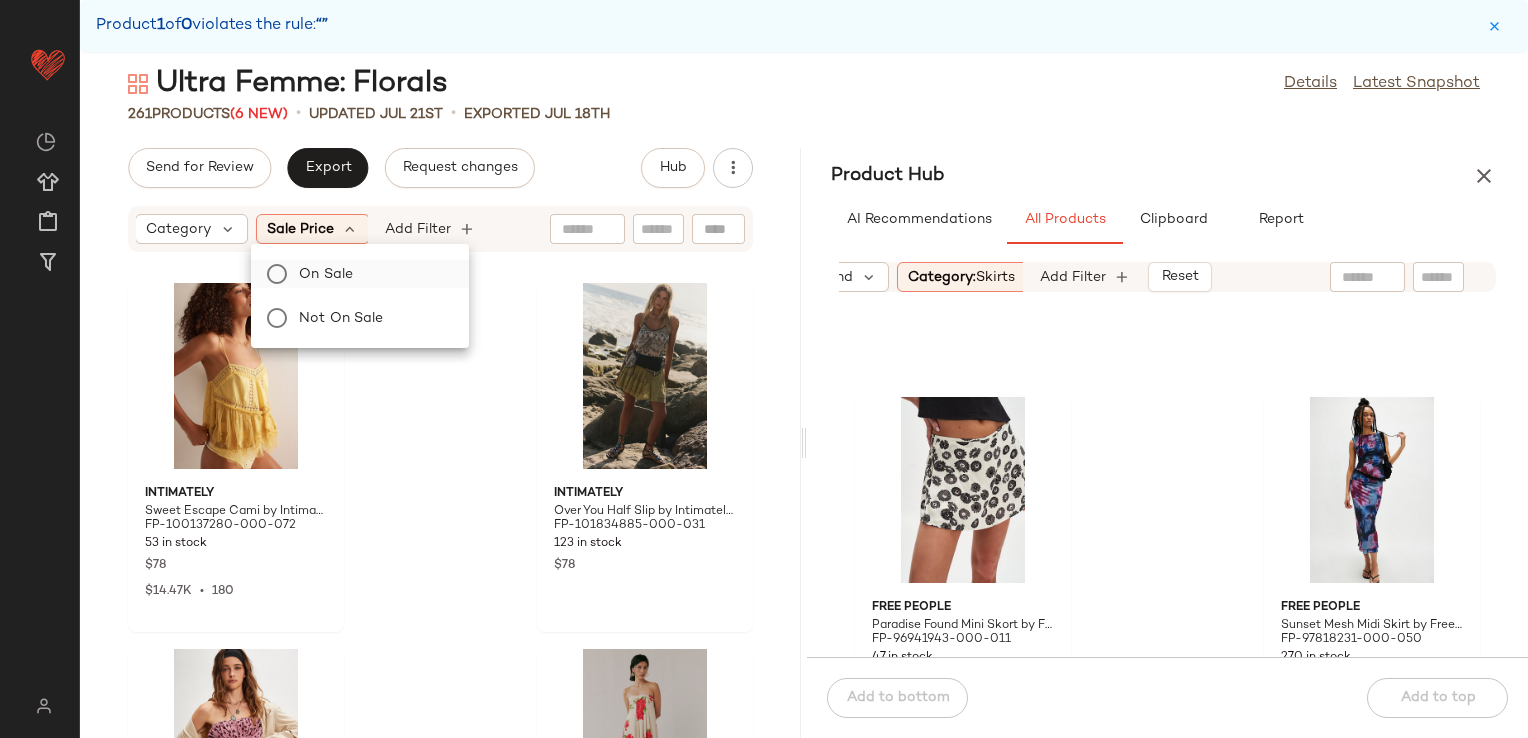 click on "On sale" at bounding box center [372, 274] 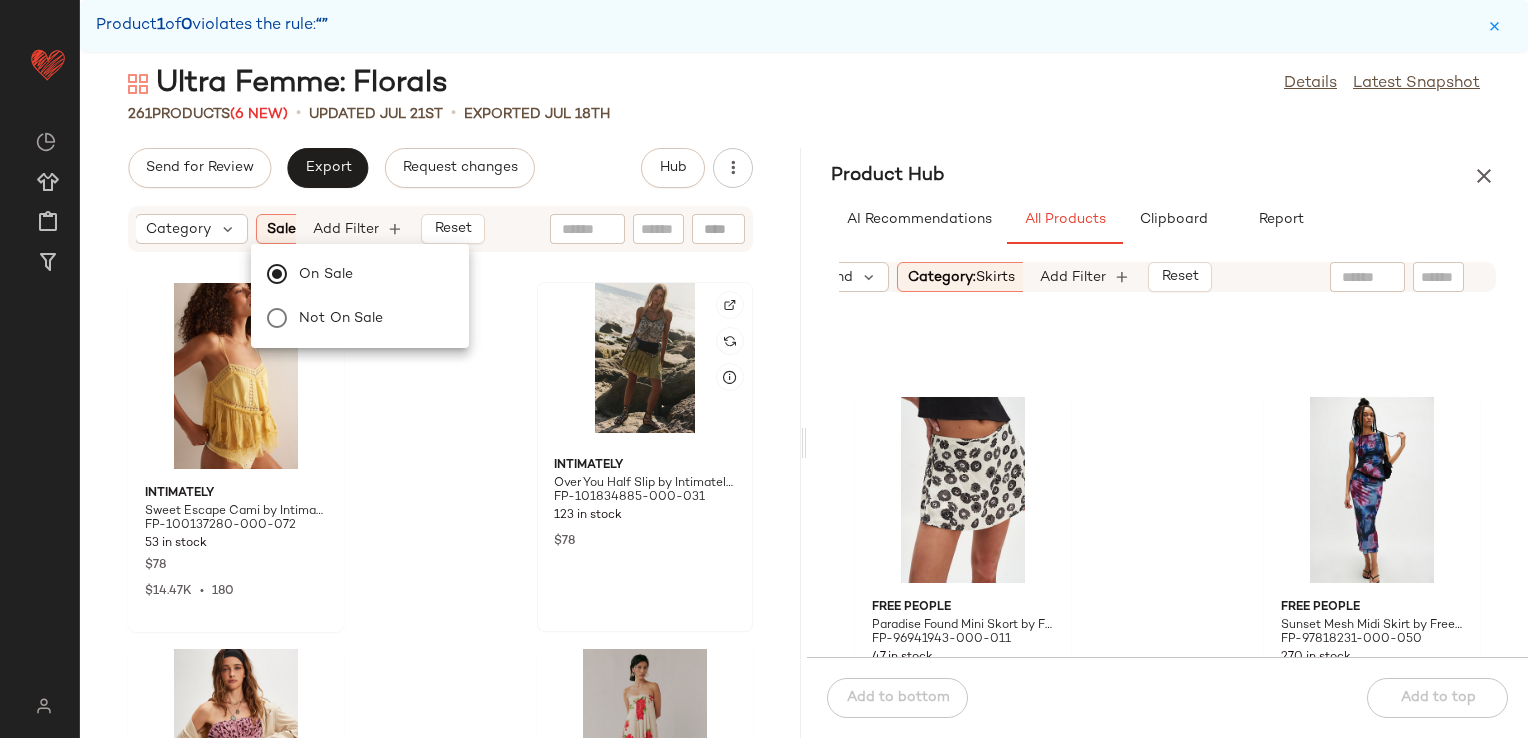 click 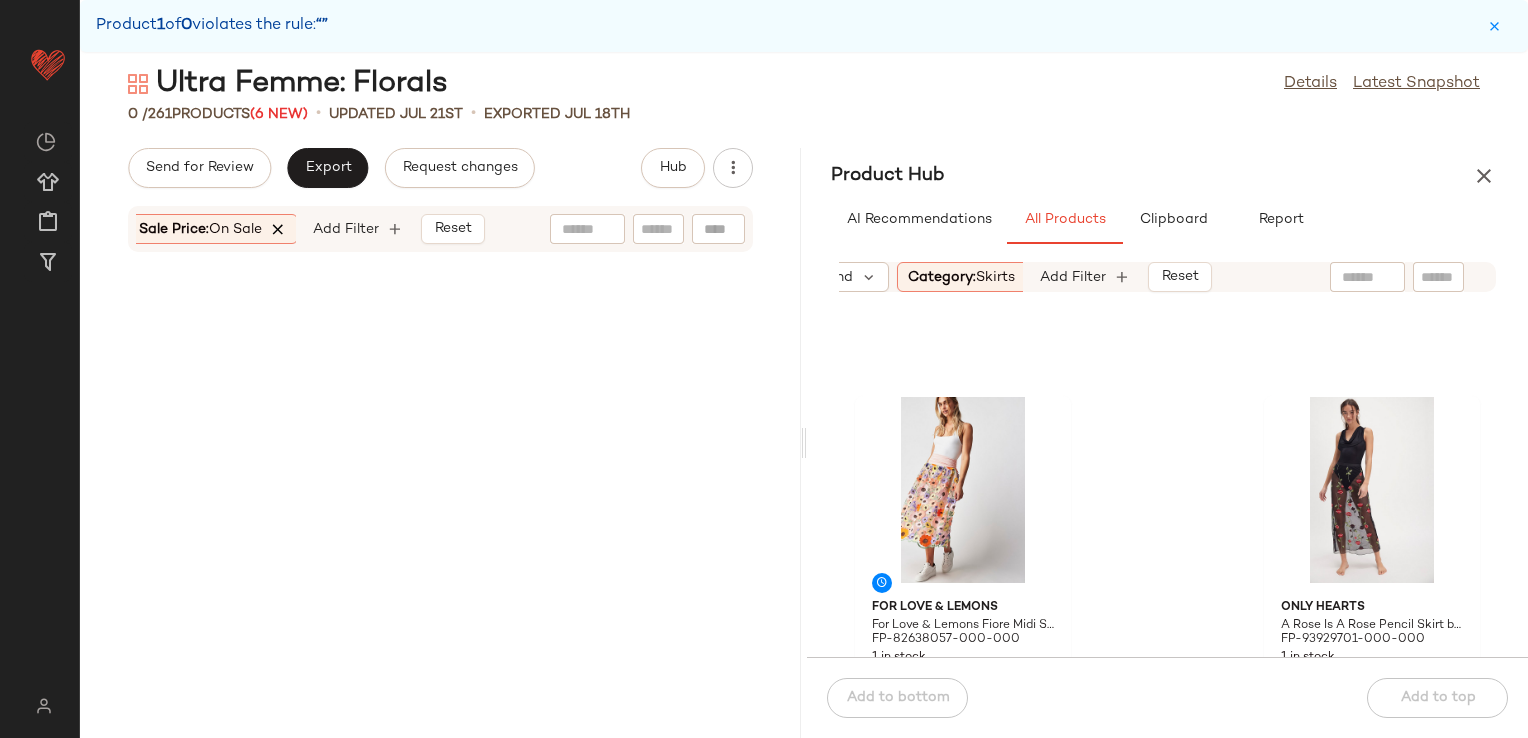 click at bounding box center (279, 229) 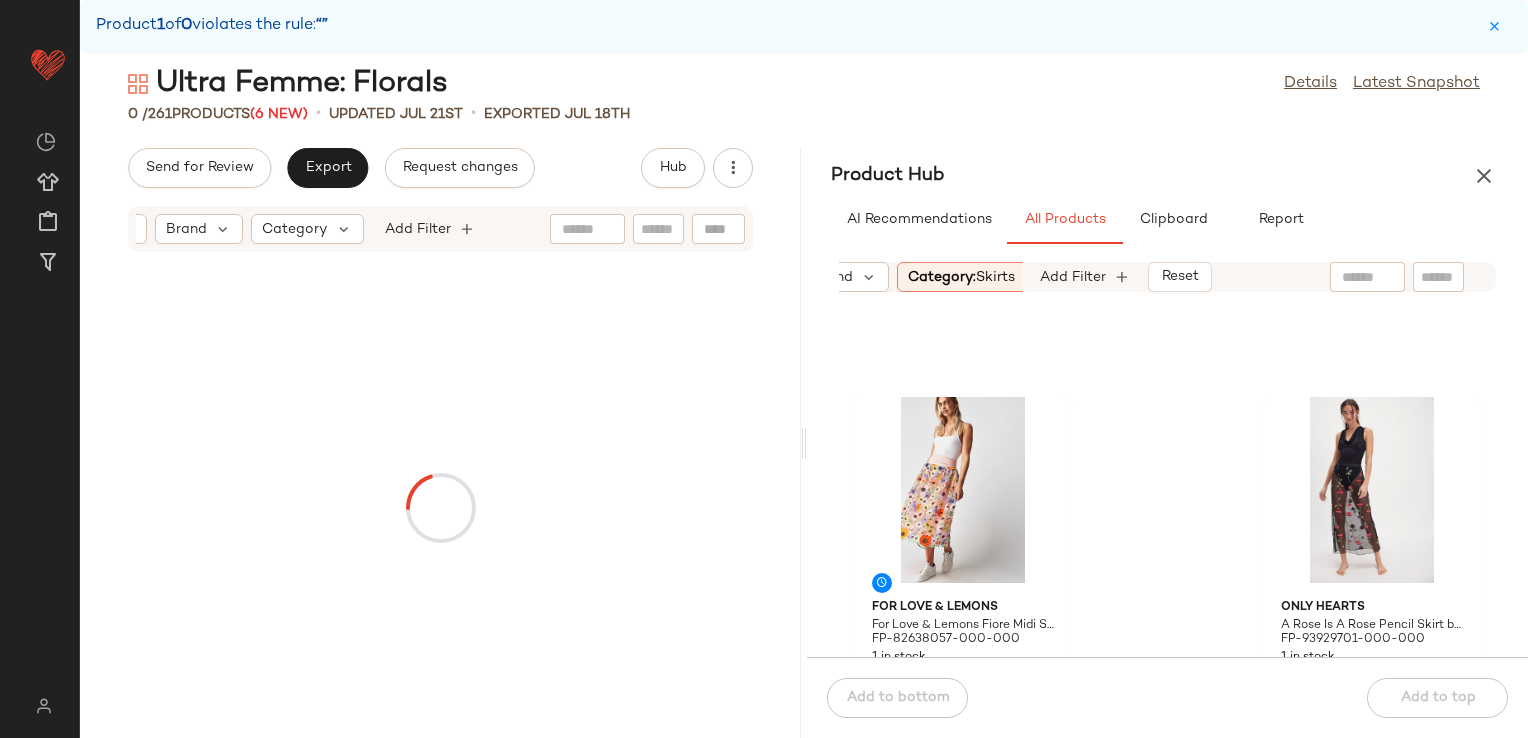 scroll, scrollTop: 0, scrollLeft: 60, axis: horizontal 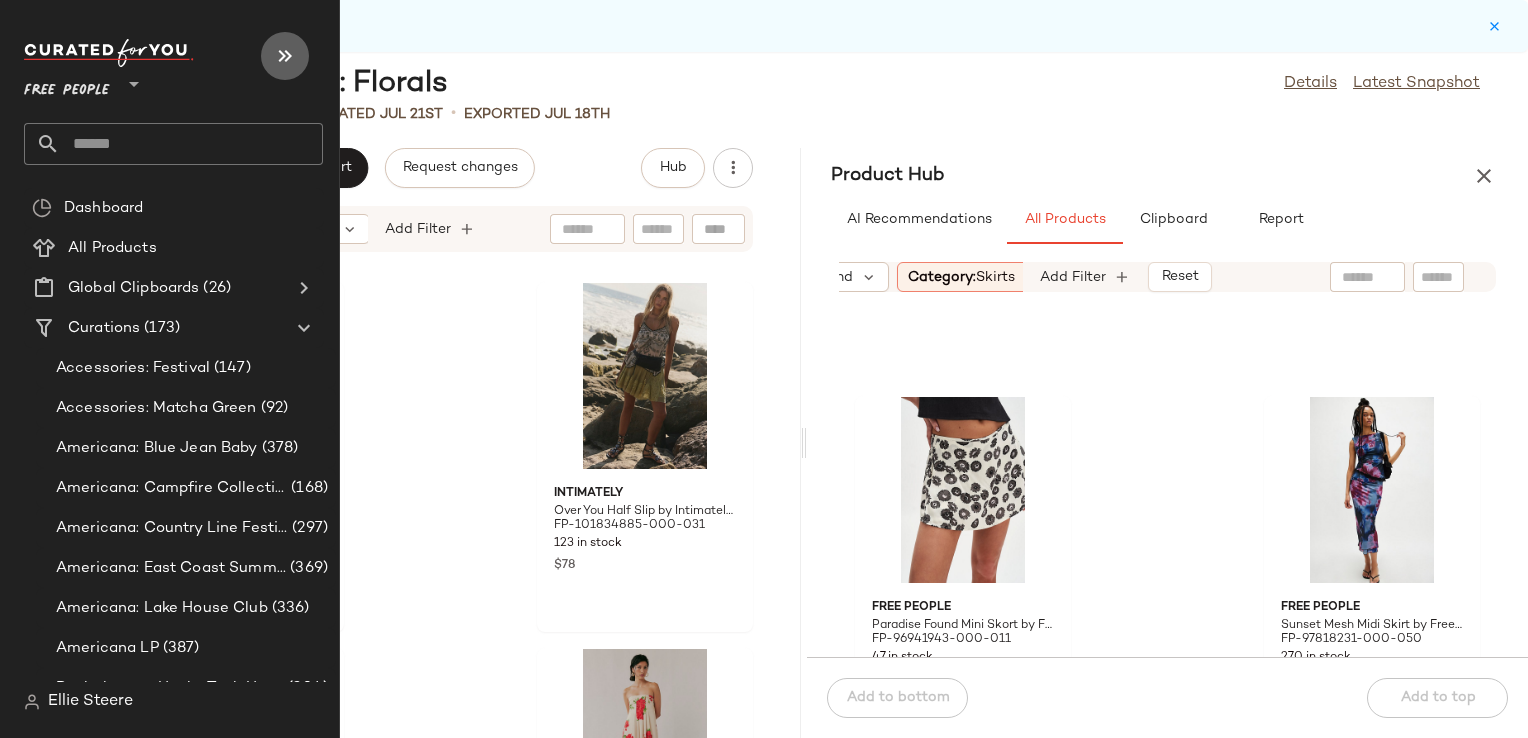 click at bounding box center [285, 56] 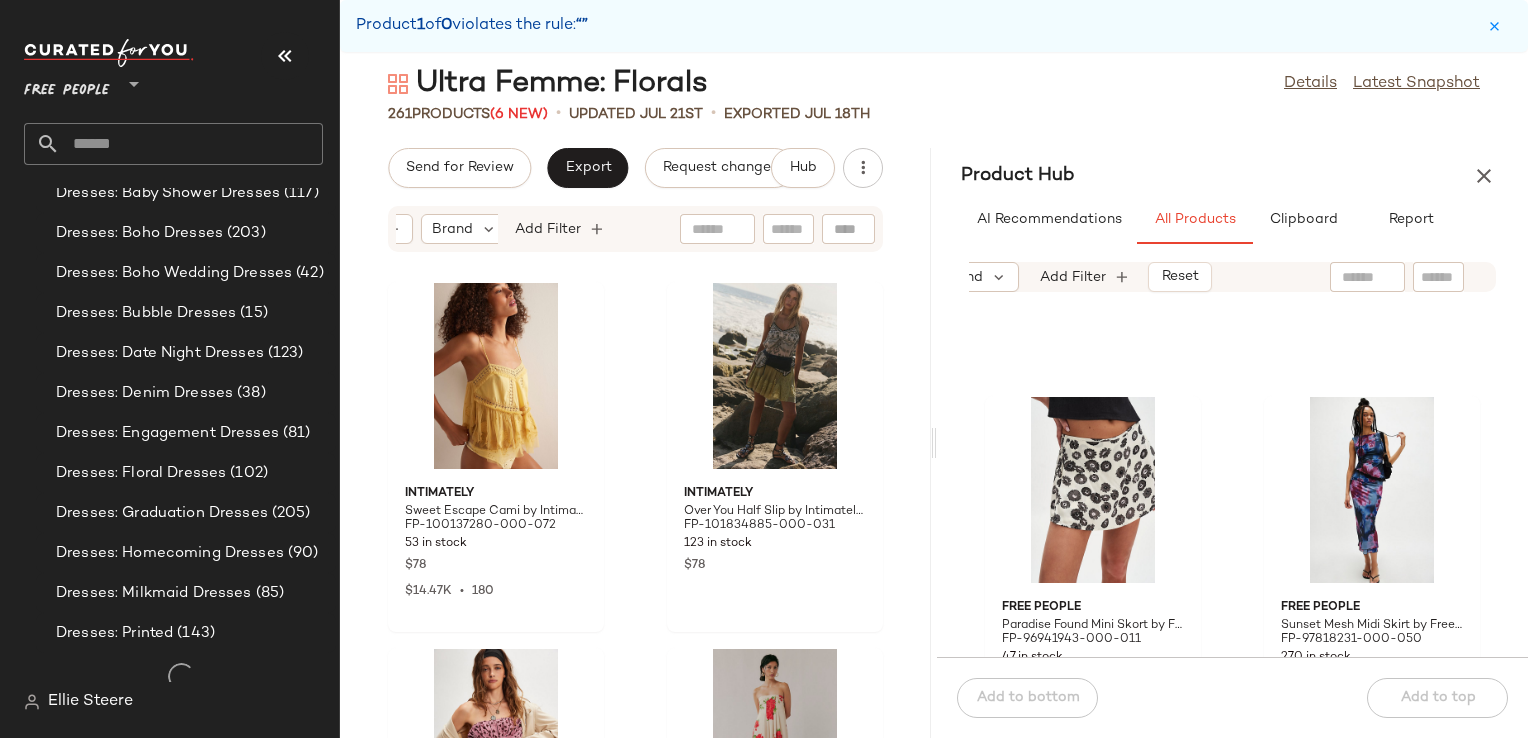 scroll, scrollTop: 1709, scrollLeft: 0, axis: vertical 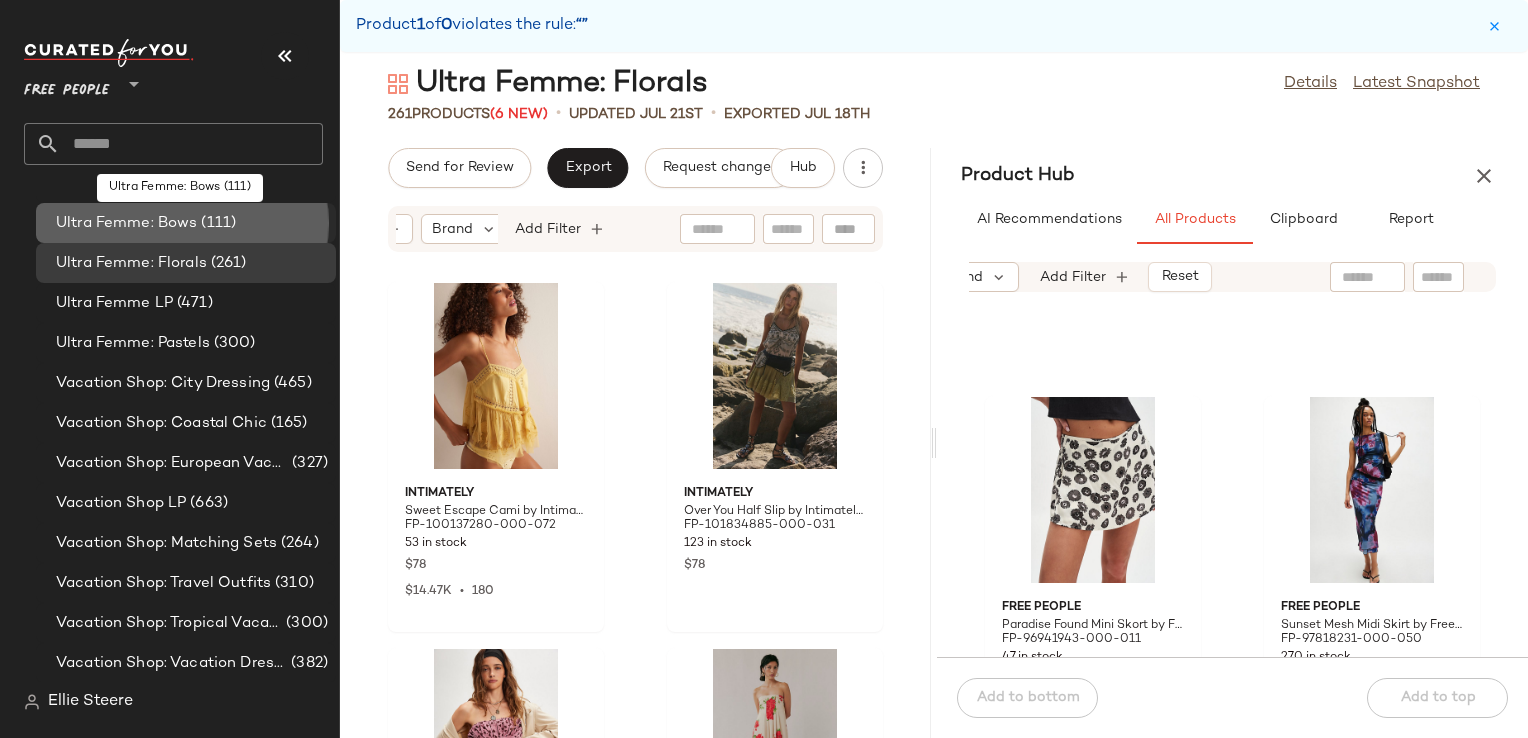 click on "(111)" at bounding box center (216, 223) 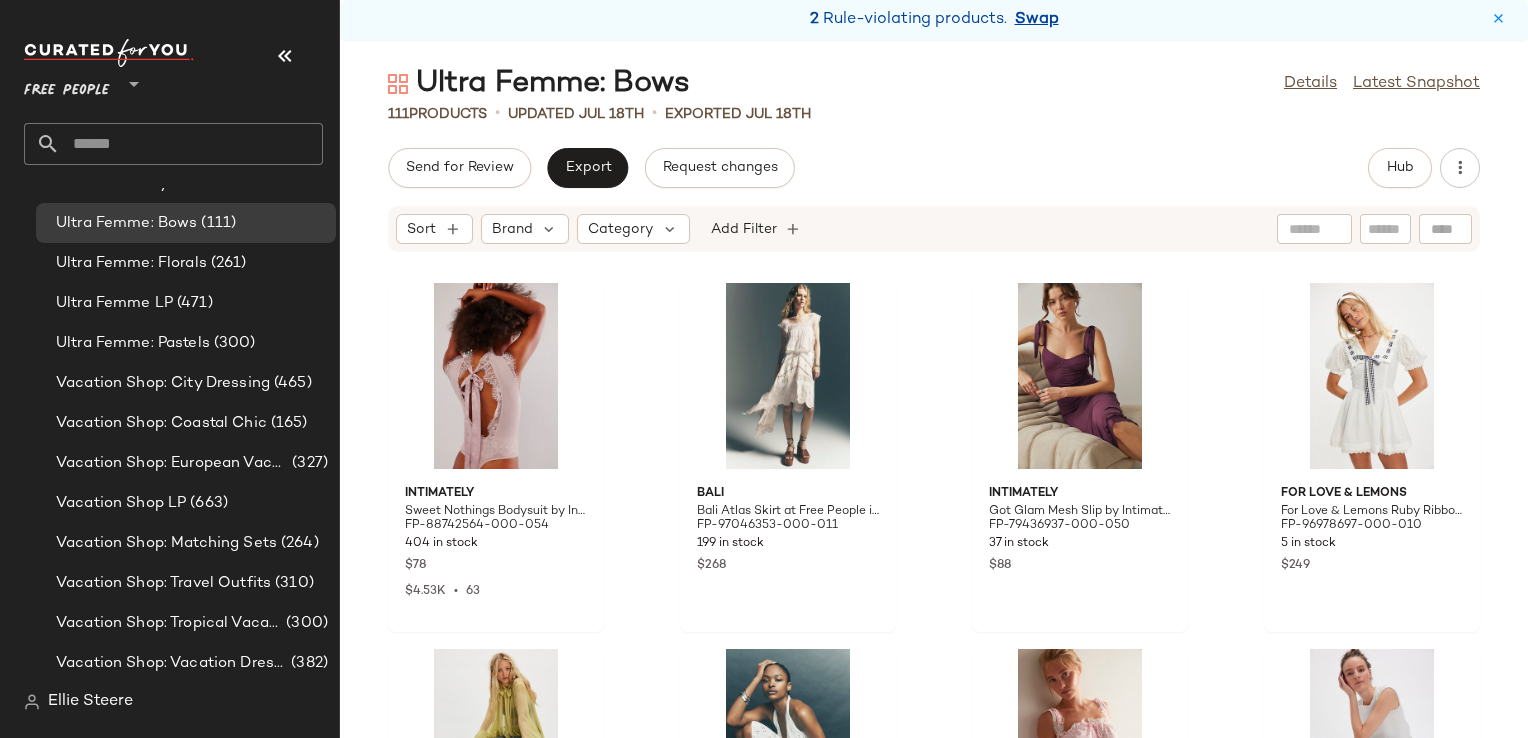 click on "Swap" at bounding box center (1037, 20) 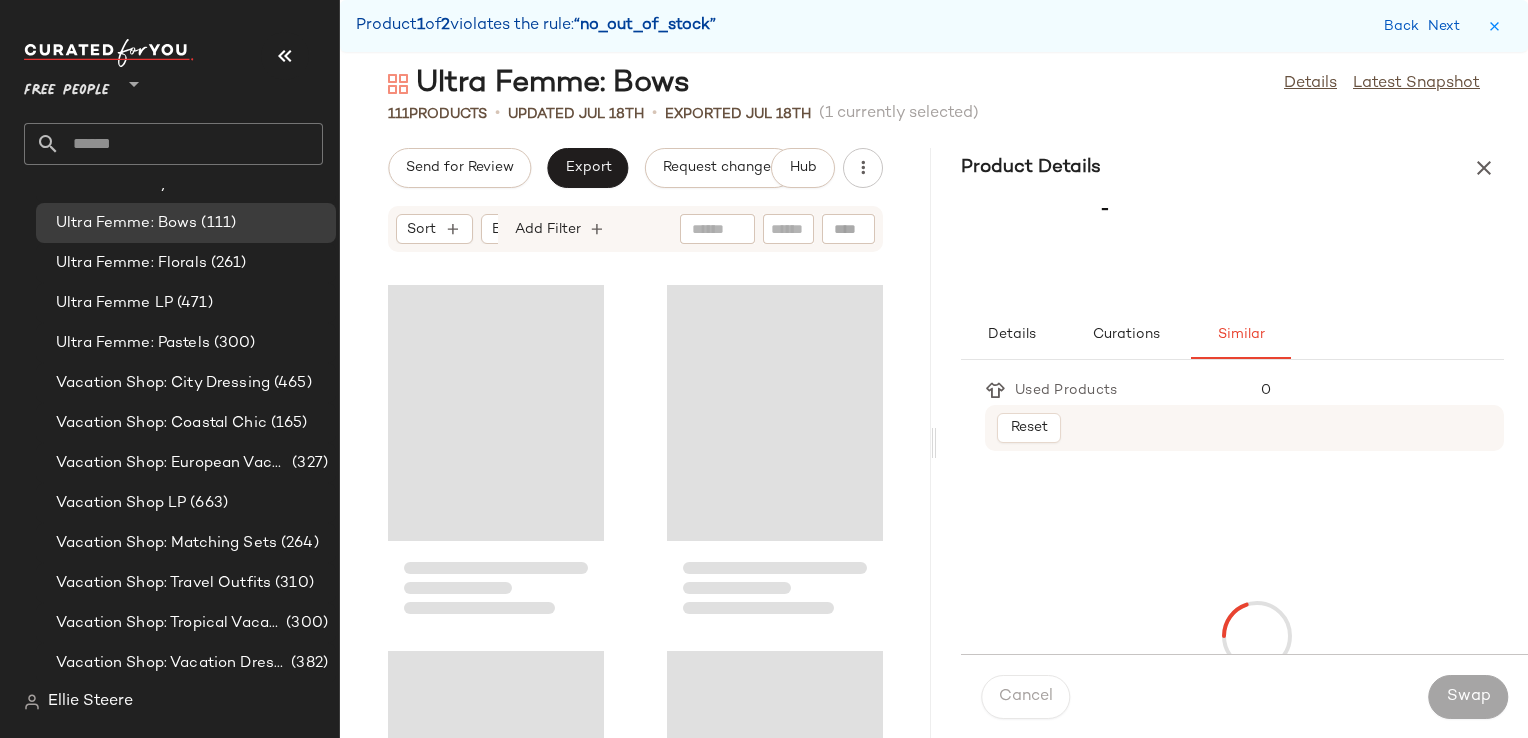 scroll, scrollTop: 11712, scrollLeft: 0, axis: vertical 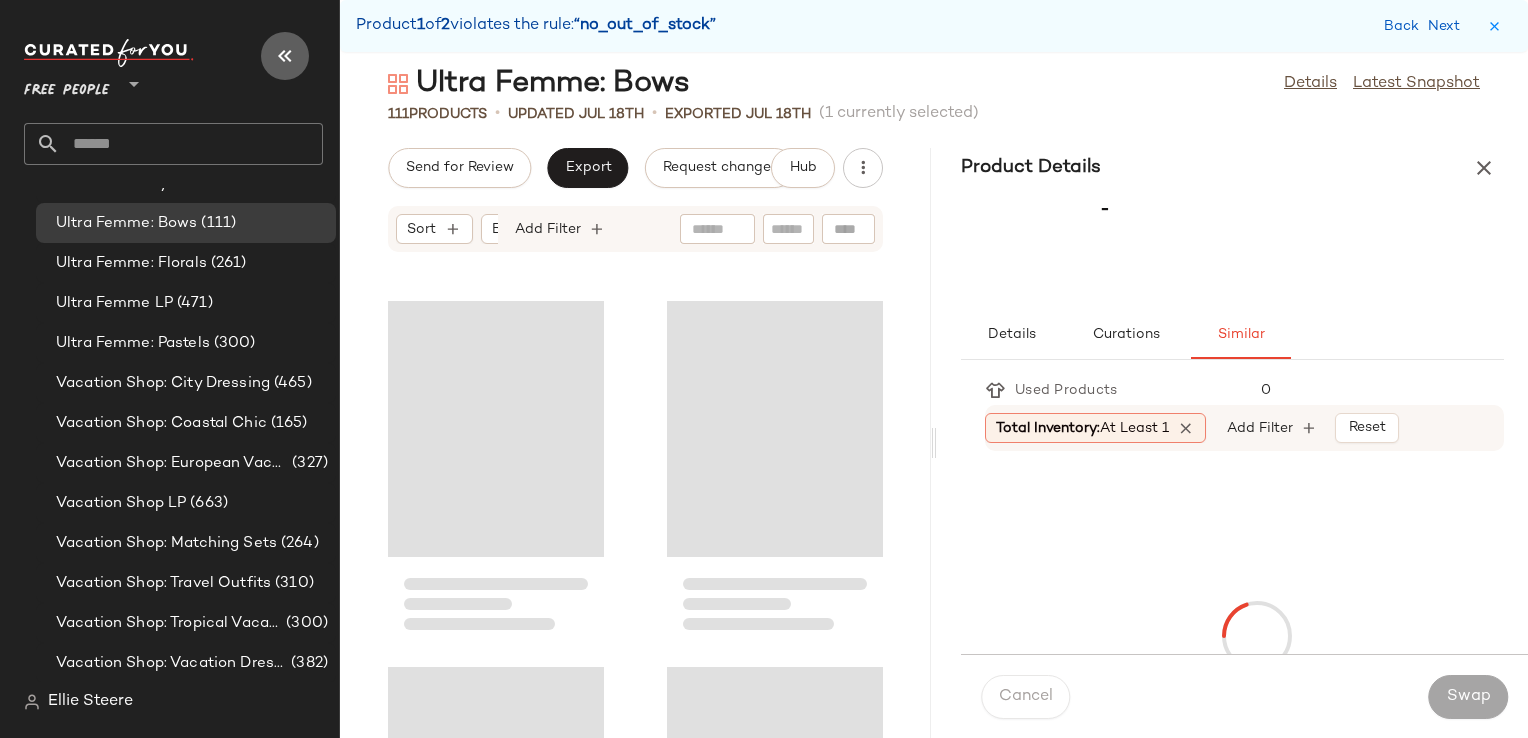 click at bounding box center (285, 56) 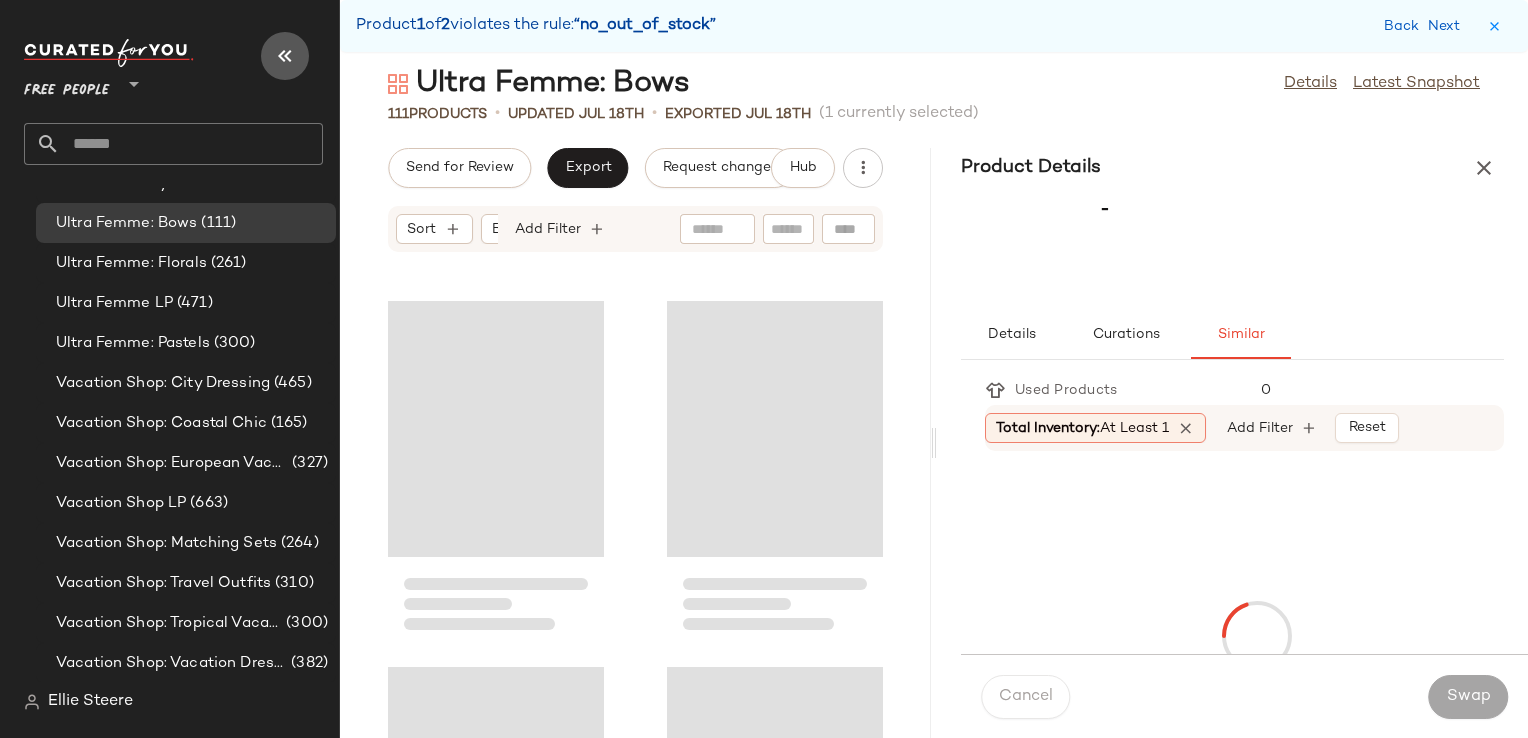 scroll, scrollTop: 0, scrollLeft: 0, axis: both 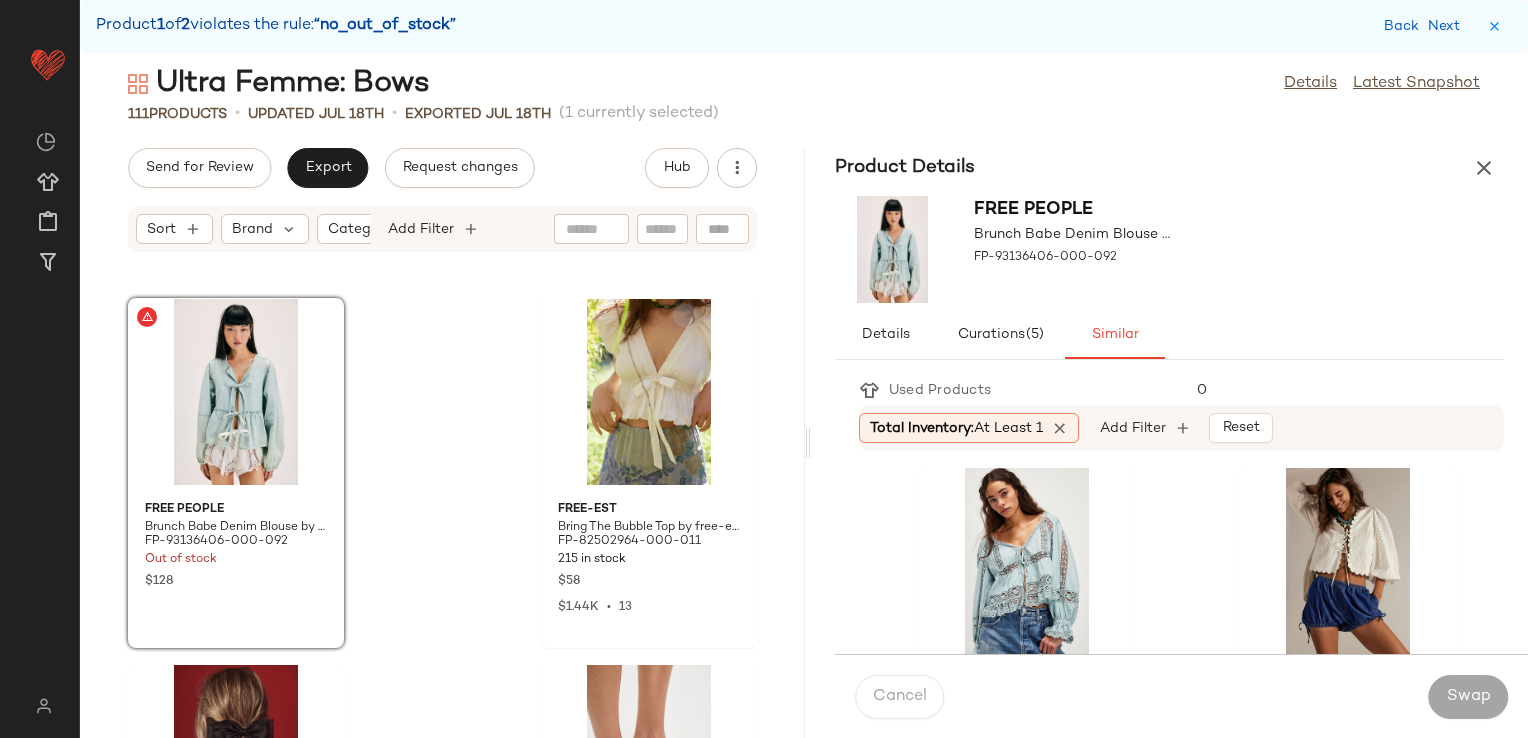 click on "Ultra Femme: Bows  Details   Latest Snapshot  111   Products   •   updated Jul 18th  •  Exported Jul 18th   (1 currently selected)   Send for Review   Export   Request changes   Hub  Sort  Brand  Category  Add Filter  Free People Brunch Babe Denim Blouse by Free People in Blue, Size: L FP-93136406-000-092 Out of stock $128 free-est Bring The Bubble Top by free-est at Free People in White, Size: XL FP-82502964-000-011 215 in stock $58 $1.44K  •  13 Free People Lady Bow by Free People in Black FP-68825512-000-001 45 in stock $16 Circus NY by Sam Edelman Natalina Bow Heels by Circus NY by Sam Edelman at Free People in Gold, Size: US 6 FP-86479342-000-070 90 in stock $90 Curried Myrrh Evie Embellished Soft Headband by Curried Myrrh at Free People in Brown FP-98379712-000-022 6 in stock $118 Eliza Faulkner Eliza Faulkner Trompe Loeil Dress at Free People in White, Size: XS/S FP-97554935-000-011 2 in stock $159 Free People Sweet Escape Top by Free People in Yellow, Size: XL FP-89268957-000-072 61 in stock" at bounding box center (804, 401) 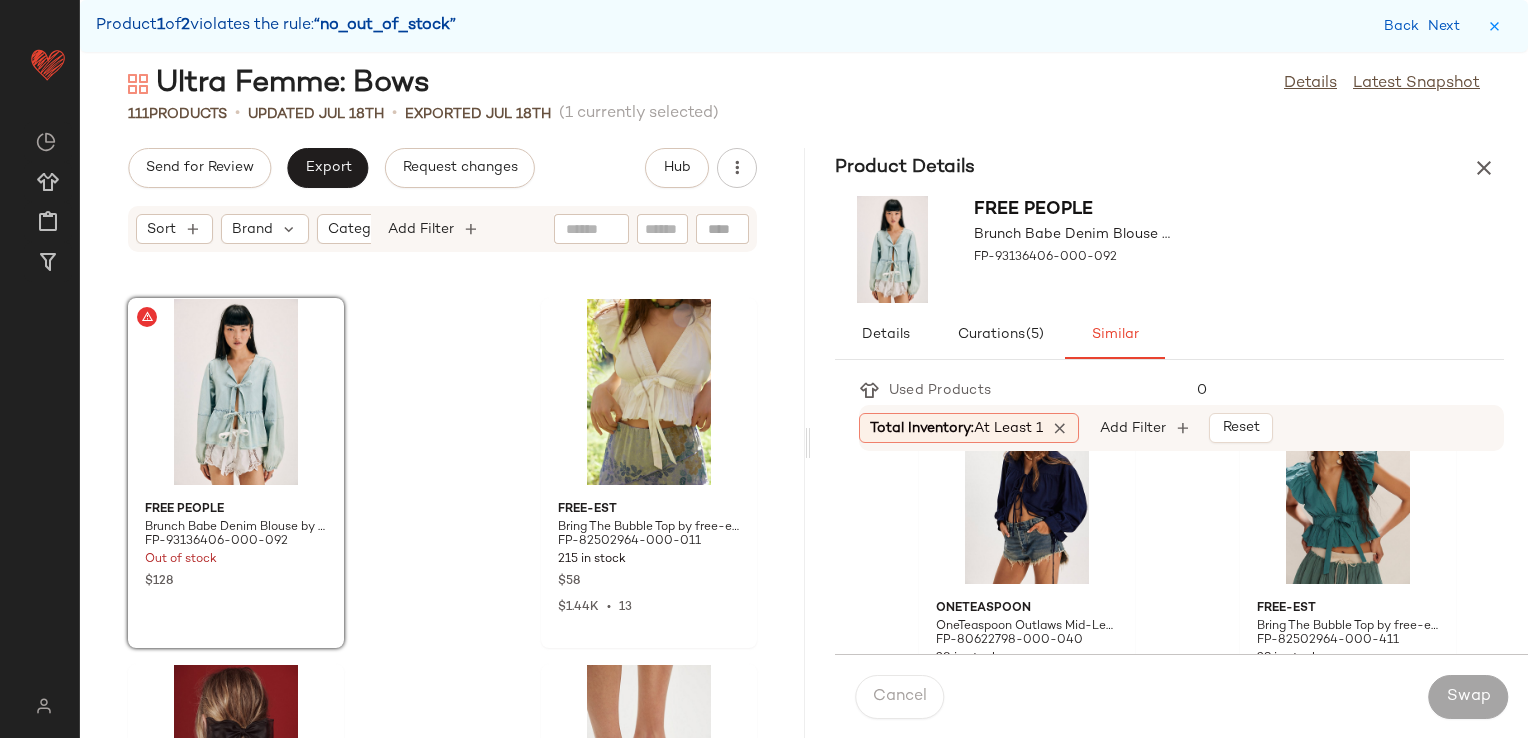 scroll, scrollTop: 1200, scrollLeft: 0, axis: vertical 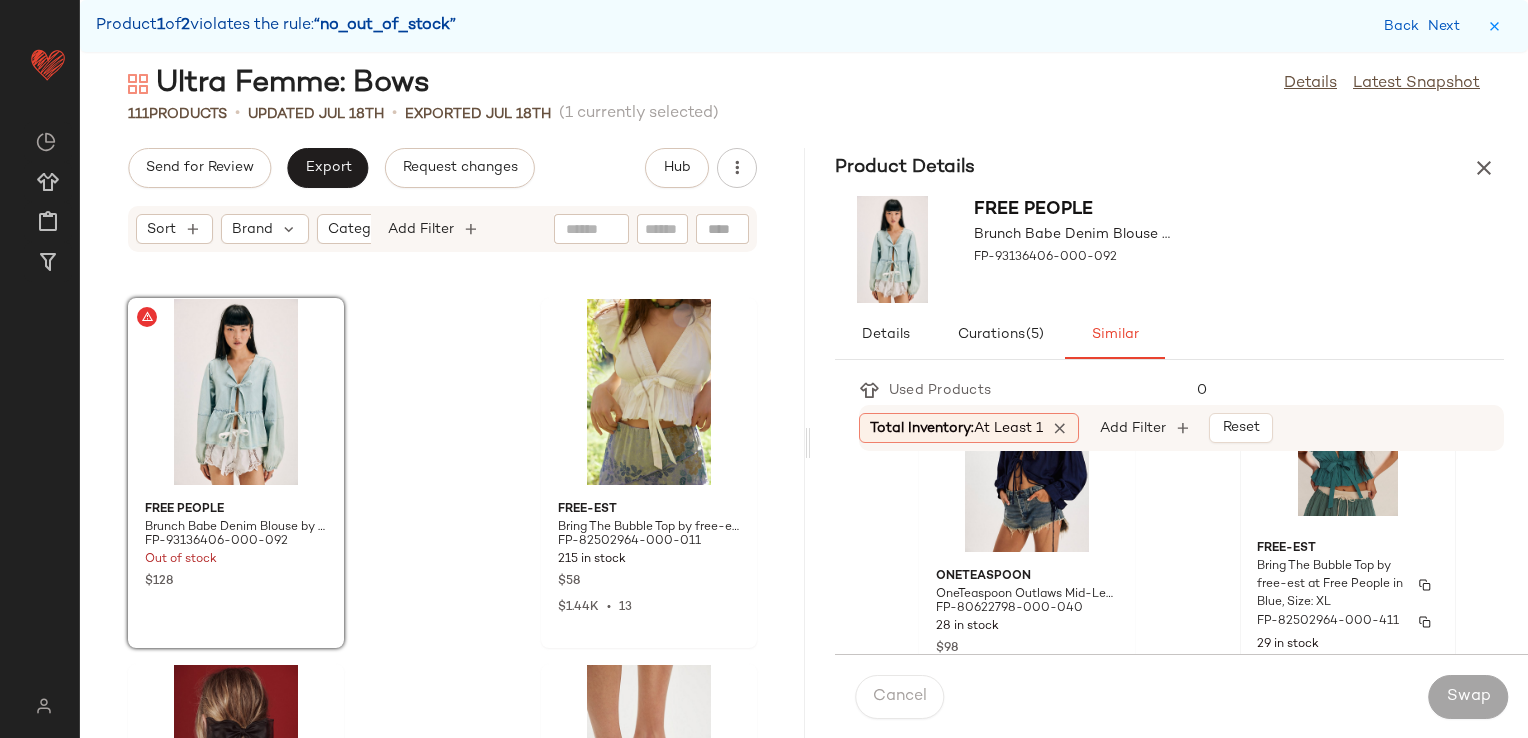 click on "free-est Bring The Bubble Top by free-est at Free People in Blue, Size: XL FP-82502964-000-411 29 in stock $58 $1.44K  •  13" 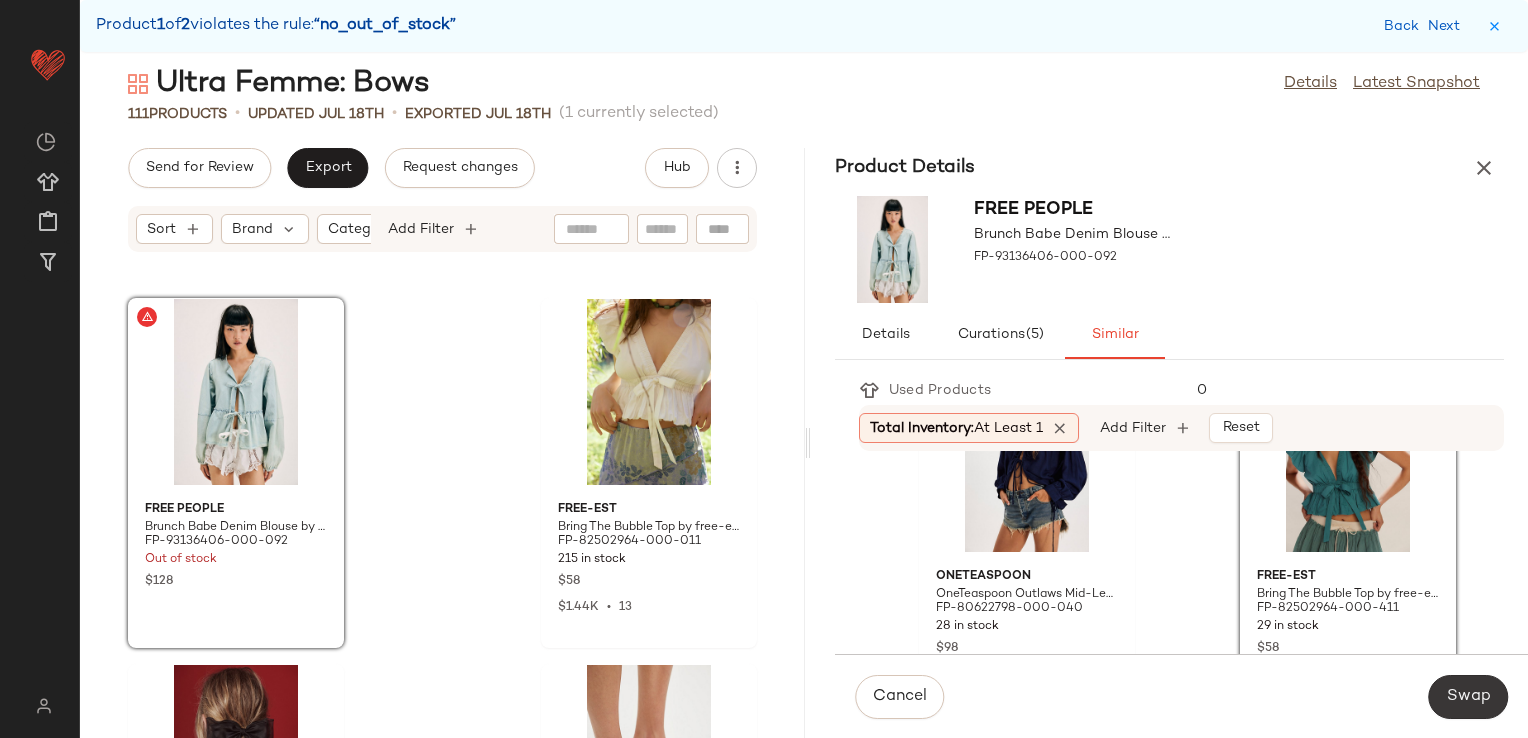 click on "Swap" 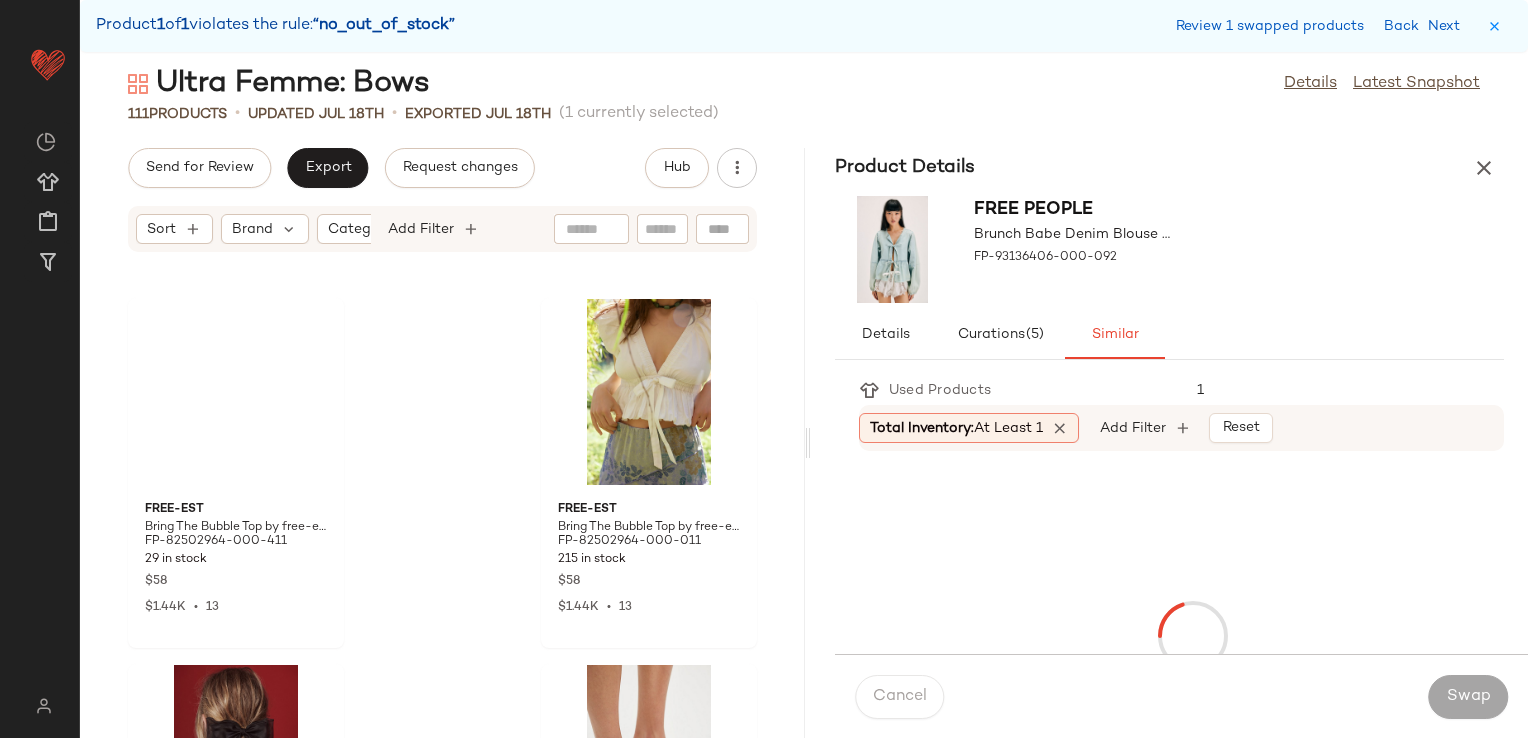 scroll, scrollTop: 18300, scrollLeft: 0, axis: vertical 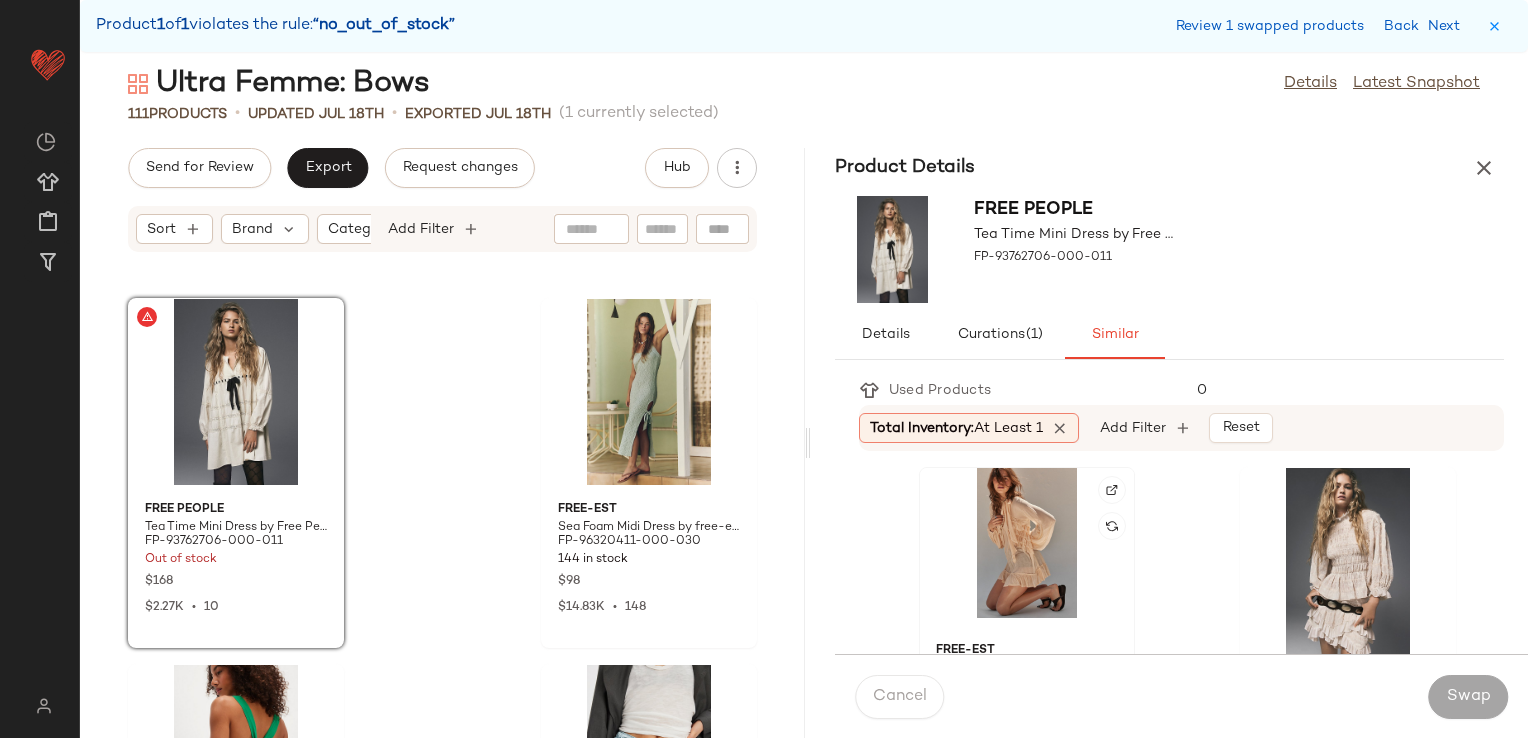 click 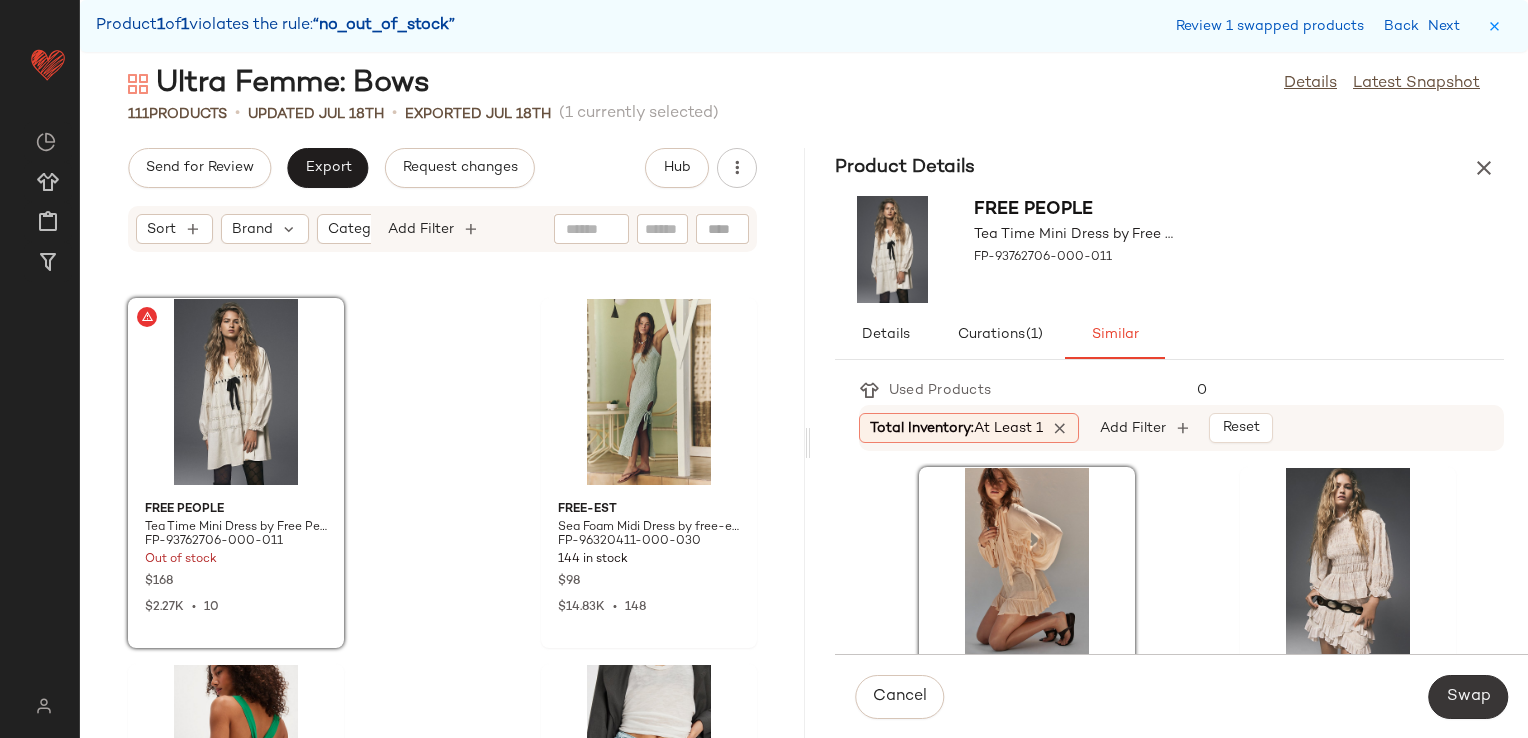 click on "Swap" 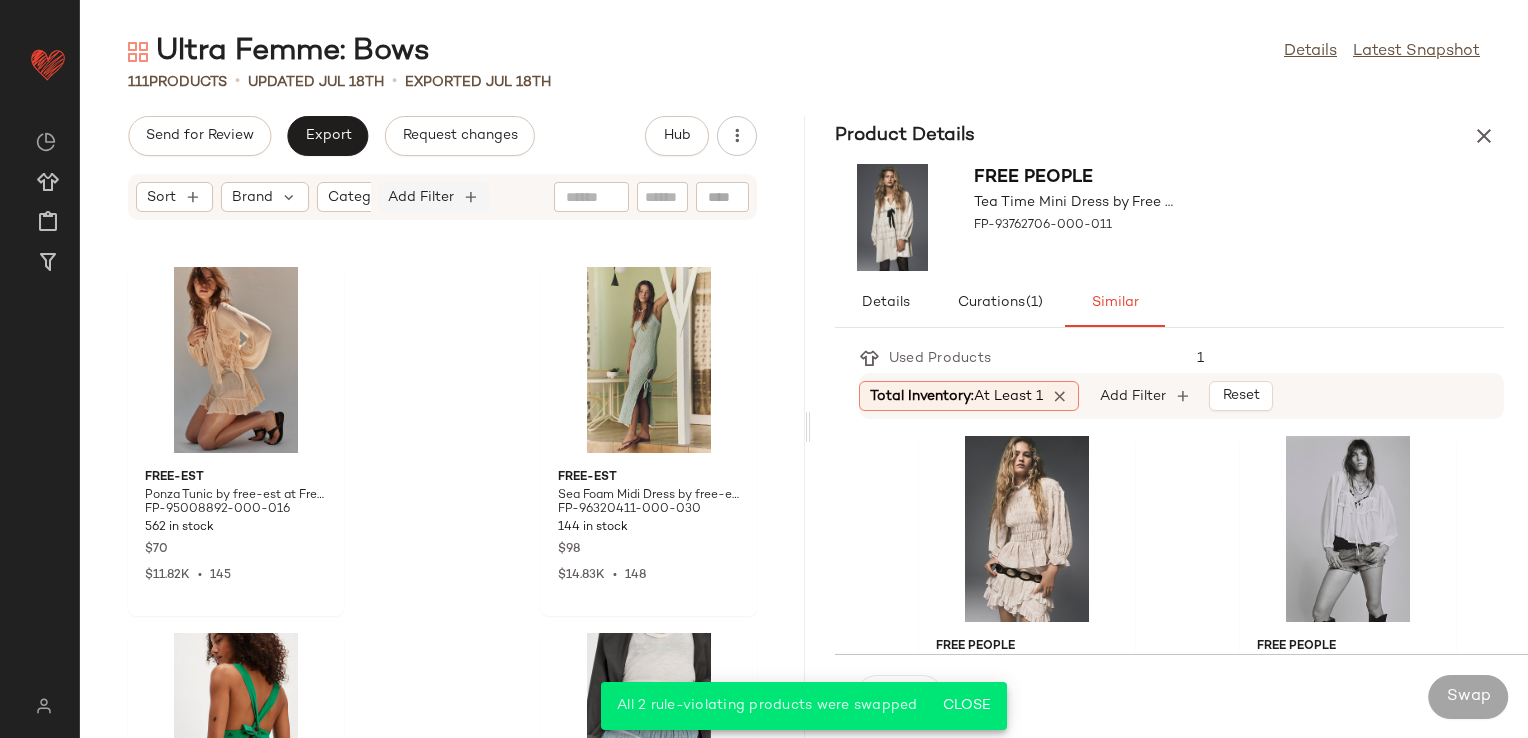 click on "Add Filter" at bounding box center (421, 197) 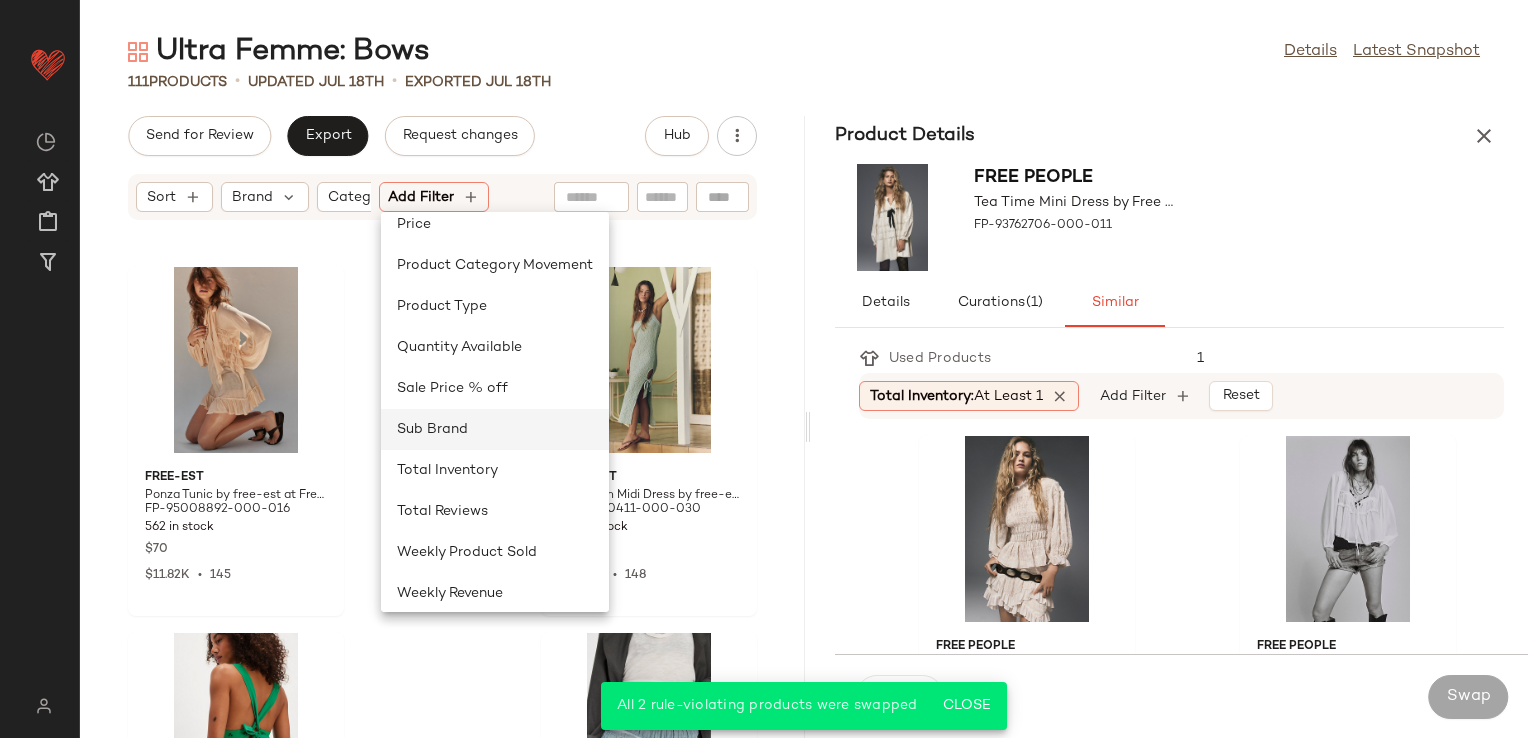 scroll, scrollTop: 640, scrollLeft: 0, axis: vertical 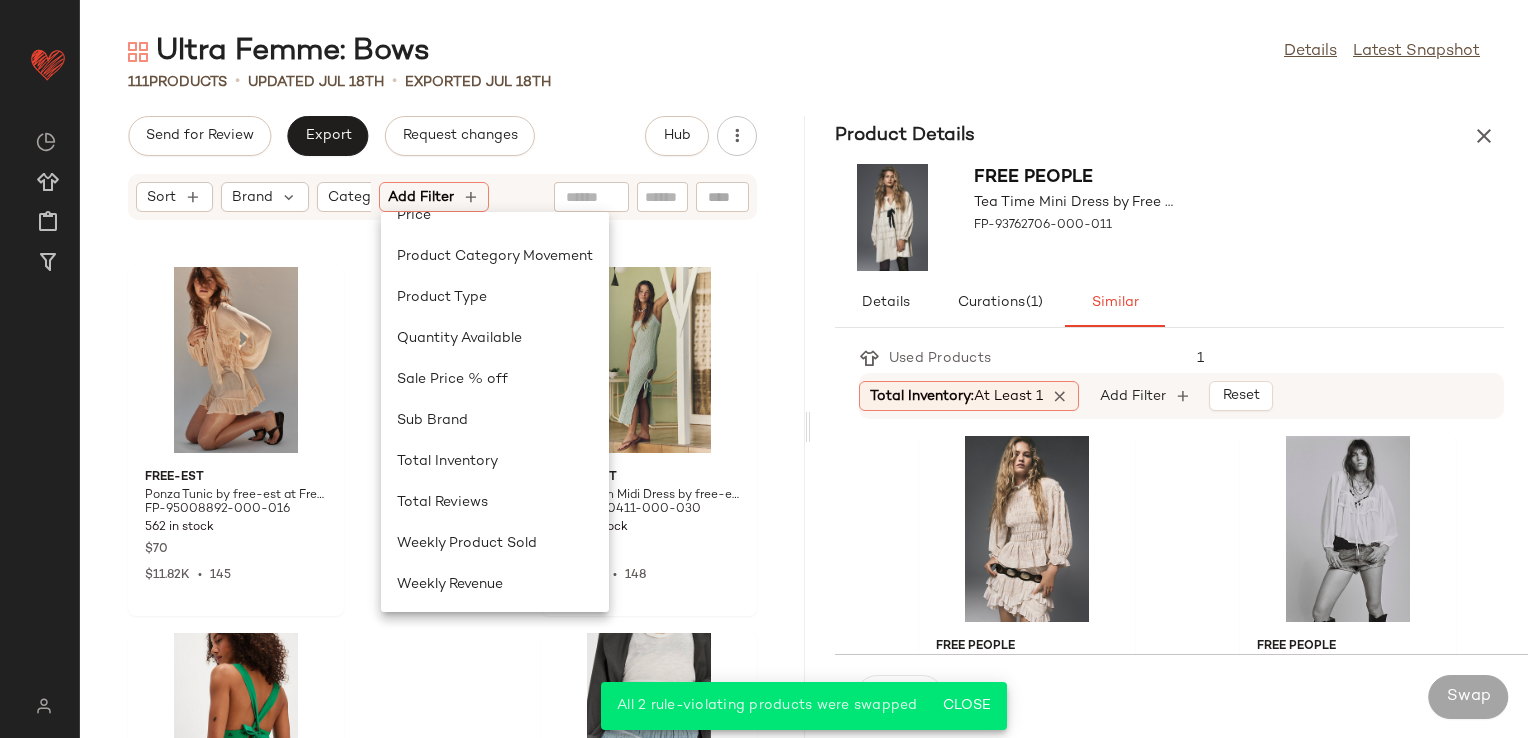 click on "free-est Ponza Tunic by free-est at Free People in Tan, Size: M FP-95008892-000-016 562 in stock $70 $11.82K  •  145 free-est Sea Foam Midi Dress by free-est at Free People in Green, Size: L FP-96320411-000-030 144 in stock $98 $14.83K  •  148 Free People Kayla Solid Embroidered Top by Free People in Green, Size: M FP-98240245-000-038 63 in stock $58 $6.66K  •  115 Free People Camille Ruffle Shorts by Free People in Blue, Size: XL FP-94352234-000-401 498 in stock $128 $18.2K  •  119 Sam Edelman Marcie Woven Mary Janes by Sam Edelman at Free People in Black, Size: US 9 FP-97906705-000-001 27 in stock $130 $585  •  5 Free People Candy Sweatshirt by Free People in White, Size: L FP-92271287-000-011 157 in stock $198 $6.3K  •  27 Allina Liu Allina Liu Pearl Dress at Free People in Brown, Size: XS FP-92604230-000-020 4 in stock $275 ILA ILA Libby Mini Dress at Free People in White, Size: US 2 FP-99684771-000-010 4 in stock $595 $595  •  1" 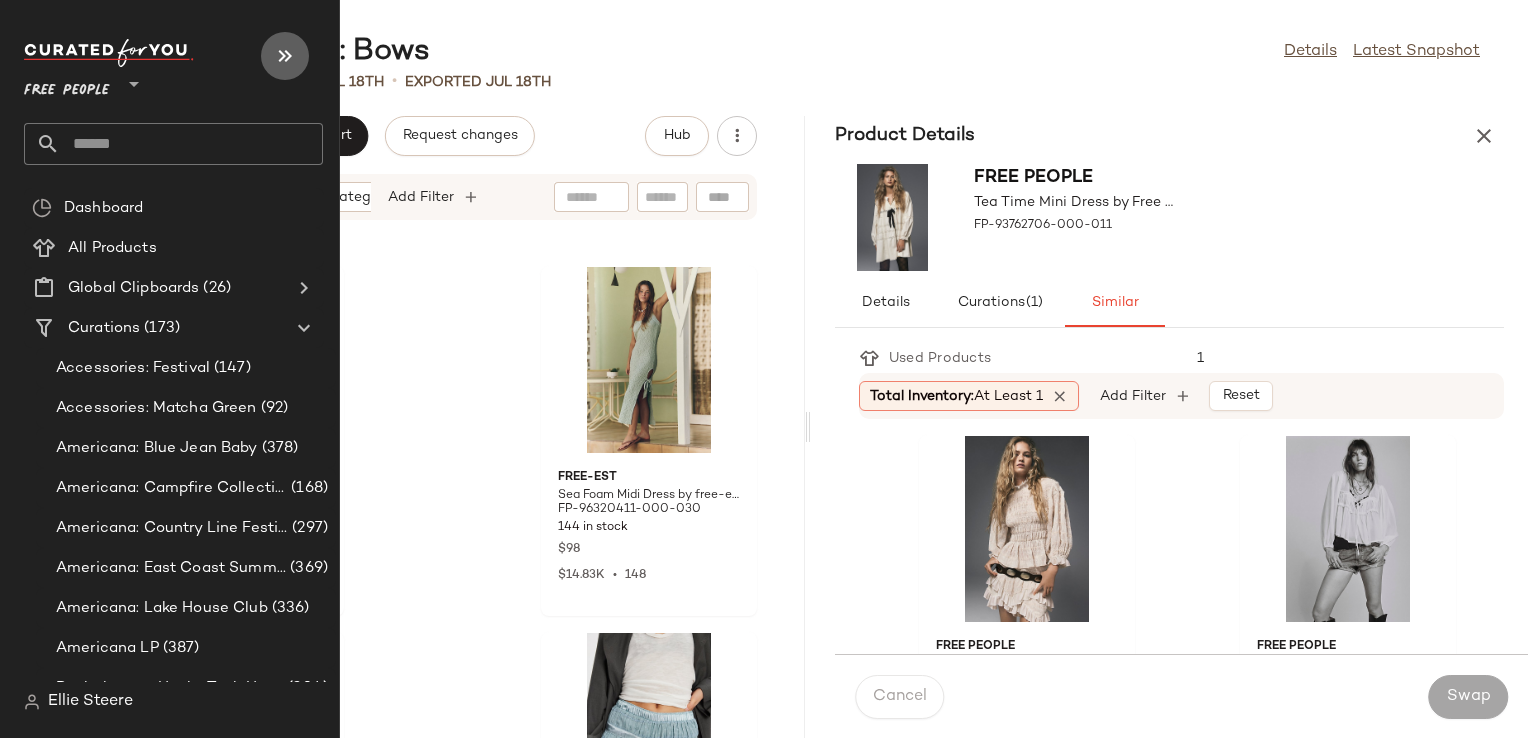 click at bounding box center [285, 56] 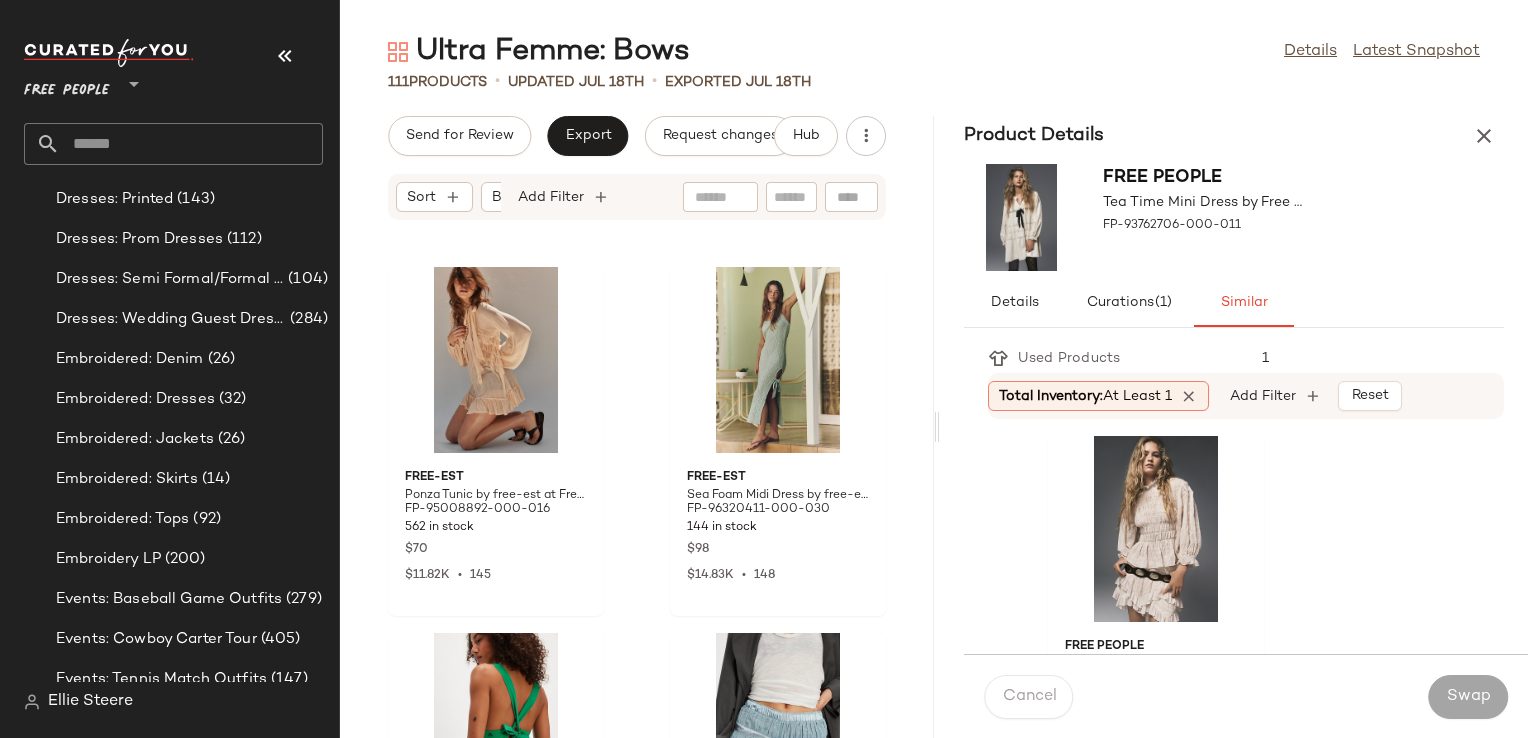 scroll, scrollTop: 2142, scrollLeft: 0, axis: vertical 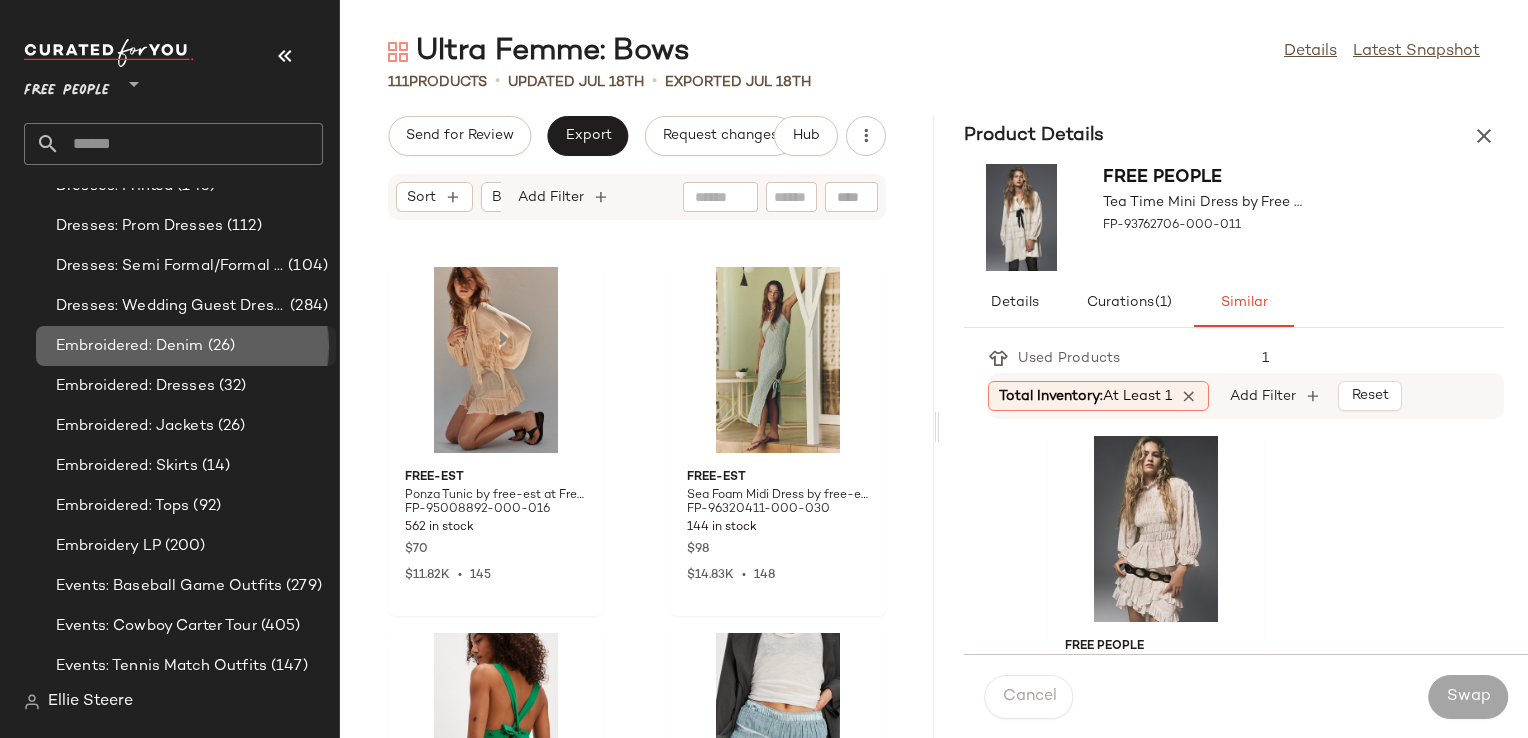 click on "Embroidered: Denim" at bounding box center [130, 346] 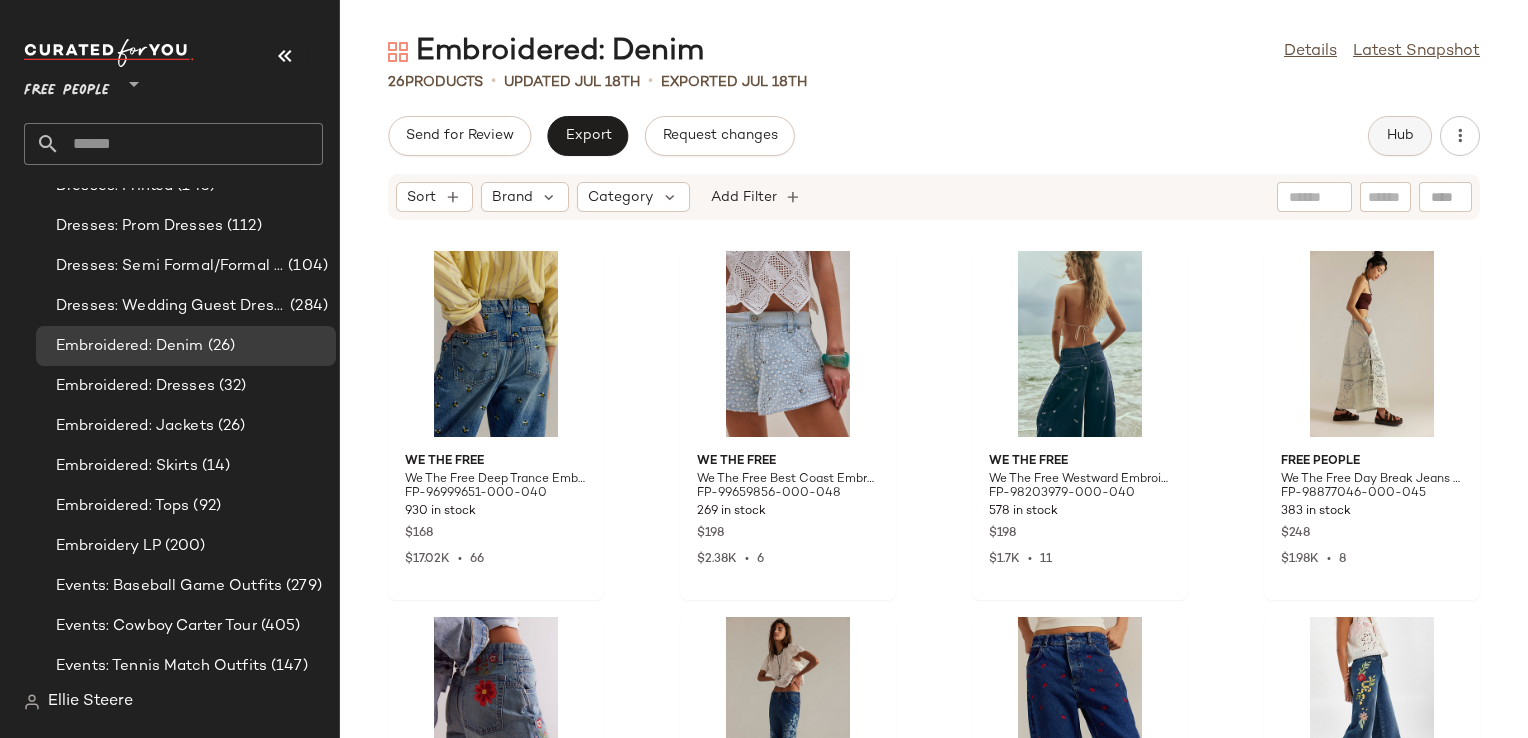 click on "Hub" at bounding box center (1400, 136) 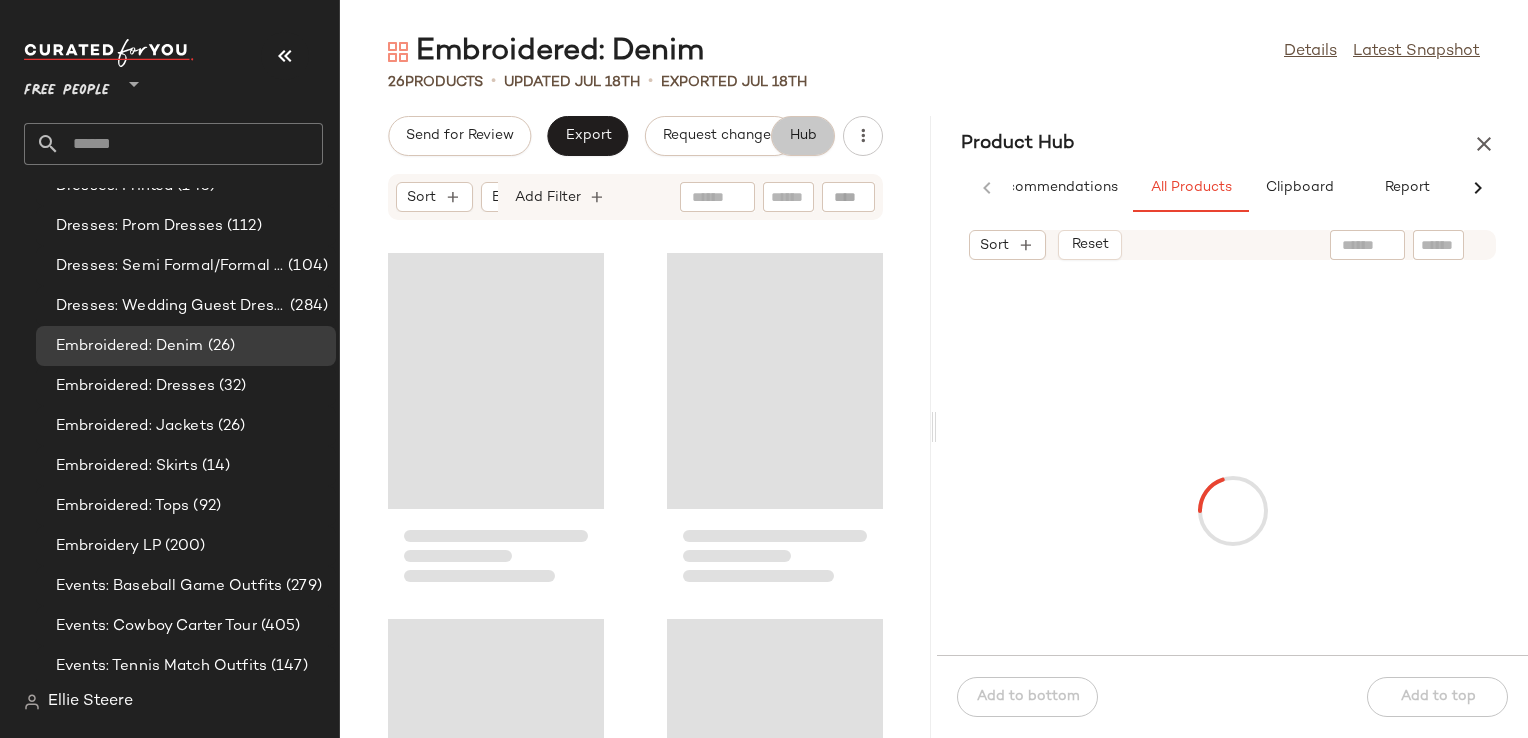scroll, scrollTop: 0, scrollLeft: 59, axis: horizontal 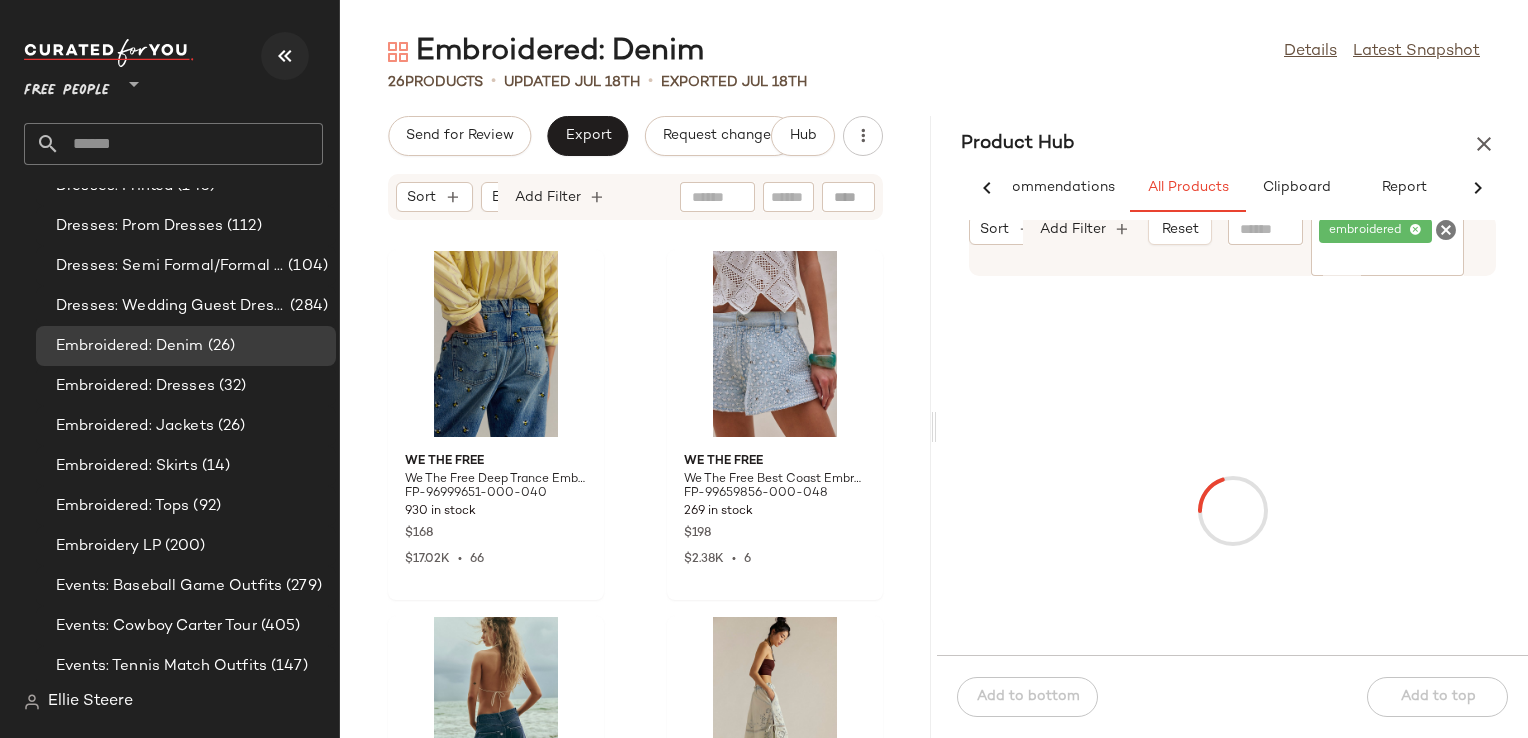click at bounding box center (285, 56) 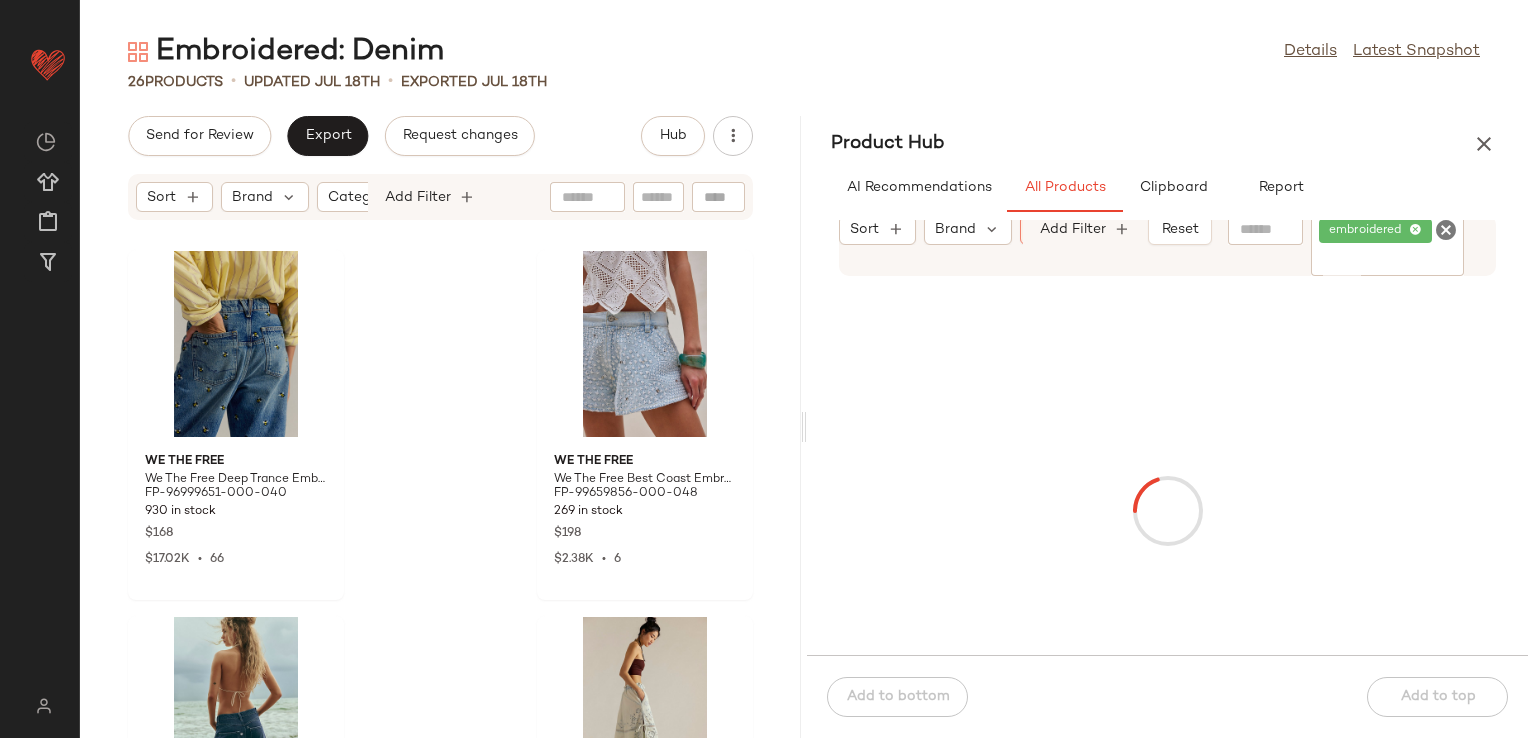 scroll, scrollTop: 0, scrollLeft: 0, axis: both 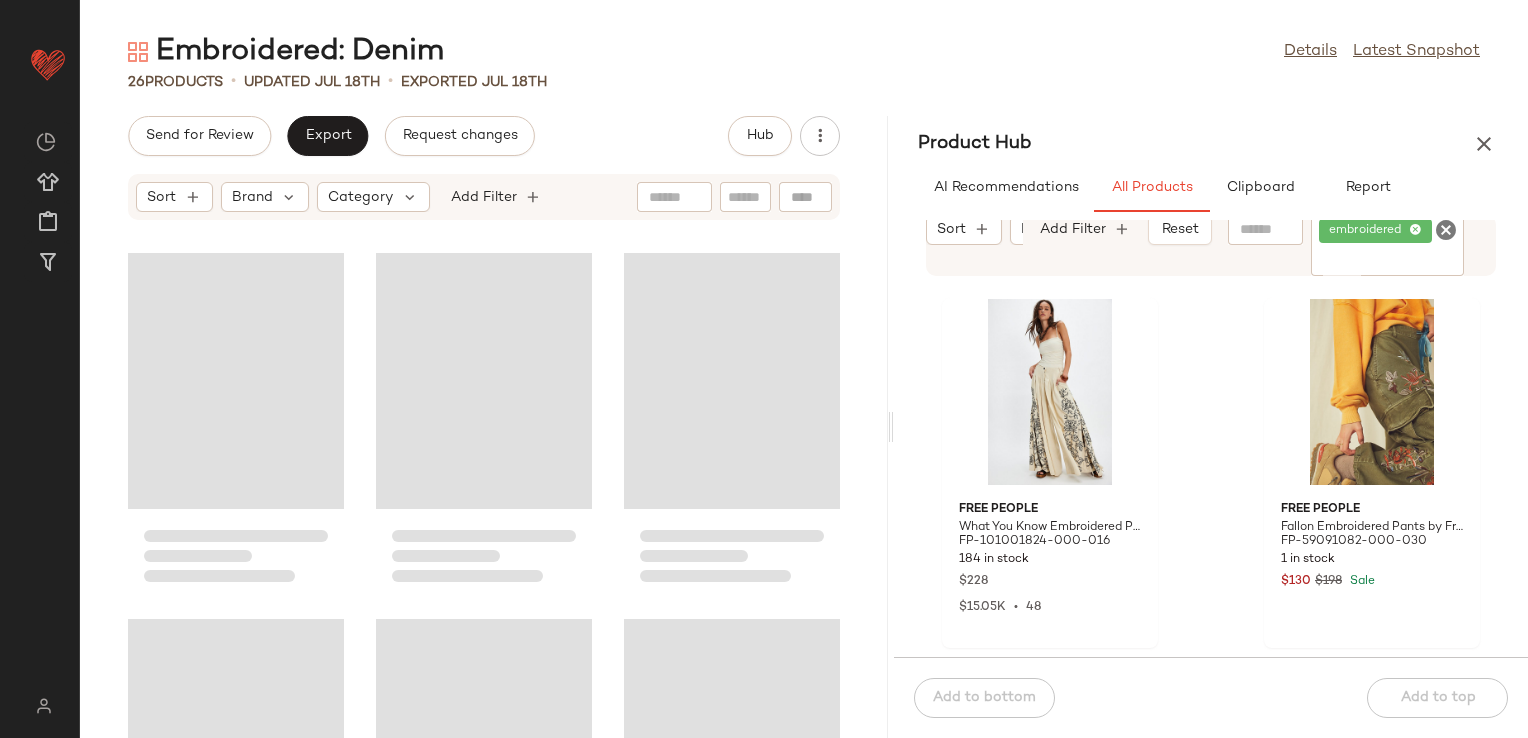 drag, startPoint x: 805, startPoint y: 419, endPoint x: 896, endPoint y: 411, distance: 91.350975 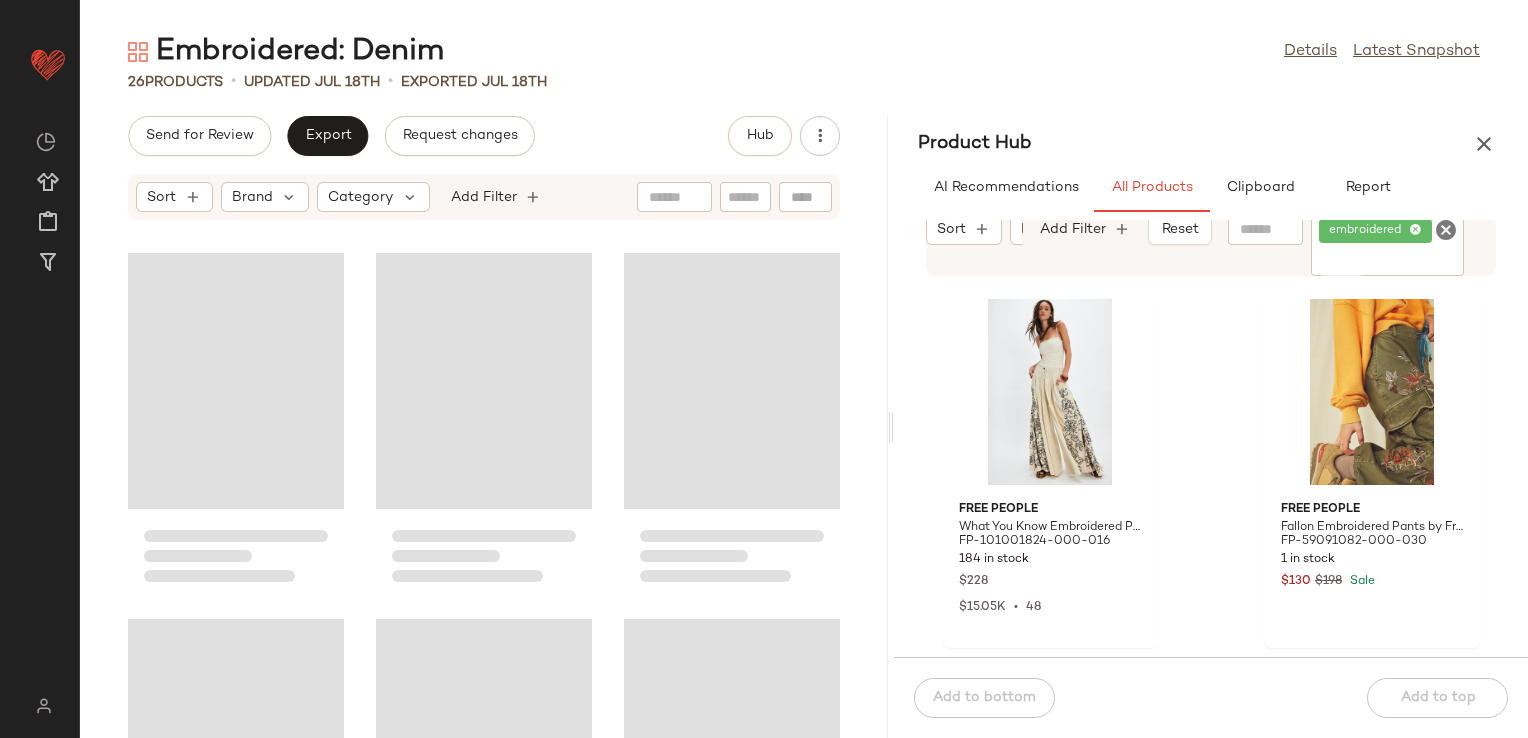 click on "Embroidered: Denim  Details   Latest Snapshot  26   Products   •   updated Jul 18th  •  Exported Jul 18th  Send for Review   Export   Request changes   Hub  Sort  Brand  Category  Add Filter  Product Hub  AI Recommendations   All Products   Clipboard   Report  Sort  Brand  Category:   (2) In Curation?:   No Availability:   in_stock Add Filter   Reset  Filter embroidered Filter Free People What You Know Embroidered Pants by Free People in Tan, Size: S FP-101001824-000-016 184 in stock $228 $15.05K  •  48 Free People Fallon Embroidered Pants by Free People in Green, Size: M FP-59091082-000-030 1 in stock $130 $198 Sale Damson Madder Damson Madder Jenna Bloomers at Free People in White, Size: 16 FP-96715024-000-010 47 in stock $88 $396  •  4 Intimately Endless Afternoon Bloomers by Intimately at Free People in Black, Size: L FP-82654732-000-001 90 in stock $98 $1.86K  •  15 KkCo KkCo Split Track Pants at Free People in Black, Size: XS FP-97440465-000-001 14 in stock $288 KkCo FP-97440465-000-040 1" at bounding box center [804, 385] 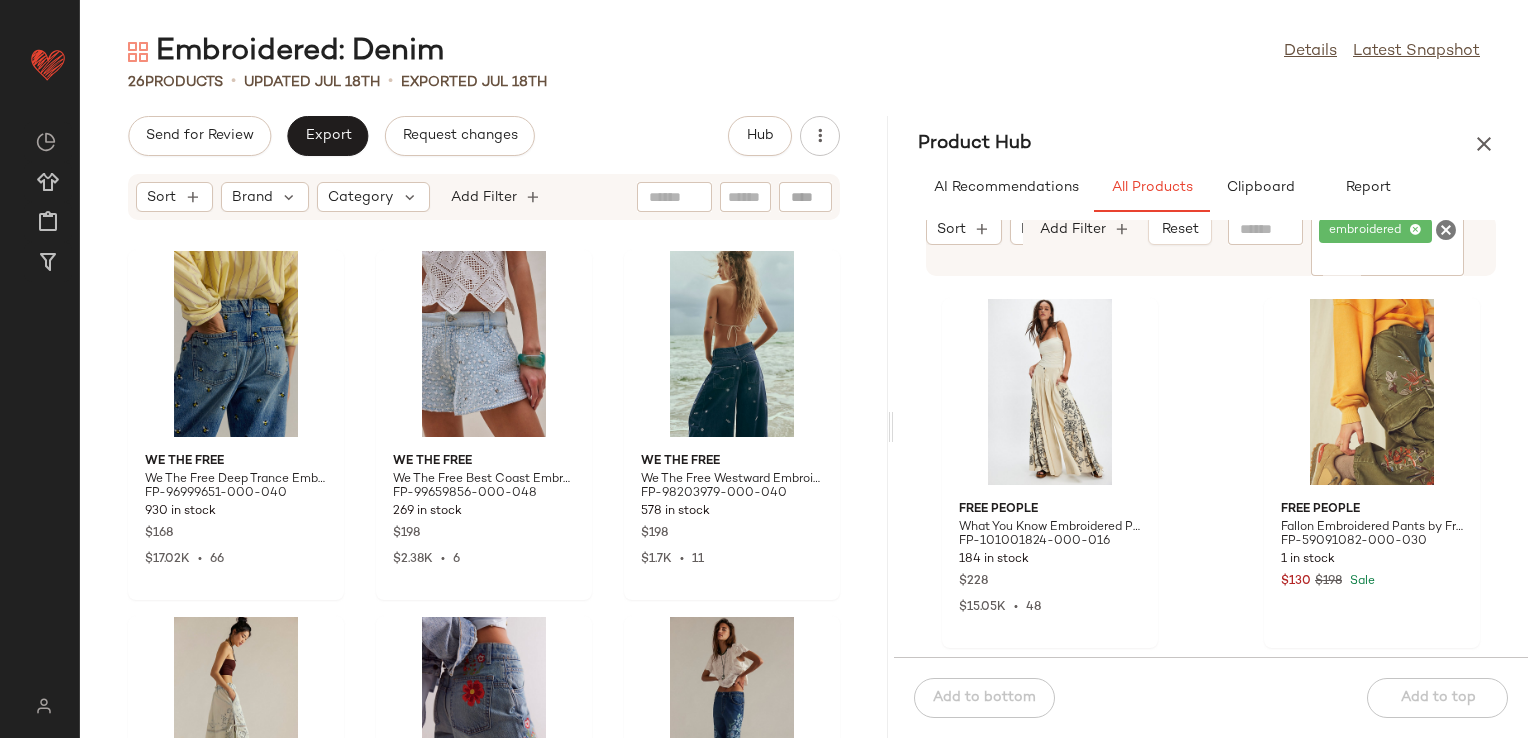 click on "Free People What You Know Embroidered Pants by Free People in Tan, Size: S FP-101001824-000-016 184 in stock $228 $15.05K  •  48 Free People Fallon Embroidered Pants by Free People in Green, Size: M FP-59091082-000-030 1 in stock $130 $198 Sale Damson Madder Damson Madder Jenna Bloomers at Free People in White, Size: 16 FP-96715024-000-010 47 in stock $88 $396  •  4 Intimately Endless Afternoon Bloomers by Intimately at Free People in Black, Size: L FP-82654732-000-001 90 in stock $98 $1.86K  •  15 KkCo KkCo Split Track Pants at Free People in Black, Size: XS FP-97440465-000-001 14 in stock $288 KkCo KkCo Split Track Pants at Free People in Blue, Size: S FP-97440465-000-040 12 in stock $288 Intimately Endless Afternoon Bloomers by Intimately at Free People in Pink, Size: M FP-82654732-000-054 188 in stock $98 $1.86K  •  15 Free People Team Spirit Pull-On Pants by Free People in White, Size: XL FP-95563490-000-011 14 in stock $128 $128  •  1" 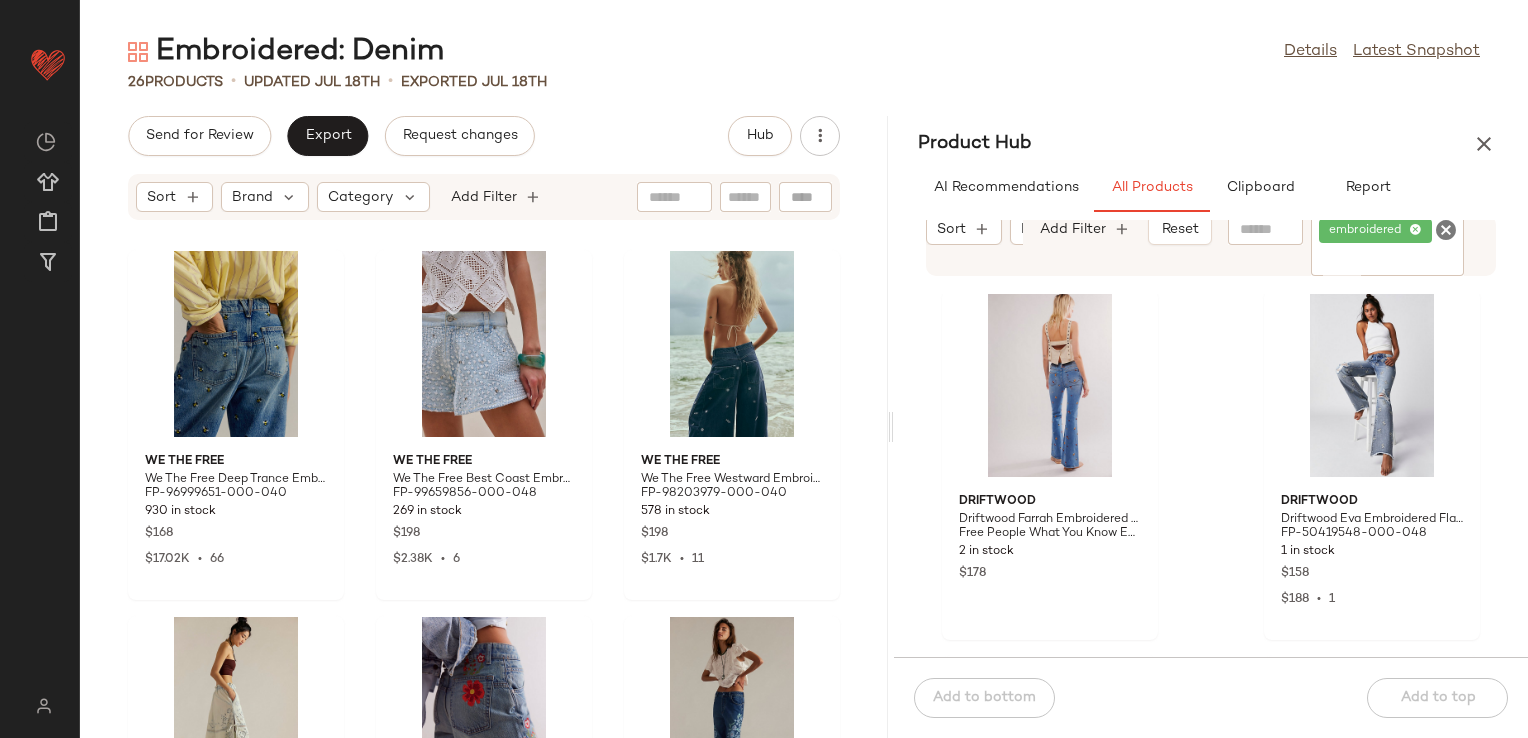 scroll, scrollTop: 3716, scrollLeft: 0, axis: vertical 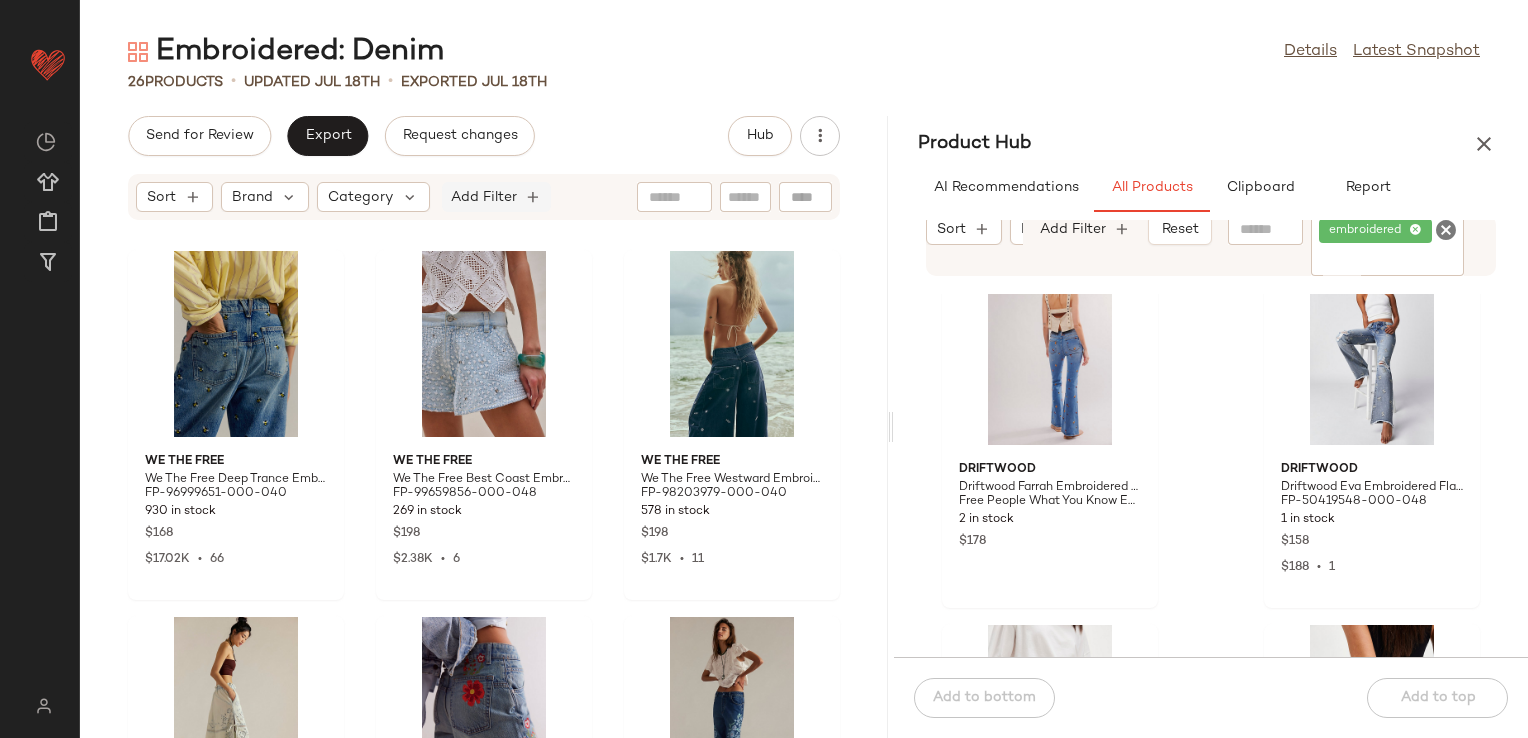 click on "Add Filter" at bounding box center (484, 197) 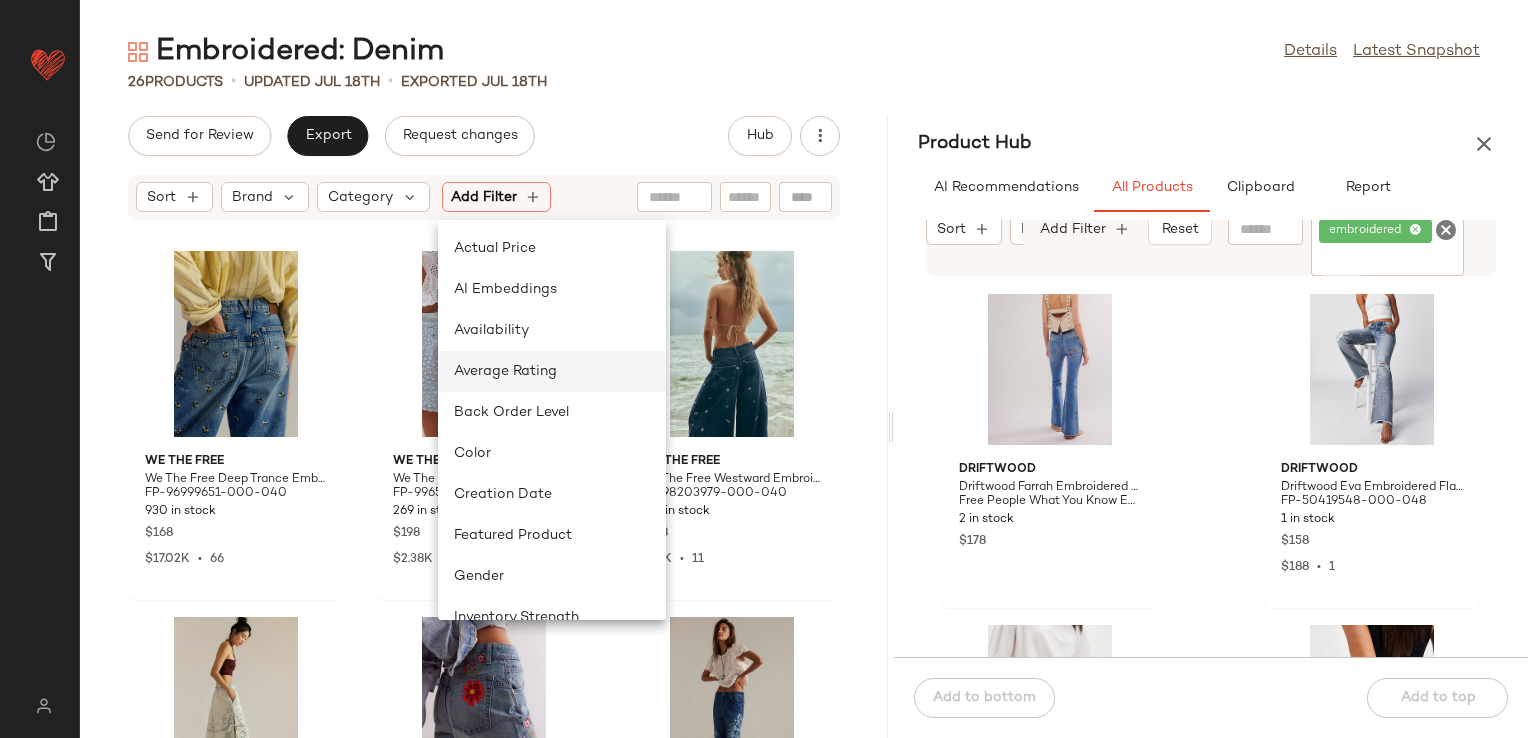 scroll, scrollTop: 600, scrollLeft: 0, axis: vertical 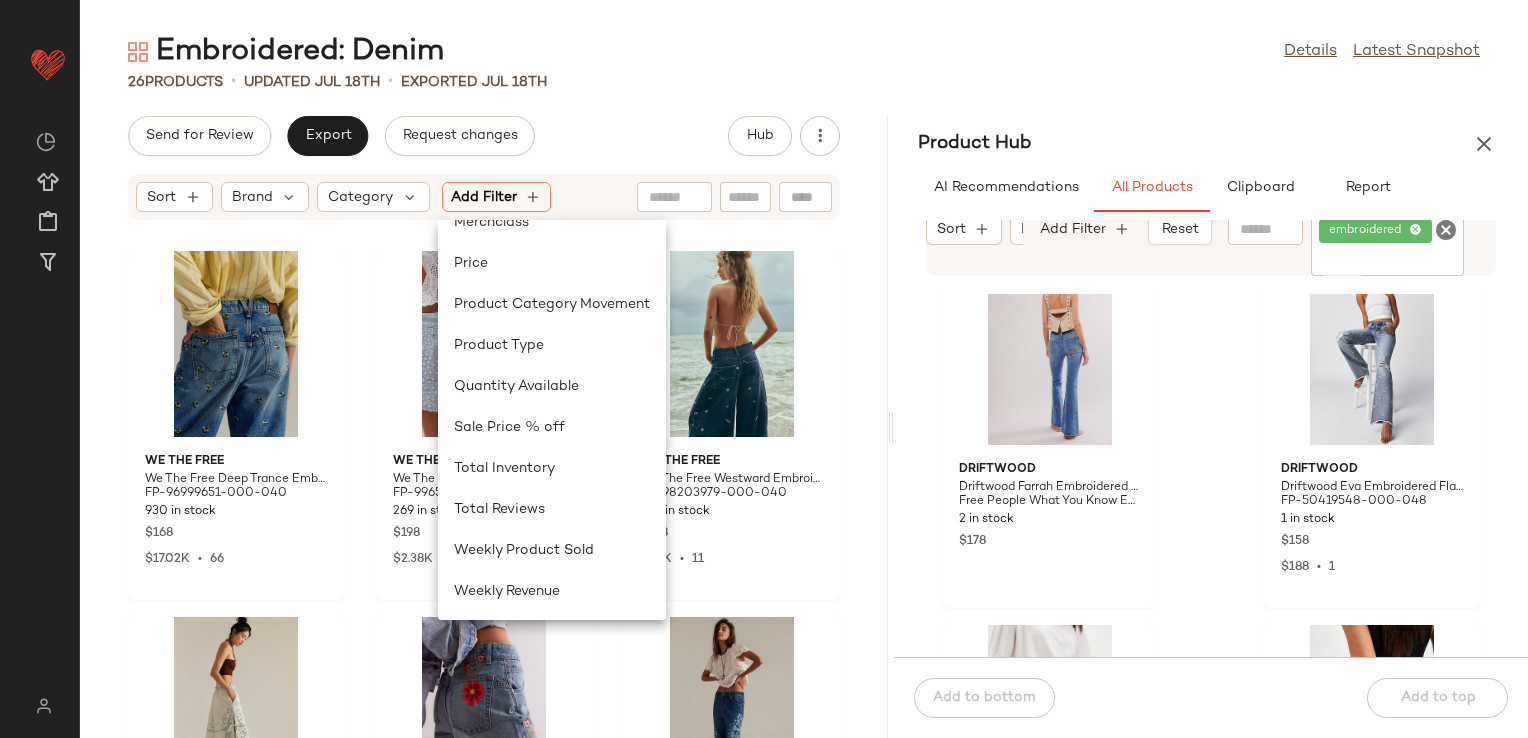 click on "We The Free We The Free Deep Trance Embroidered Dropped Boyfriend Jeans at Free People in Medium Wash, Size: 28 FP-96999651-000-040 930 in stock $168 $17.02K  •  66 We The Free We The Free Best Coast Embroidered Shorts at Free People in Blue, Size: 26 FP-99659856-000-048 269 in stock $198 $2.38K  •  6 We The Free We The Free Westward Embroidered Jeans at Free People in Dark Wash, Size: 29 FP-98203979-000-040 578 in stock $198 $1.7K  •  11 Free People We The Free Day Break Jeans by Free People in Light Wash, Size: XL FP-98877046-000-045 383 in stock $248 $1.98K  •  8 We The Free We The Free Willow Floral Embroidered Jeans at Free People in Light Wash, Size: 27 FP-93810190-000-045 167 in stock $228 $4.65K  •  17 We The Free We The Free Willow Floral Embroidered Jeans at Free People in Dark Wash, Size: 30 FP-93810190-000-041 340 in stock $228 $4.65K  •  17 We The Free Tricia Fix Deep Trance Boyfriend Embroidered Crab Jeans by We The Free at Free People in Dark Wash, Size: 29 FP-101303410-000-040 $168" 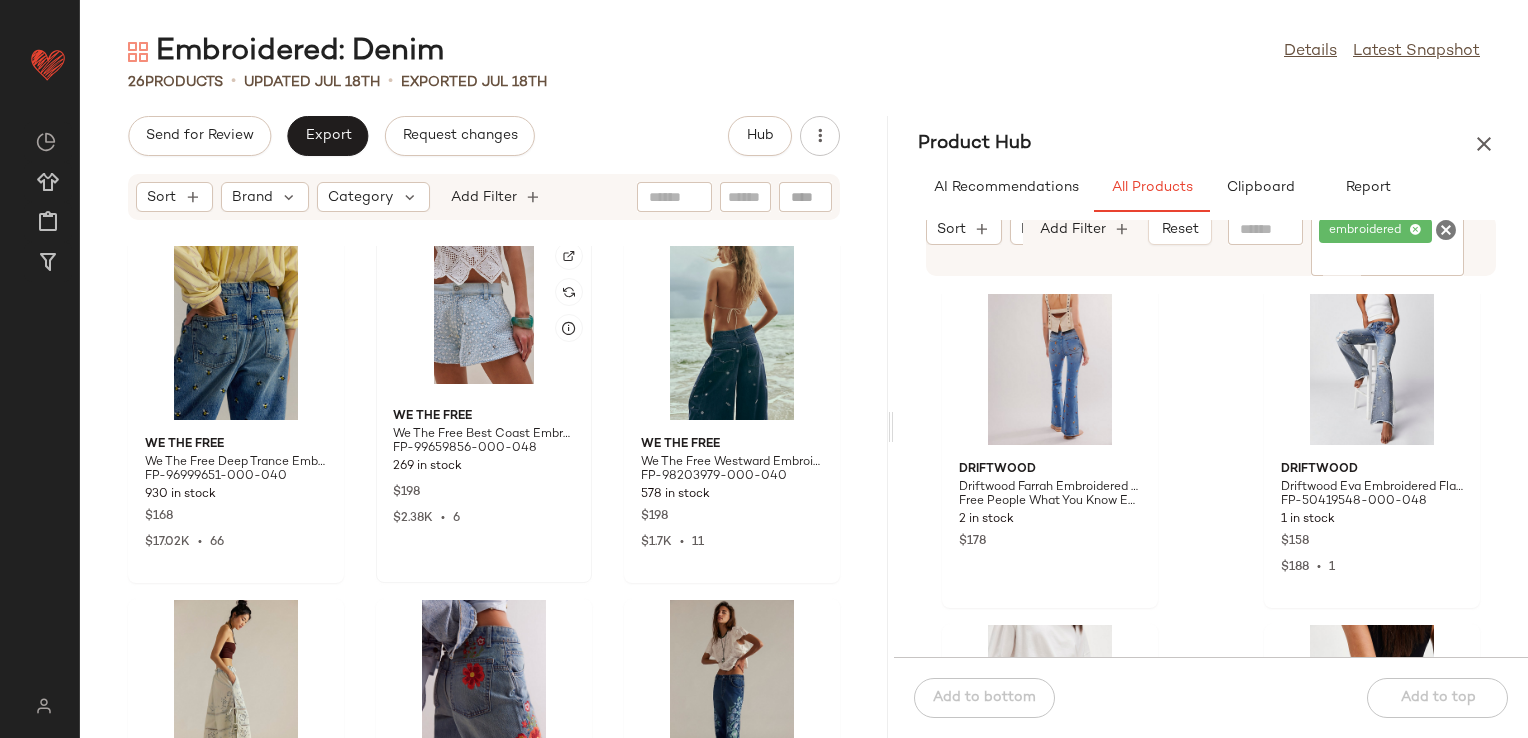 scroll, scrollTop: 0, scrollLeft: 0, axis: both 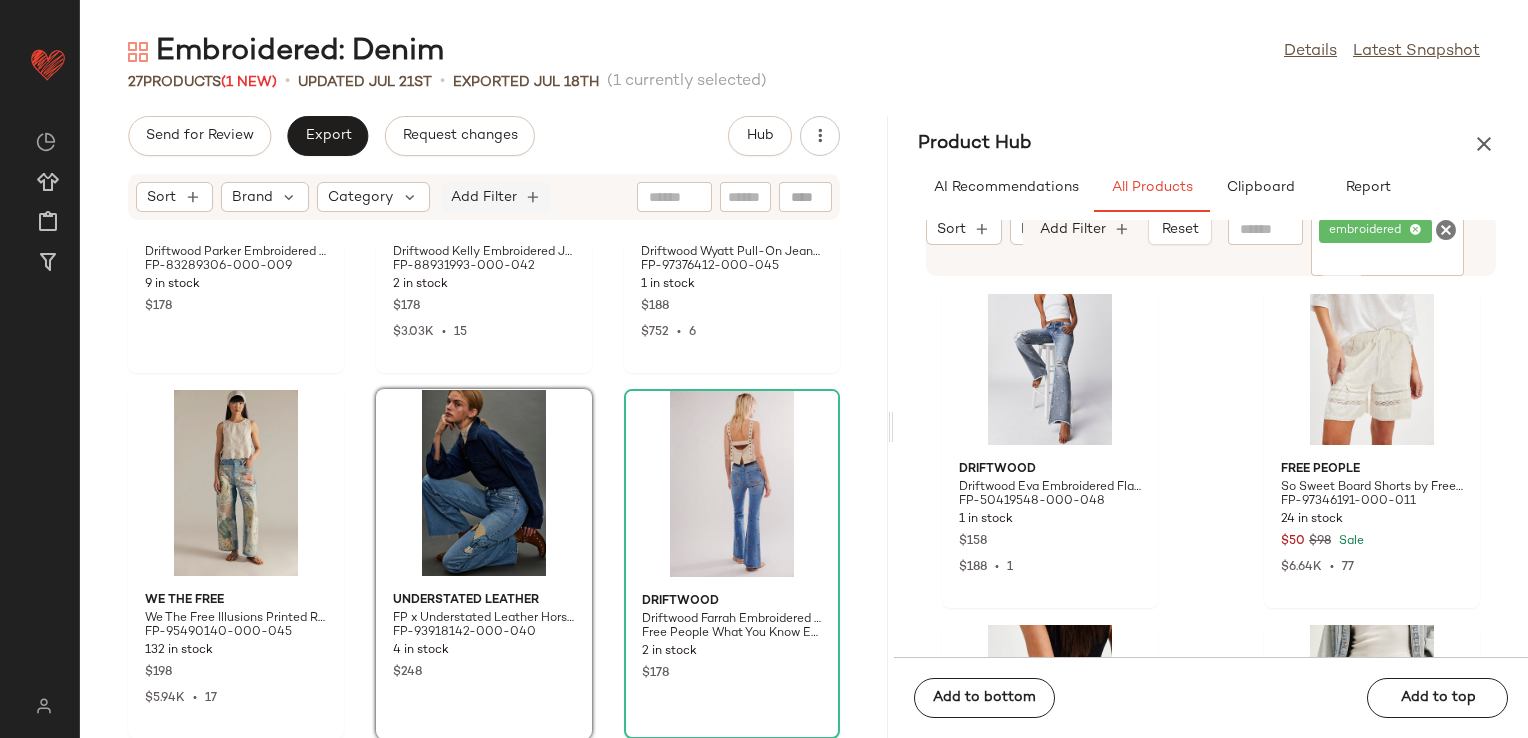 click on "Add Filter" 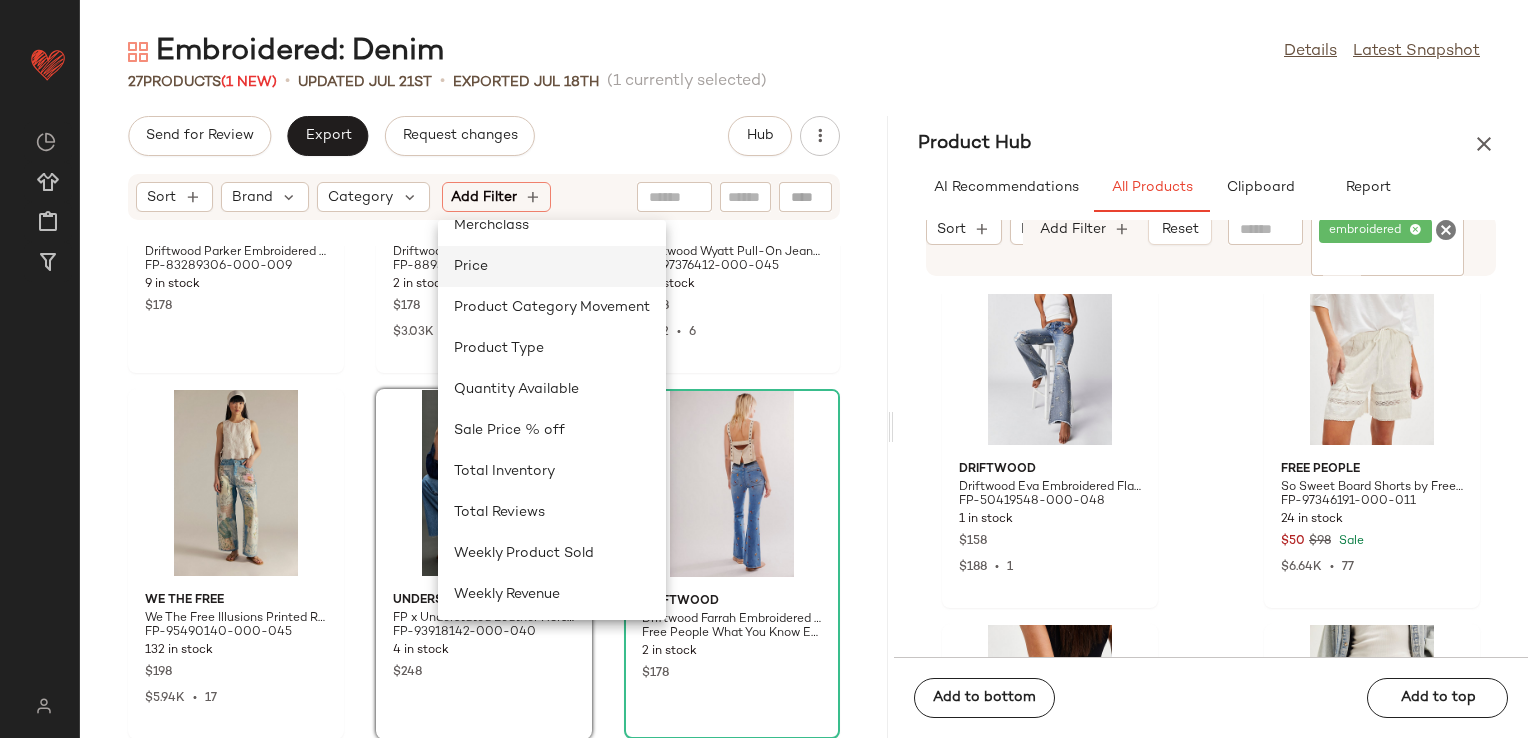 scroll, scrollTop: 600, scrollLeft: 0, axis: vertical 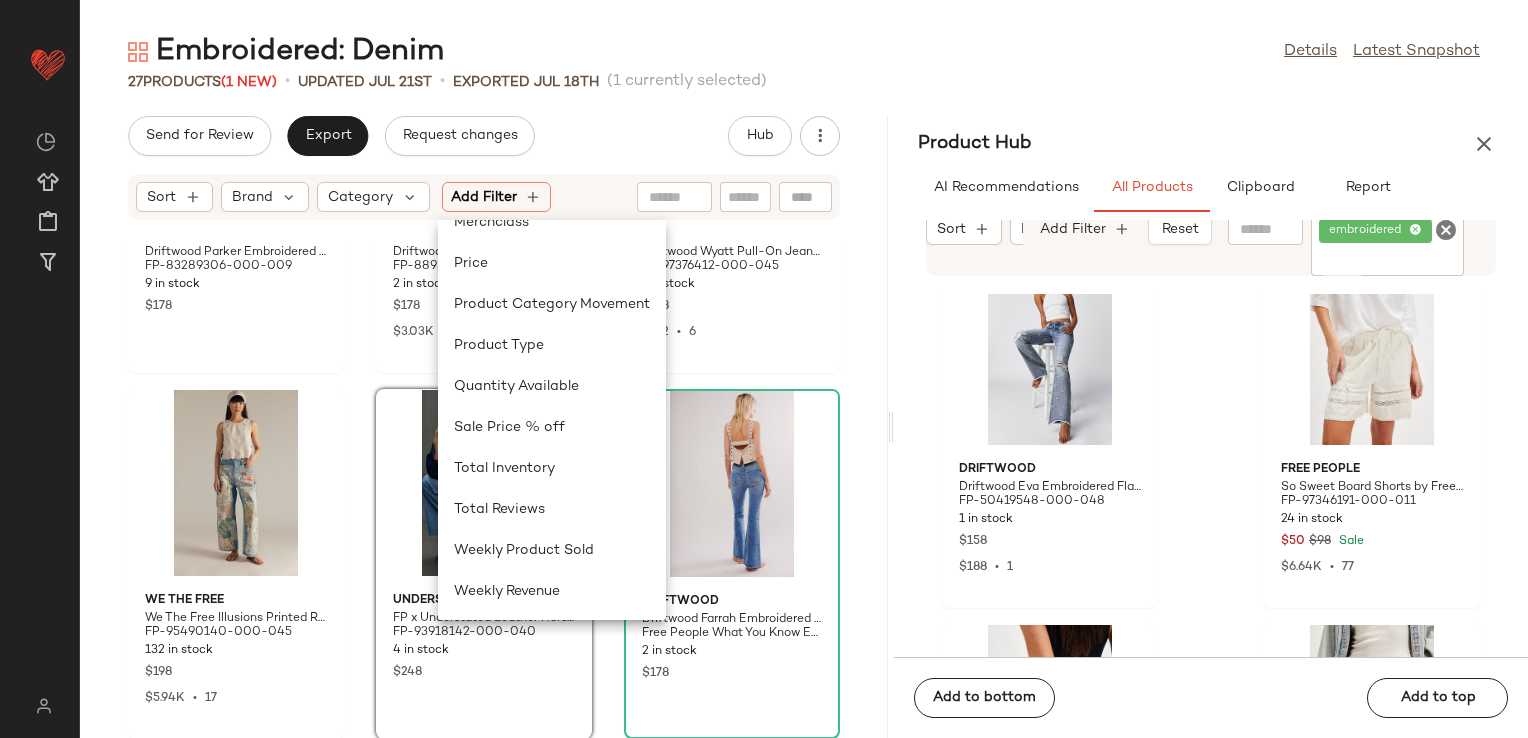 click on "Send for Review   Export   Request changes   Hub  Sort  Brand  Category  Add Filter  Driftwood Driftwood Parker Embroidered Jeans at Free People in Black, Size: 28 FP-83289306-000-009 9 in stock $178 Driftwood Driftwood Kelly Embroidered Jeans at Free People in Medium Wash, Size: 25 FP-88931993-000-042 2 in stock $178 $3.03K  •  15 Driftwood Driftwood Wyatt Pull-On Jeans at Free People in Blue, Size: XS FP-97376412-000-045 1 in stock $188 $752  •  6 We The Free We The Free Illusions Printed Relaxed Jeans at Free People in Light Wash, Size: 31 S FP-95490140-000-045 132 in stock $198 $5.94K  •  17 Understated Leather FP x Understated Leather Horsey Jeans at Free People in Light Wash, Size: 31 FP-93918142-000-040 4 in stock $248 Driftwood Driftwood Farrah Embroidered Flare Jeans at Free People in Light Wash, Size: 31 S FP-65818809-000-049 2 in stock $178" at bounding box center [484, 427] 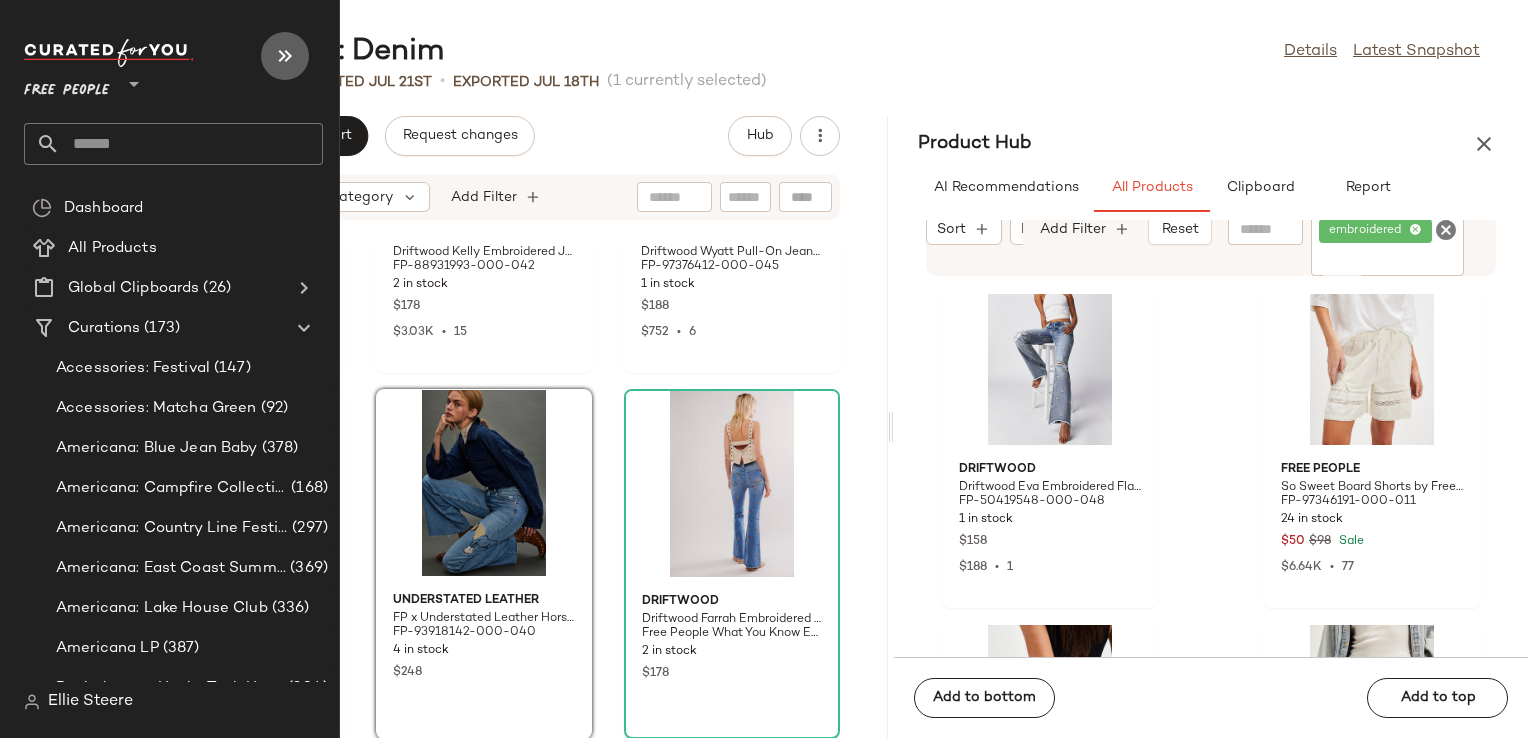 click at bounding box center (285, 56) 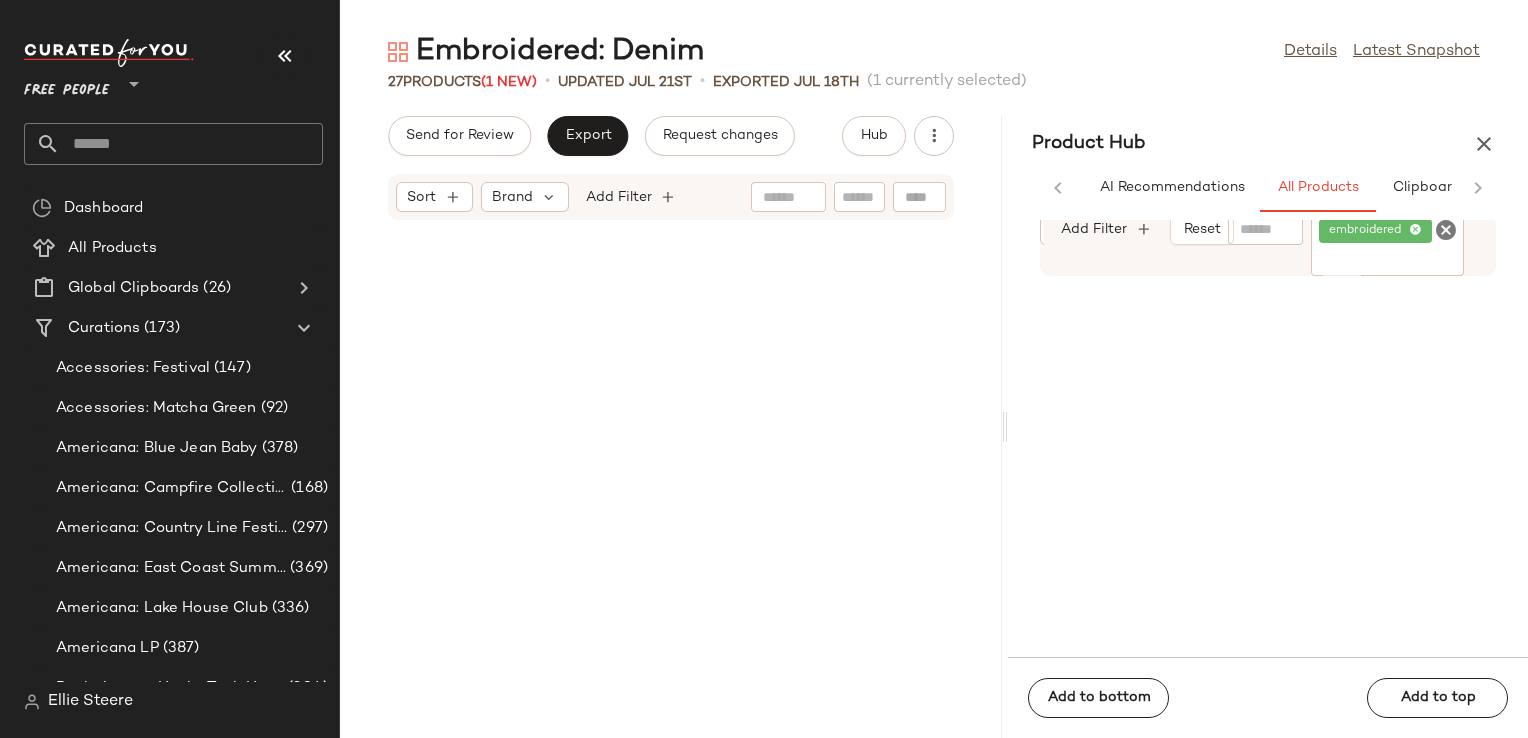 scroll, scrollTop: 4392, scrollLeft: 0, axis: vertical 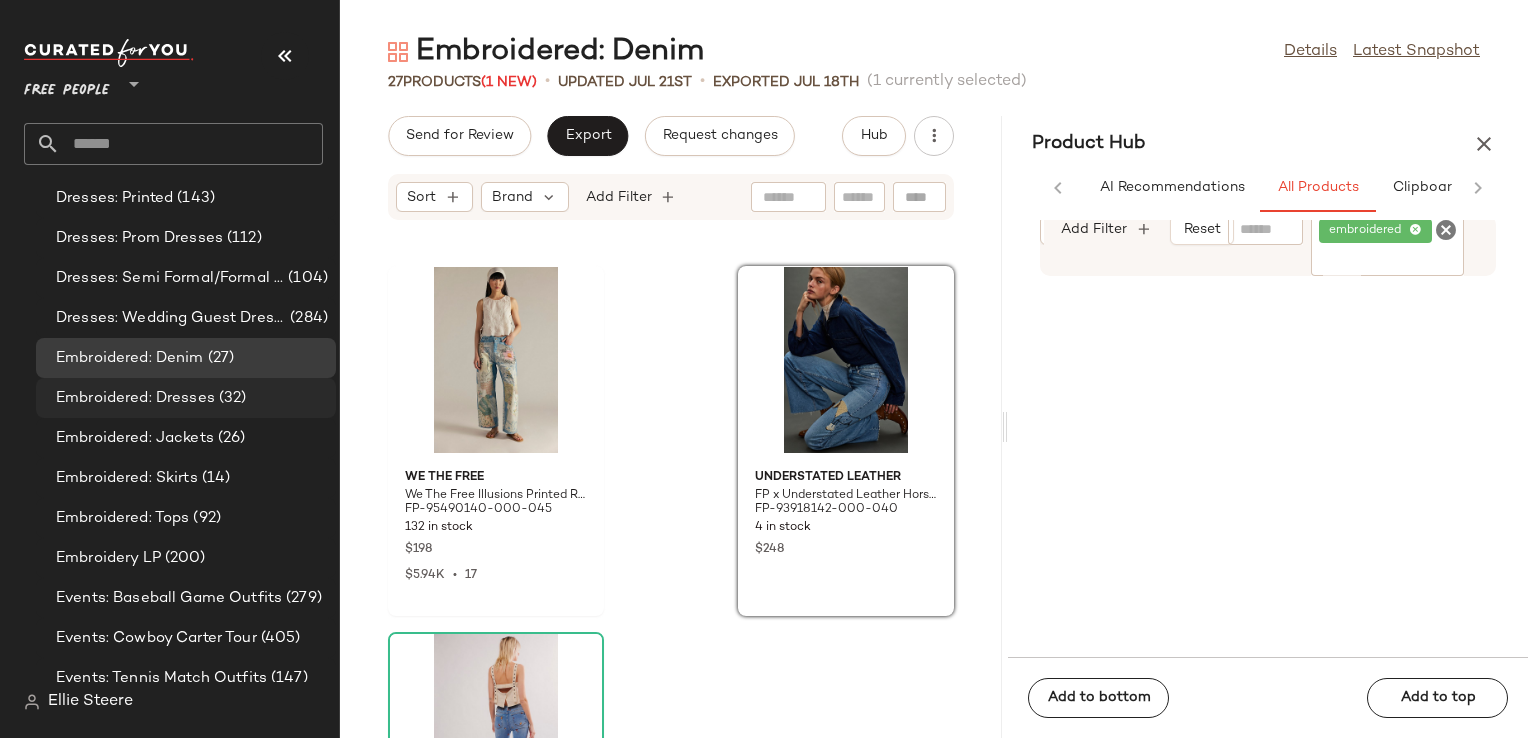click on "(32)" at bounding box center (231, 398) 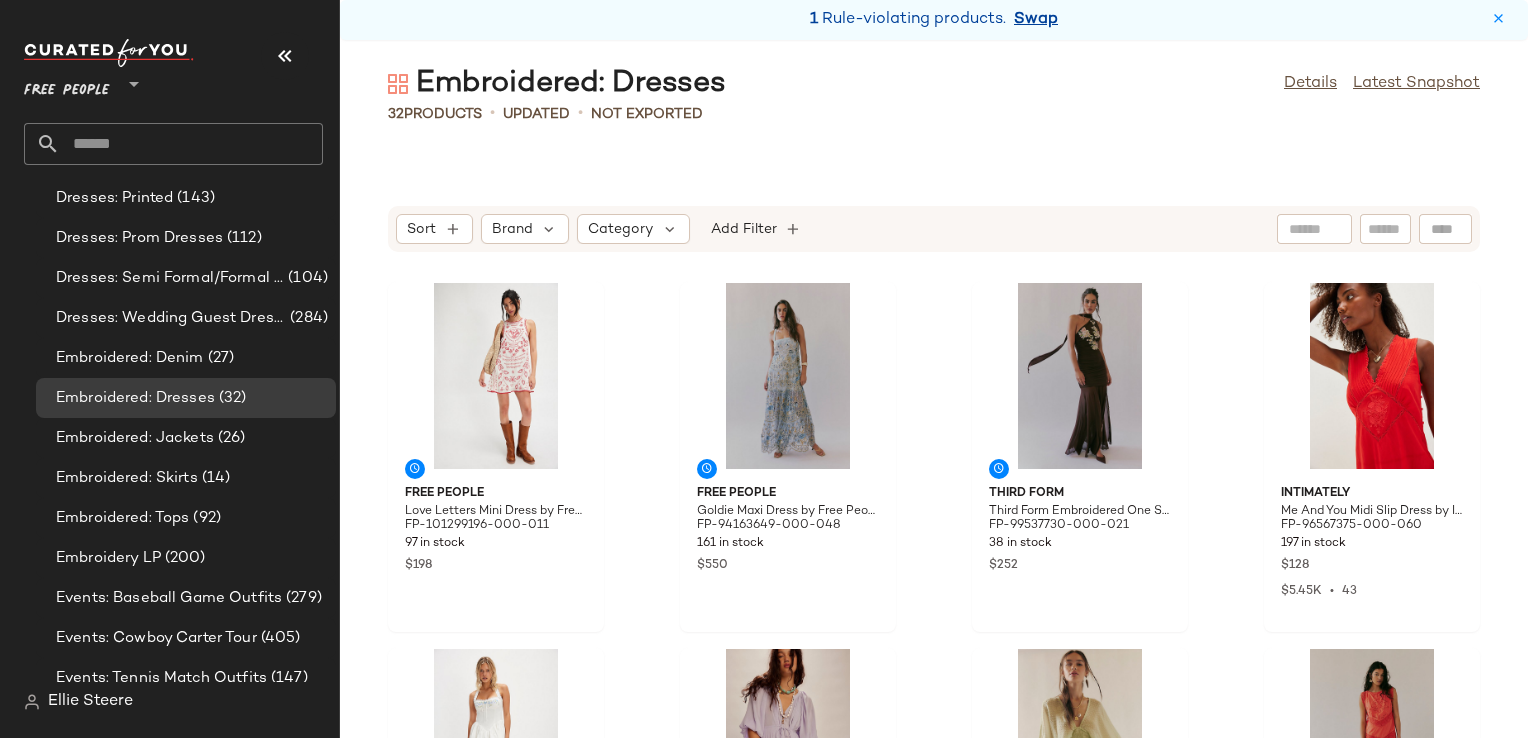 click on "Swap" at bounding box center (1036, 20) 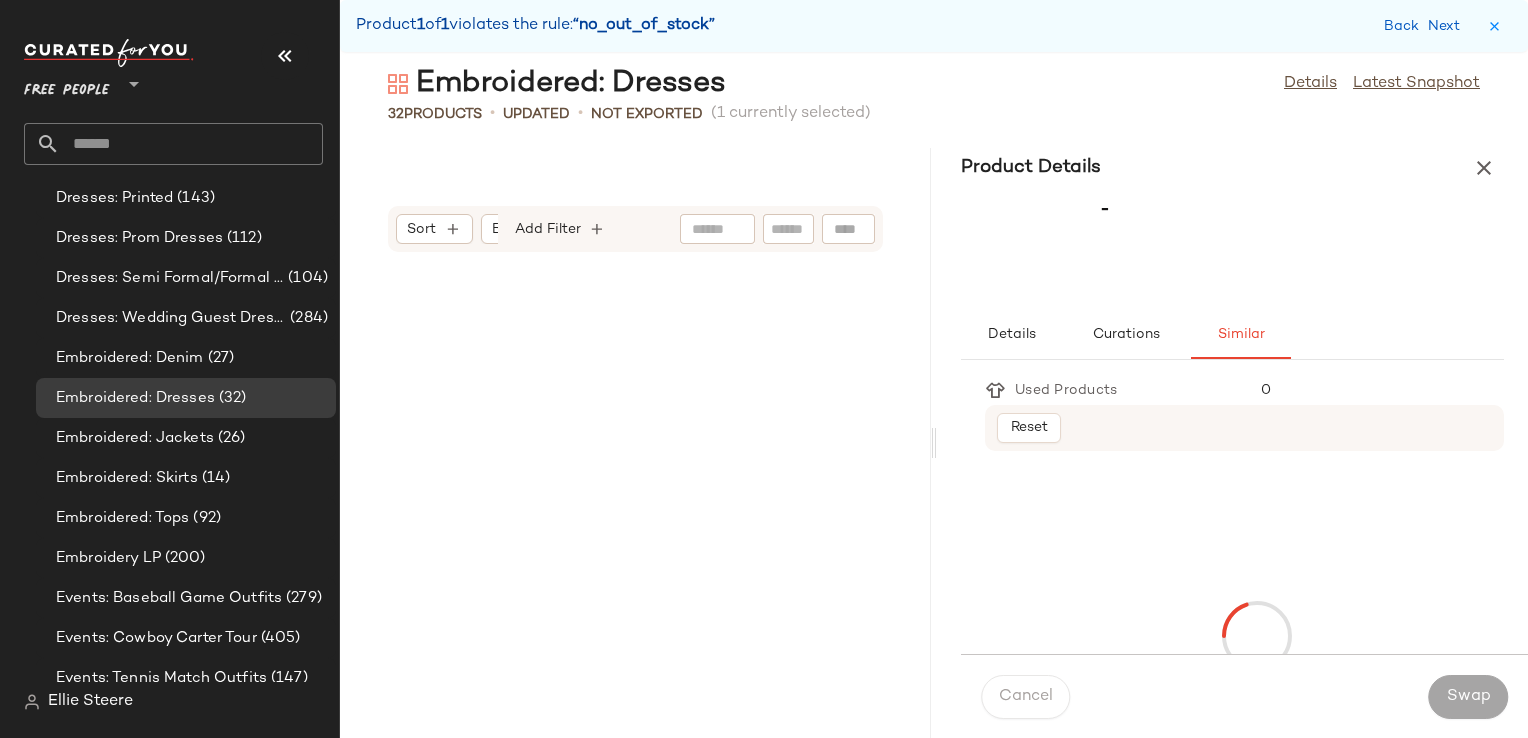 scroll, scrollTop: 4392, scrollLeft: 0, axis: vertical 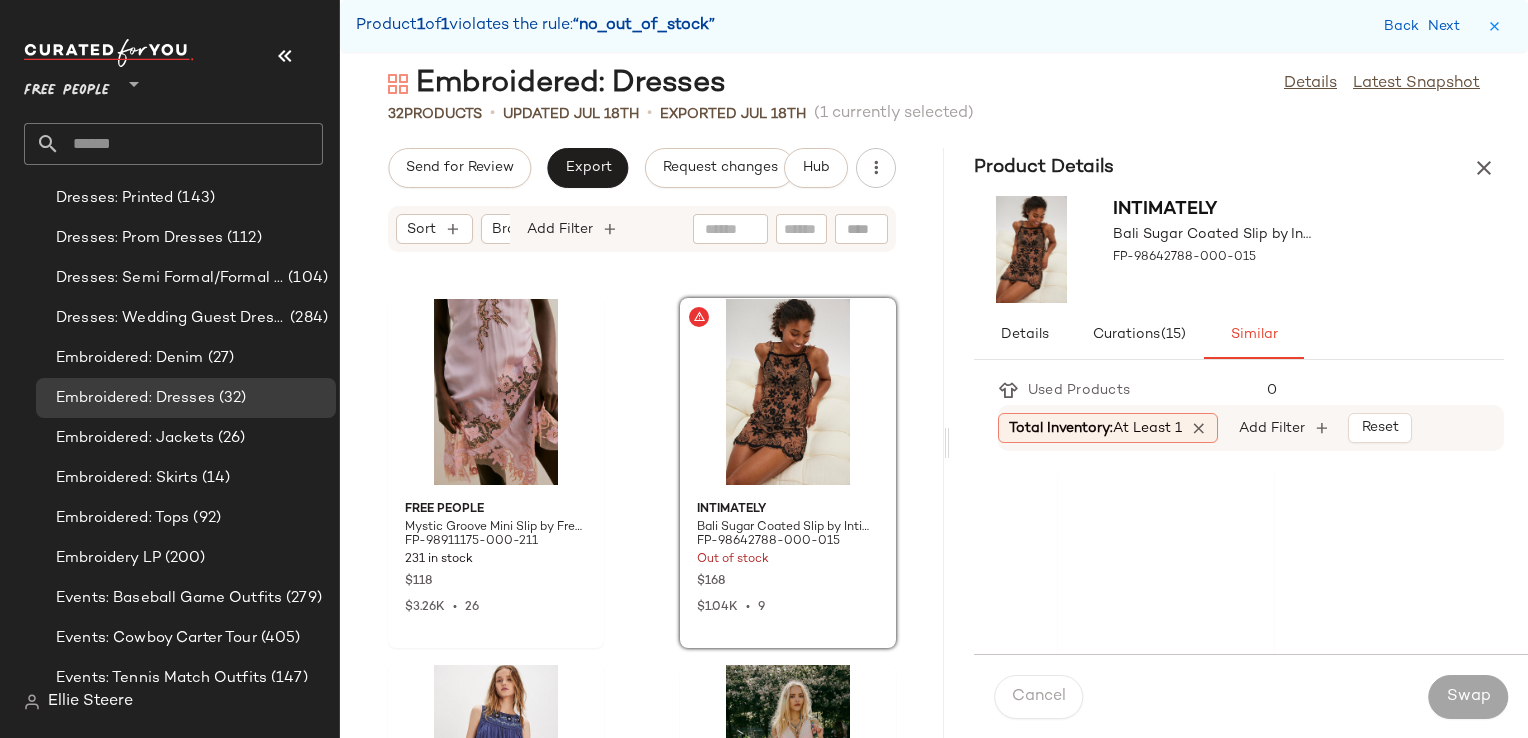 drag, startPoint x: 931, startPoint y: 434, endPoint x: 948, endPoint y: 386, distance: 50.92151 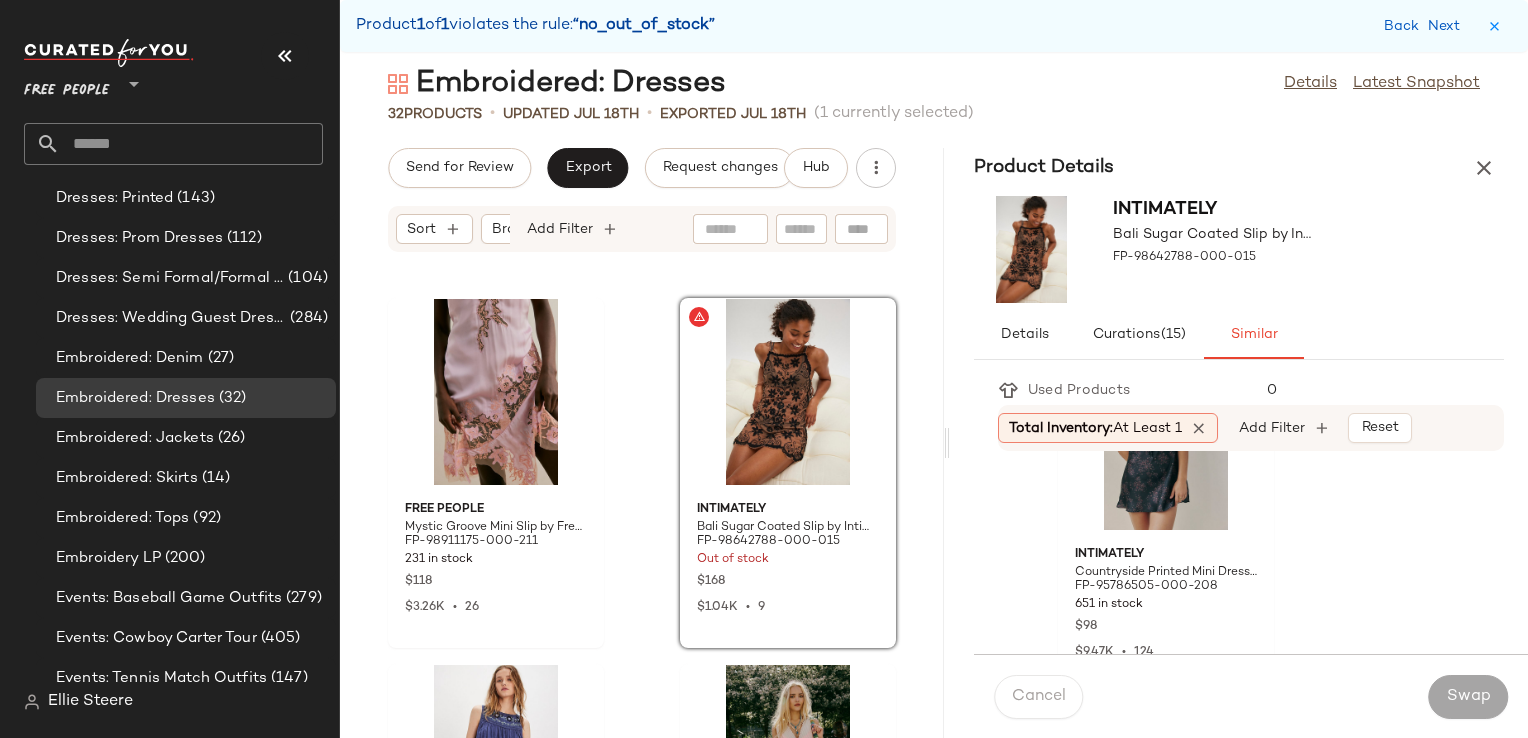 scroll, scrollTop: 2600, scrollLeft: 0, axis: vertical 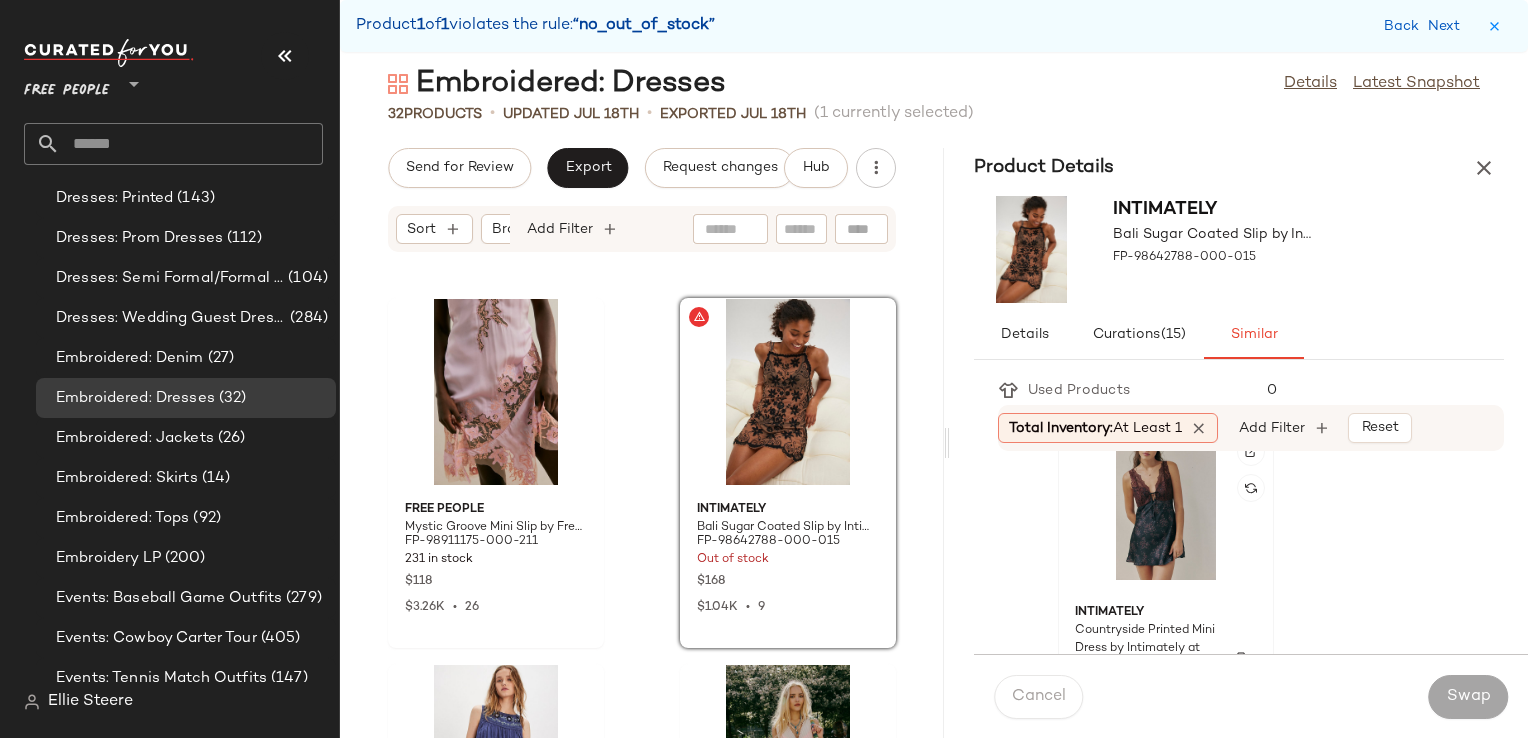 click on "Intimately Countryside Printed Mini Dress by Intimately at Free People in Blue, Size: XL FP-95786505-000-208 651 in stock $98 $9.47K  •  124" 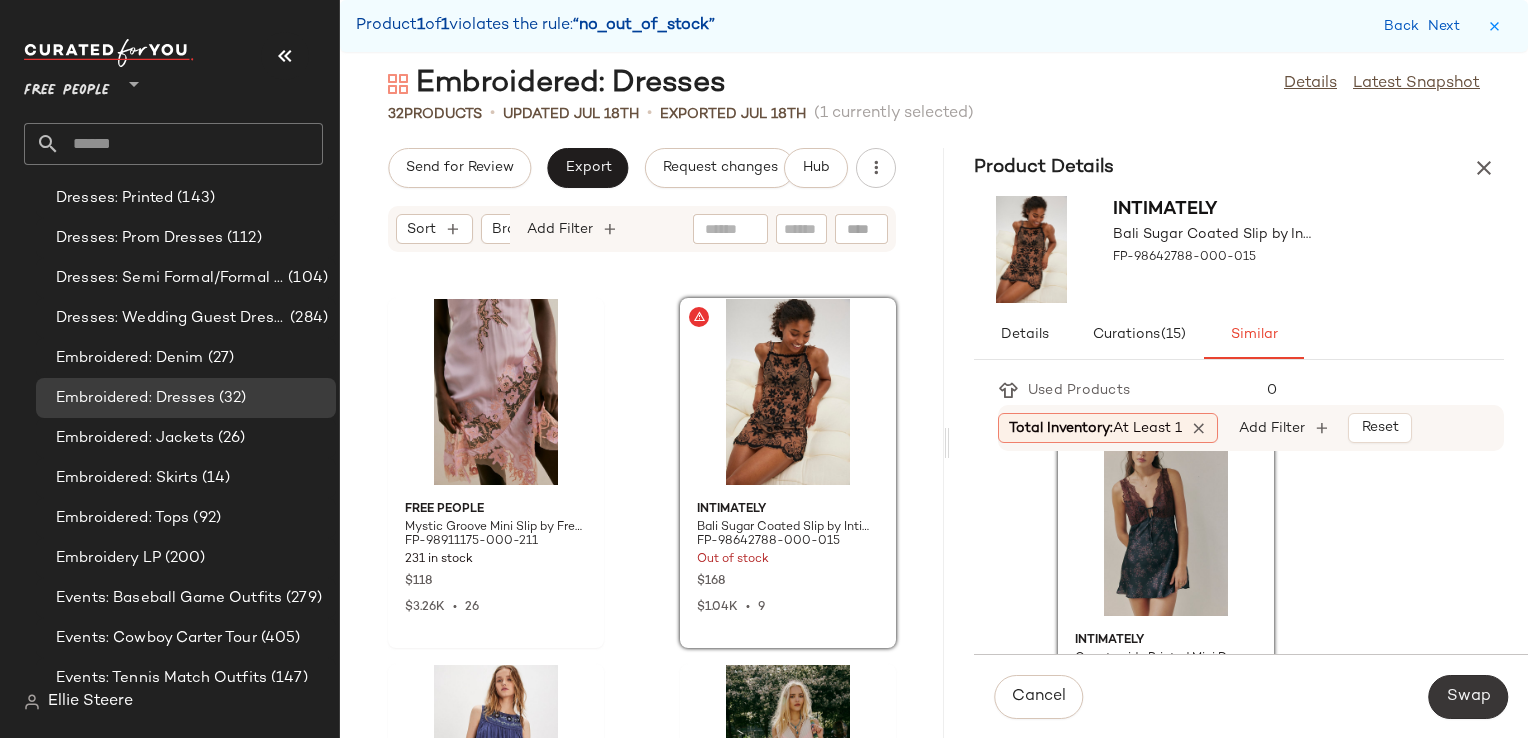 click on "Swap" 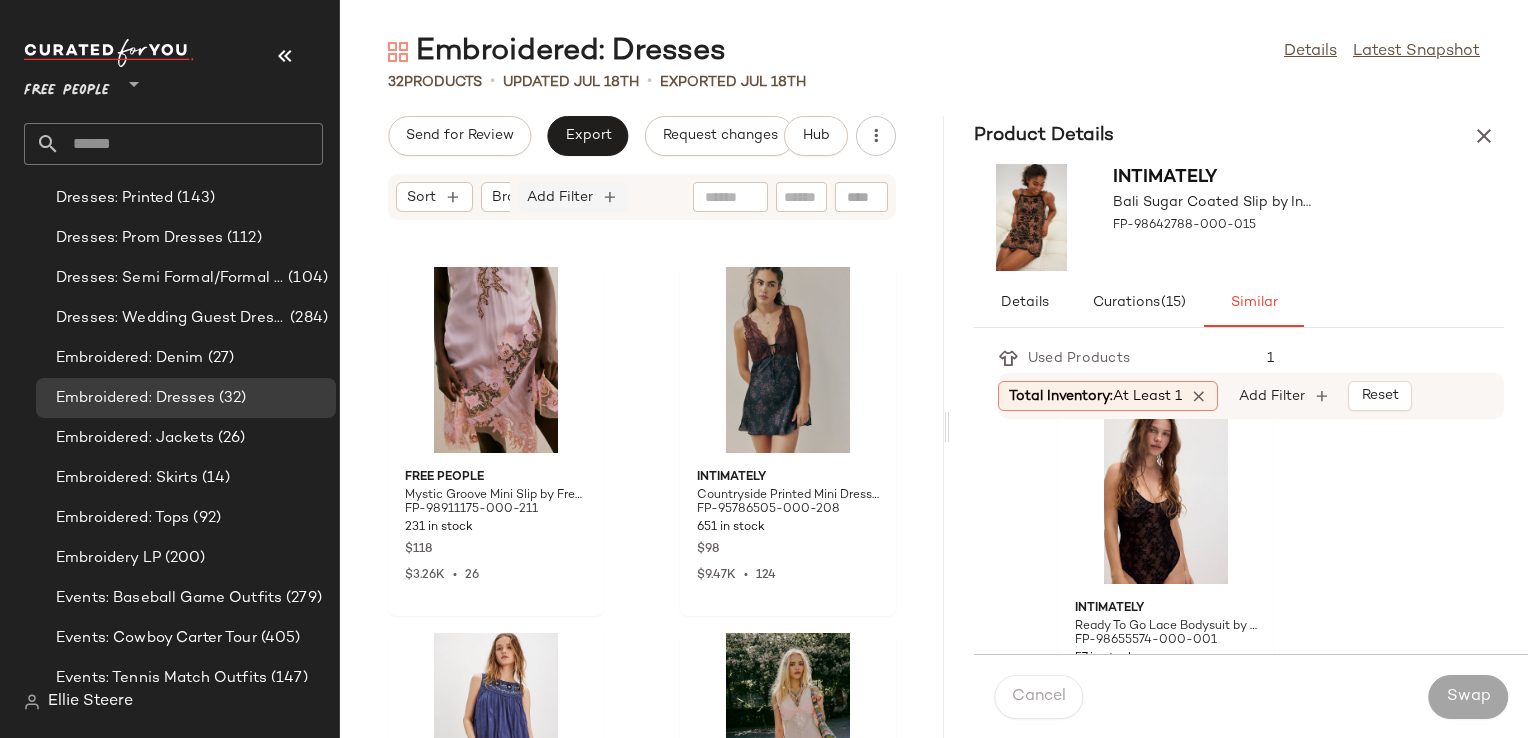 click on "Add Filter" at bounding box center [560, 197] 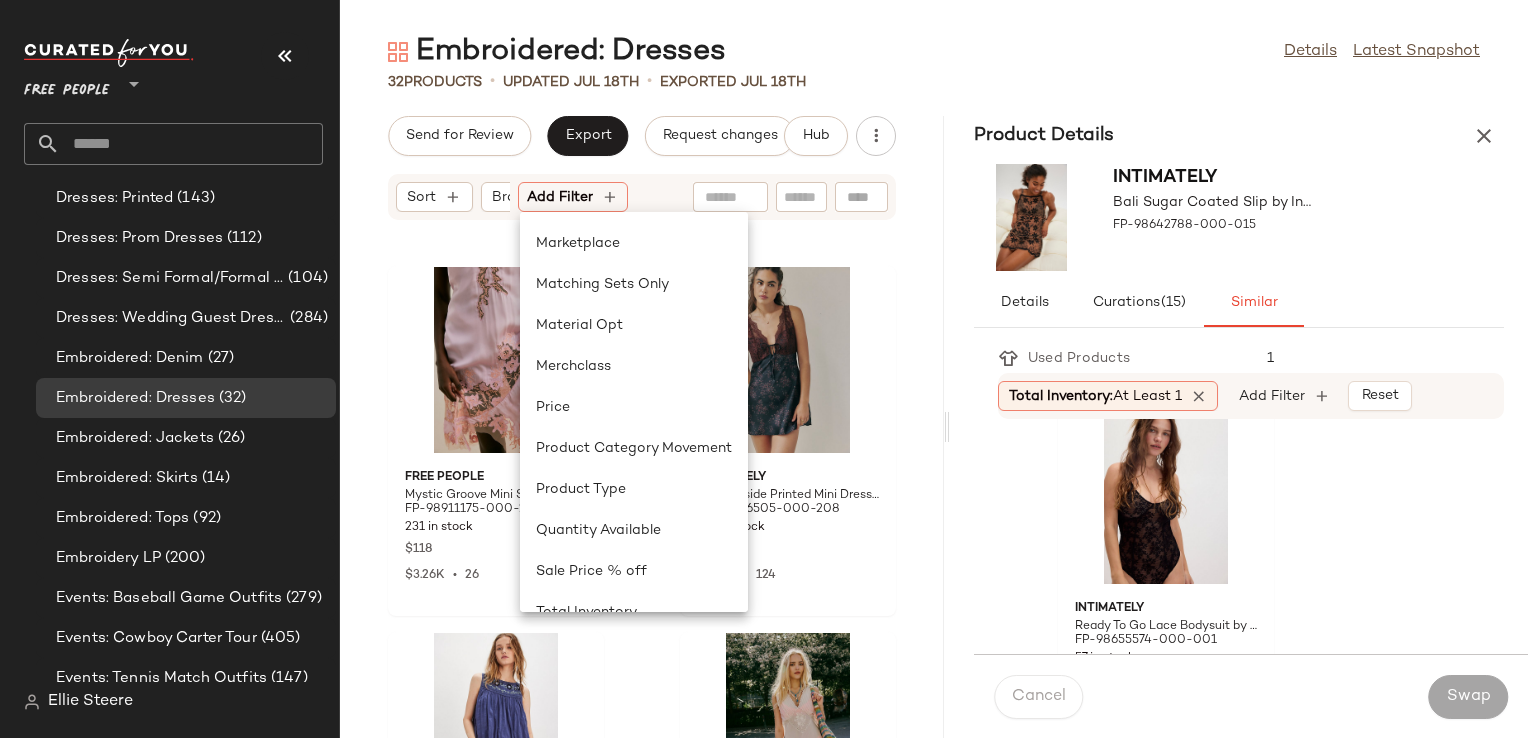 scroll, scrollTop: 600, scrollLeft: 0, axis: vertical 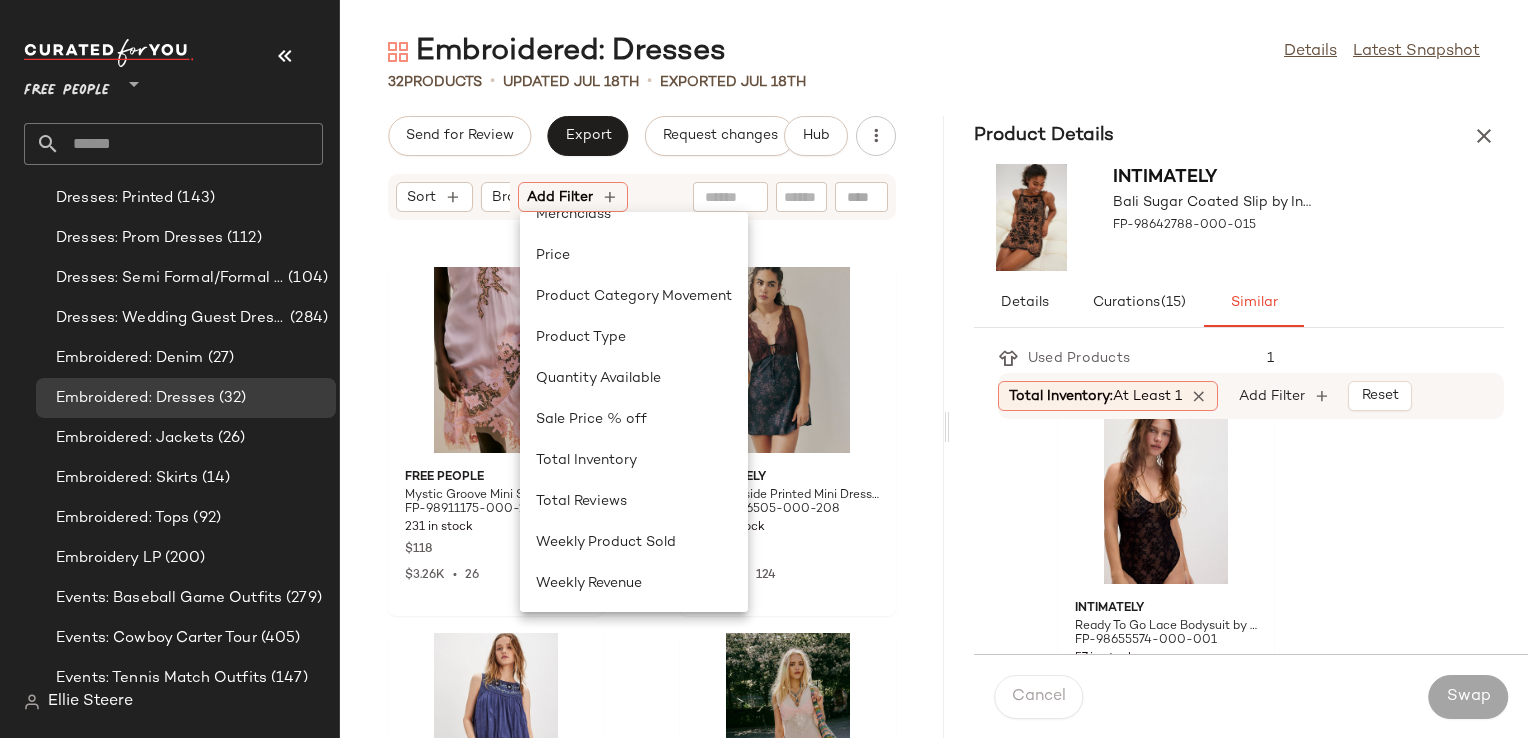 click on "Free People Mystic Groove Mini Slip by Free People in White, Size: XL FP-98911175-000-211 231 in stock $118 $3.26K  •  26 Intimately Countryside Printed Mini Dress by Intimately at Free People in Blue, Size: XL FP-95786505-000-208 651 in stock $98 $9.47K  •  124 Free People Darlin' Daisy Embroidered Mini Dress by Free People in Blue, Size: S FP-97504435-000-041 9 in stock $148 $3.29K  •  24 Intimately Me And You Midi Slip Dress by Intimately at Free People in White, Size: XL FP-96567375-000-011 417 in stock $128 $5.45K  •  43 Intimately Me And You Midi Slip Dress by Intimately at Free People in Black, Size: XS FP-96567375-000-001 339 in stock $128 $5.45K  •  43 Free People Bella Flor Embroidered Kaftan Jacket by Free People in Black FP-78299351-000-001 34 in stock $298 Hemant & Nandita Hemant & Nandita Embroidered Strapless Dress at Free People in White, Size: M FP-90161100-000-010 2 in stock $650 La Fuori La Fuori Peony Petaleeza Corset Gown Dress at Free People in Pink, Size: M FP-97387716-000-066" 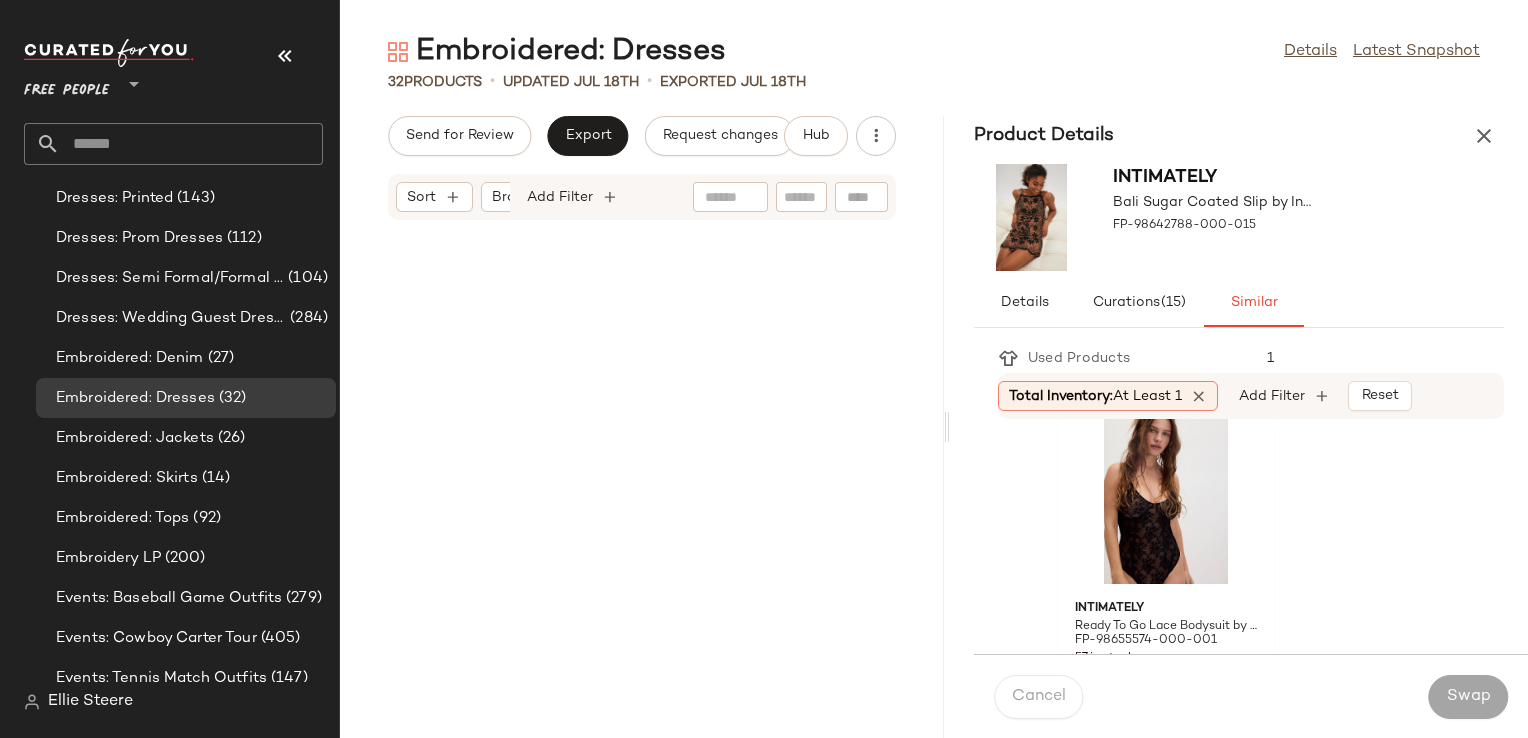 scroll, scrollTop: 0, scrollLeft: 0, axis: both 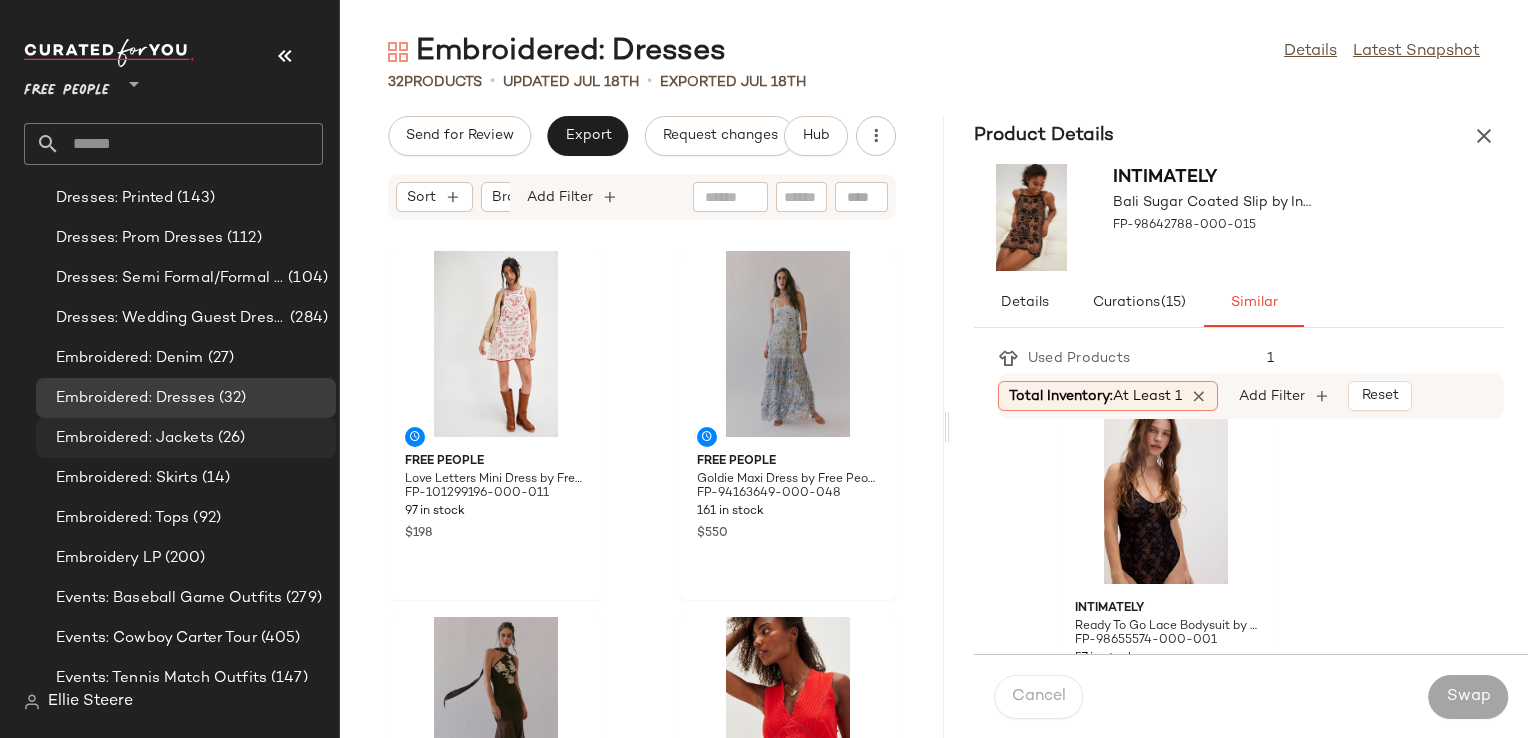 click on "Embroidered: Jackets" at bounding box center (135, 438) 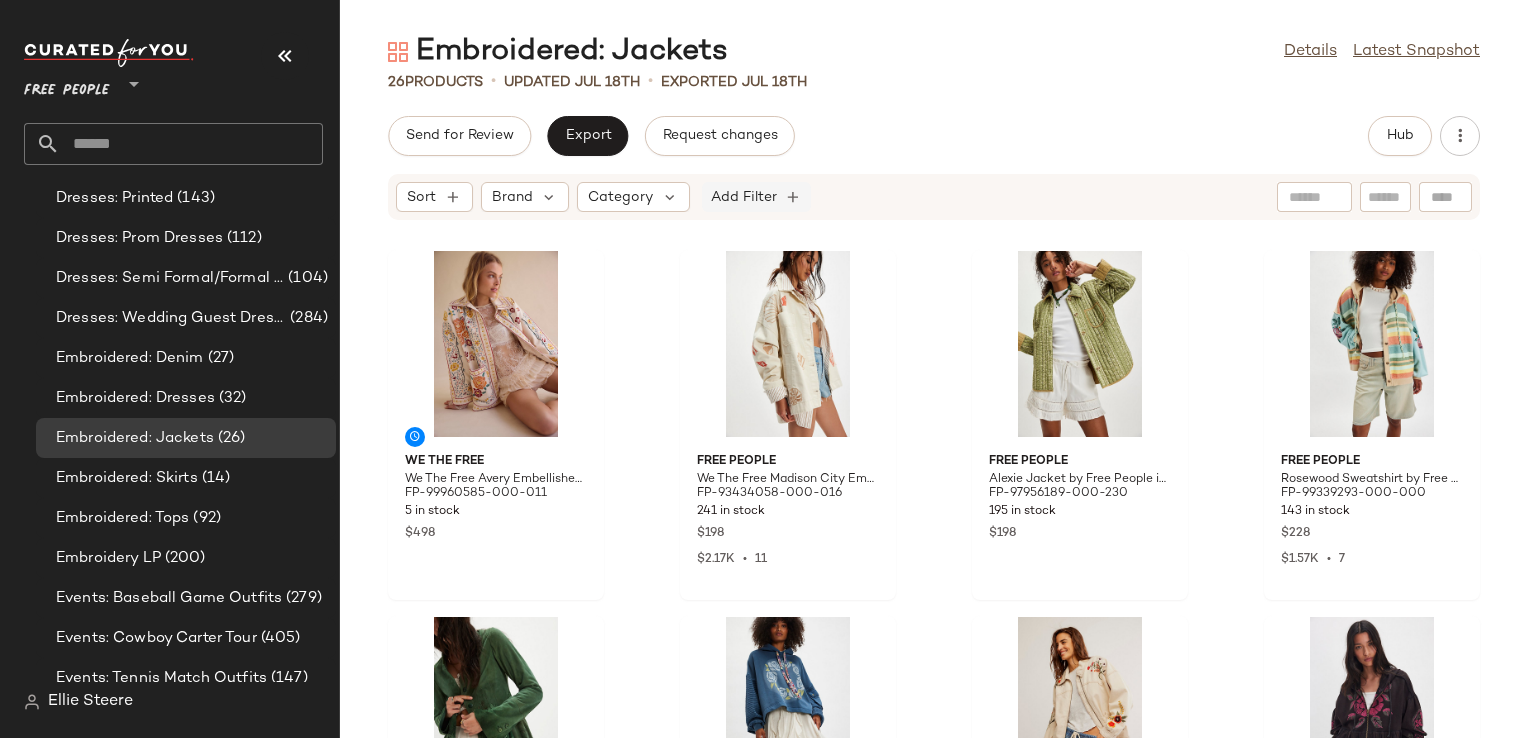 click on "Add Filter" at bounding box center (744, 197) 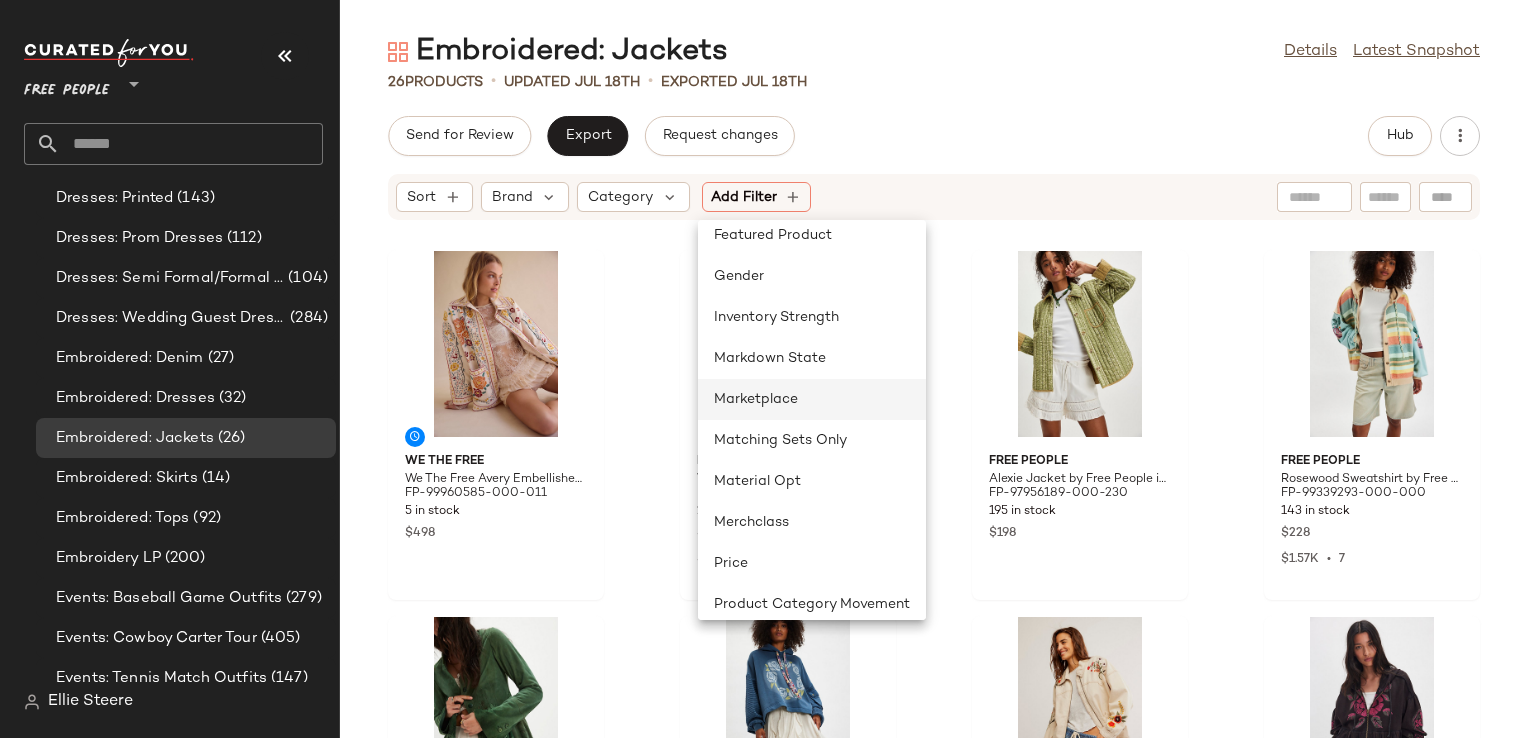 scroll, scrollTop: 600, scrollLeft: 0, axis: vertical 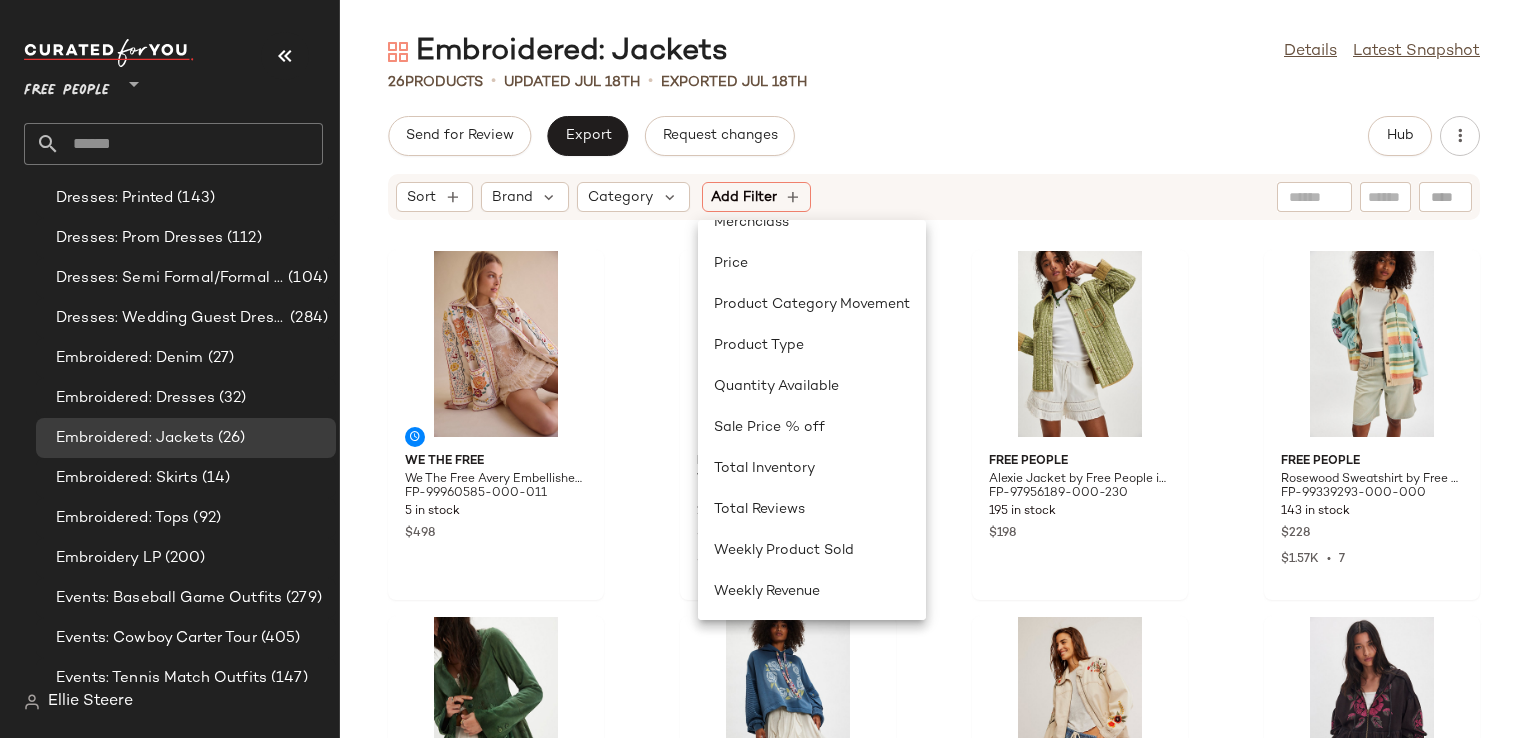 click on "Send for Review   Export   Request changes   Hub" 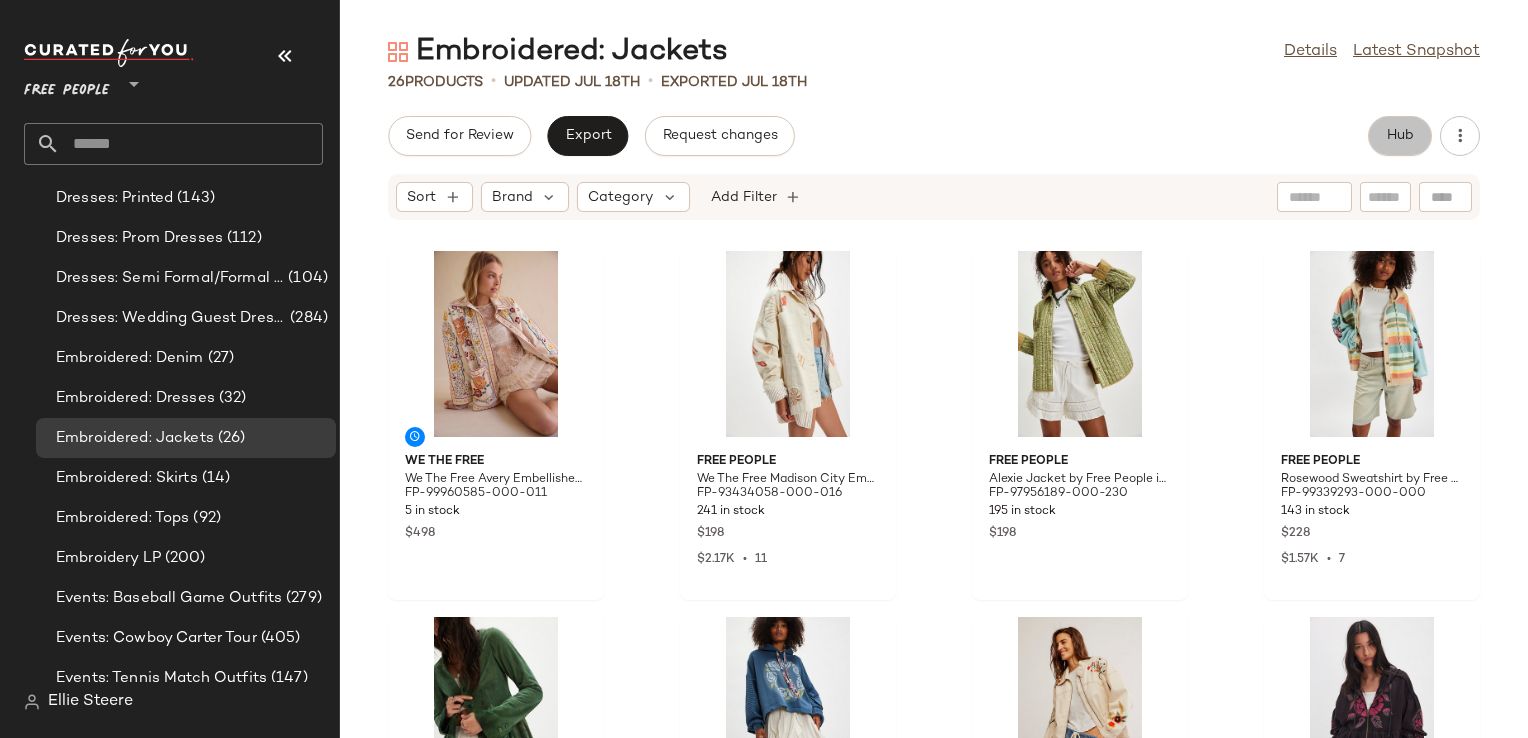 click on "Hub" 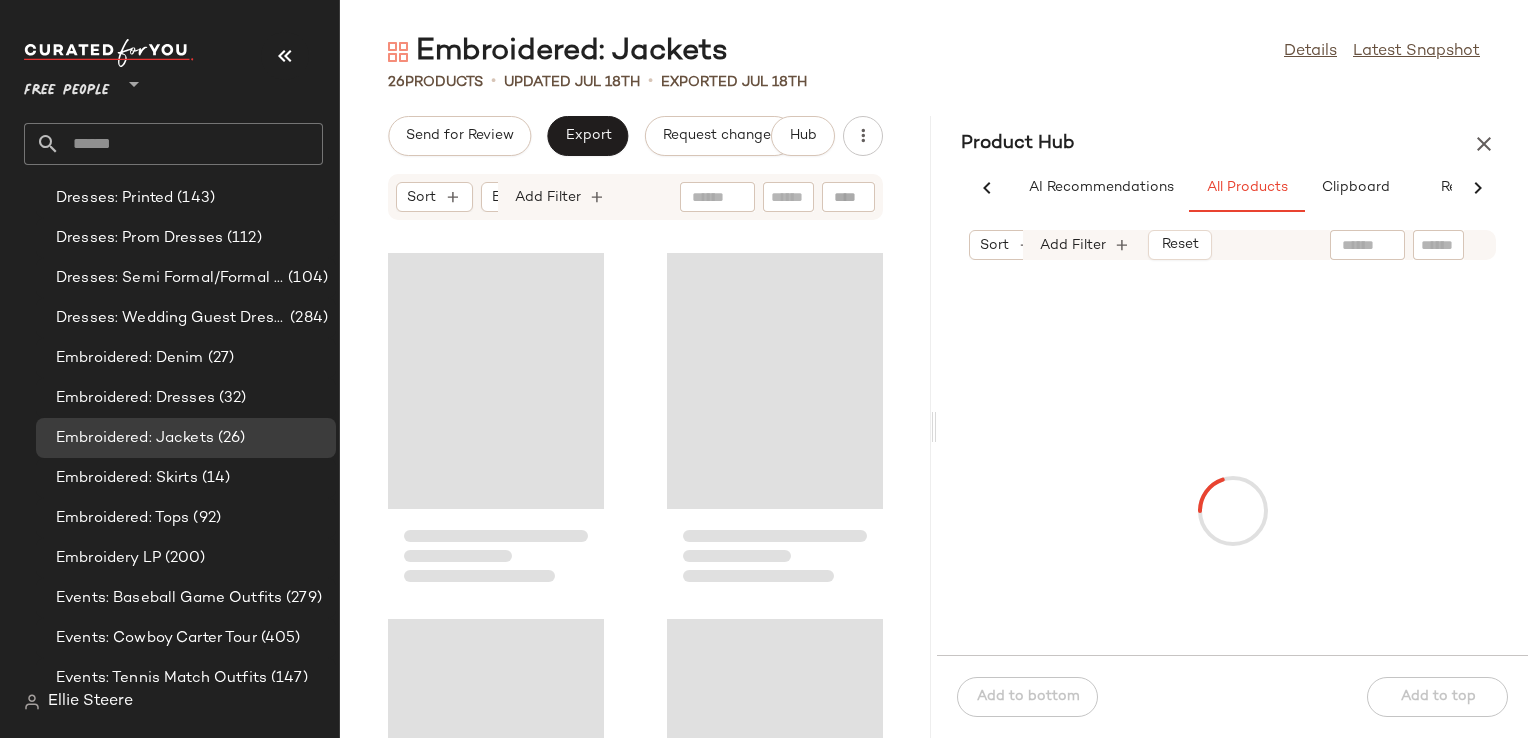 scroll, scrollTop: 0, scrollLeft: 59, axis: horizontal 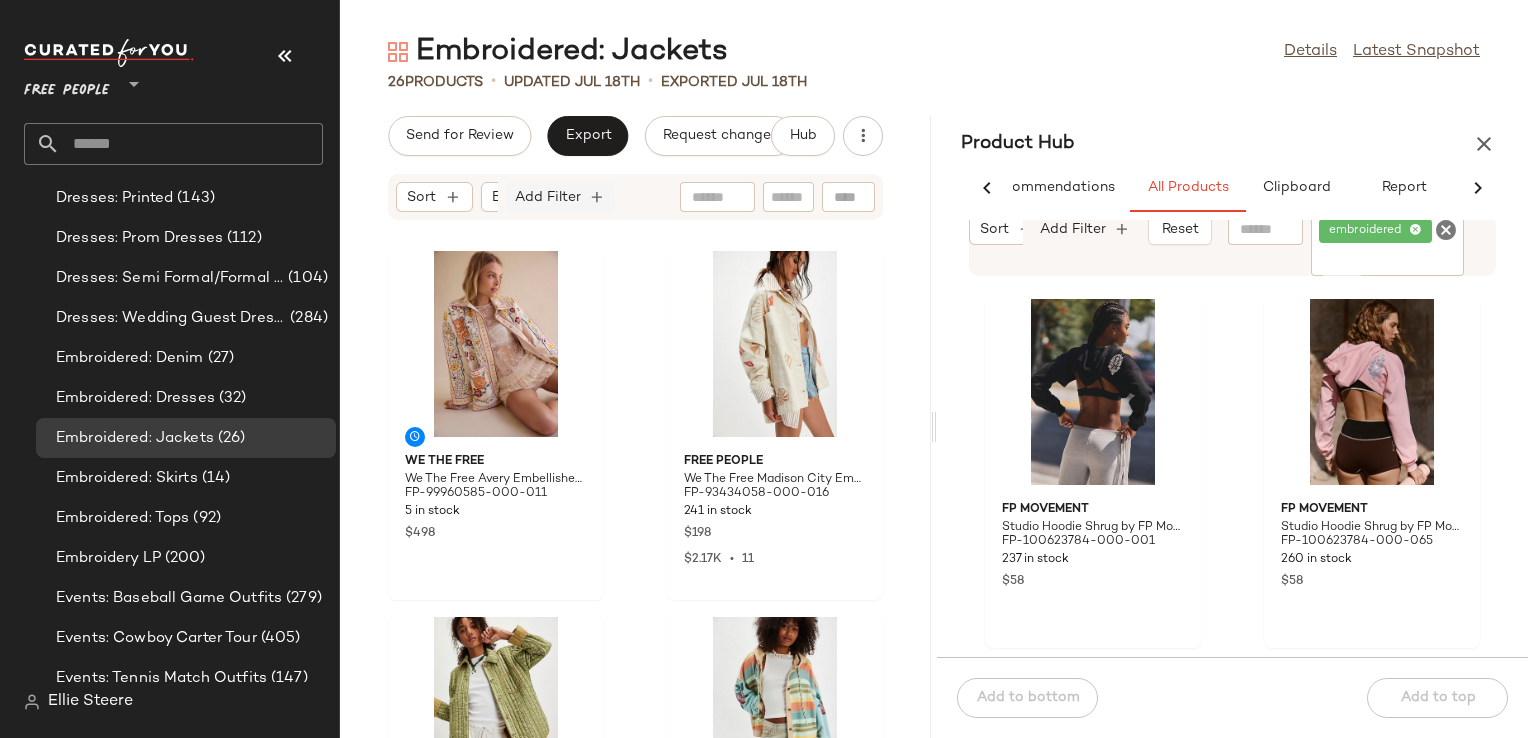 click on "Add Filter" at bounding box center (548, 197) 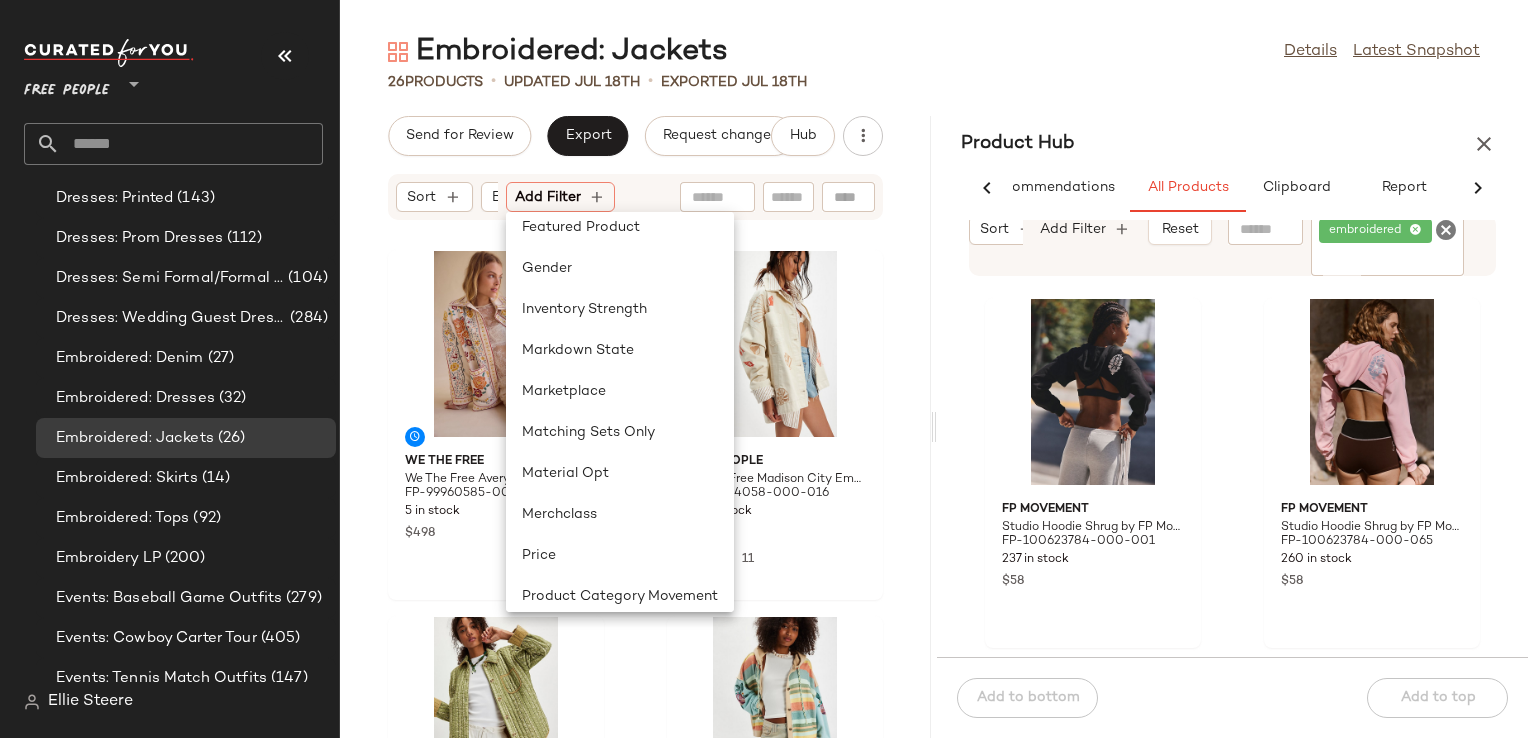 scroll, scrollTop: 0, scrollLeft: 0, axis: both 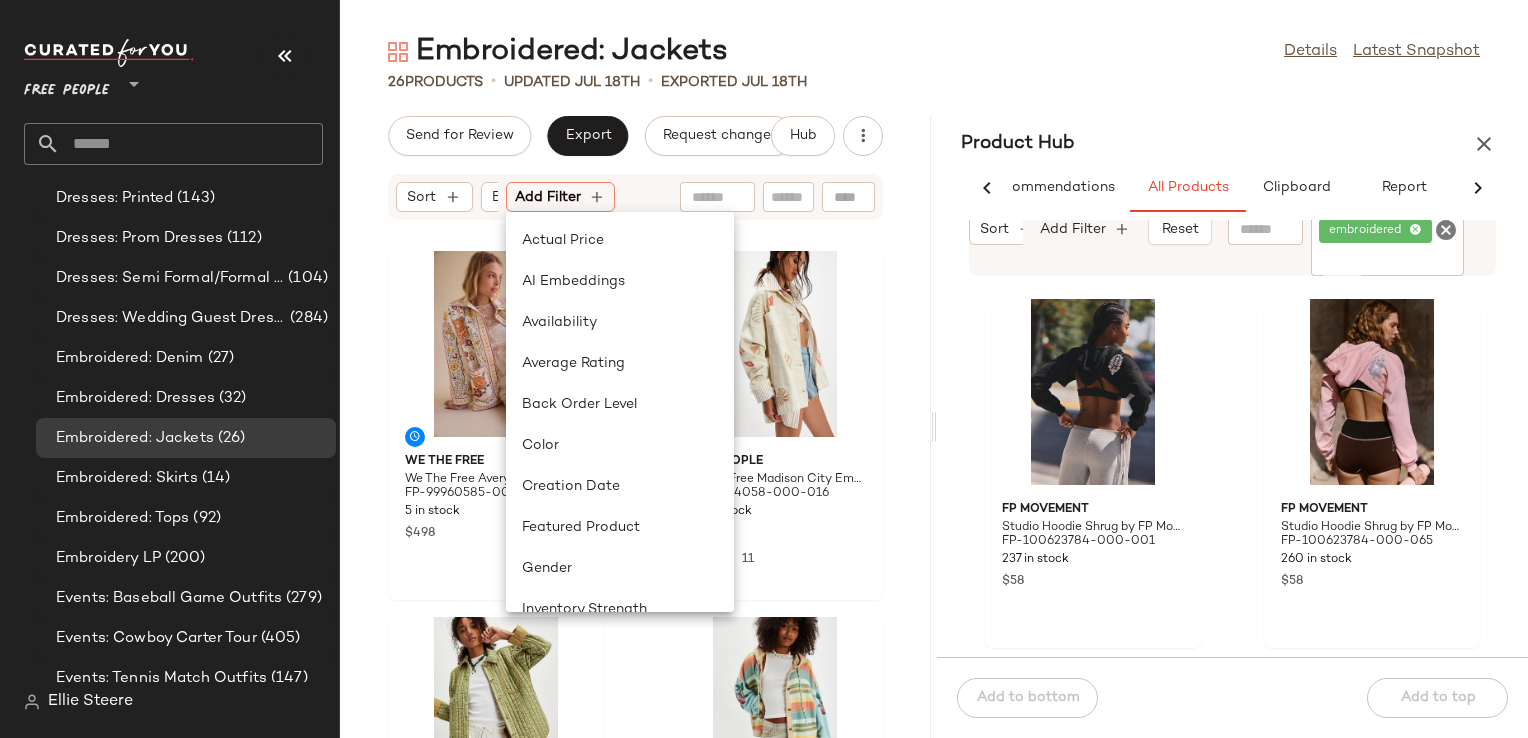 click on "Embroidered: Jackets  Details   Latest Snapshot" 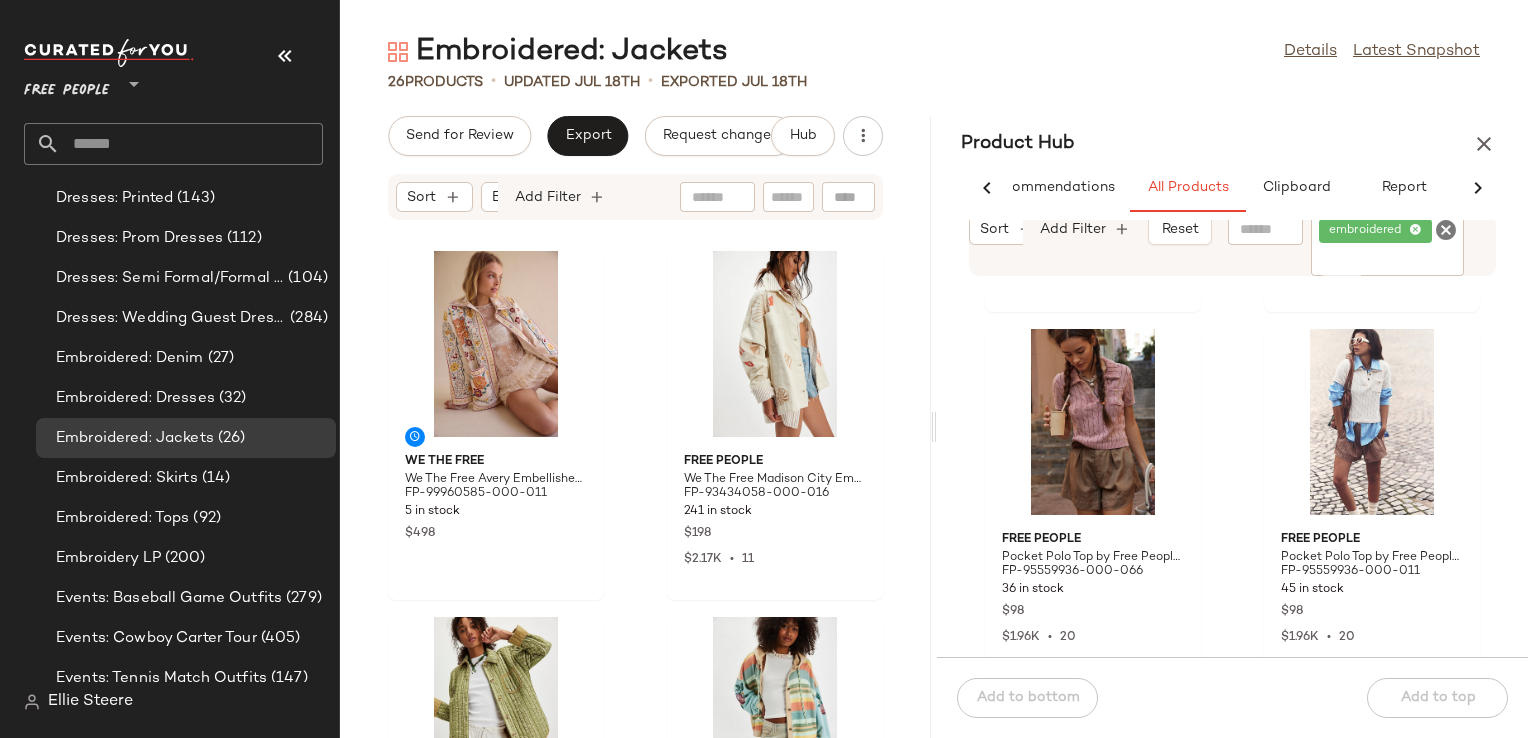 scroll, scrollTop: 1116, scrollLeft: 0, axis: vertical 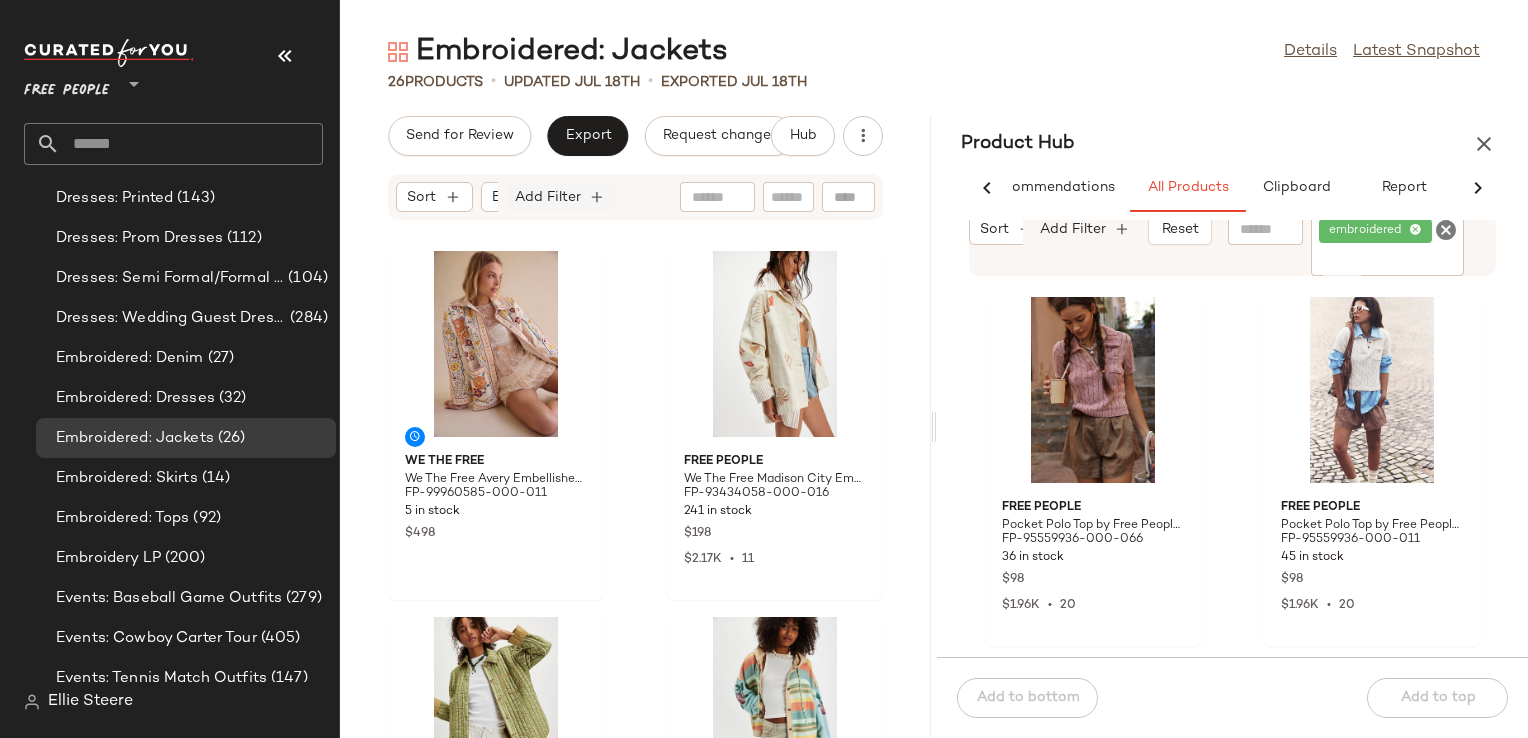 click on "Add Filter" at bounding box center [548, 197] 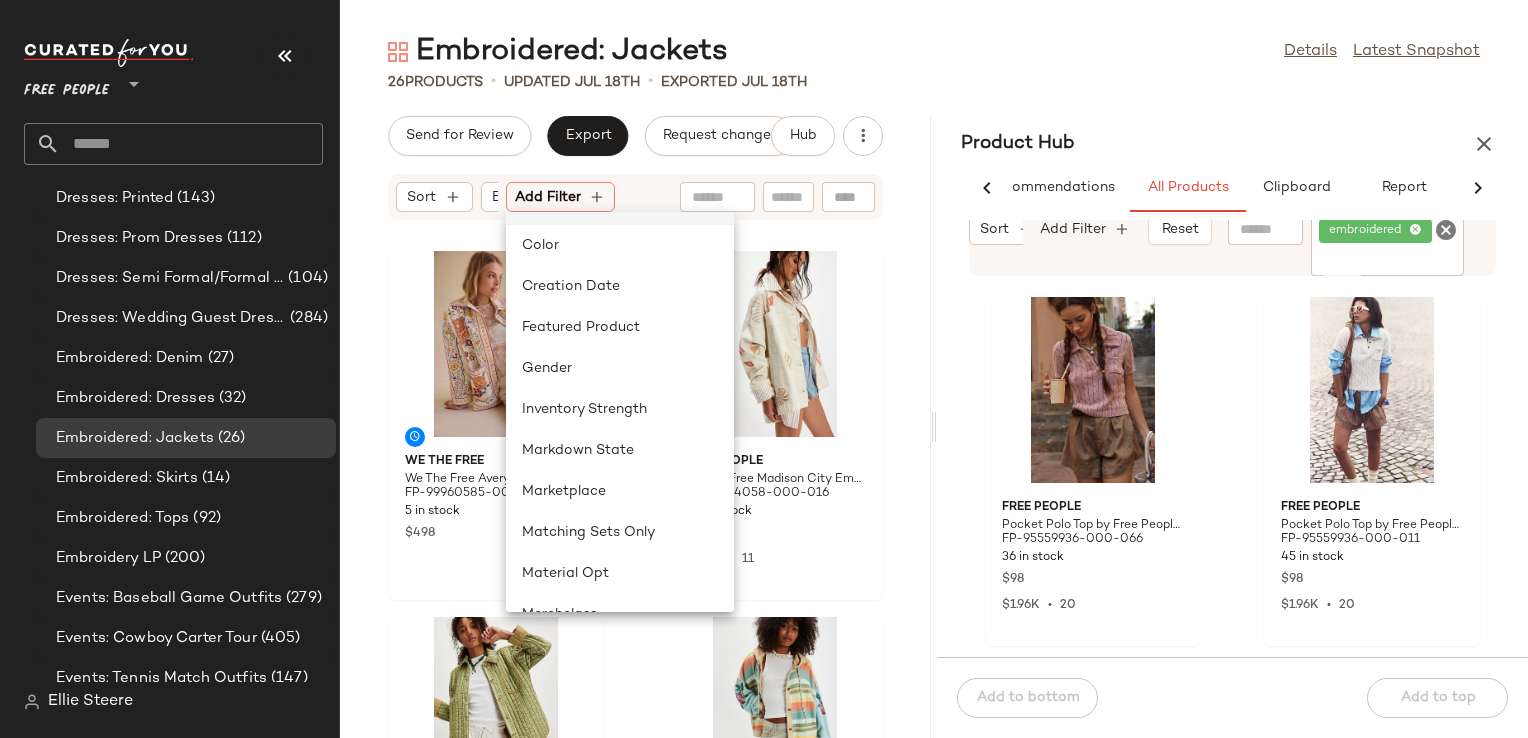 scroll, scrollTop: 600, scrollLeft: 0, axis: vertical 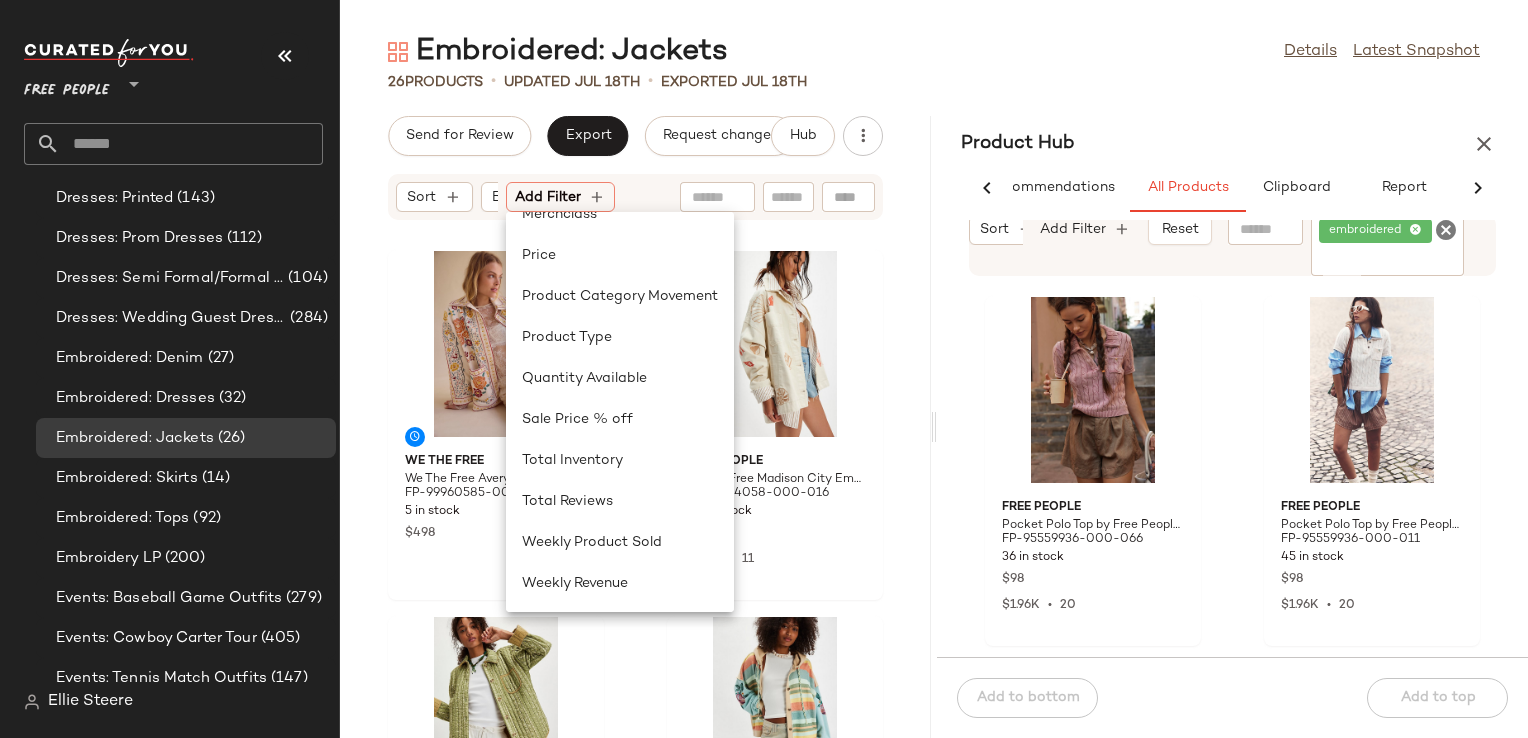 click on "We The Free We The Free Avery Embellished Jacket at Free People in White, Size: XS FP-99960585-000-011 5 in stock $498 Free People We The Free Madison City Embroidered Jacket by Free People in Tan, Size: XS FP-93434058-000-016 241 in stock $198 $2.17K  •  11 Free People Alexie Jacket by Free People in Green, Size: M FP-97956189-000-230 195 in stock $198 Free People Rosewood Sweatshirt by Free People, Size: S FP-99339293-000-000 143 in stock $228 $1.57K  •  7 Nigel Preston Nigel Preston Cinderella Jacket at Free People in Blue, Size: M FP-89107429-000-046 21 in stock $1.17K $1.99K  •  2 Free People Friendship Sweatshirt by Free People in Blue, Size: S FP-95744629-000-040 178 in stock $198 $554  •  3 We The Free We The Free Dusty Trails Jacket at Free People in White, Size: XL FP-97157150-000-011 38 in stock $248 $2.48K  •  10 Free People Highland Hoodie by Free People in Black, Size: XS FP-101664175-000-001 157 in stock $198" 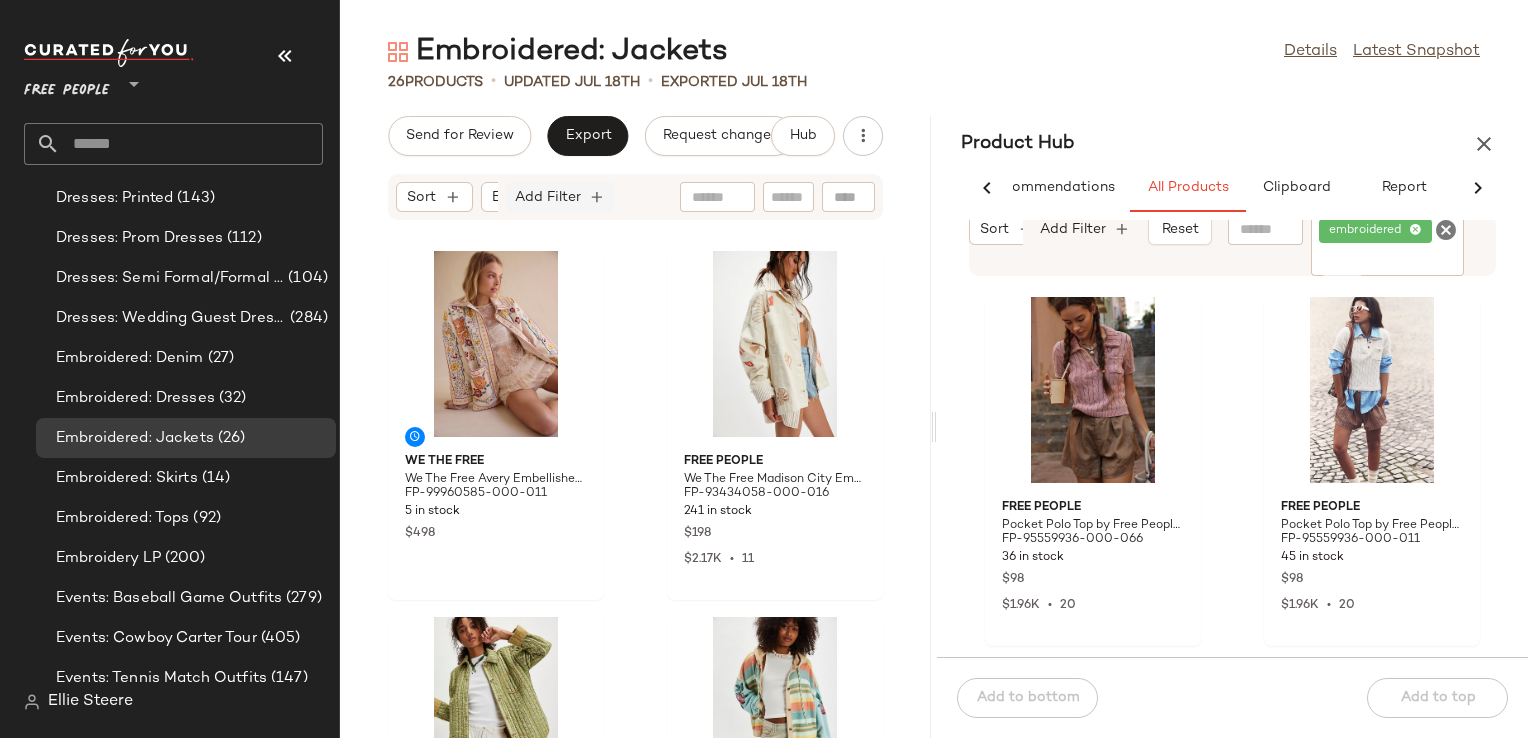 click on "Add Filter" at bounding box center (548, 197) 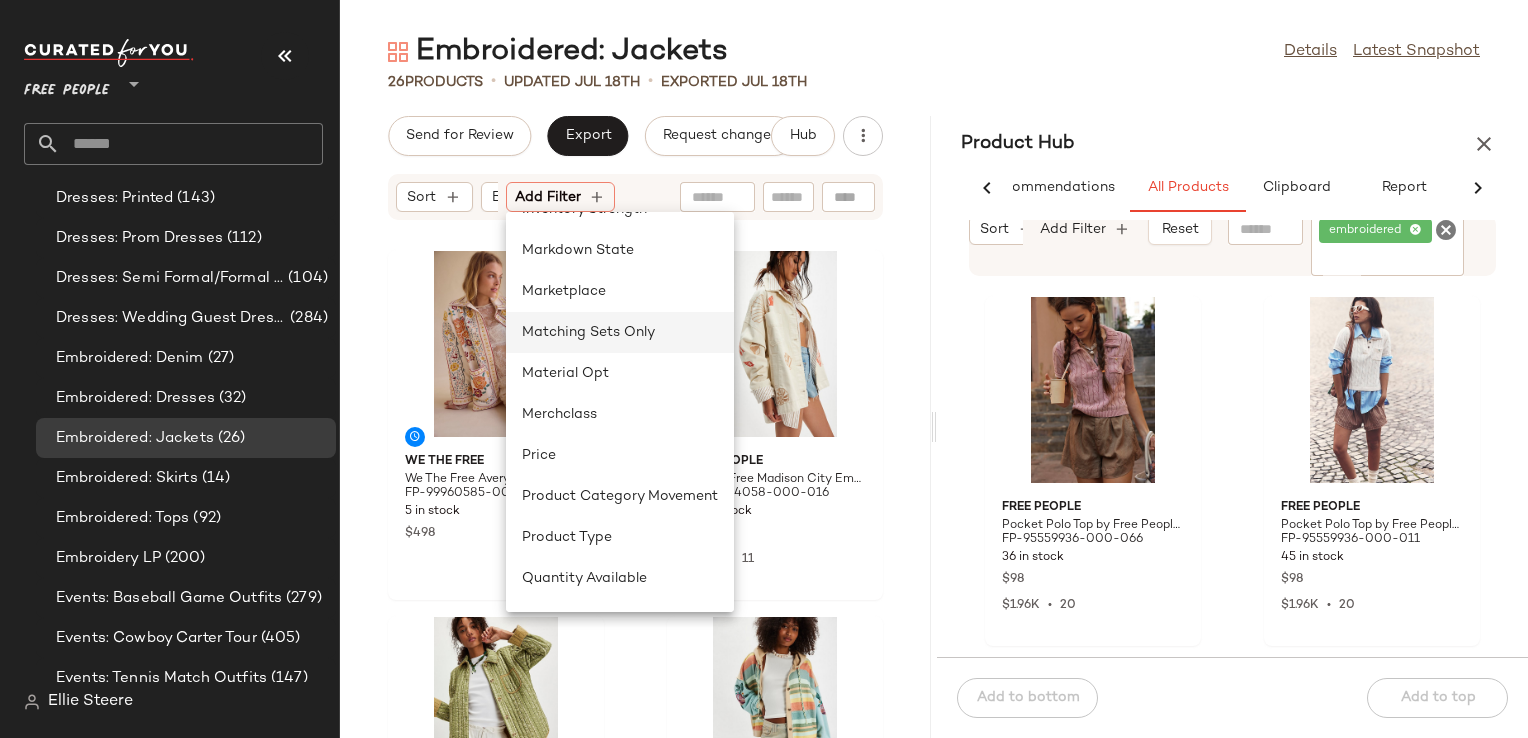 scroll, scrollTop: 600, scrollLeft: 0, axis: vertical 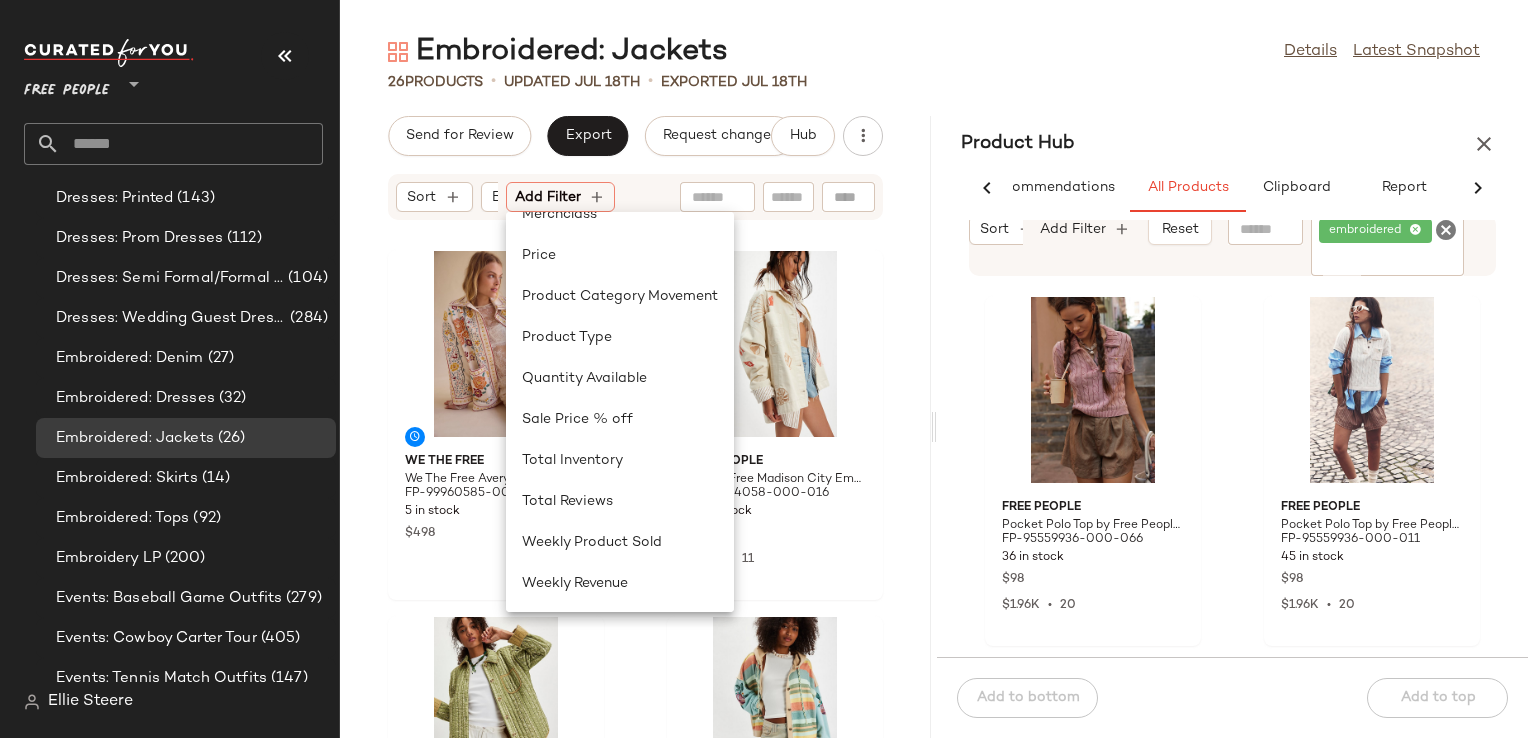 click on "26   Products   •   updated Jul 18th  •  Exported Jul 18th" 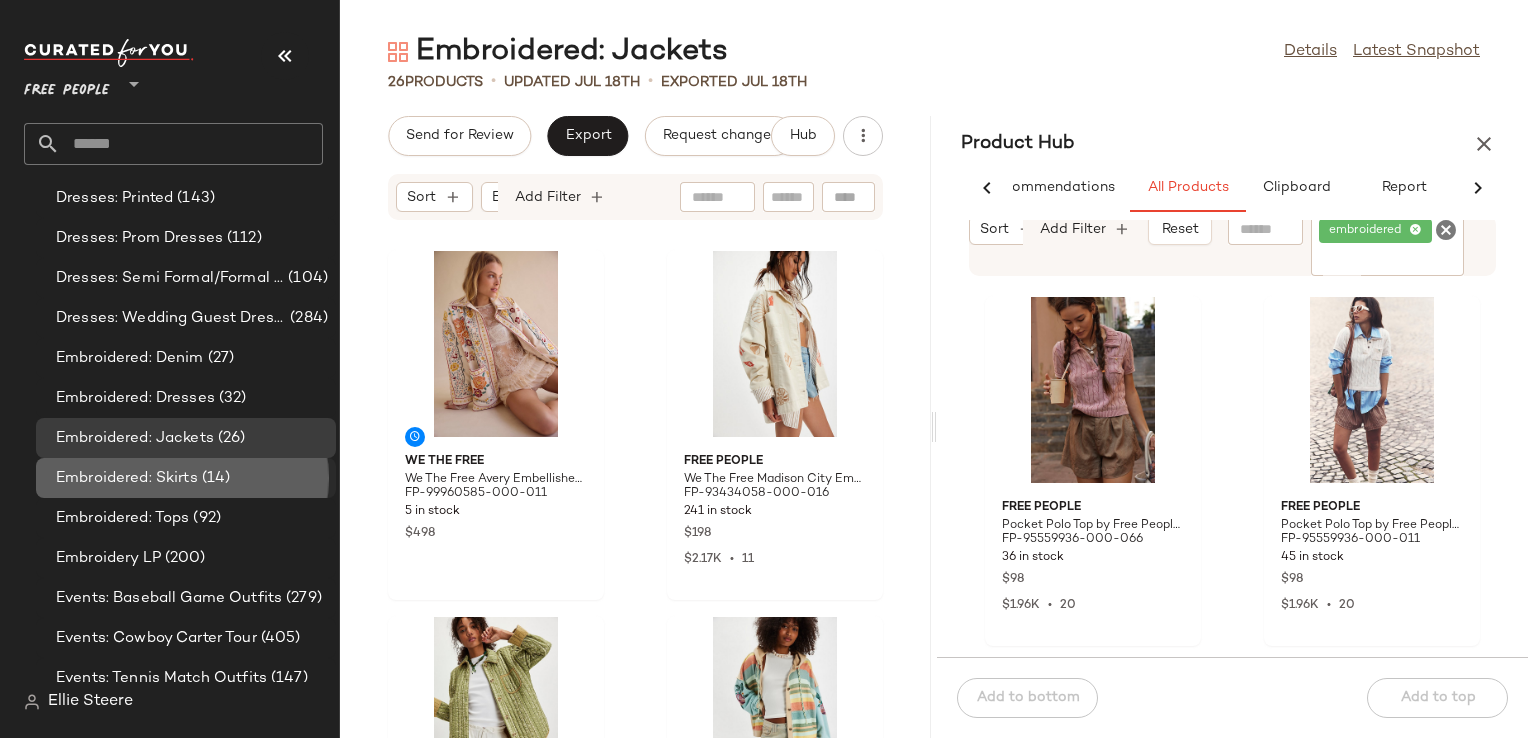 click on "Embroidered: Skirts" at bounding box center [127, 478] 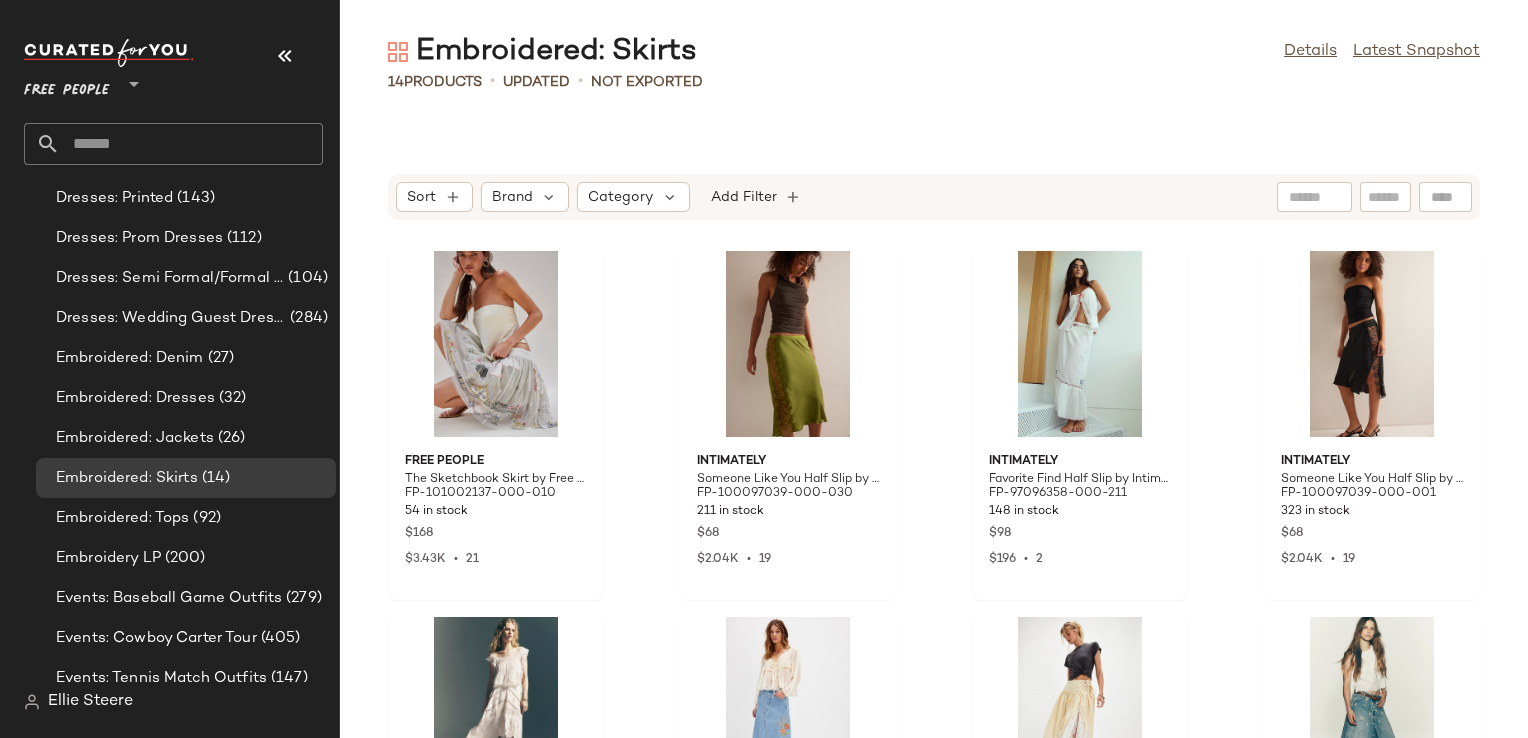 click on "Sort  Brand  Category  Add Filter" at bounding box center (934, 197) 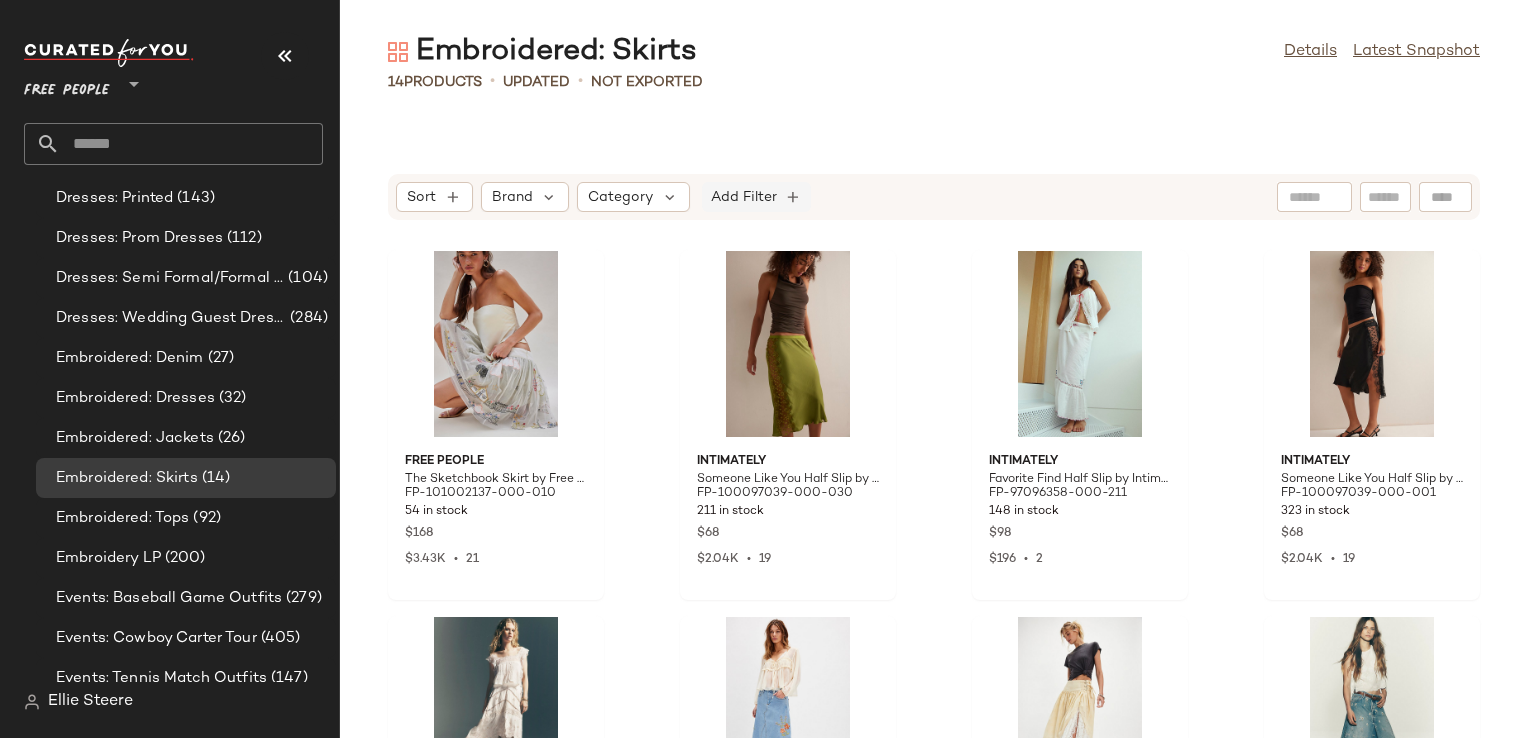 click on "Add Filter" at bounding box center (744, 197) 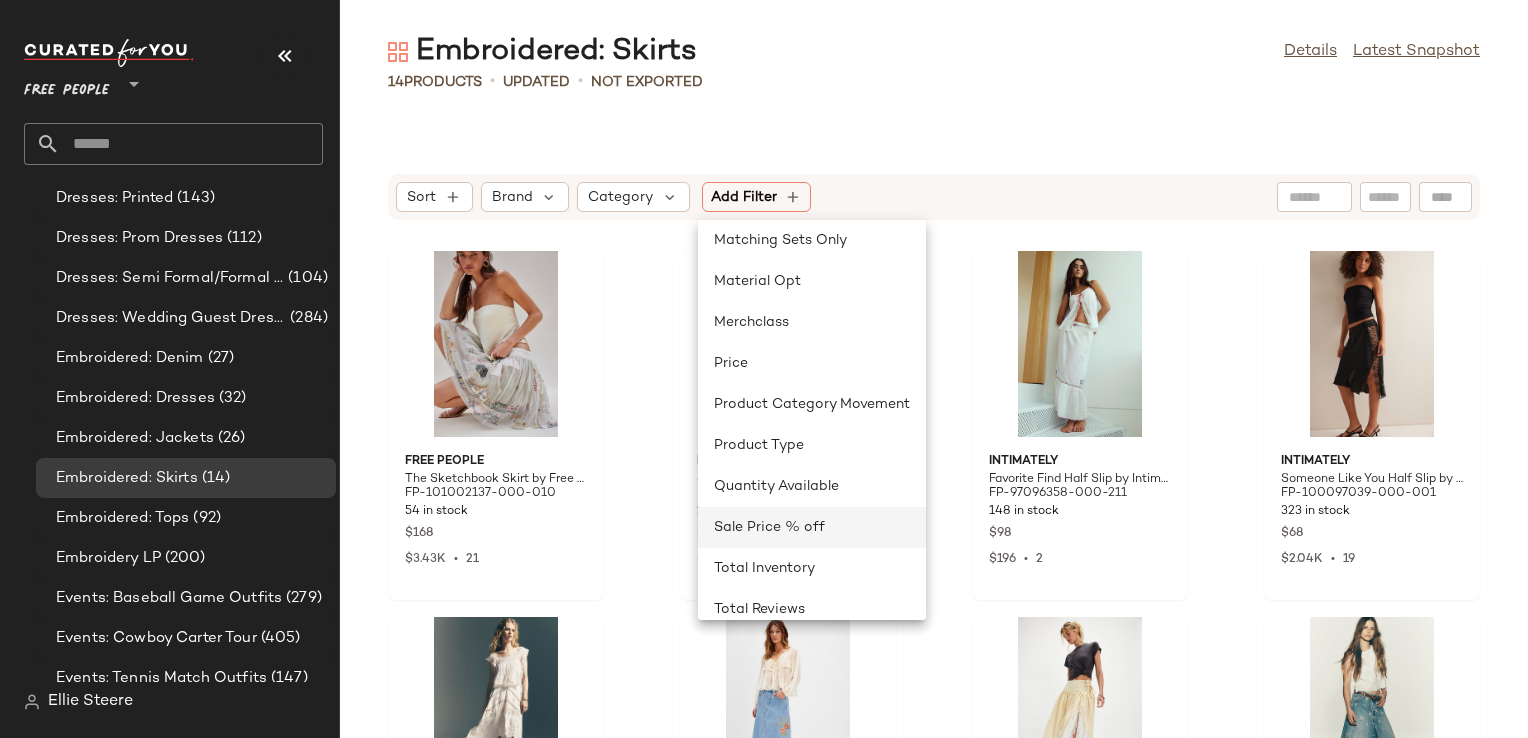 scroll, scrollTop: 600, scrollLeft: 0, axis: vertical 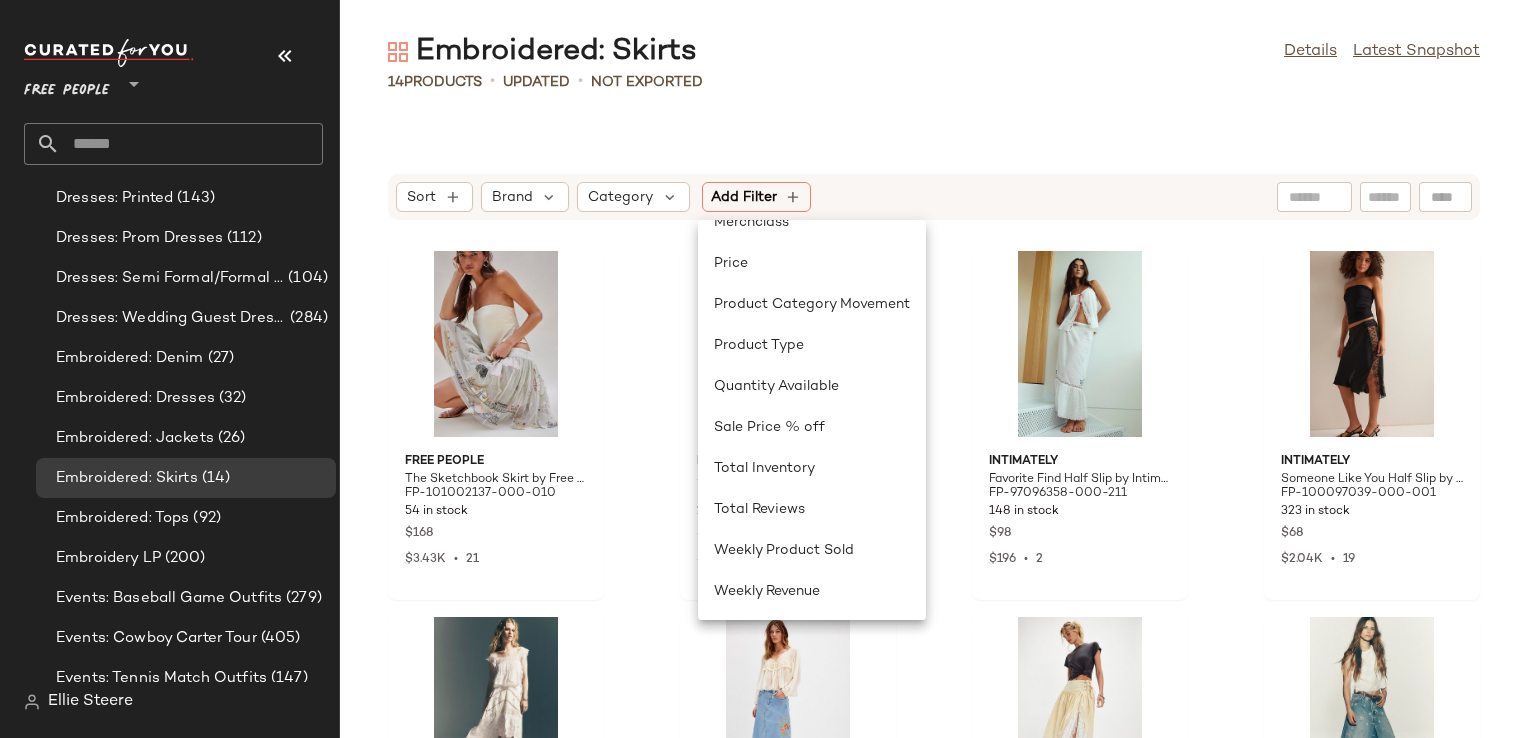 click 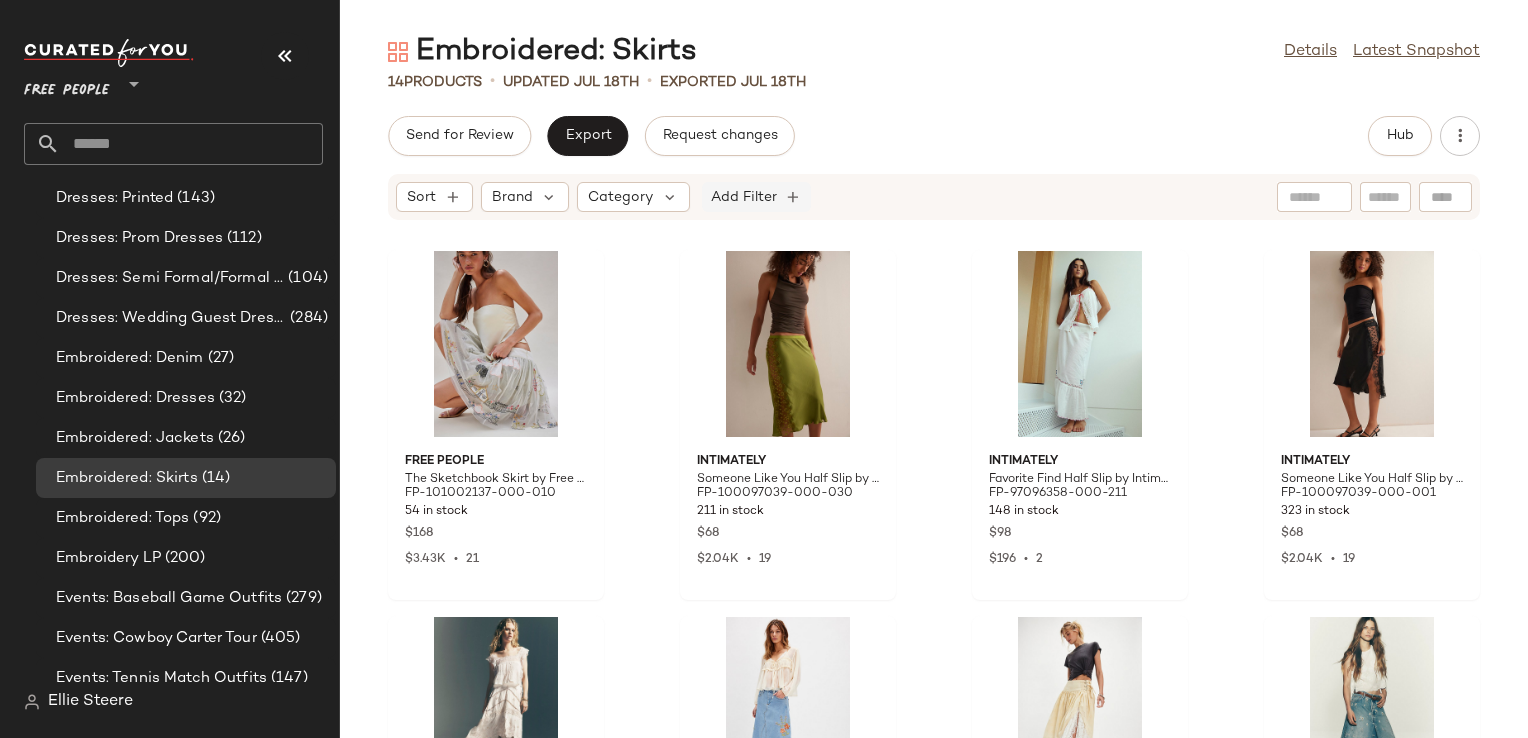 click on "Add Filter" at bounding box center [744, 197] 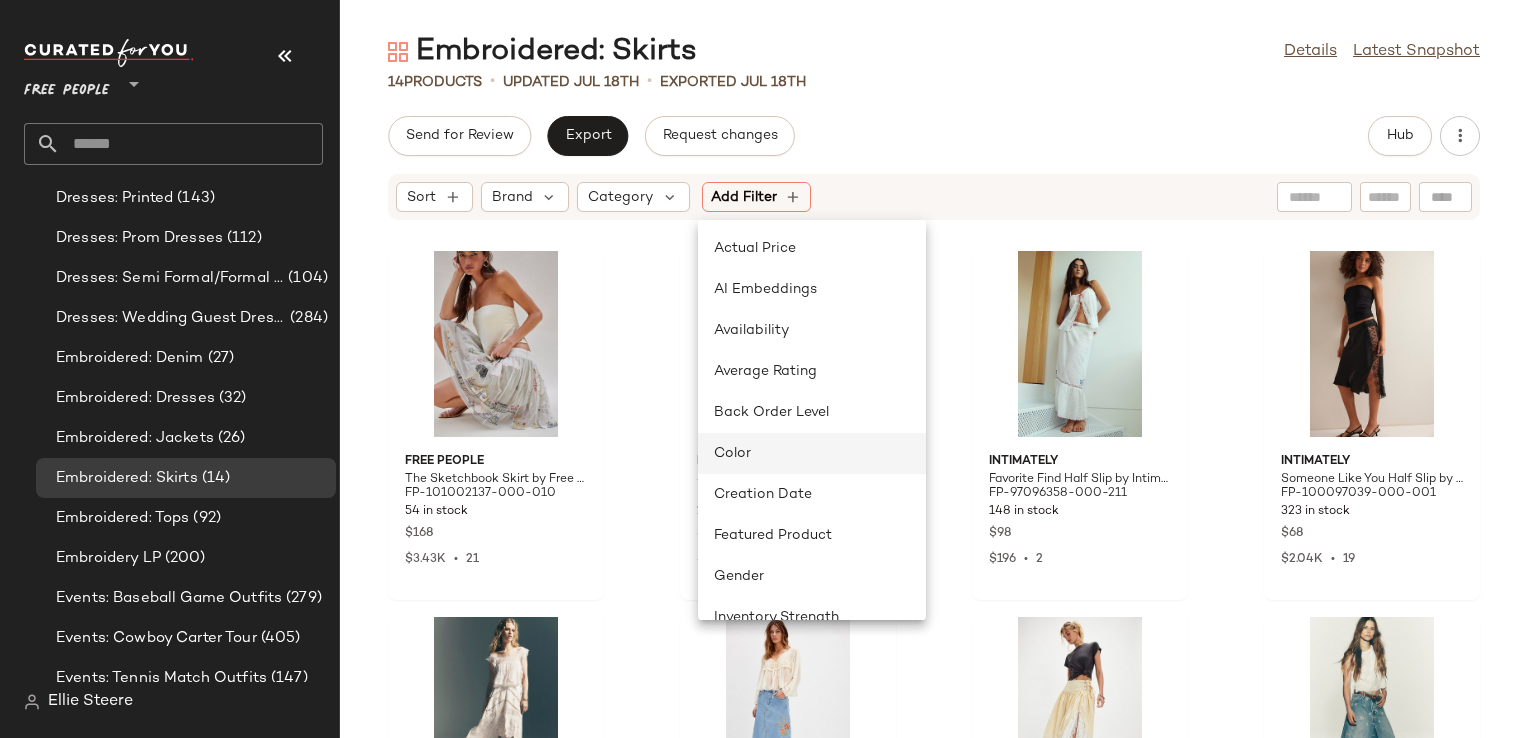 scroll, scrollTop: 600, scrollLeft: 0, axis: vertical 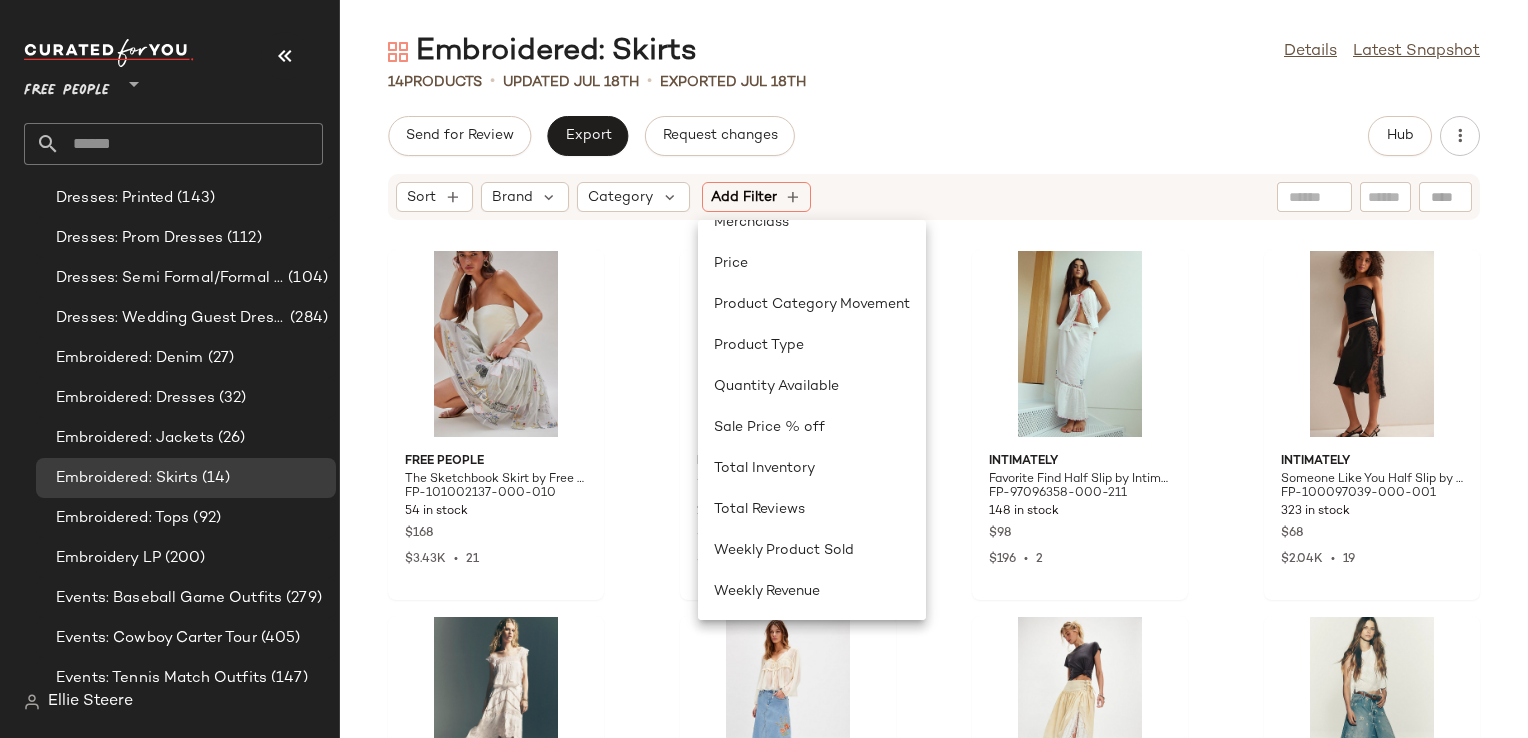 click on "Send for Review   Export   Request changes   Hub" 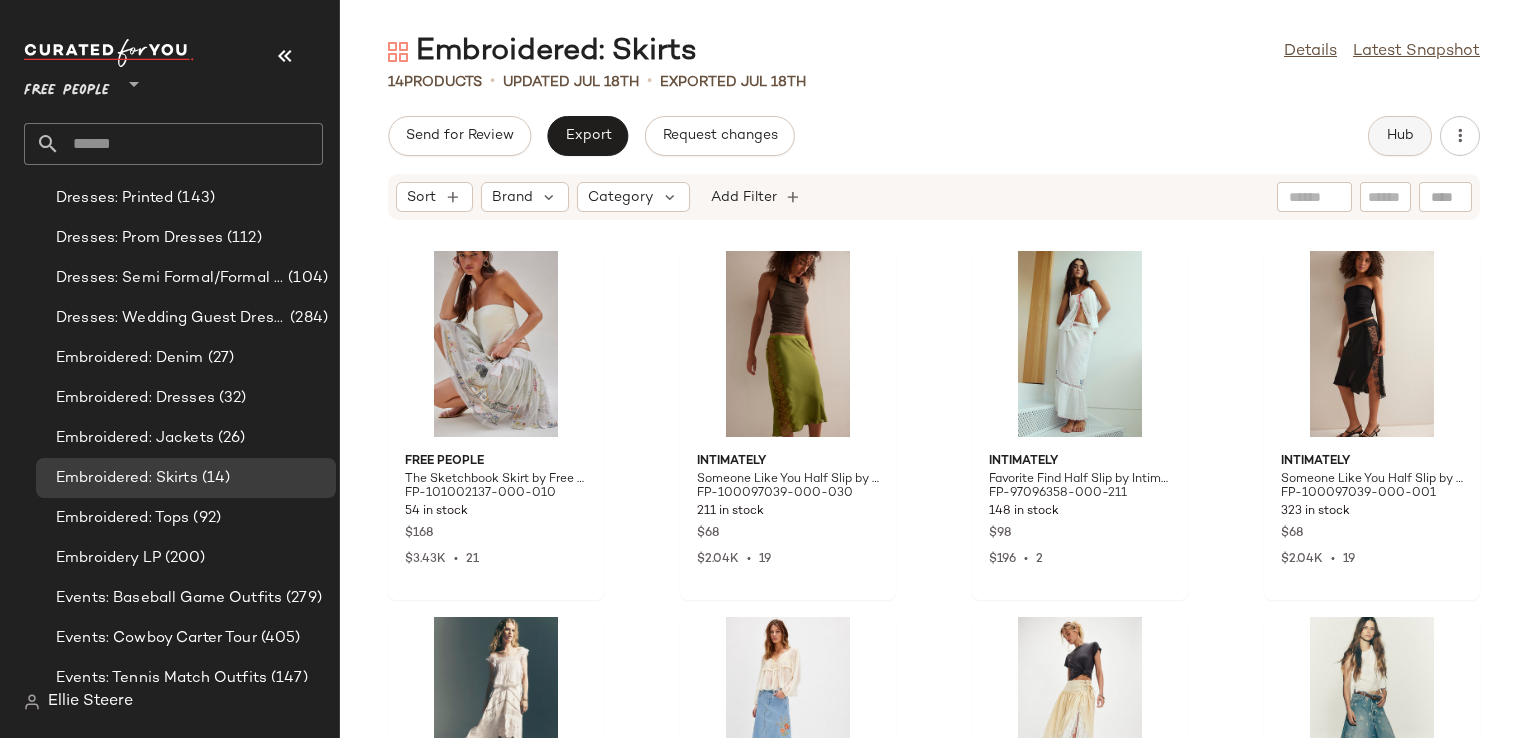 click on "Hub" 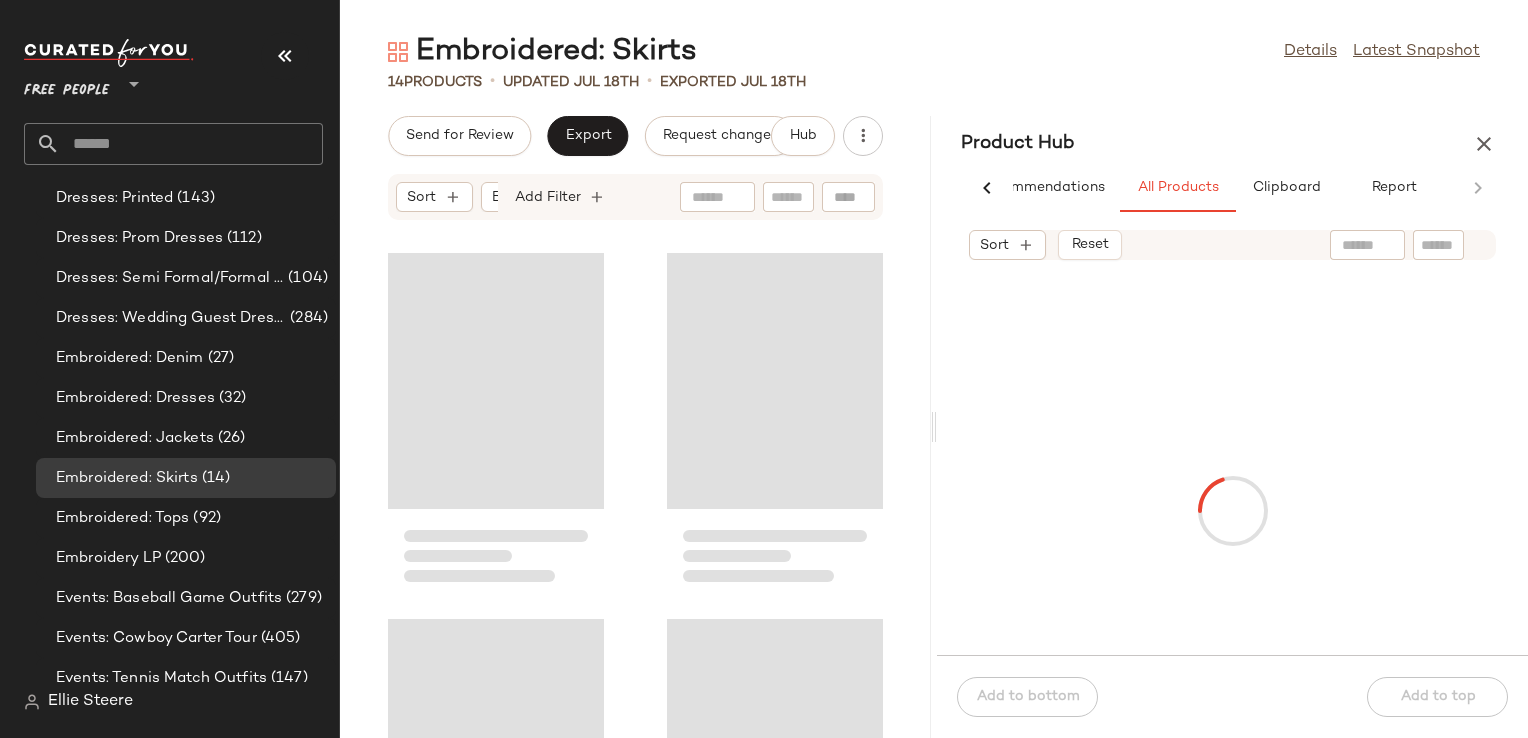 scroll, scrollTop: 0, scrollLeft: 68, axis: horizontal 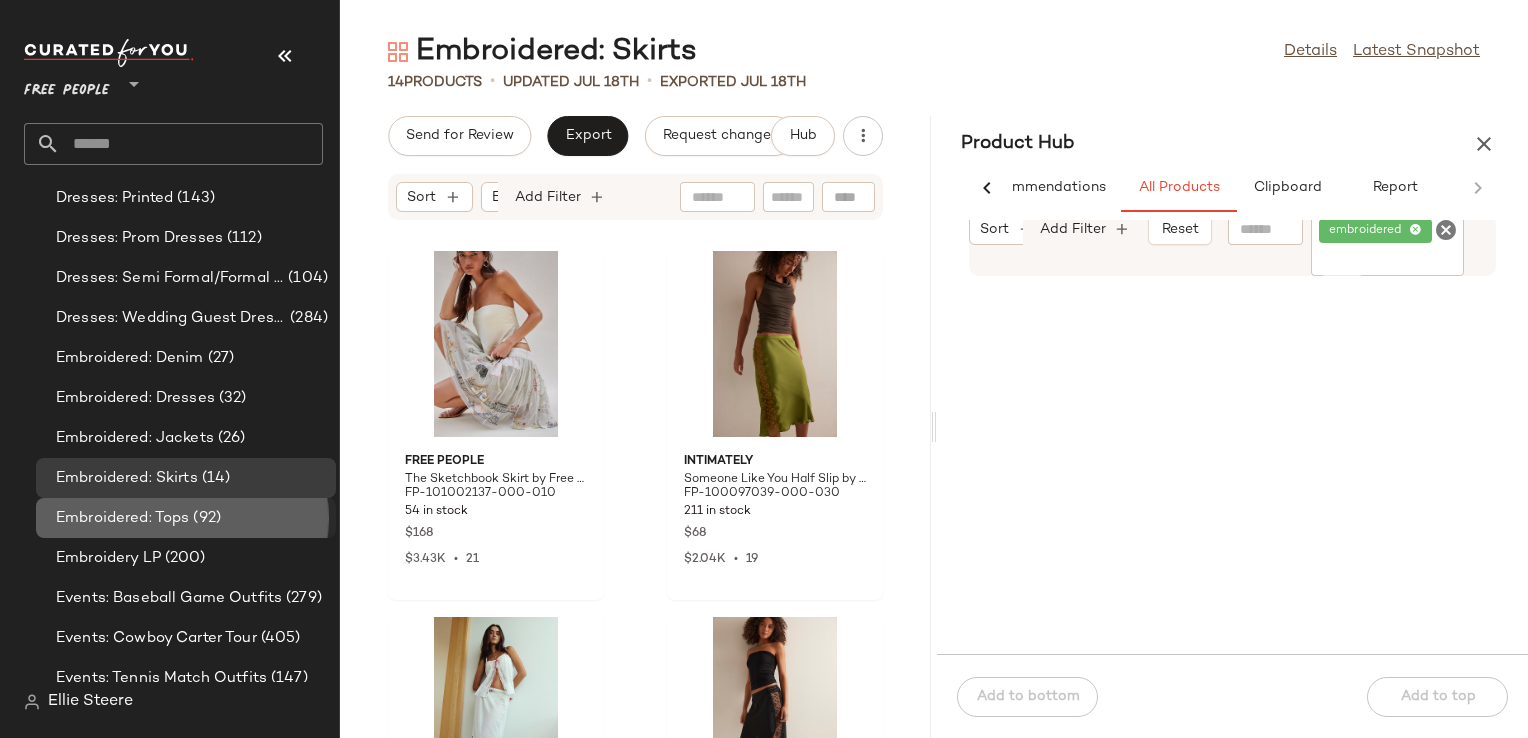 click on "Embroidered: Tops" at bounding box center (122, 518) 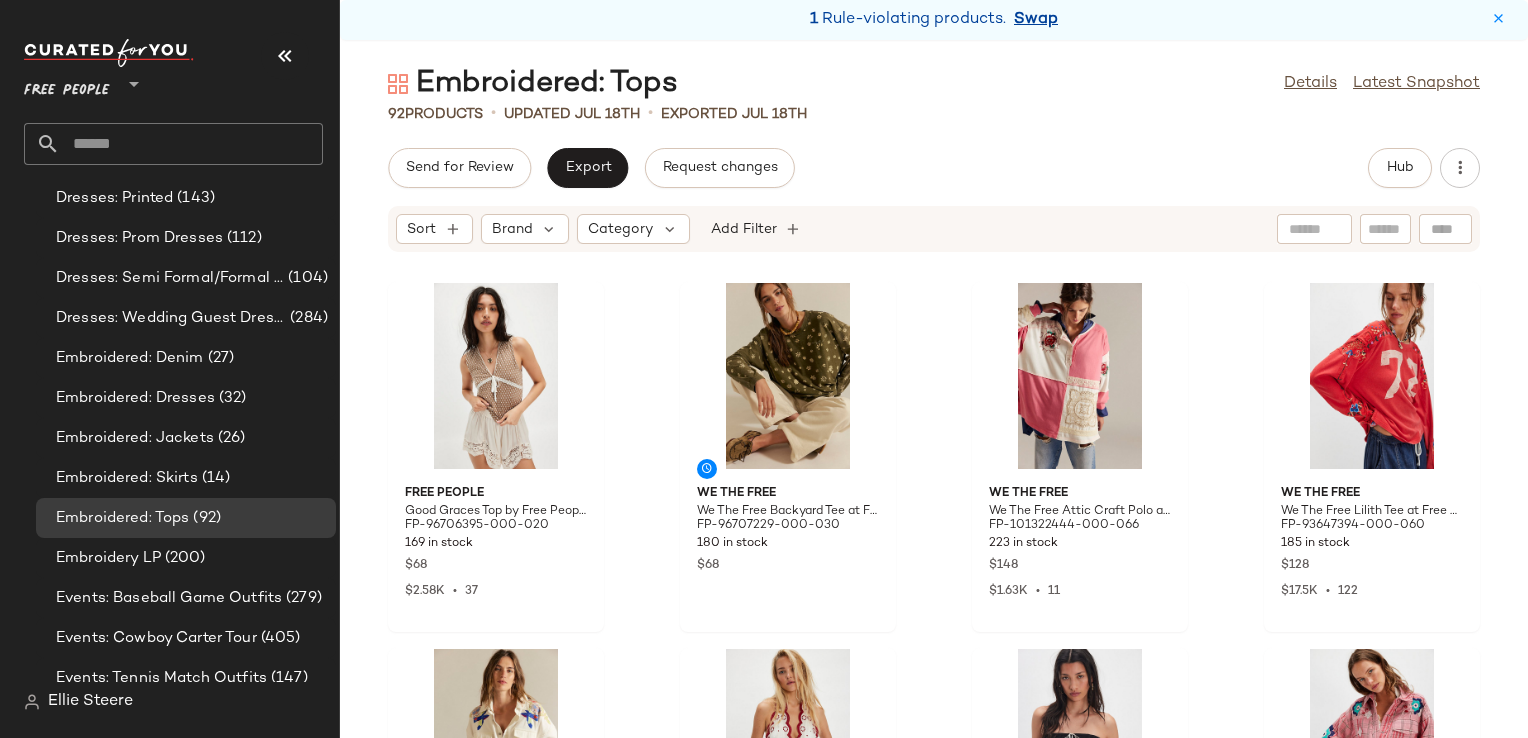 click on "Swap" at bounding box center [1036, 20] 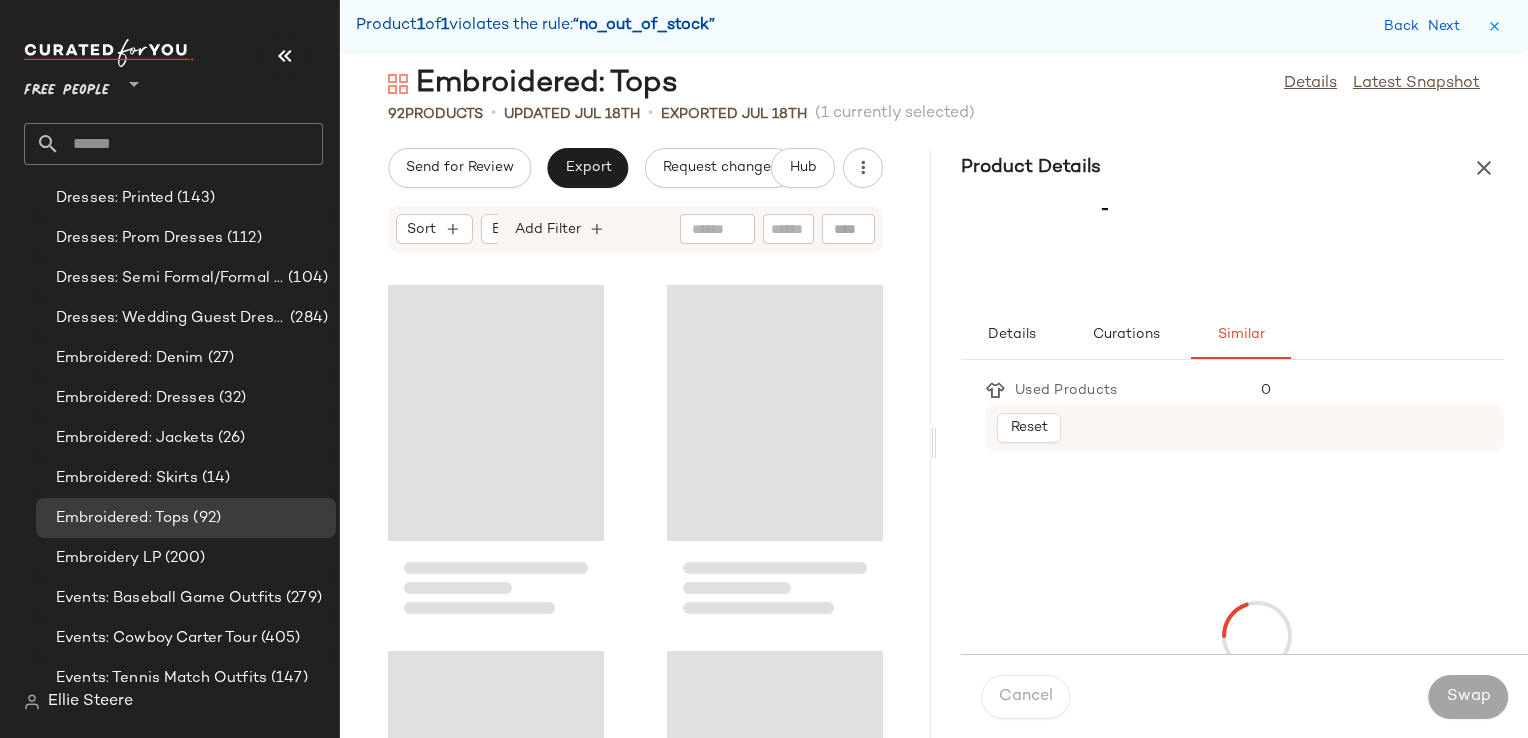 scroll, scrollTop: 2196, scrollLeft: 0, axis: vertical 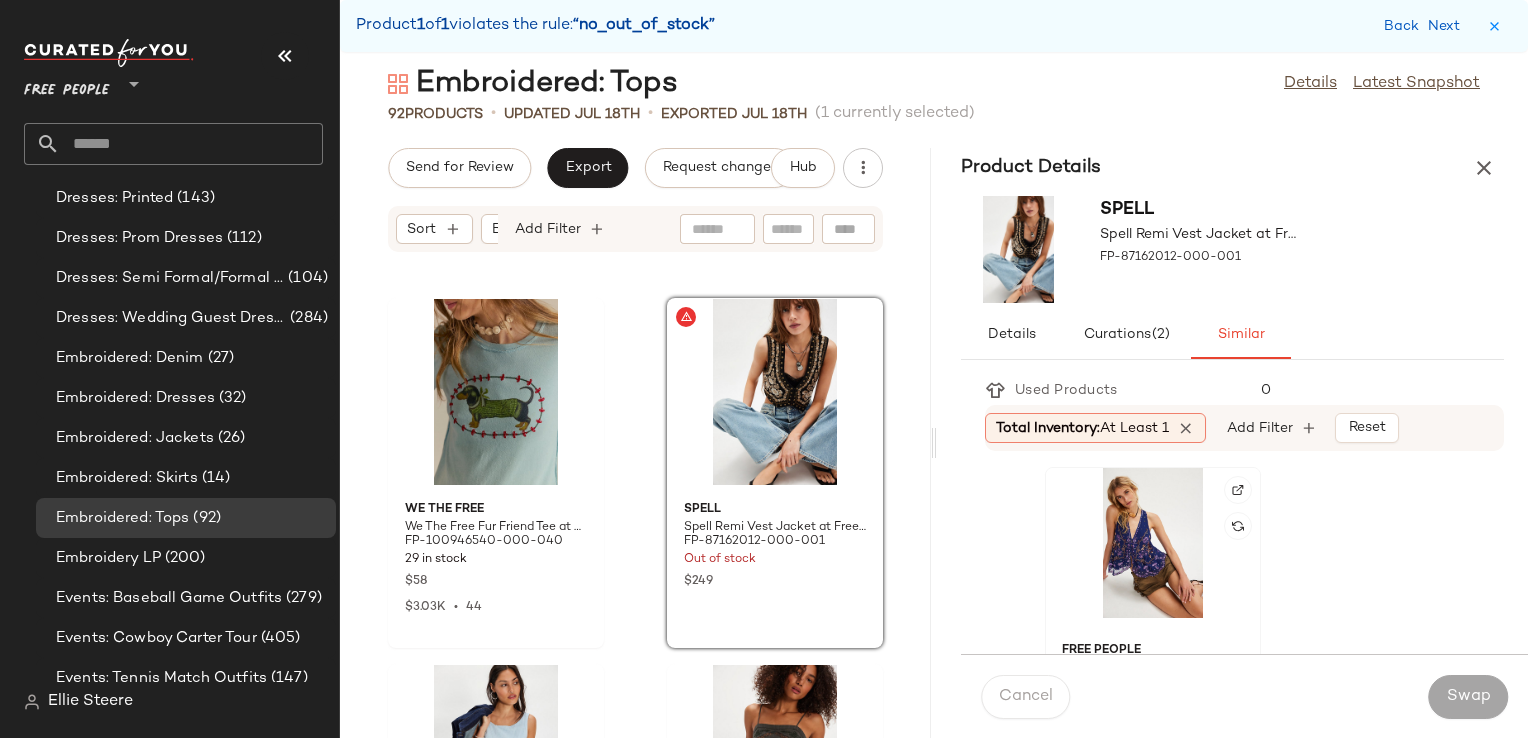 click 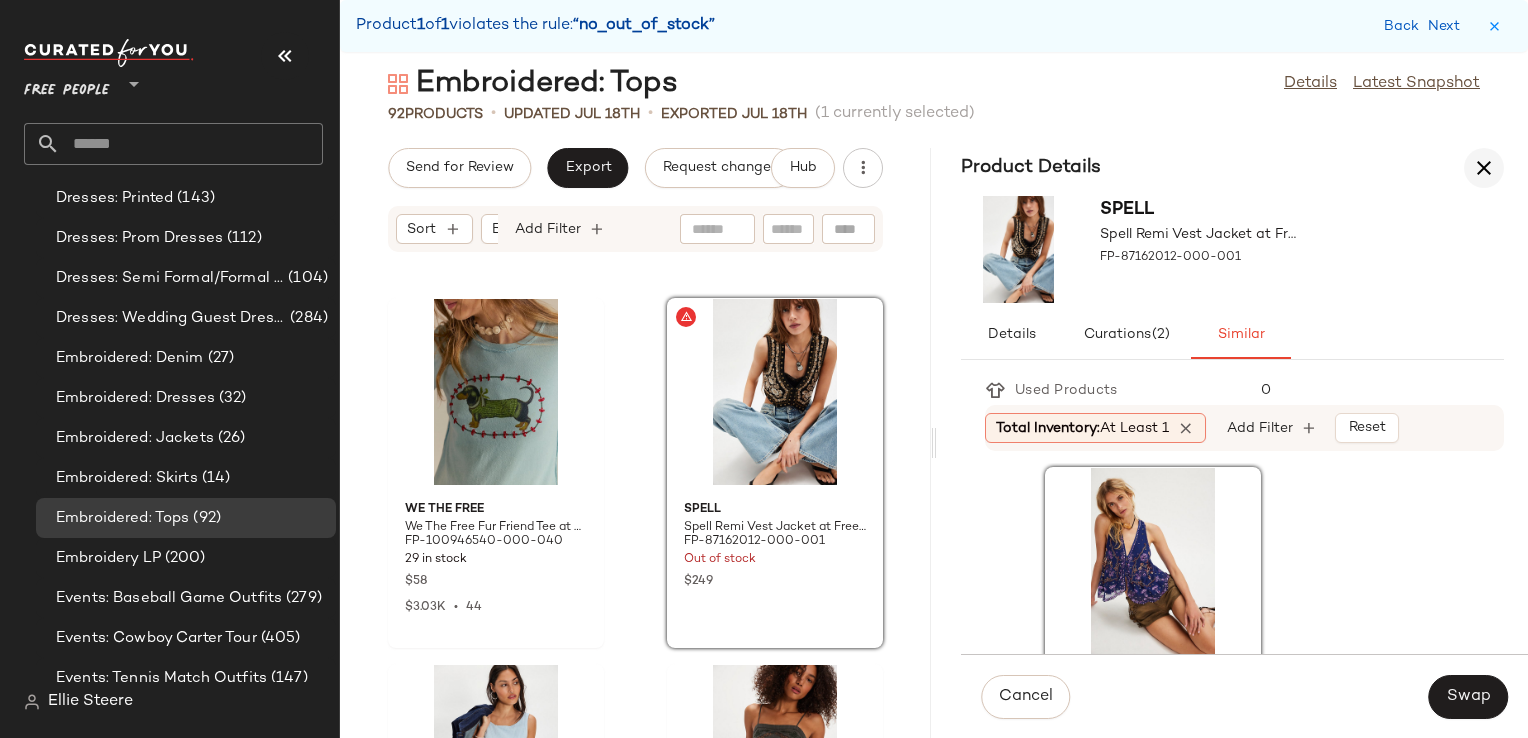 click at bounding box center (1484, 168) 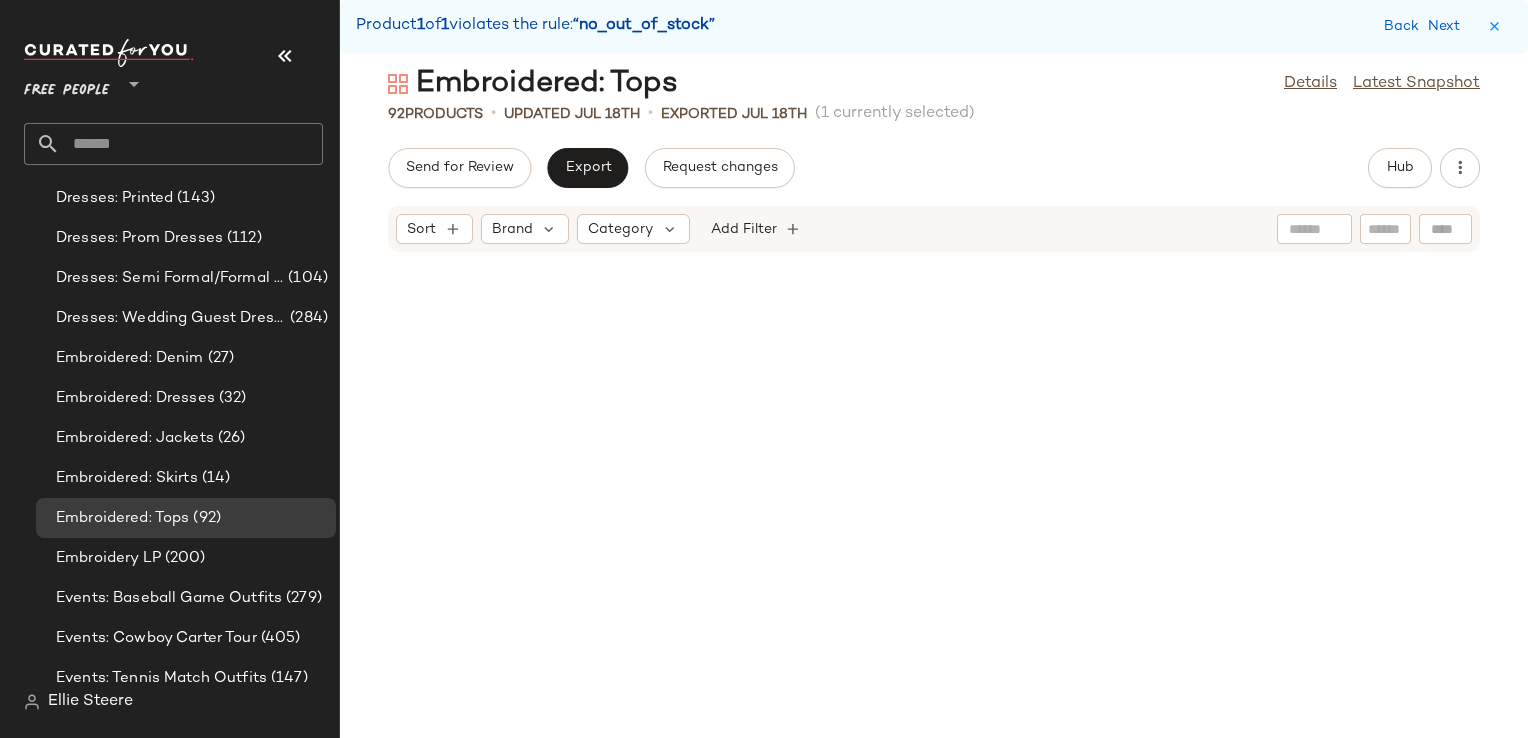 scroll, scrollTop: 1098, scrollLeft: 0, axis: vertical 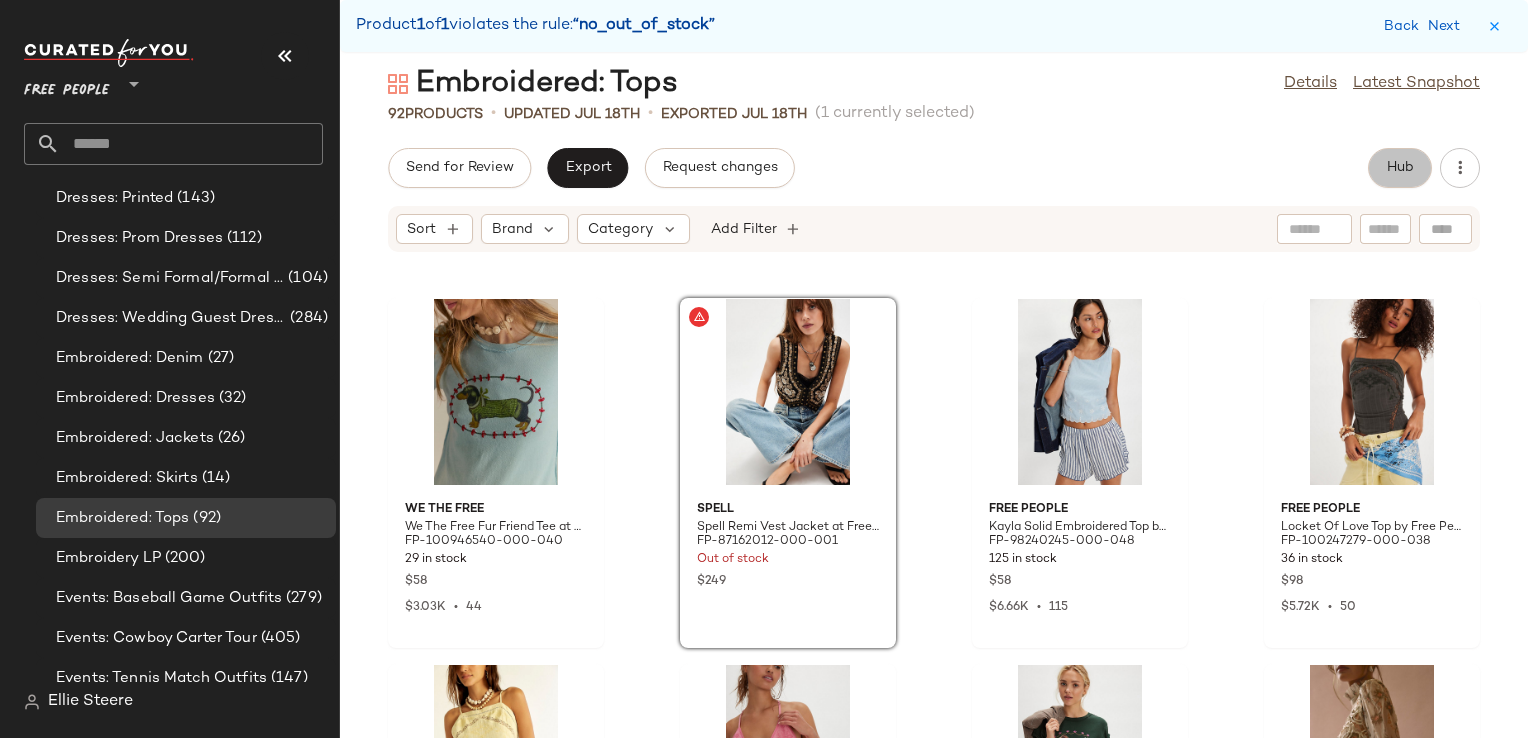 click on "Hub" 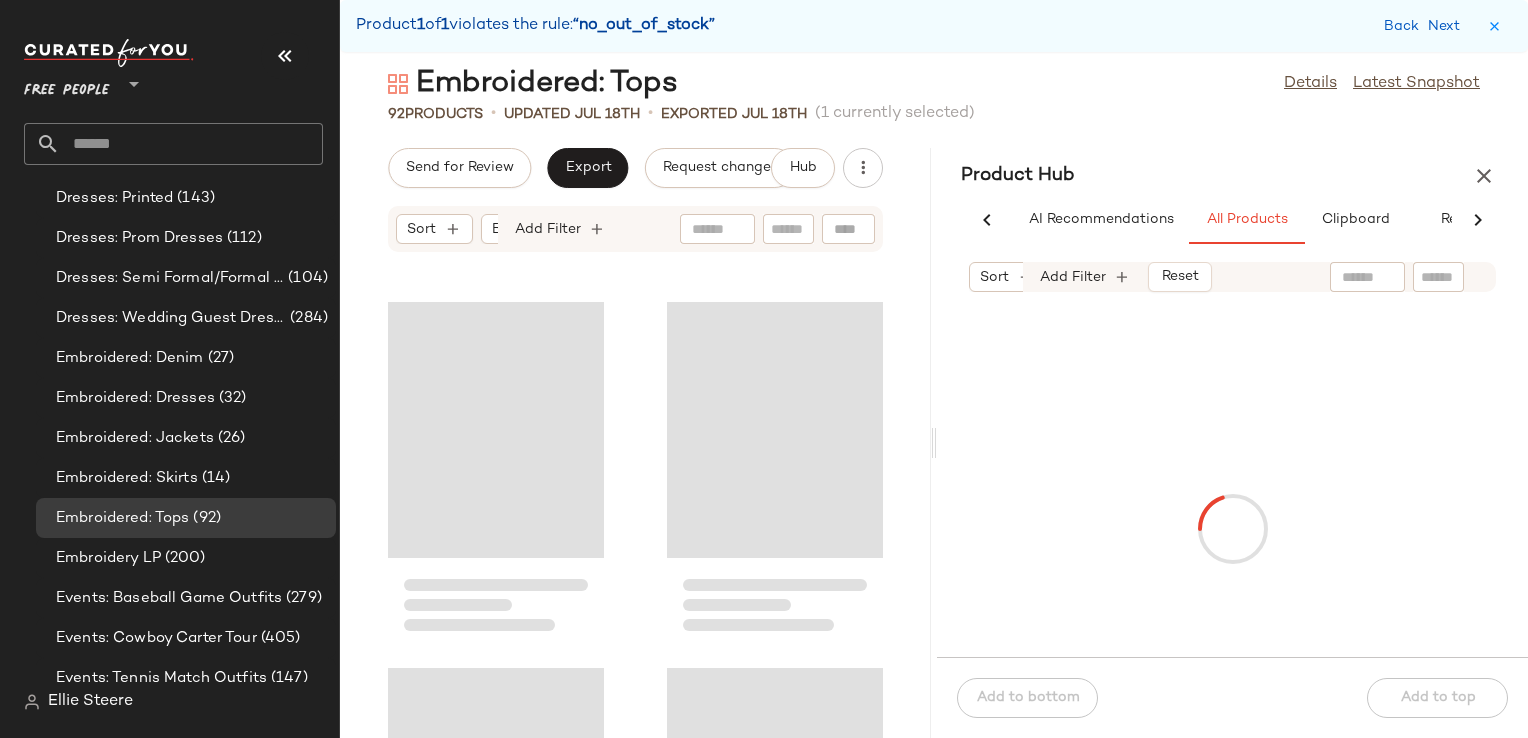 scroll, scrollTop: 0, scrollLeft: 59, axis: horizontal 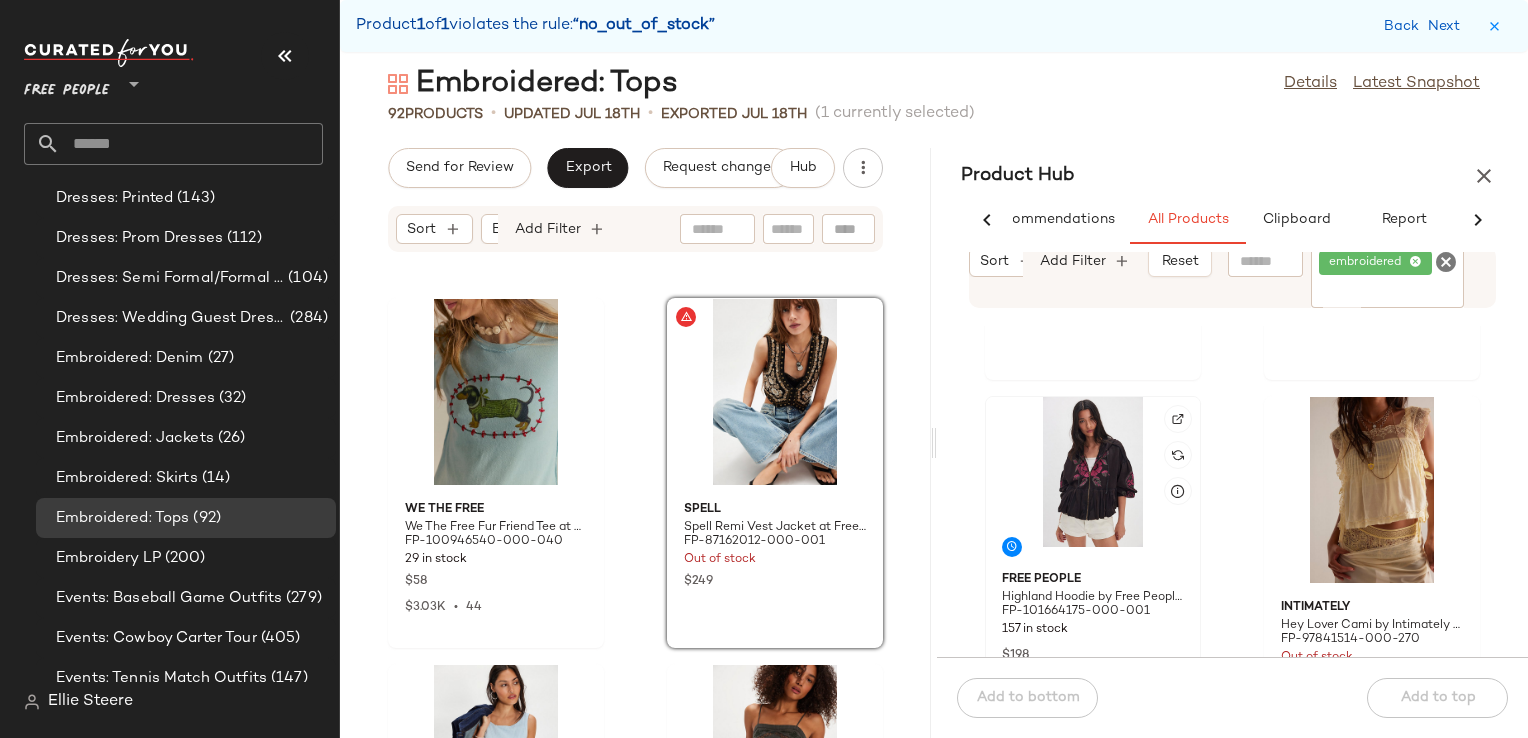 click 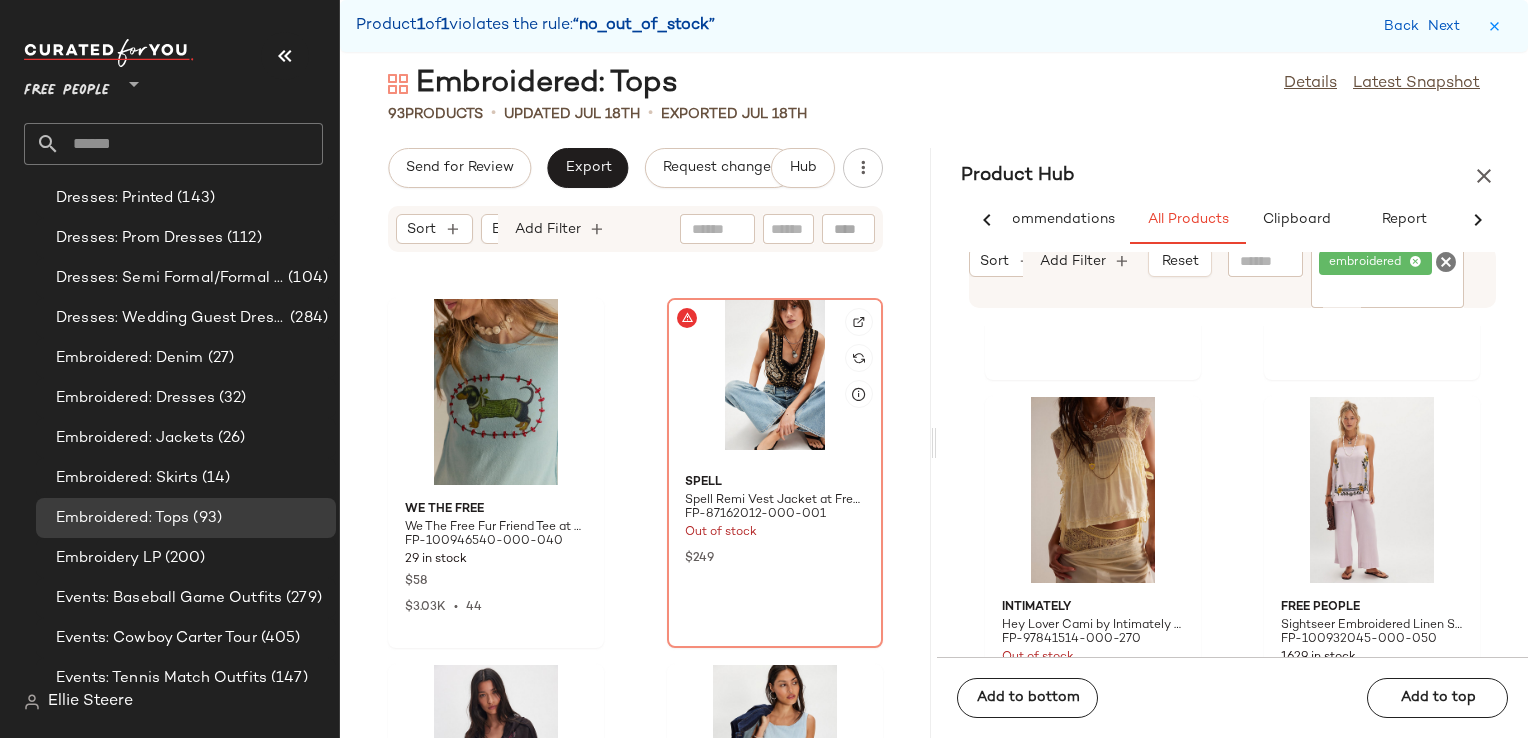 click 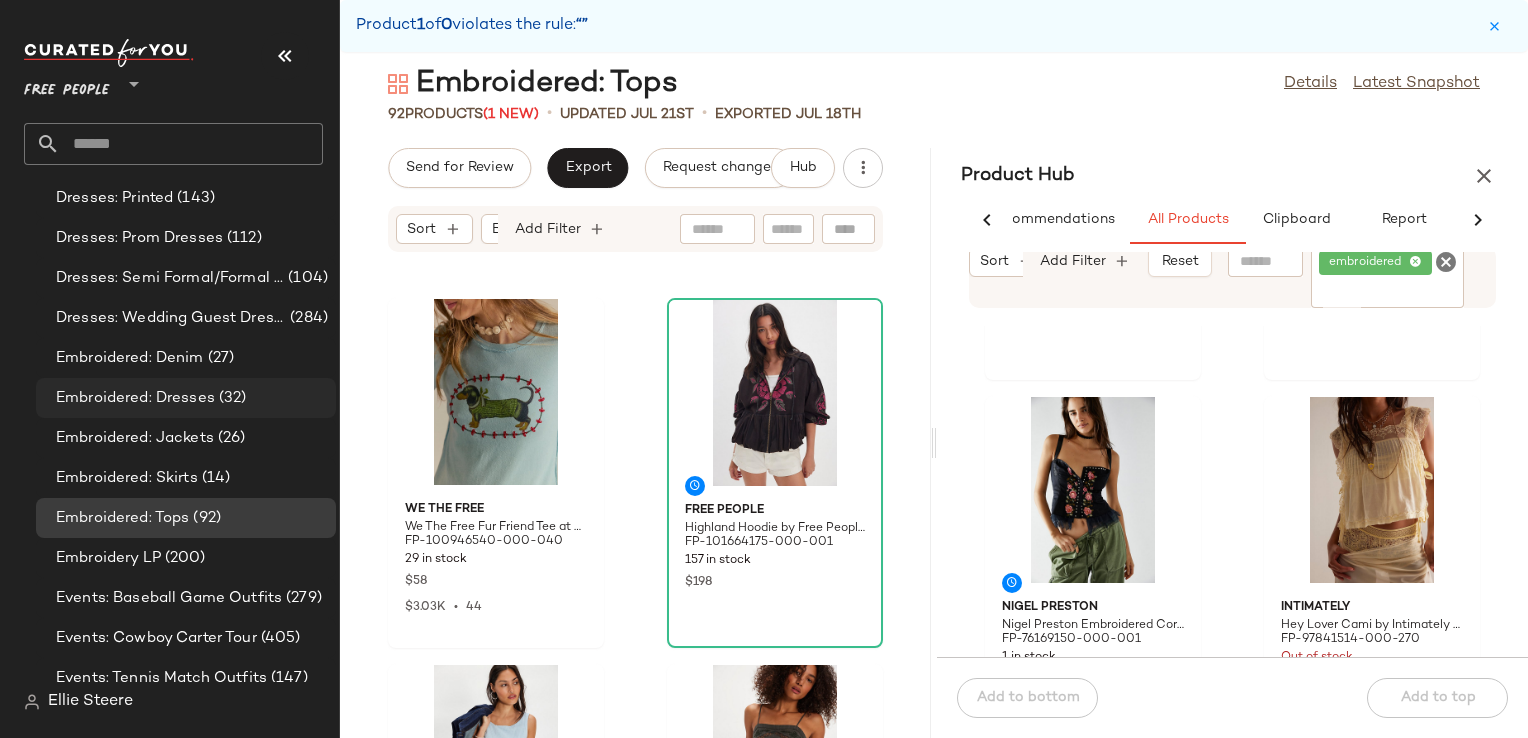 click on "Embroidered: Dresses" at bounding box center (135, 398) 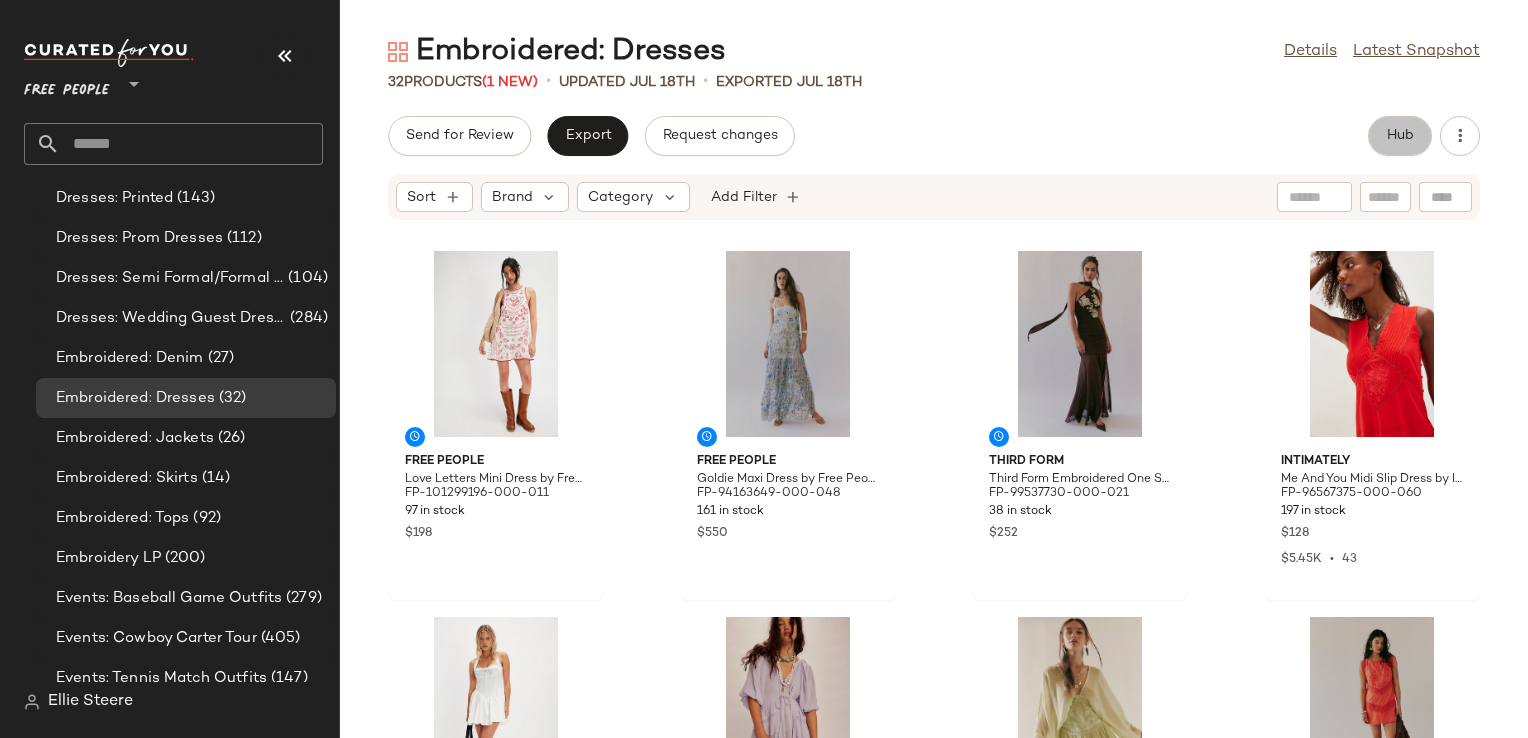 click on "Hub" 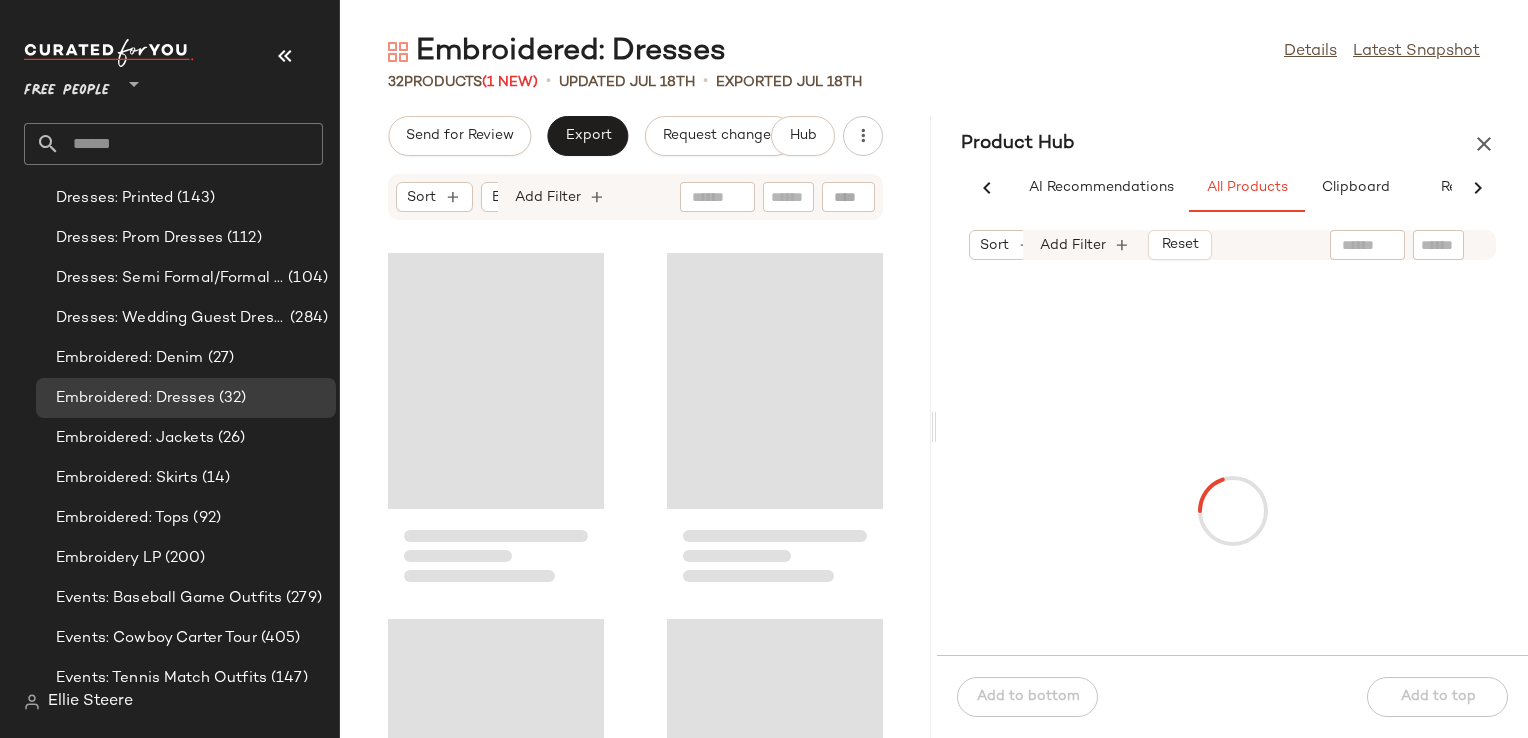 scroll, scrollTop: 0, scrollLeft: 68, axis: horizontal 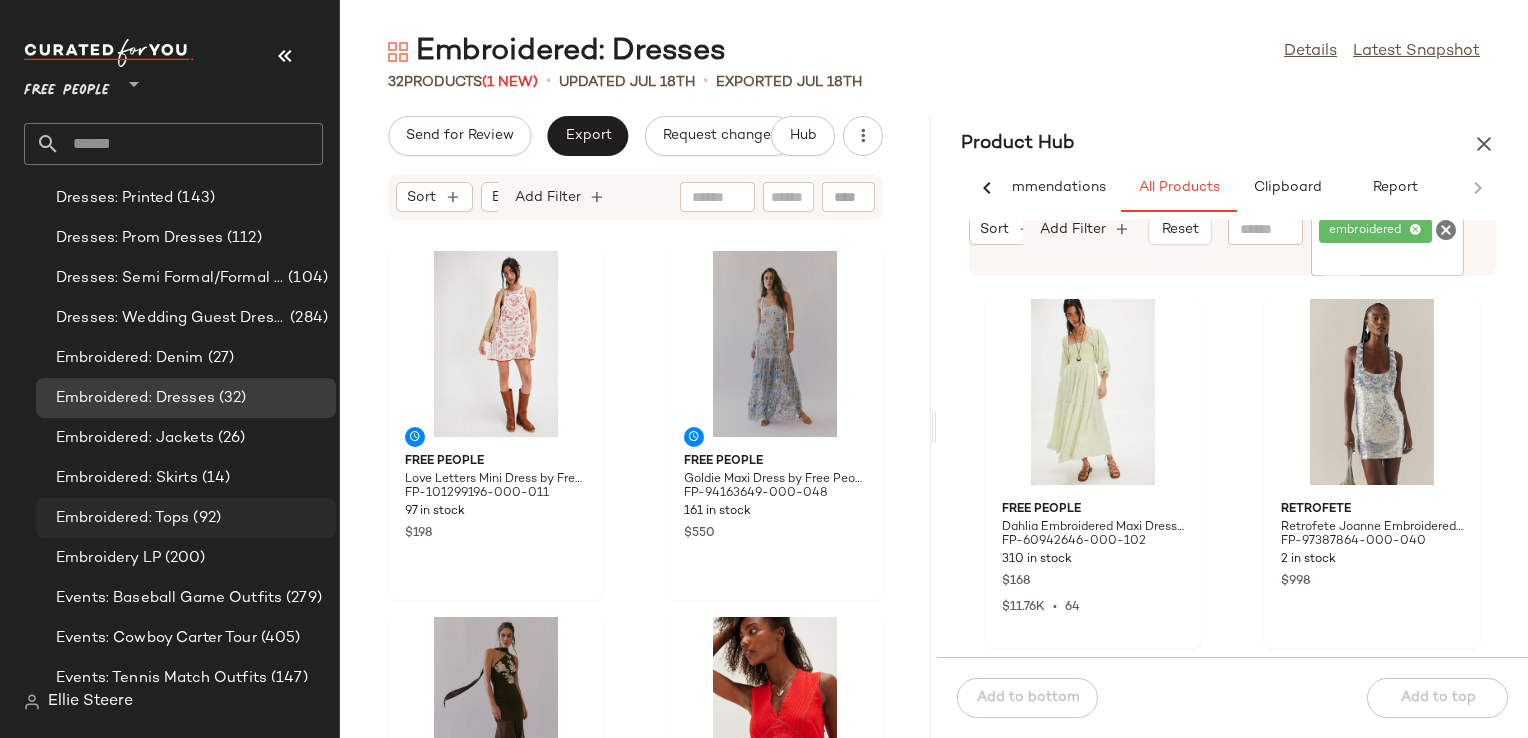 click on "(92)" at bounding box center (205, 518) 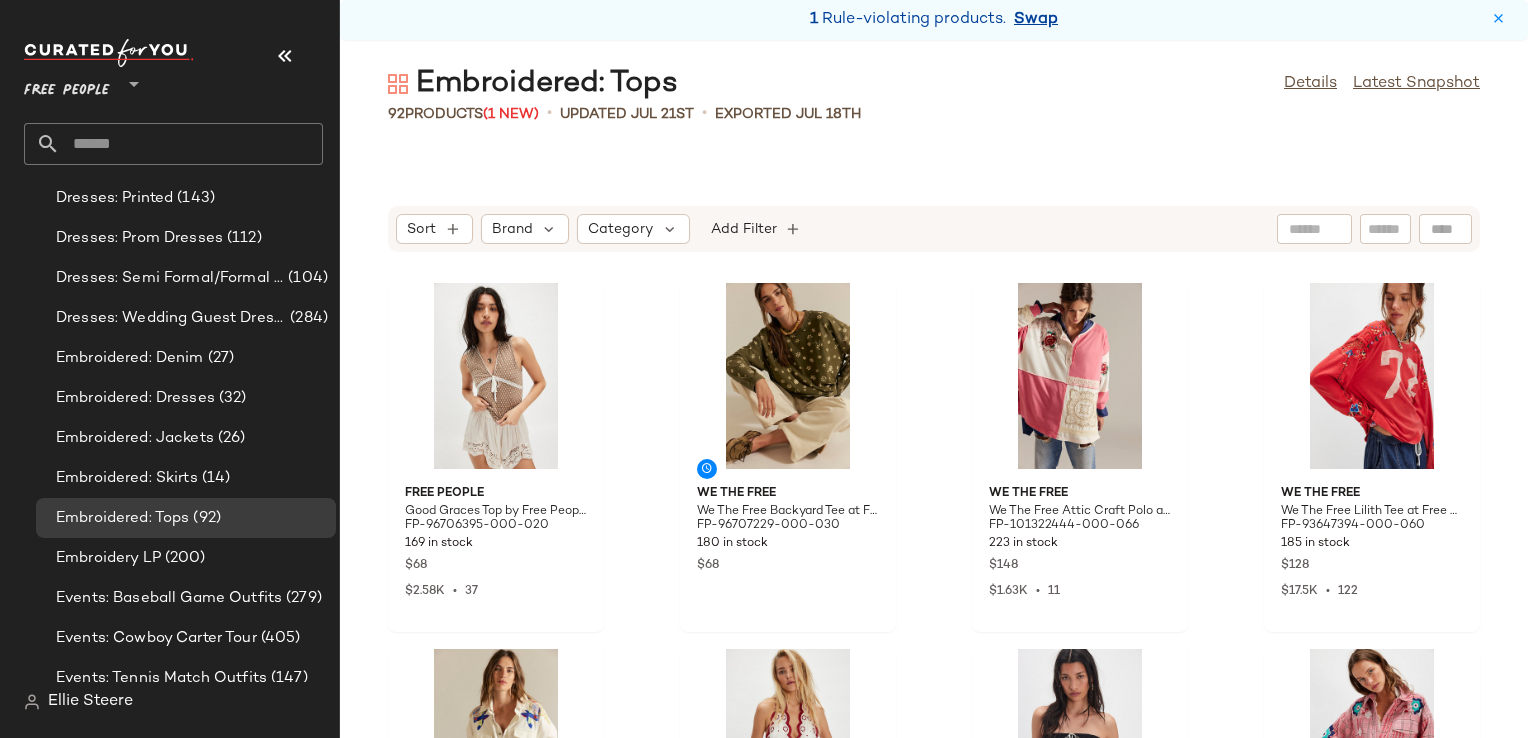 click on "Swap" at bounding box center [1036, 20] 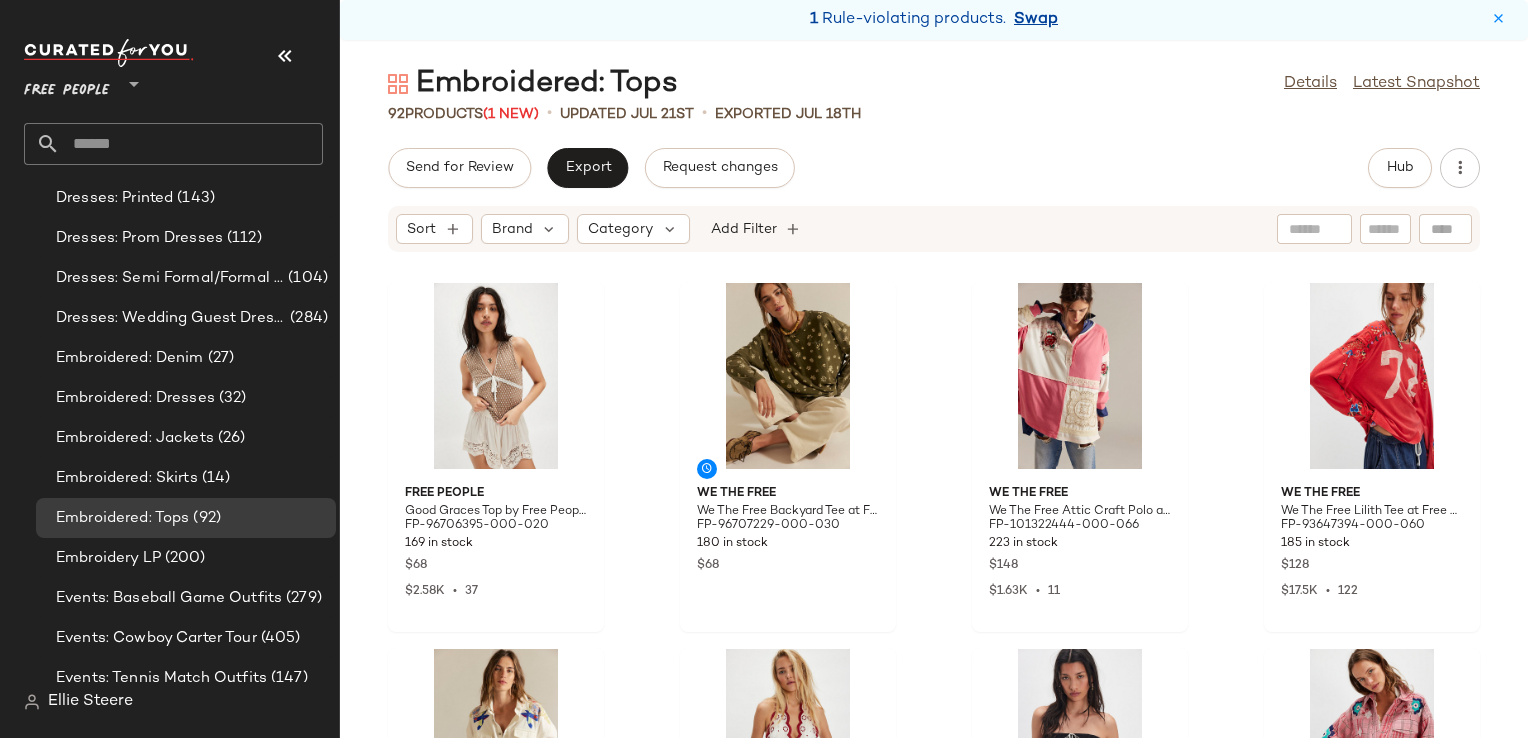 click on "Swap" at bounding box center (1036, 20) 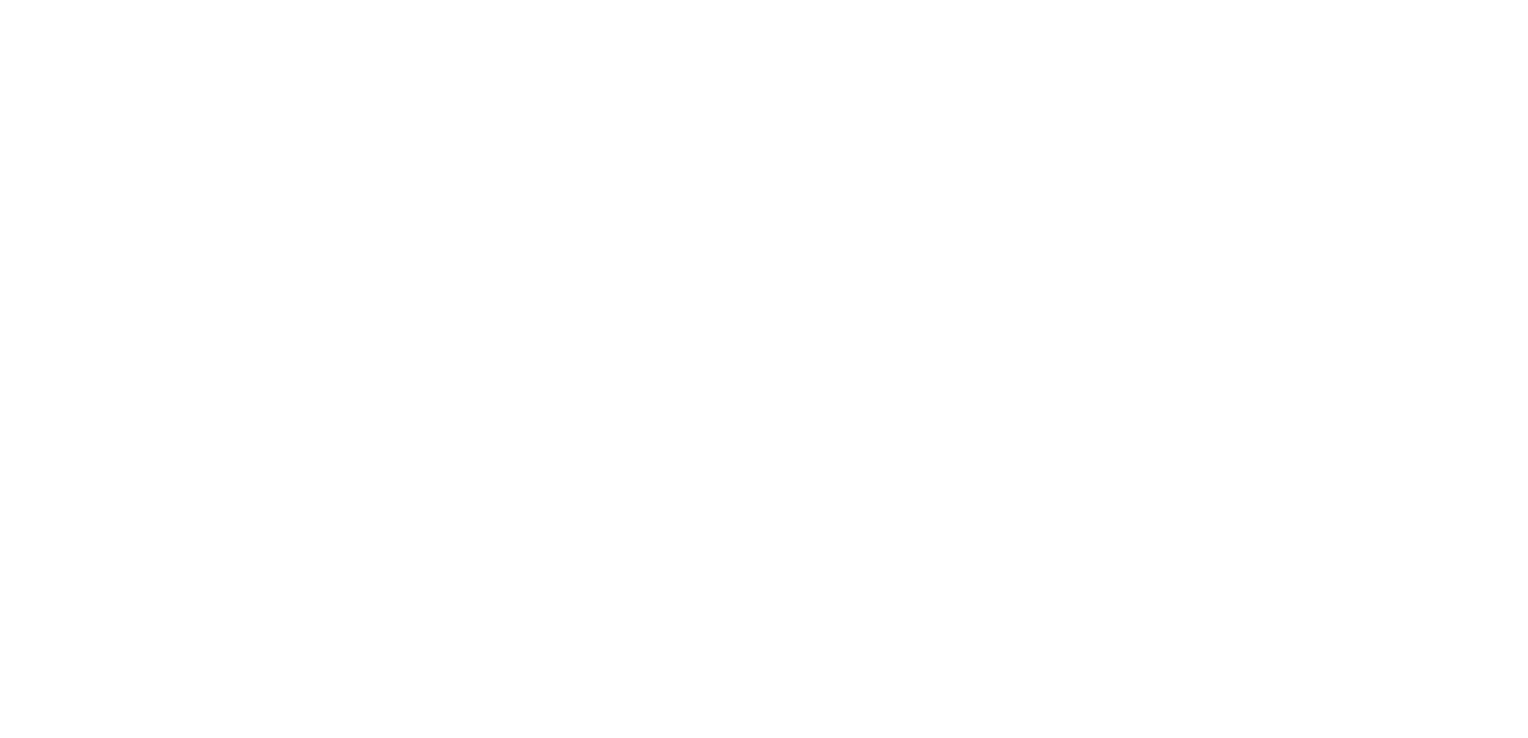 scroll, scrollTop: 0, scrollLeft: 0, axis: both 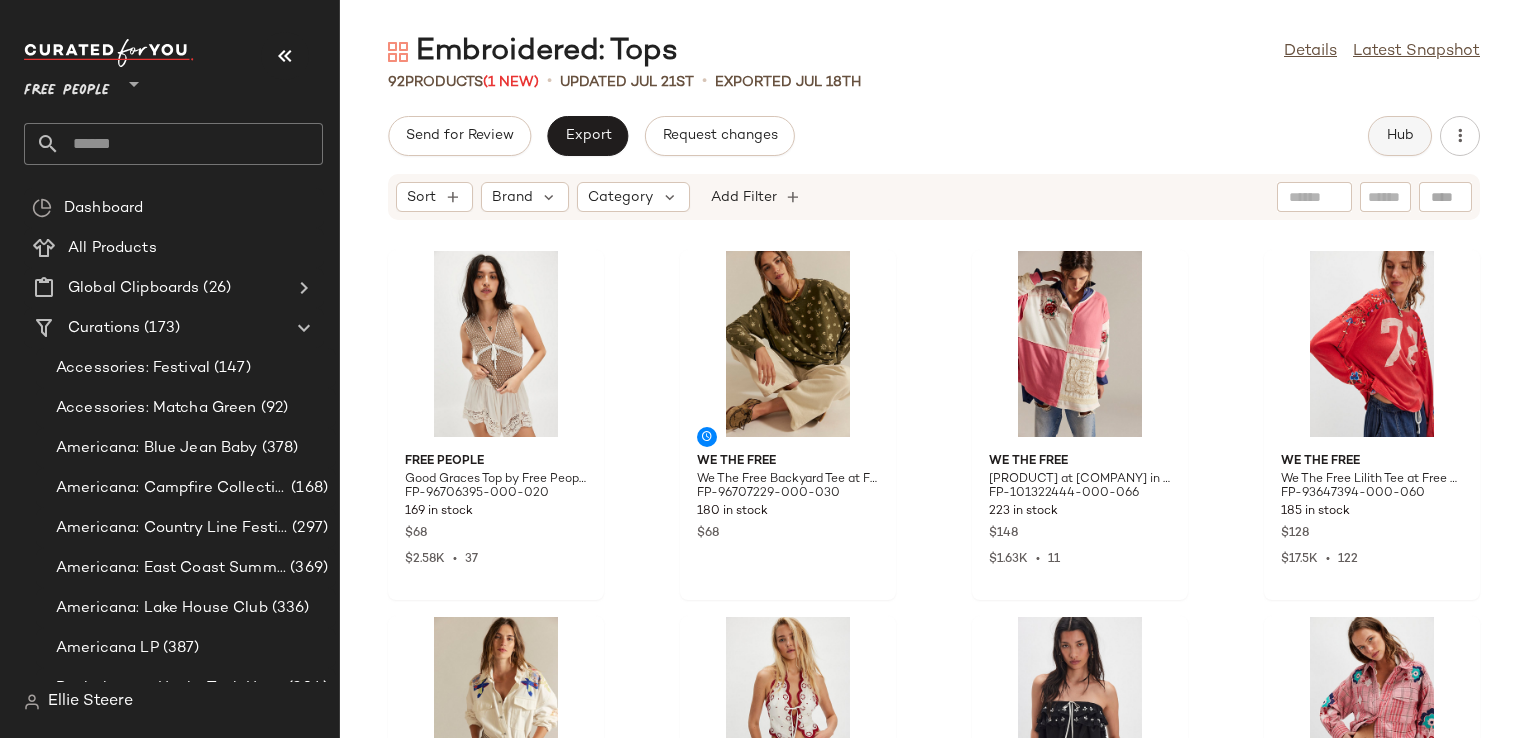 click on "Hub" at bounding box center (1400, 136) 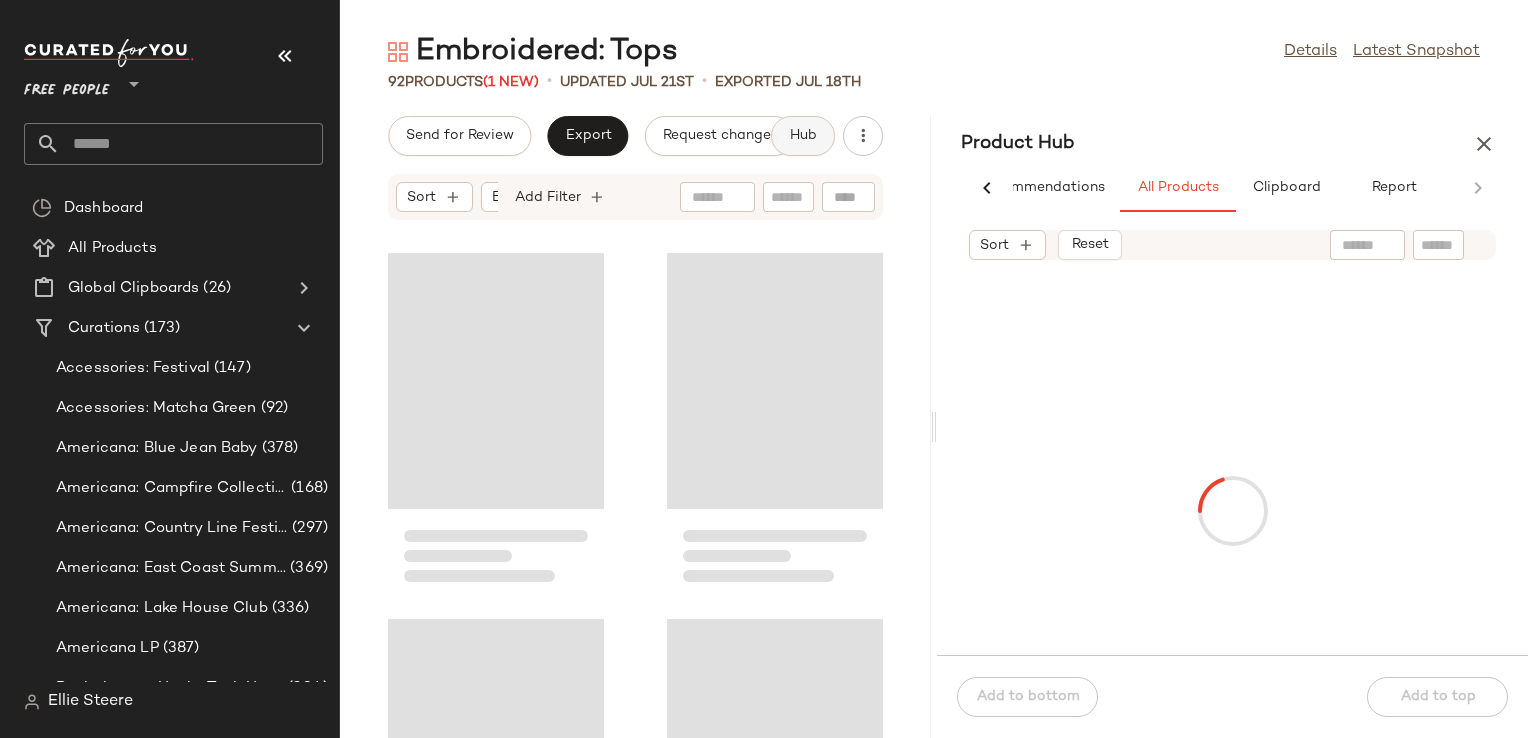 scroll, scrollTop: 0, scrollLeft: 68, axis: horizontal 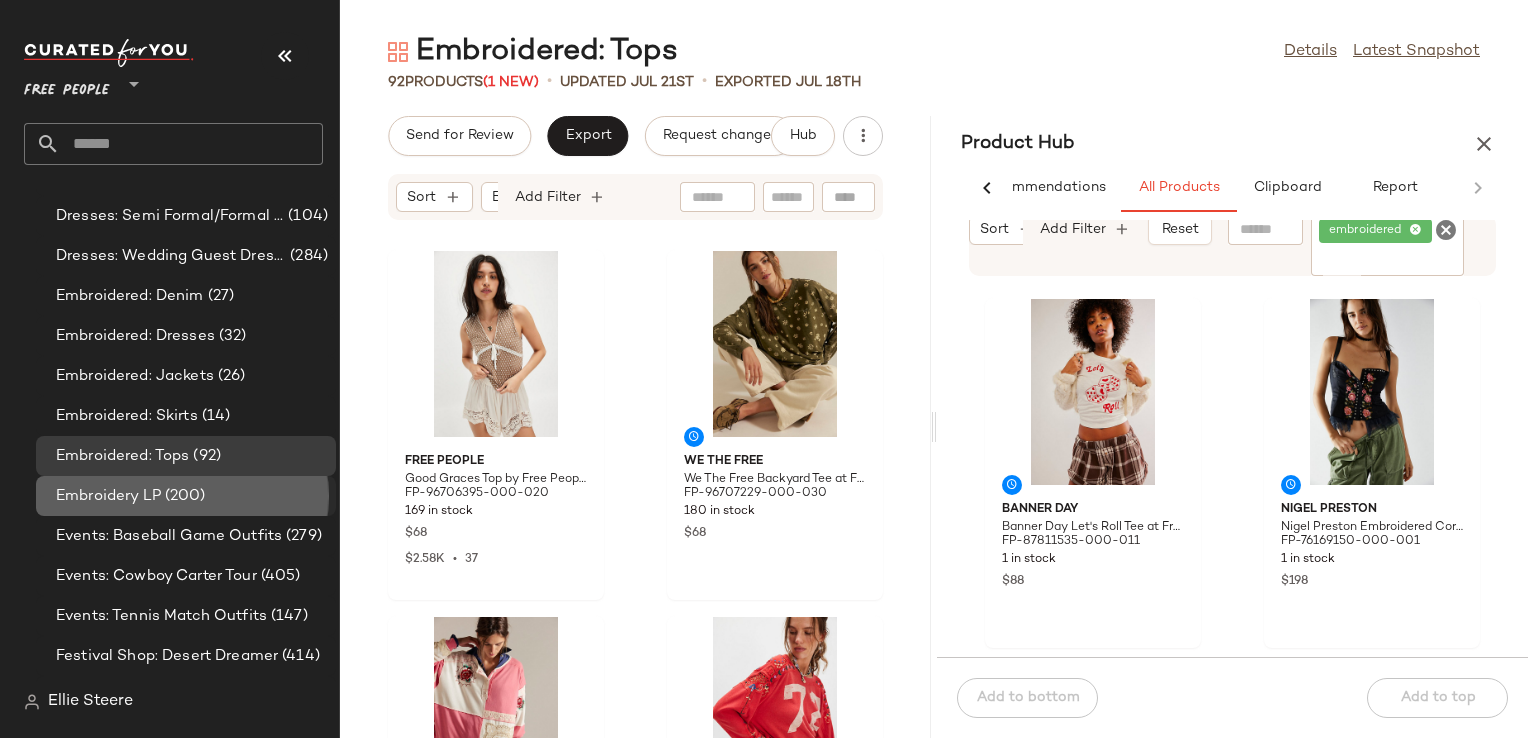 click on "Embroidery LP (200)" 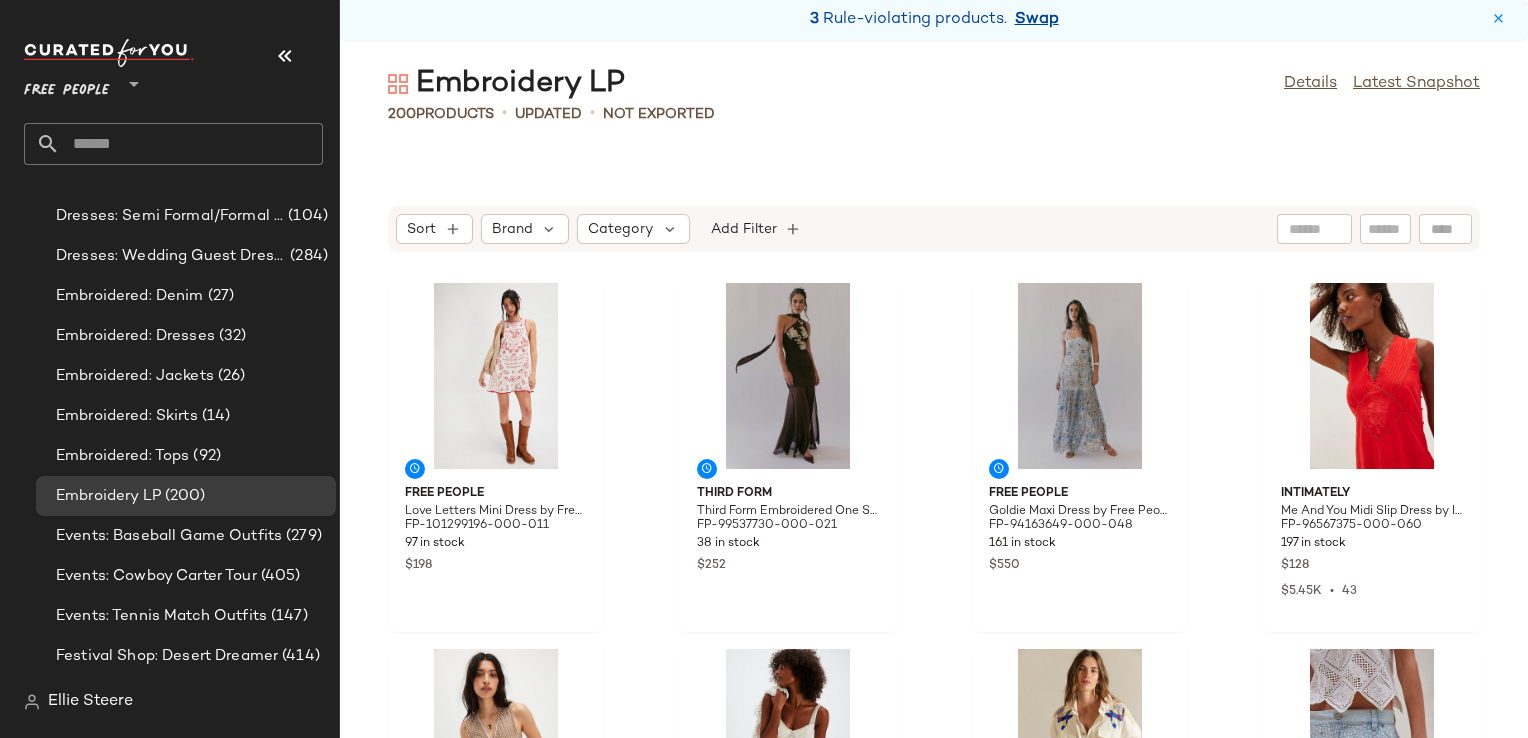 click on "Swap" at bounding box center [1037, 20] 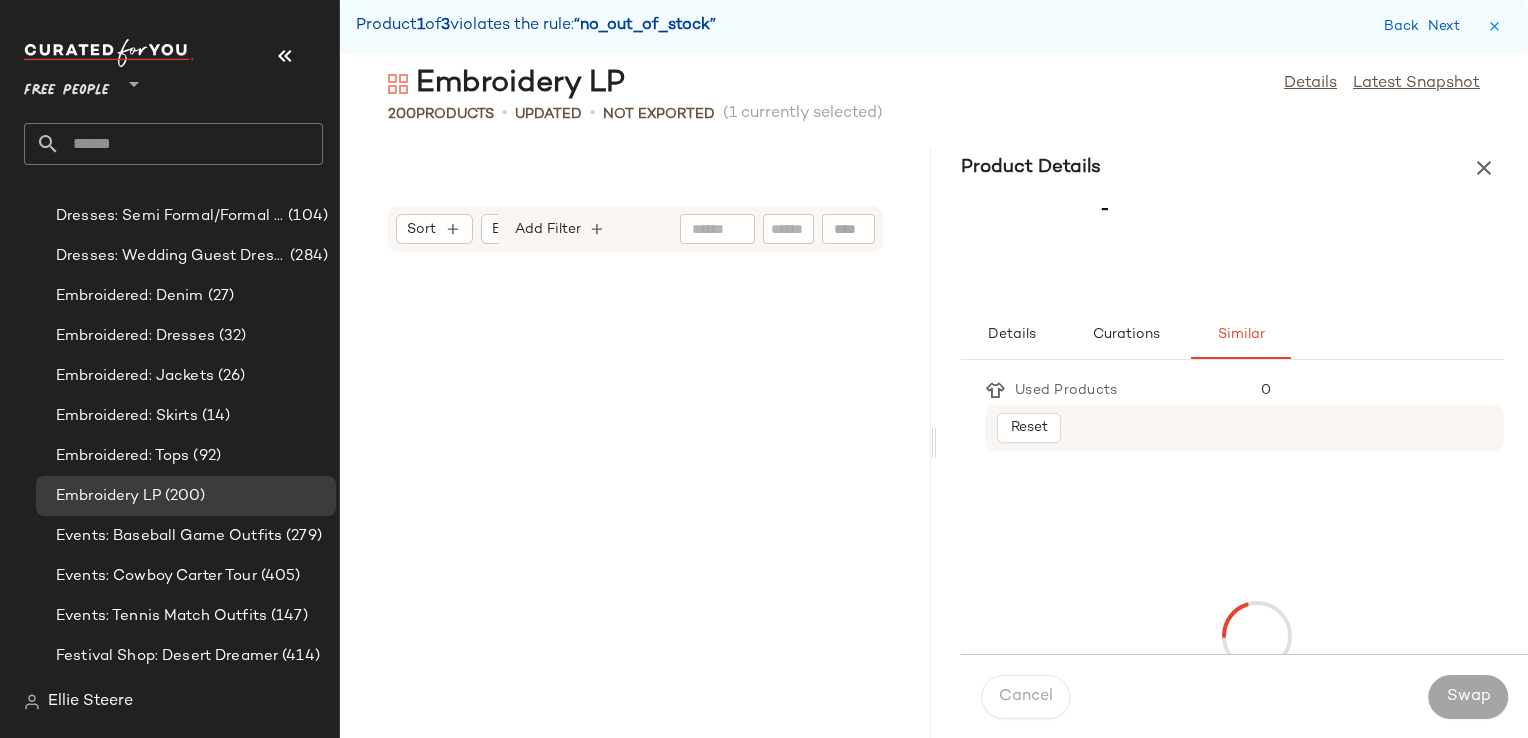 scroll, scrollTop: 5124, scrollLeft: 0, axis: vertical 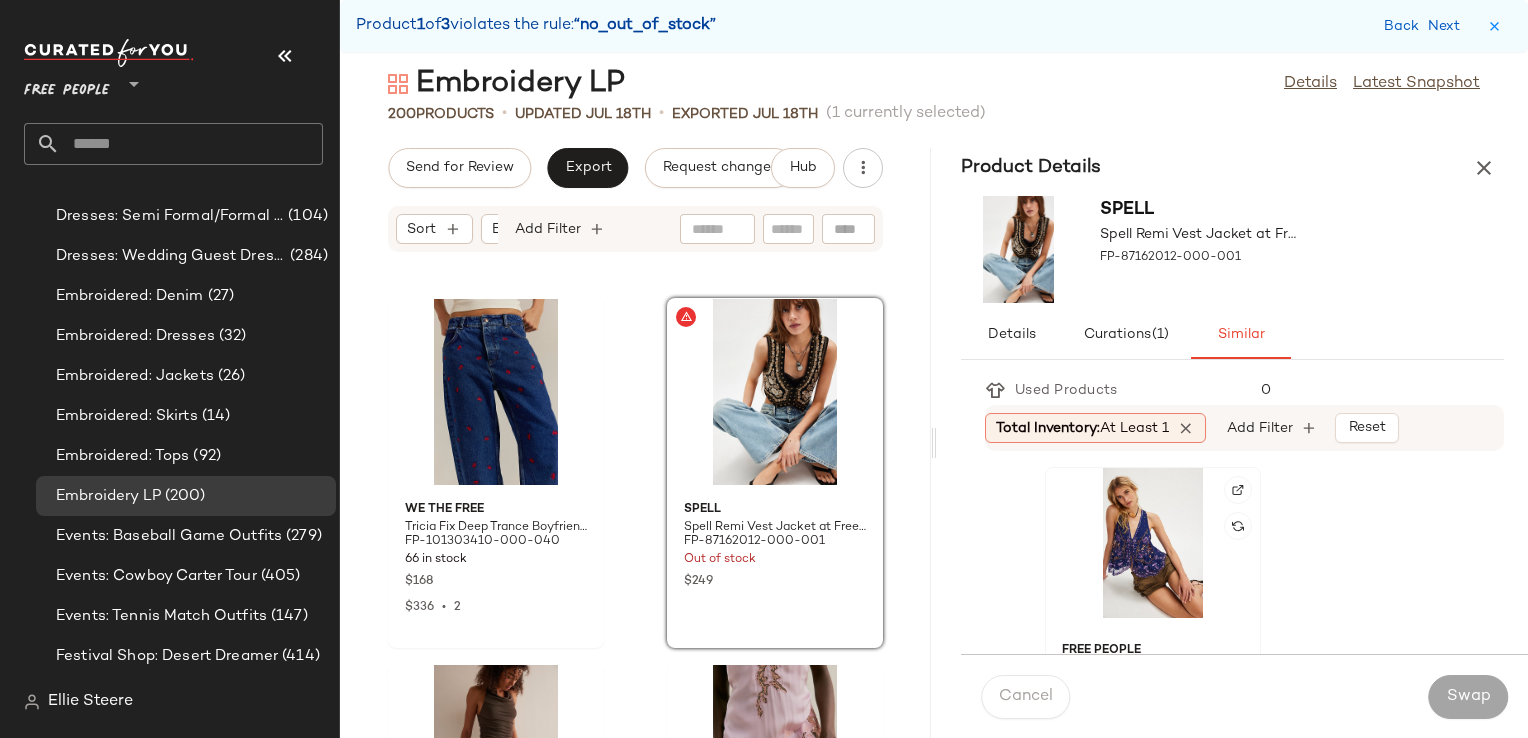 click 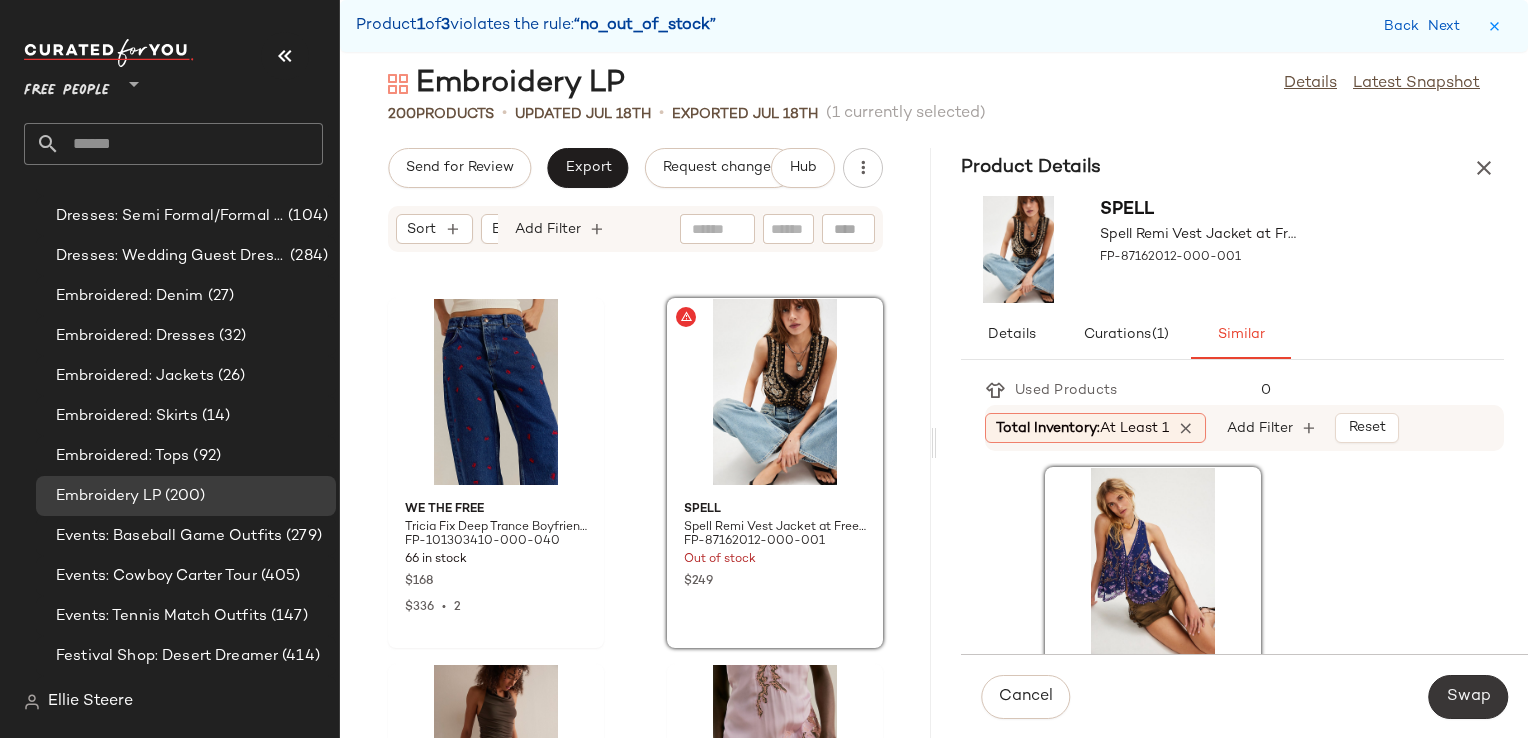 click on "Swap" at bounding box center [1468, 697] 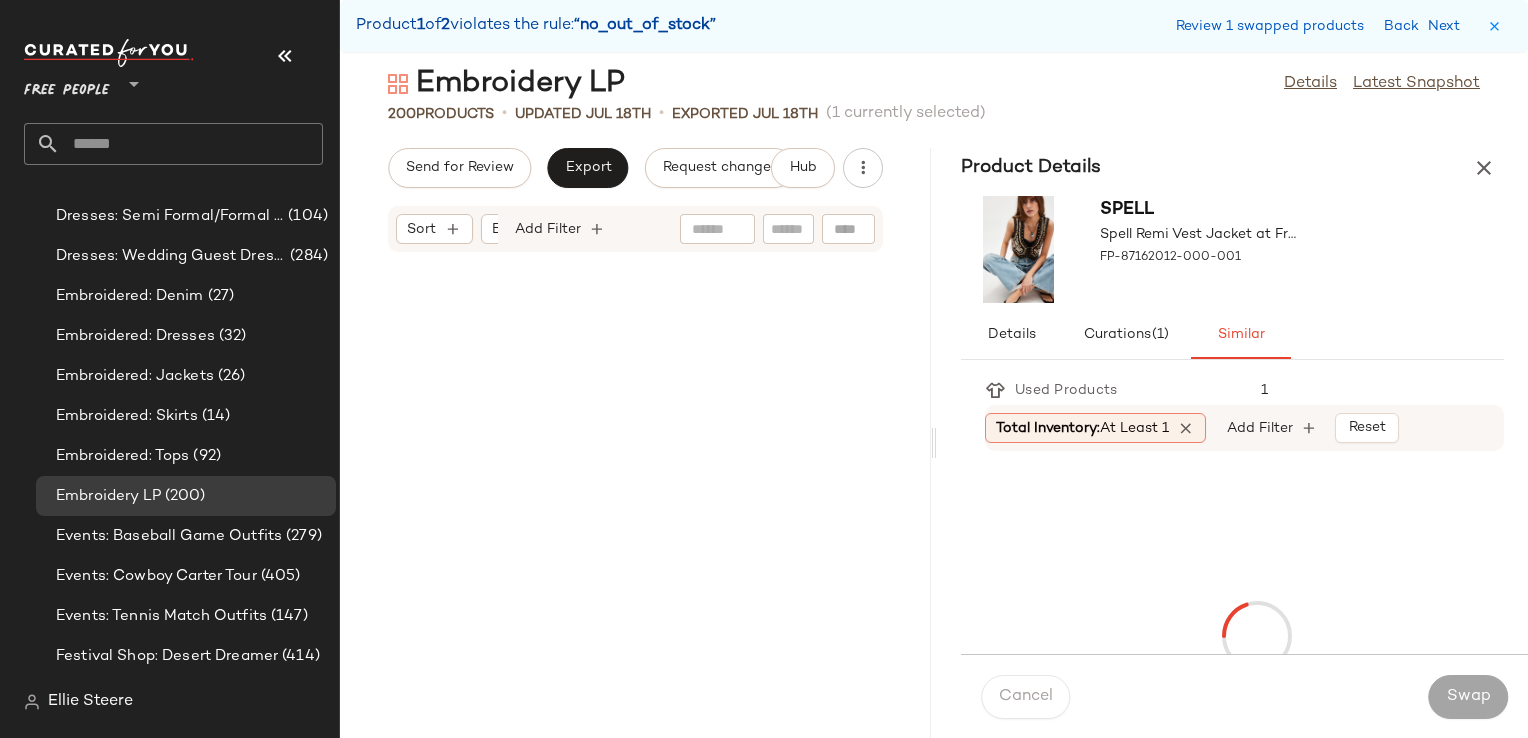 scroll, scrollTop: 12810, scrollLeft: 0, axis: vertical 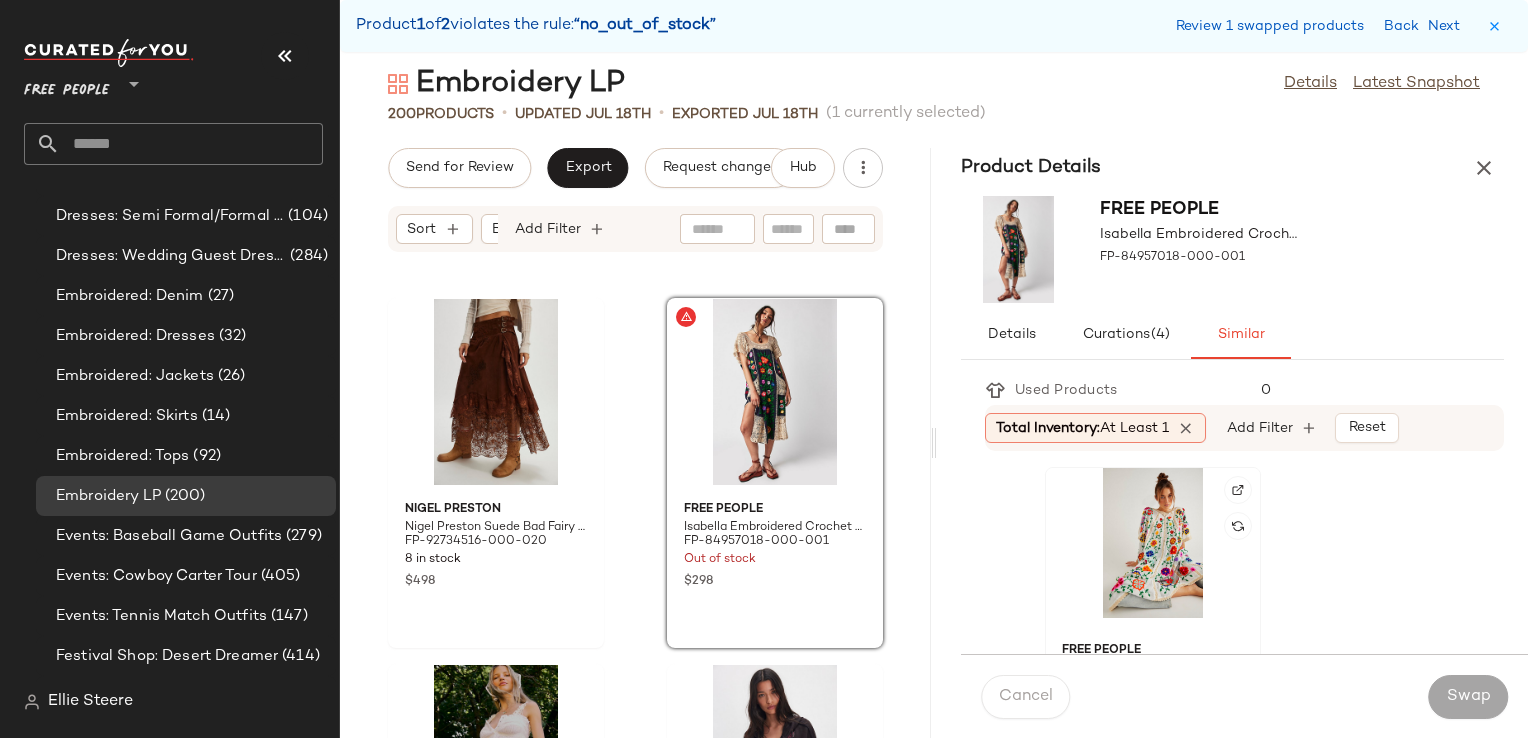 click 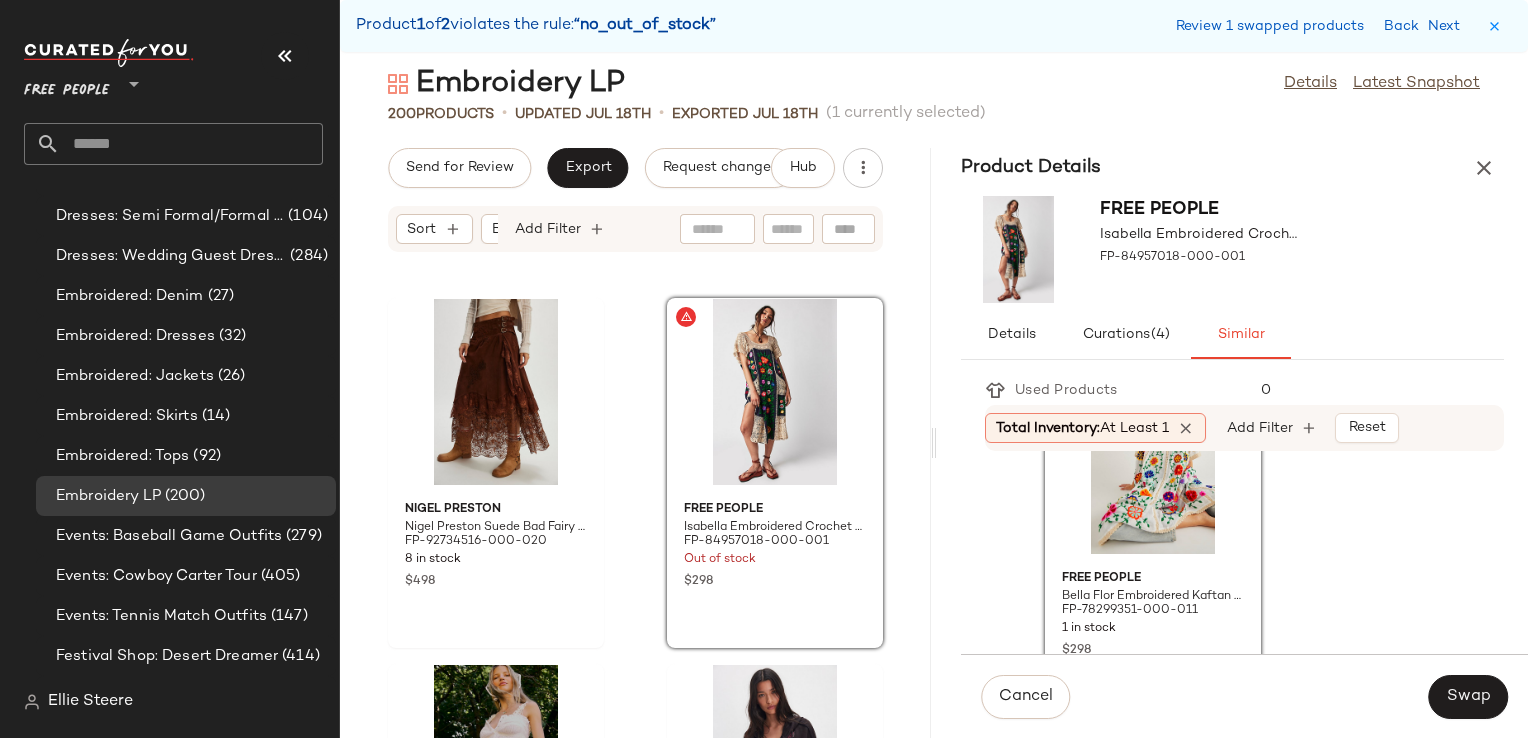scroll, scrollTop: 200, scrollLeft: 0, axis: vertical 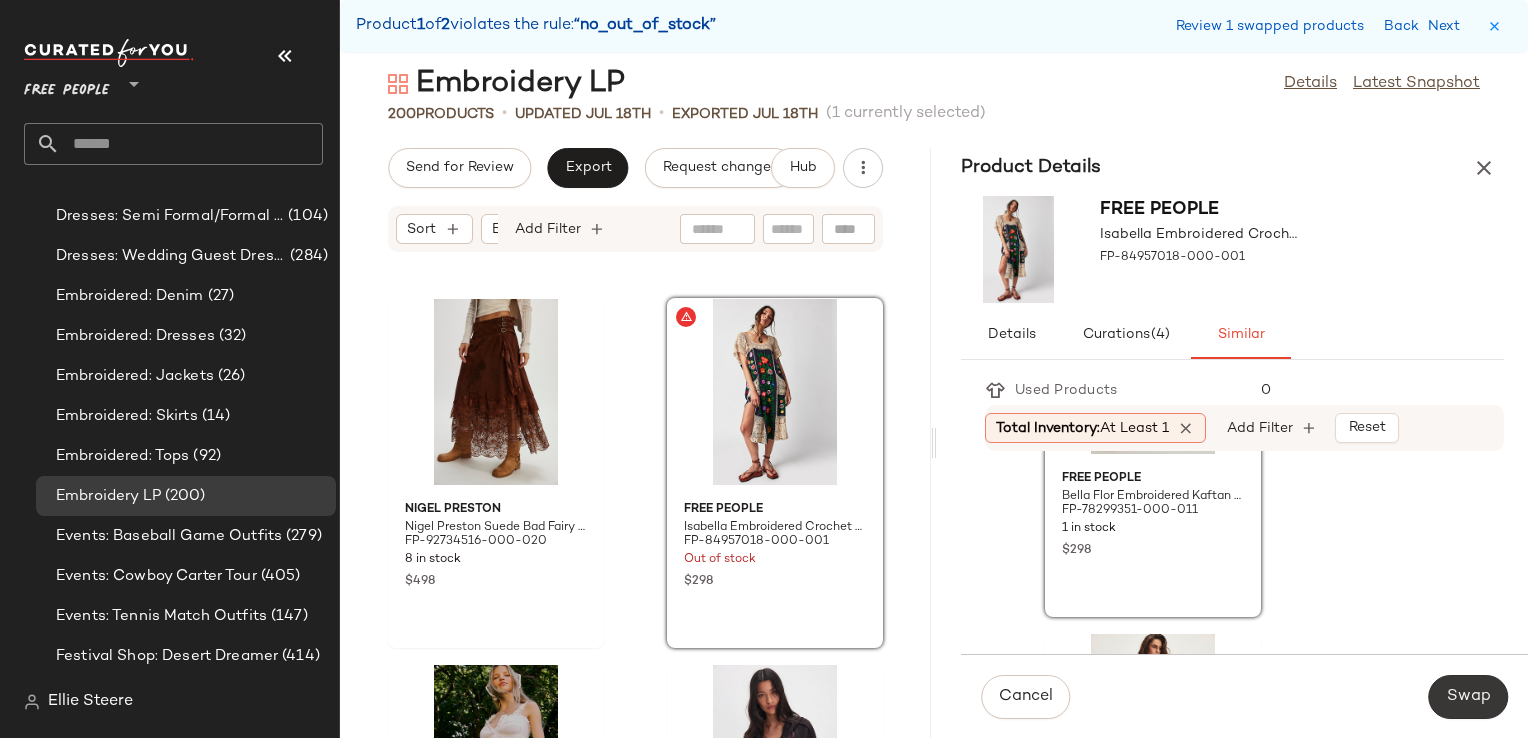 click on "Swap" 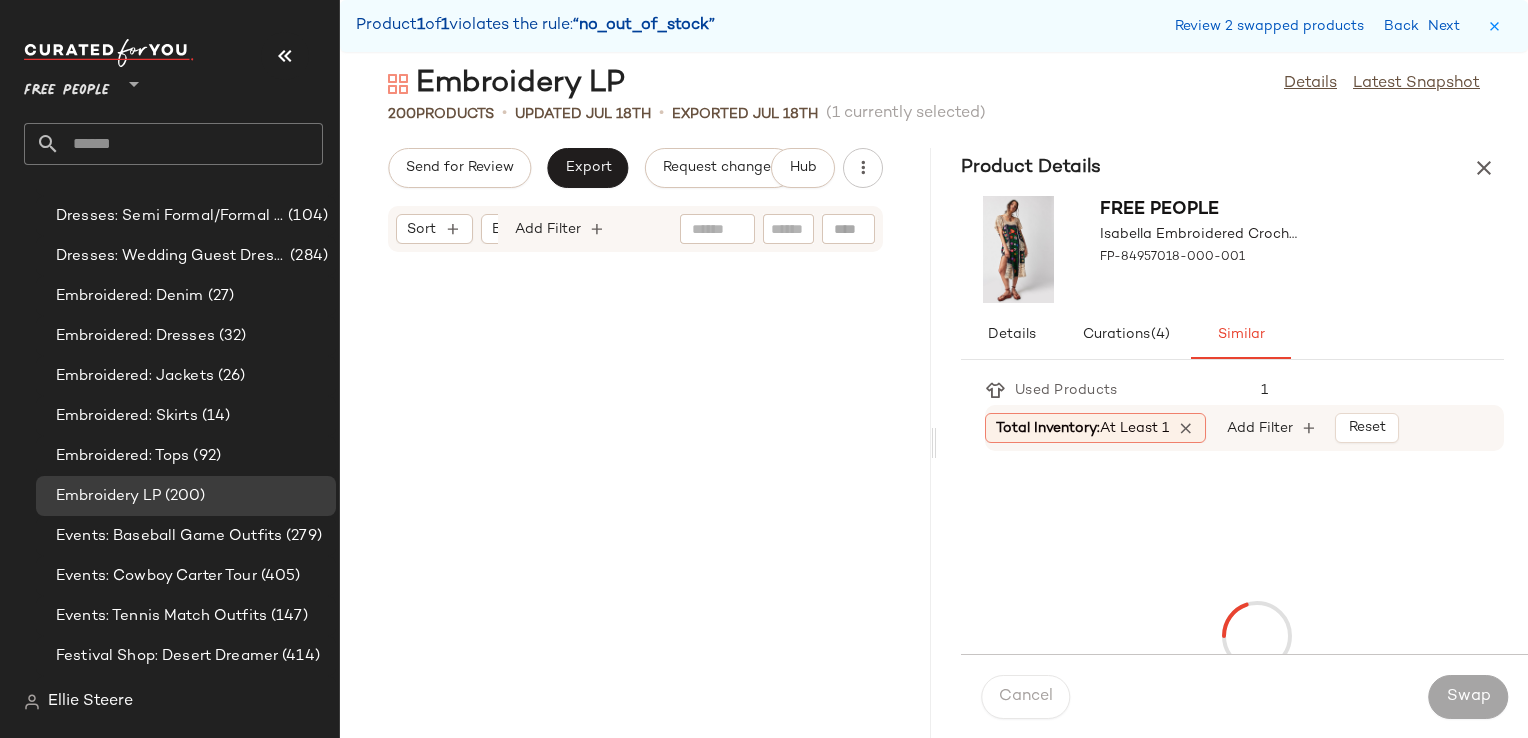 scroll, scrollTop: 31110, scrollLeft: 0, axis: vertical 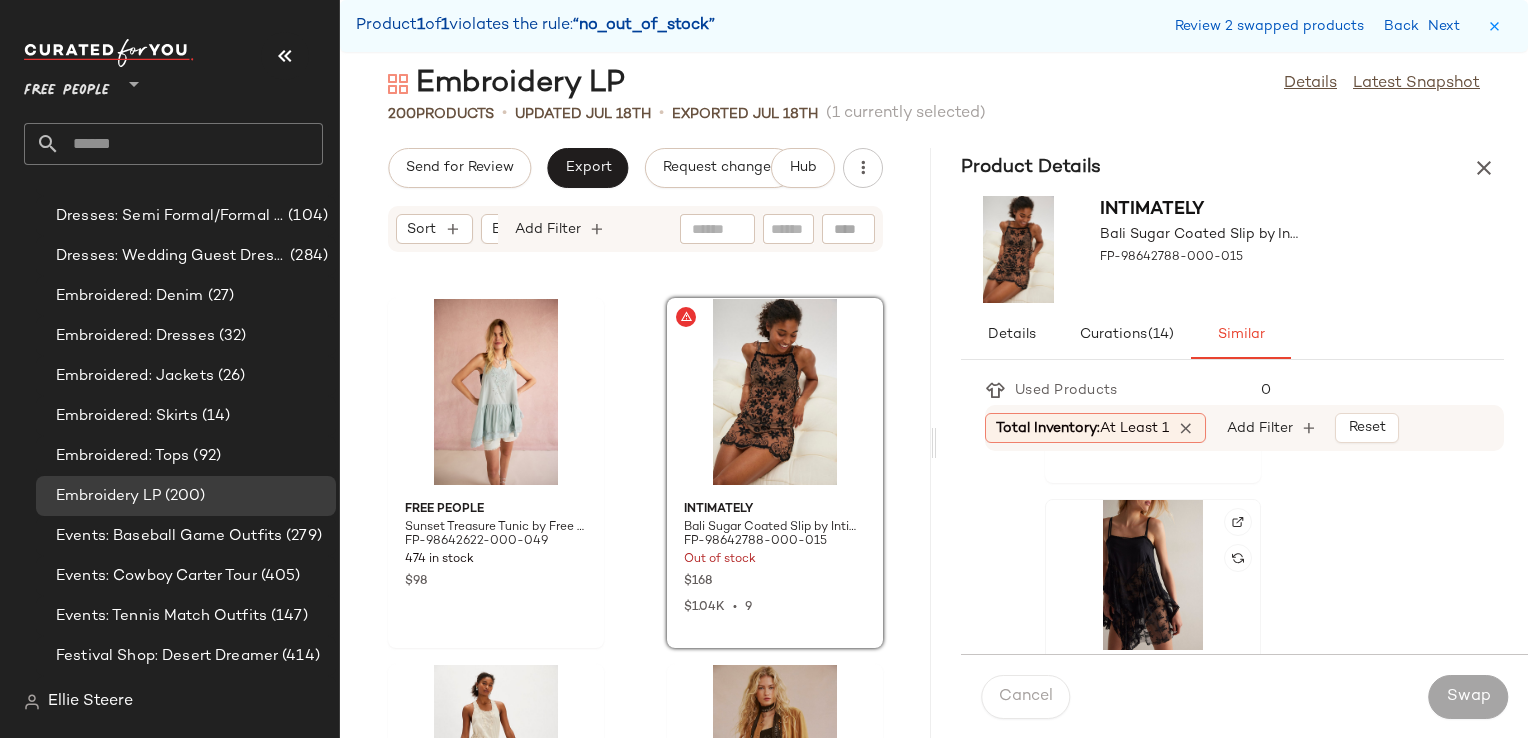 click 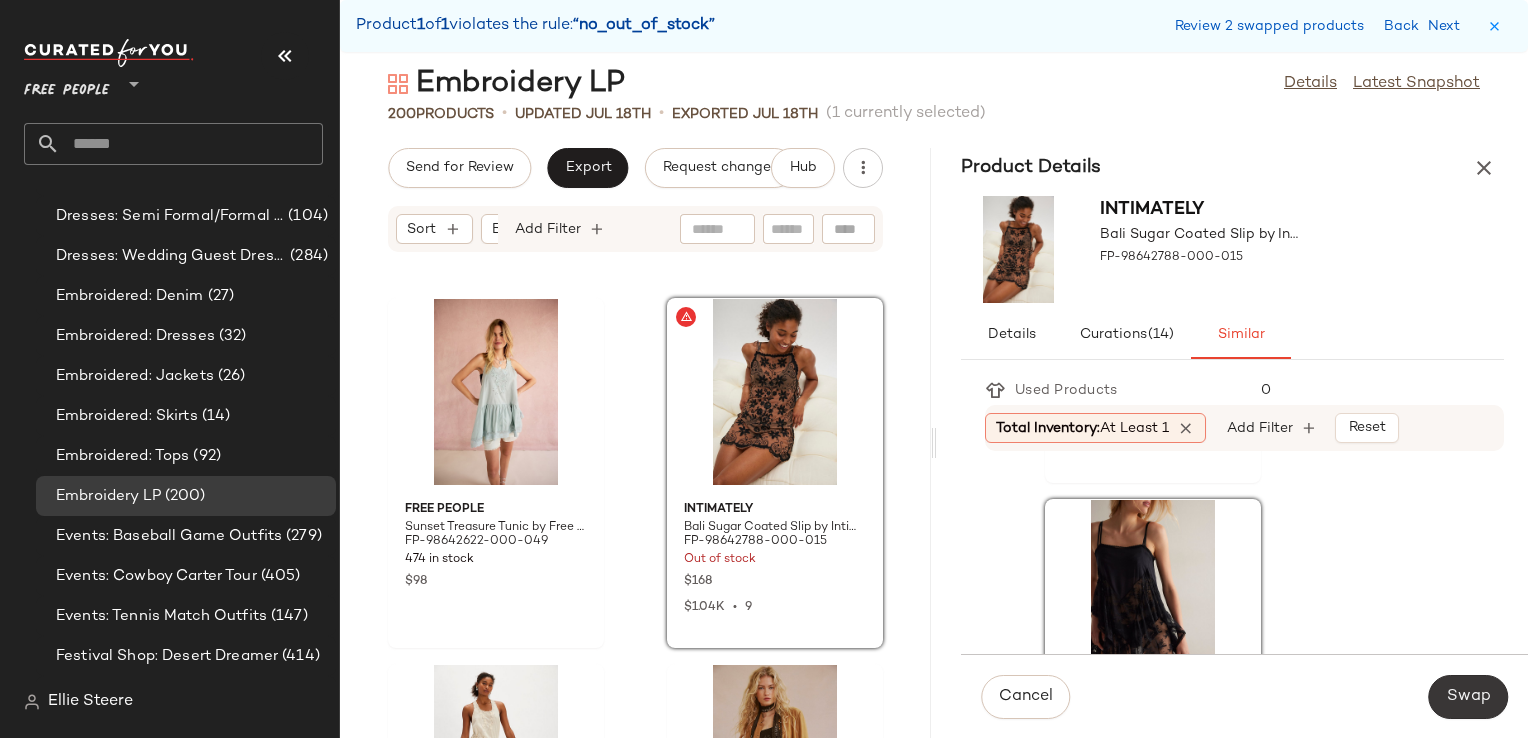 click on "Swap" 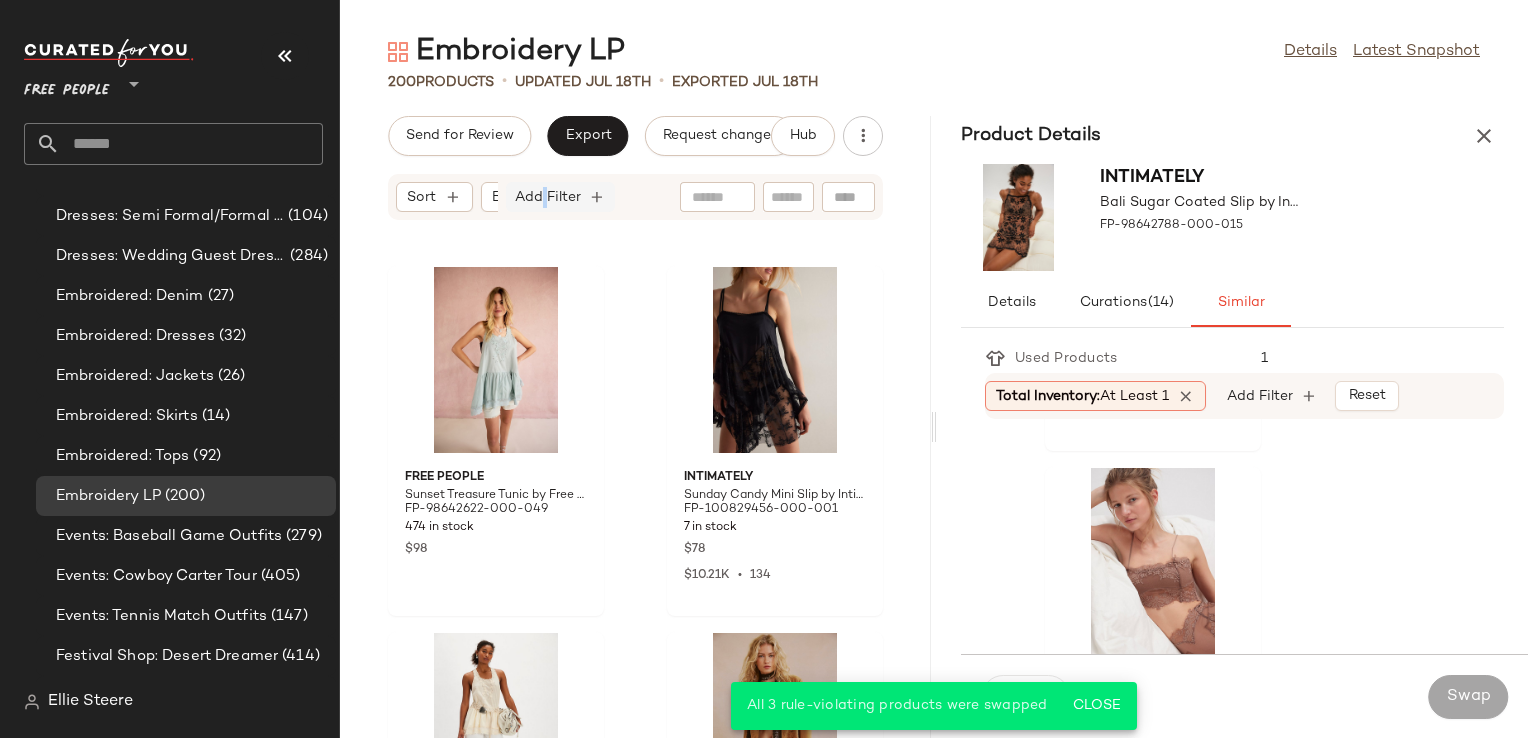 click on "Add Filter" at bounding box center (548, 197) 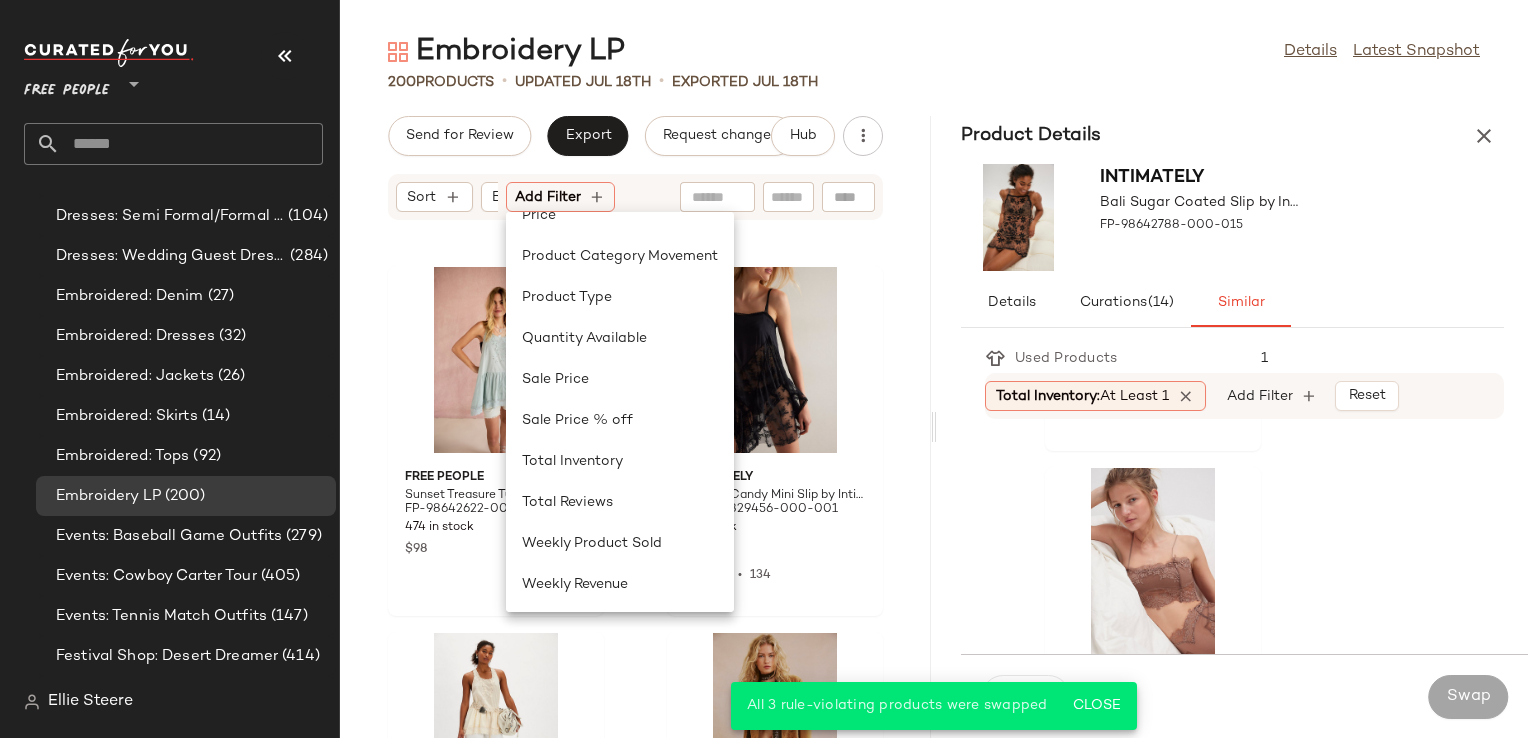 click on "Sale Price" 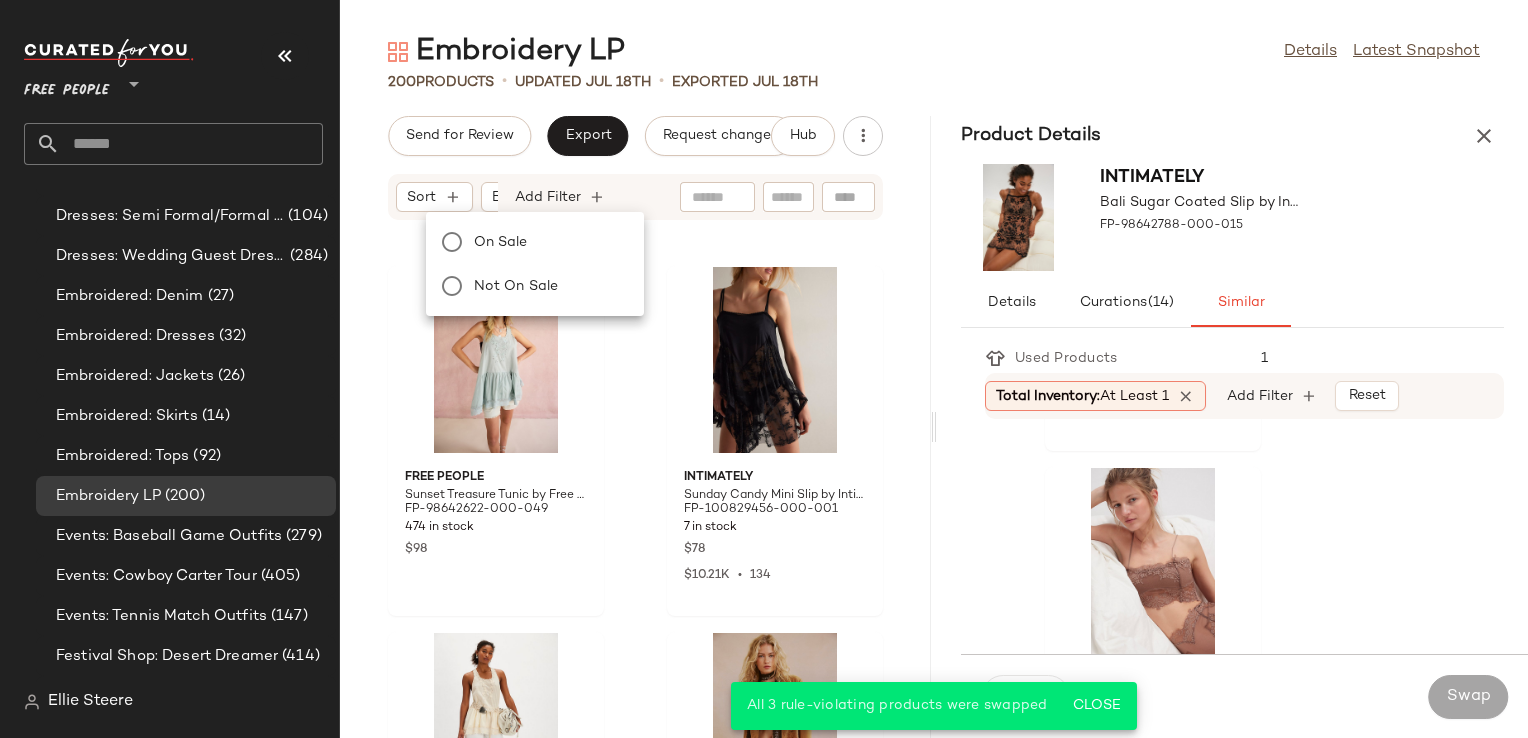 scroll, scrollTop: 0, scrollLeft: 268, axis: horizontal 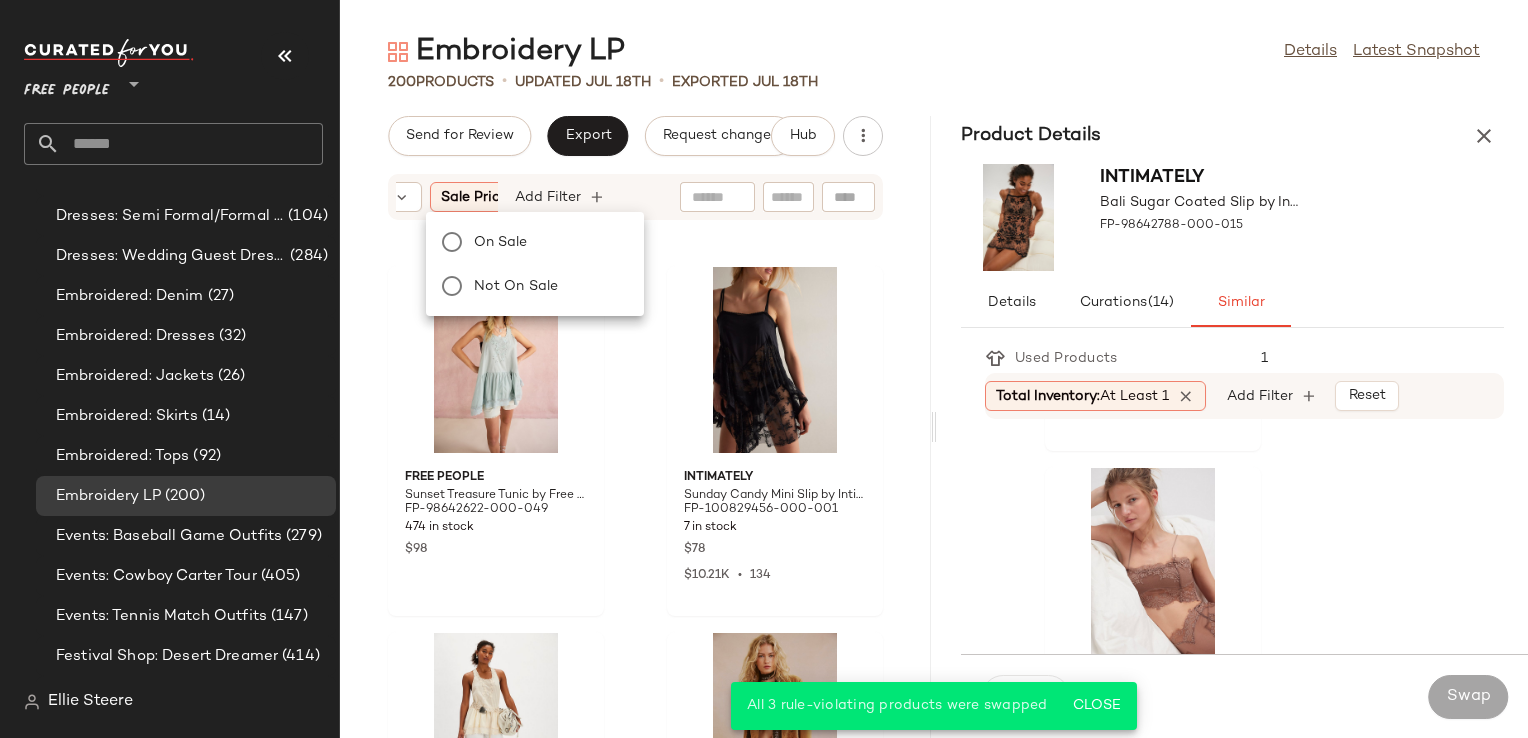 click on "On sale Not on sale" 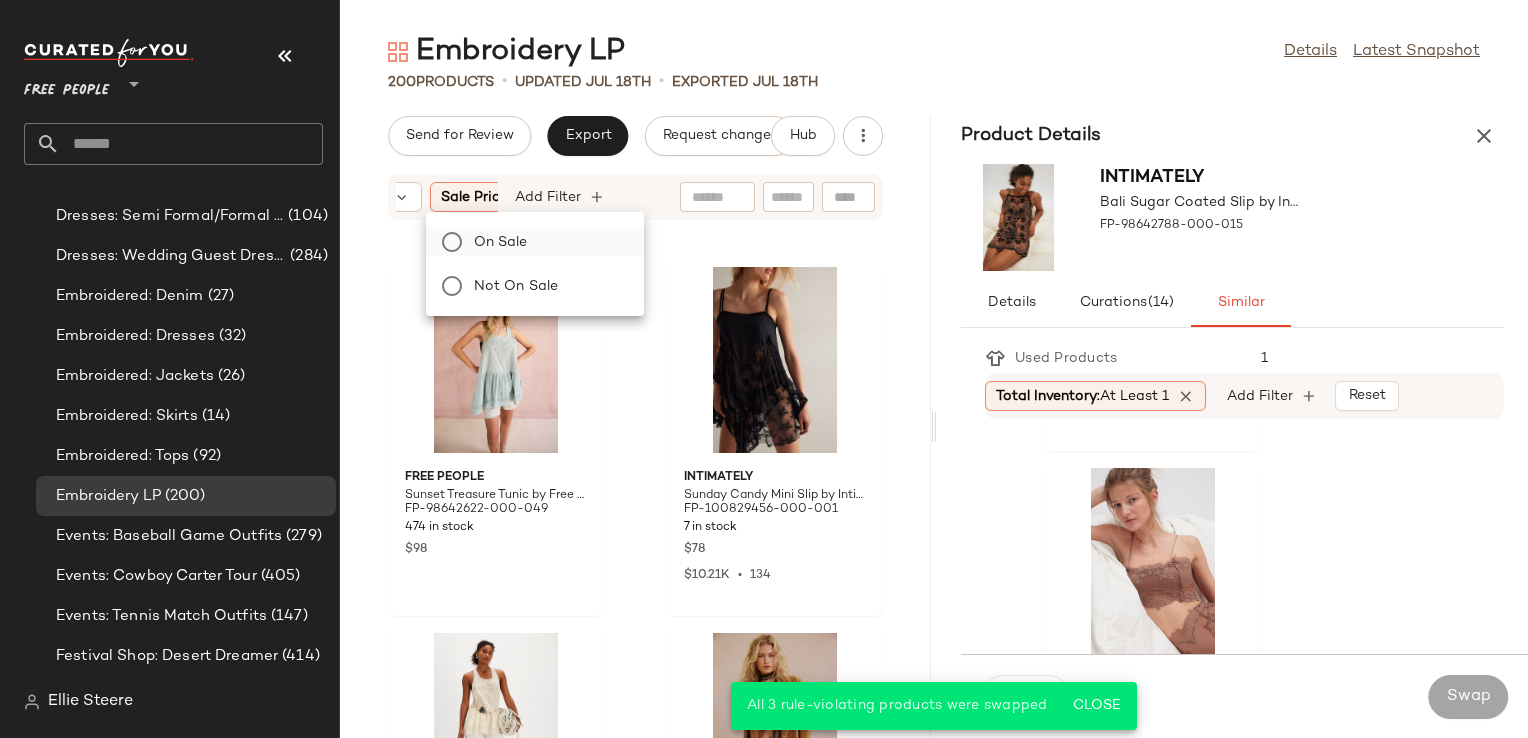 click on "On sale" 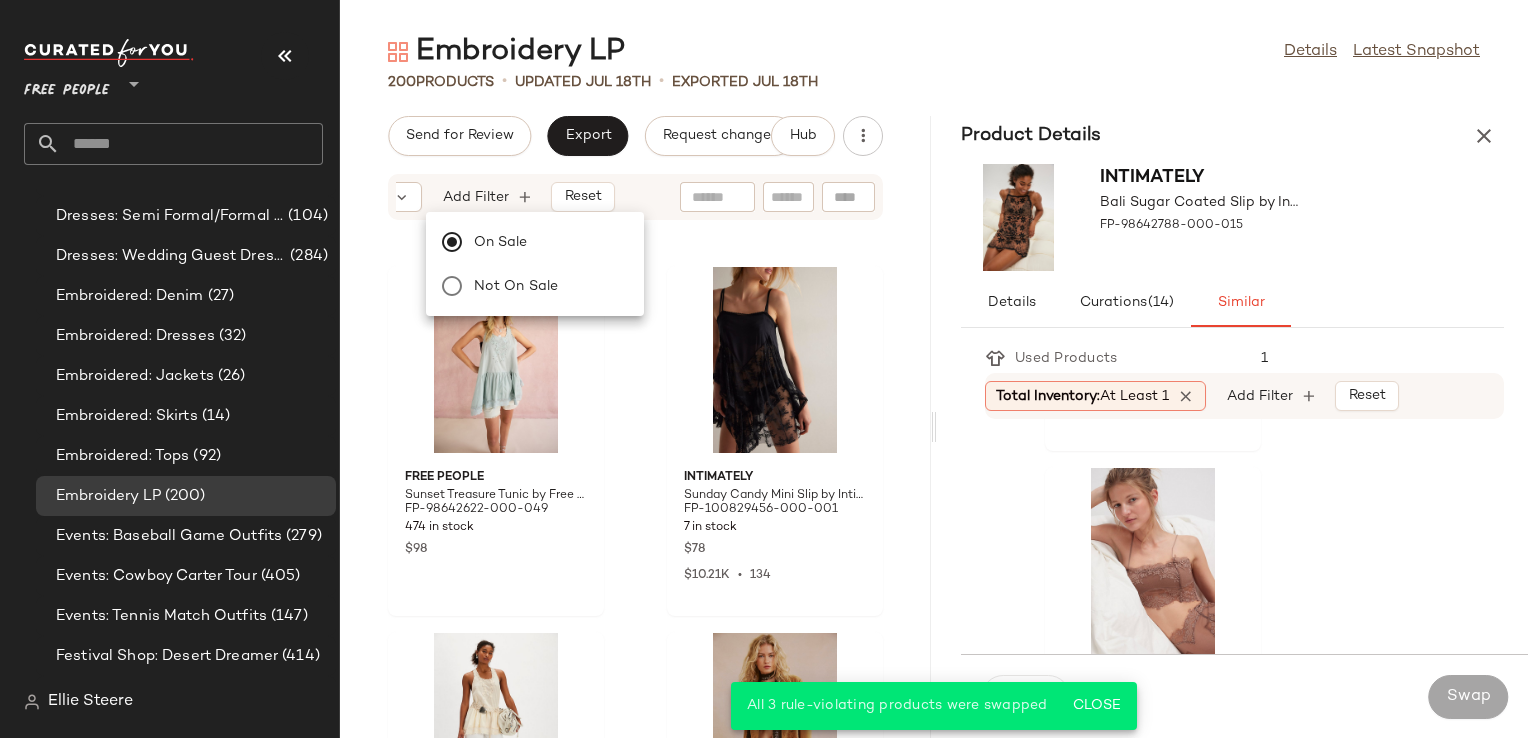 click on "Sort  Brand  Category  Sale Price:   On sale Add Filter   Reset" at bounding box center (635, 197) 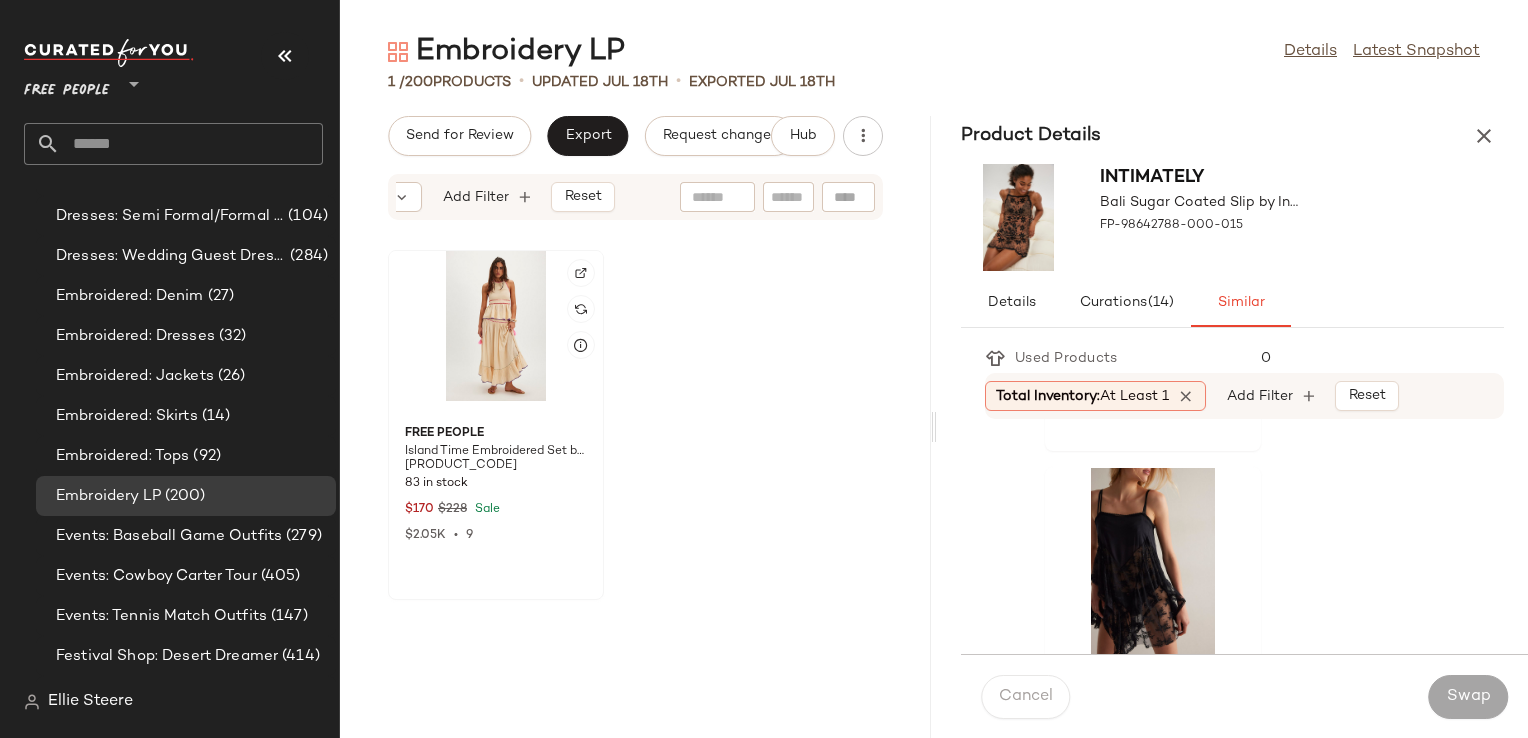 click 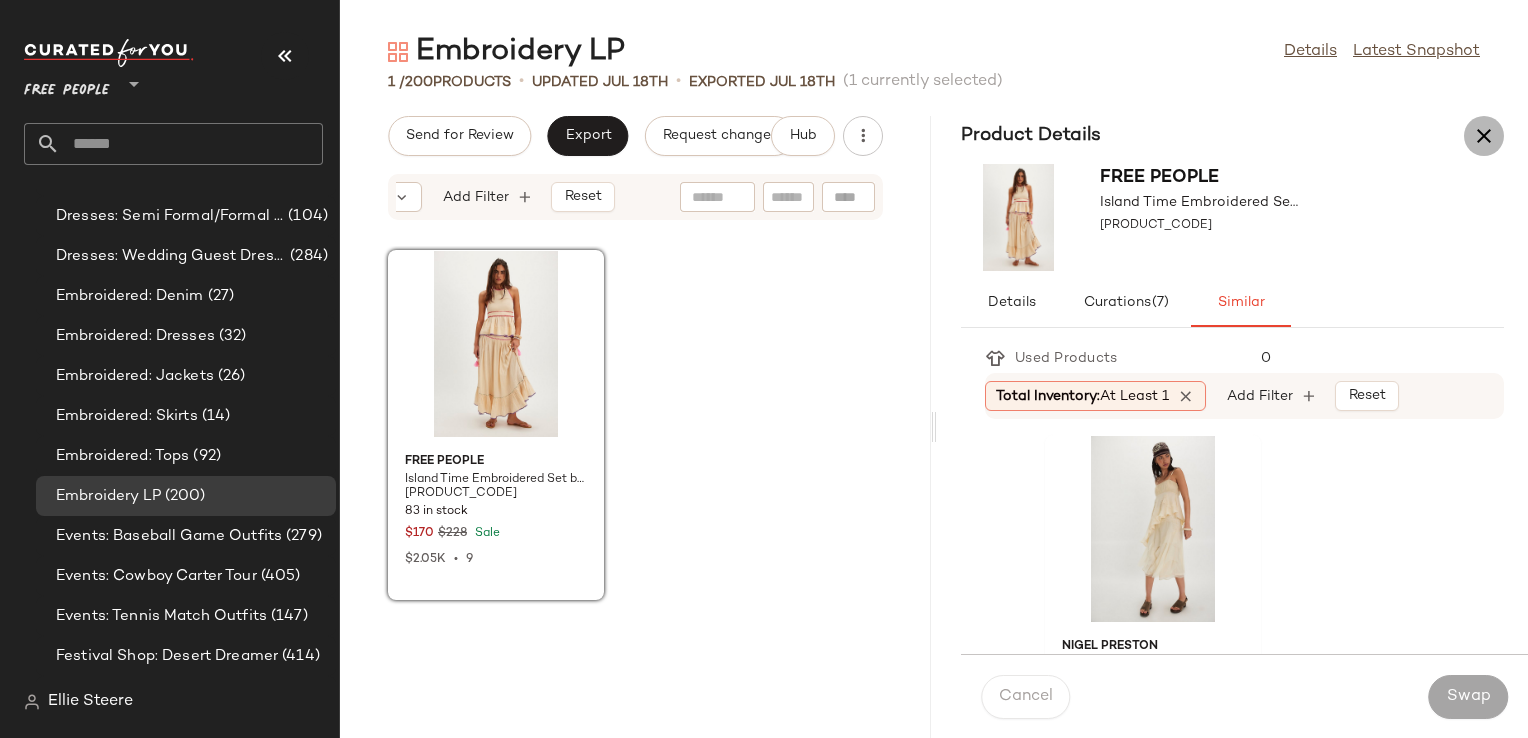 click at bounding box center (1484, 136) 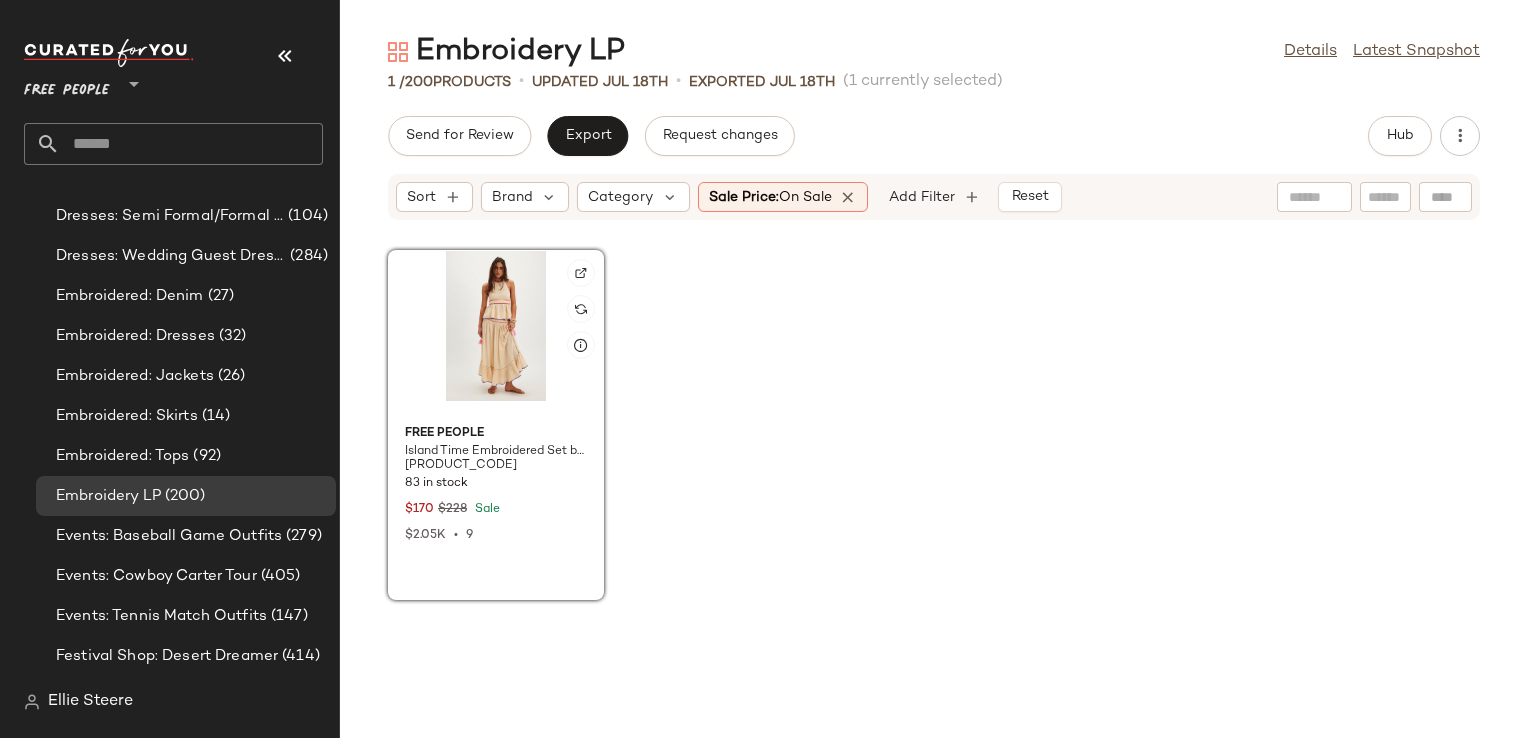 click 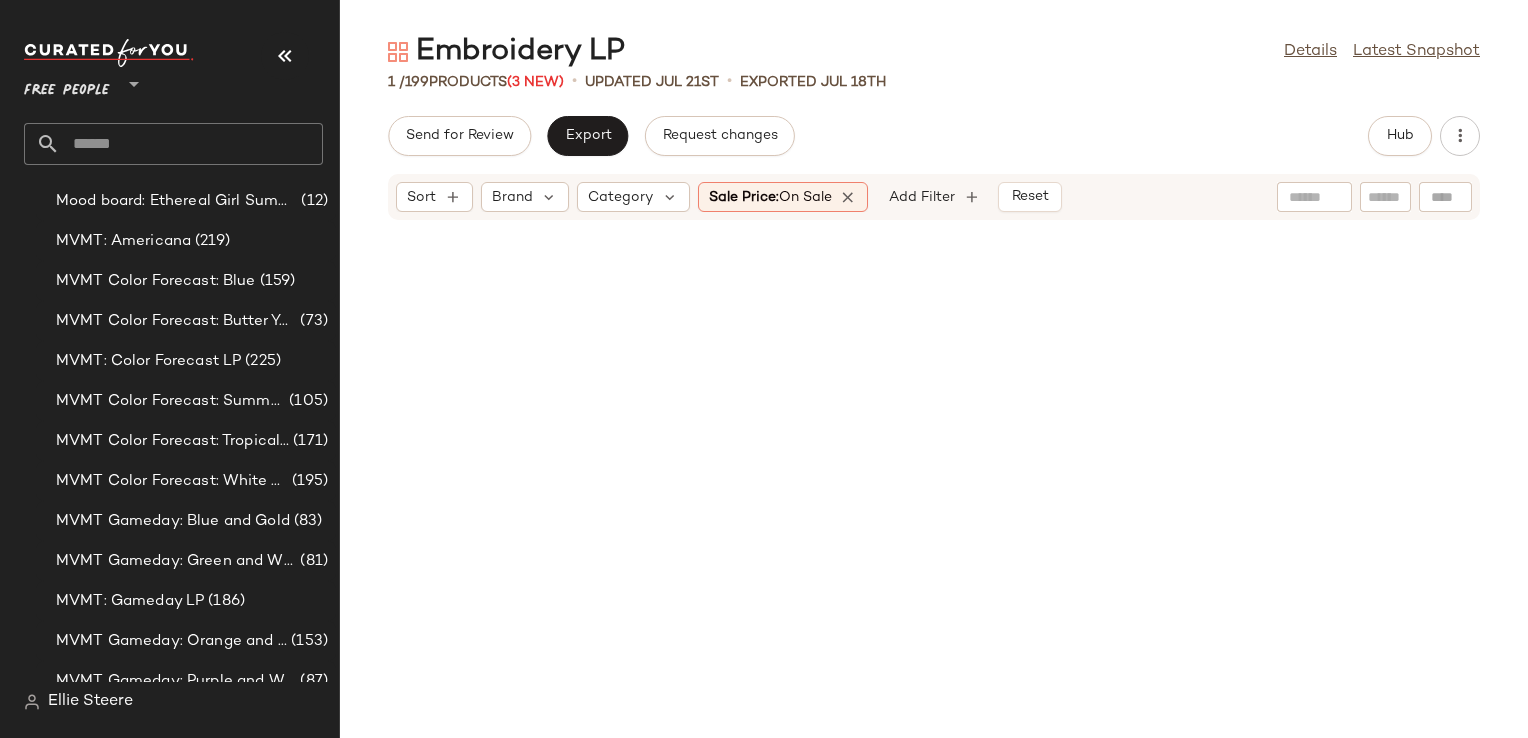 scroll, scrollTop: 3709, scrollLeft: 0, axis: vertical 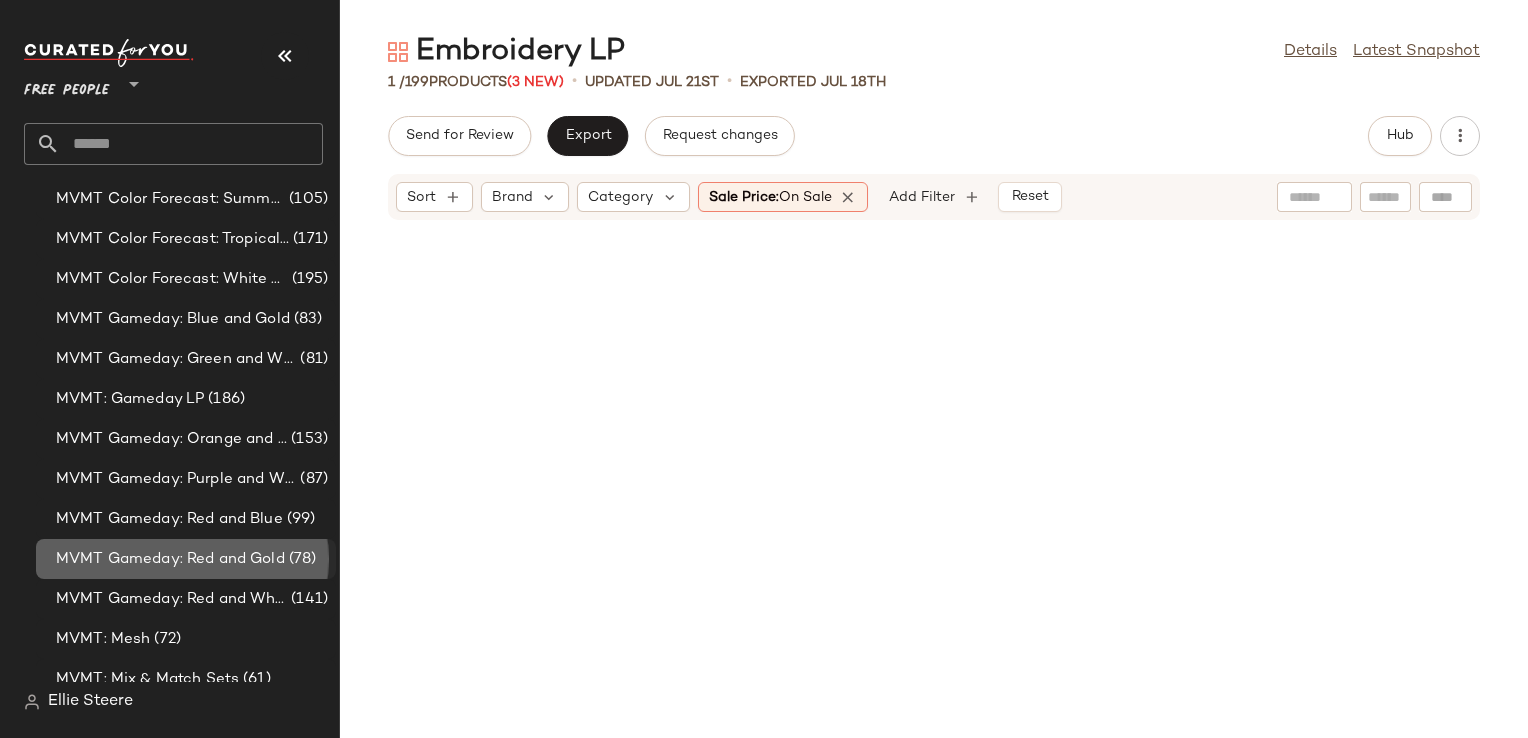 click on "MVMT Gameday: Red and Gold" at bounding box center [170, 559] 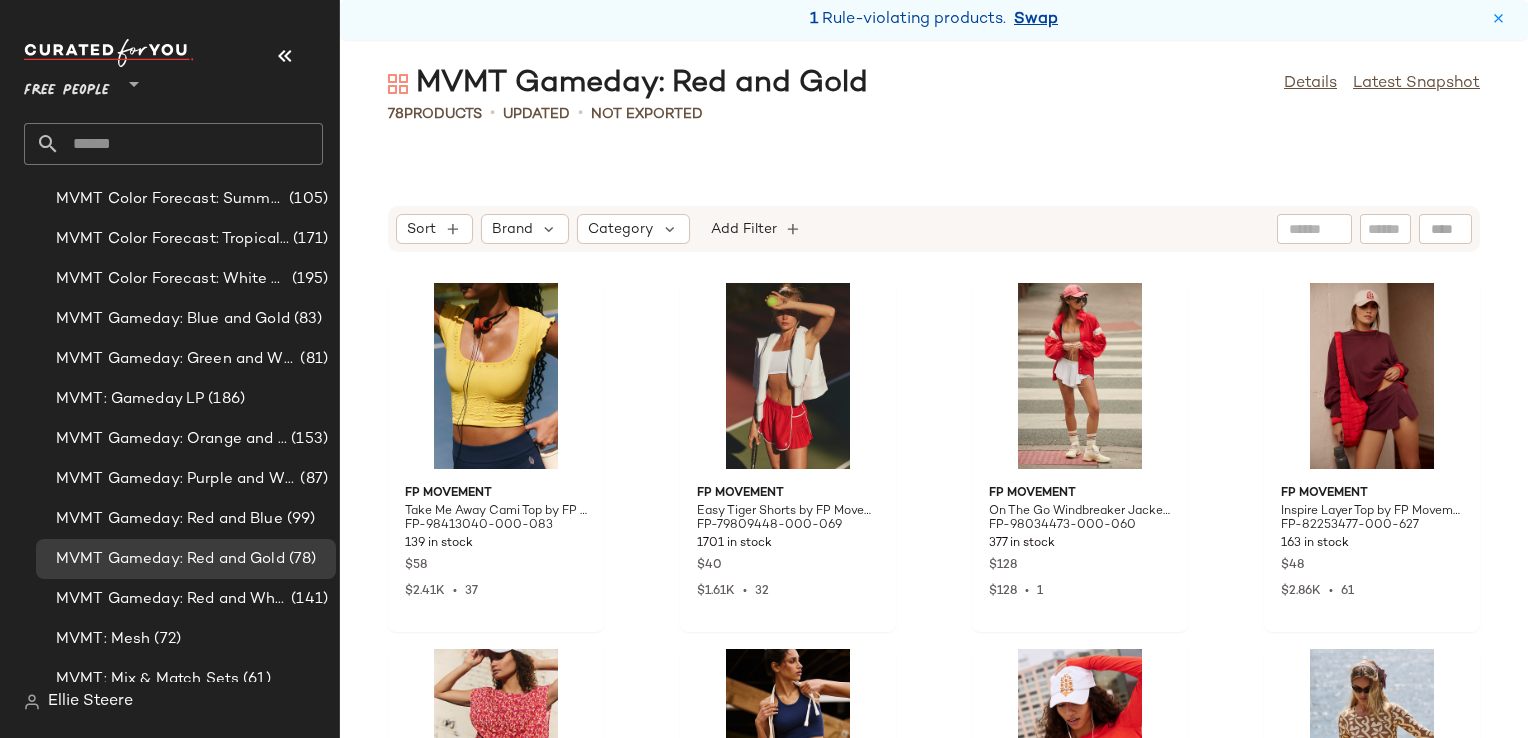 click on "Swap" at bounding box center [1036, 20] 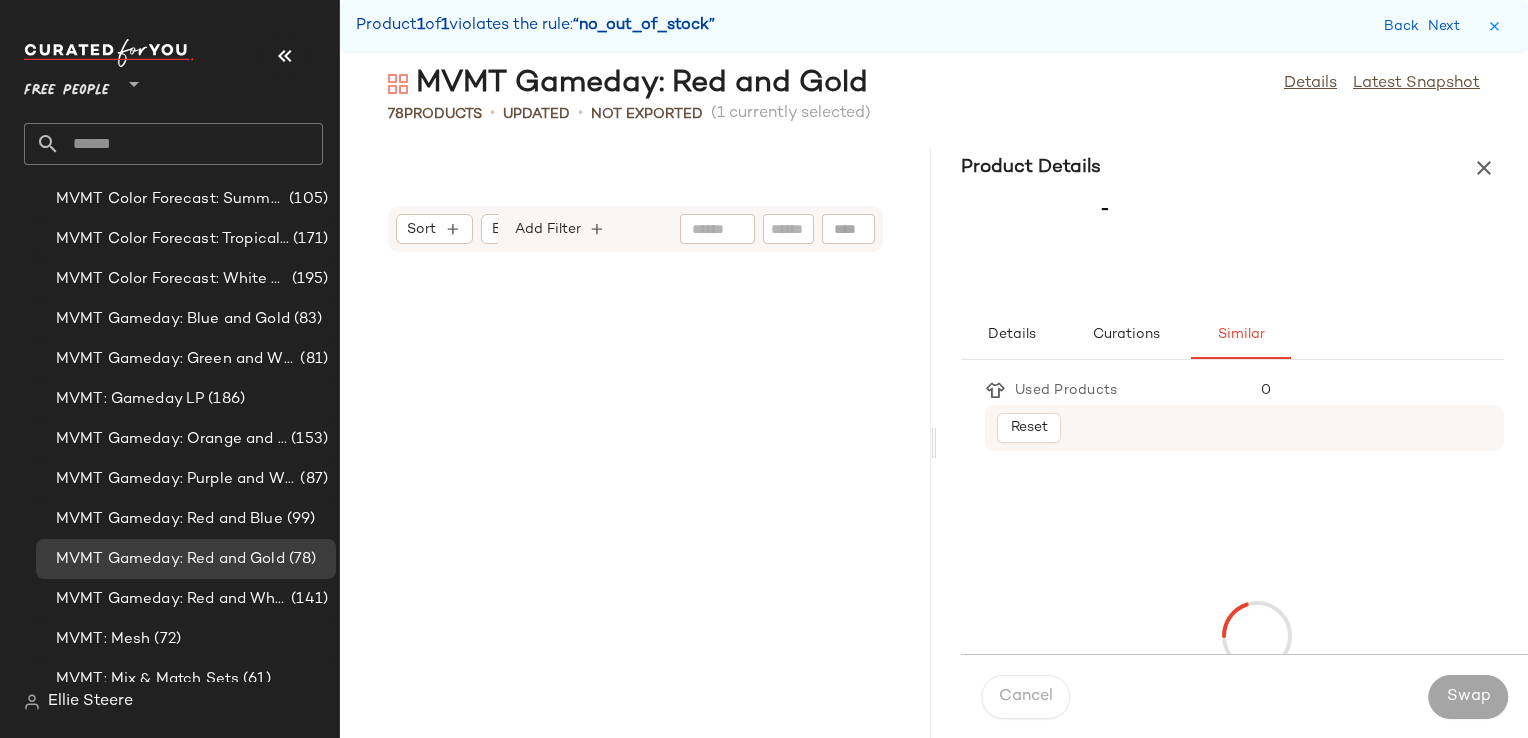 scroll, scrollTop: 12444, scrollLeft: 0, axis: vertical 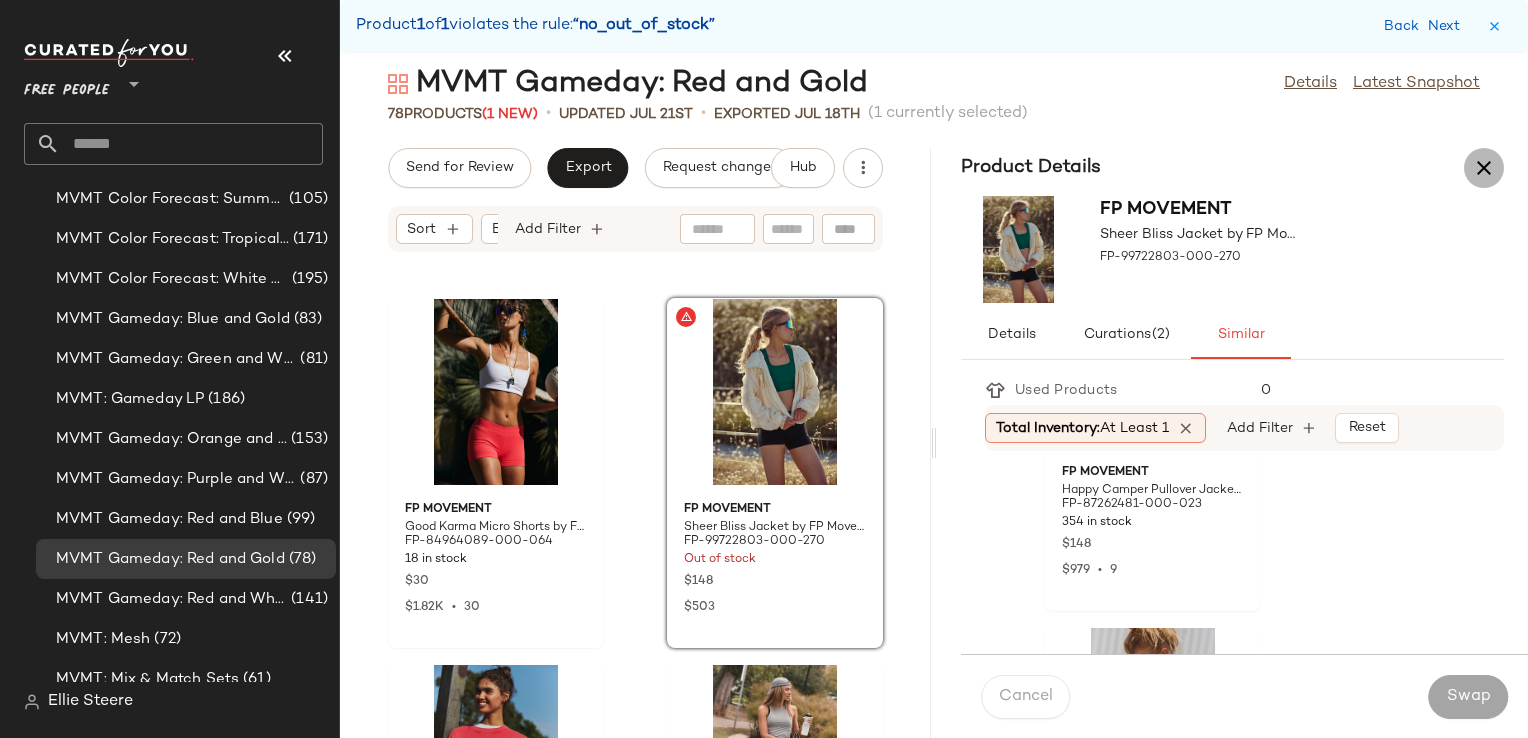 click at bounding box center [1484, 168] 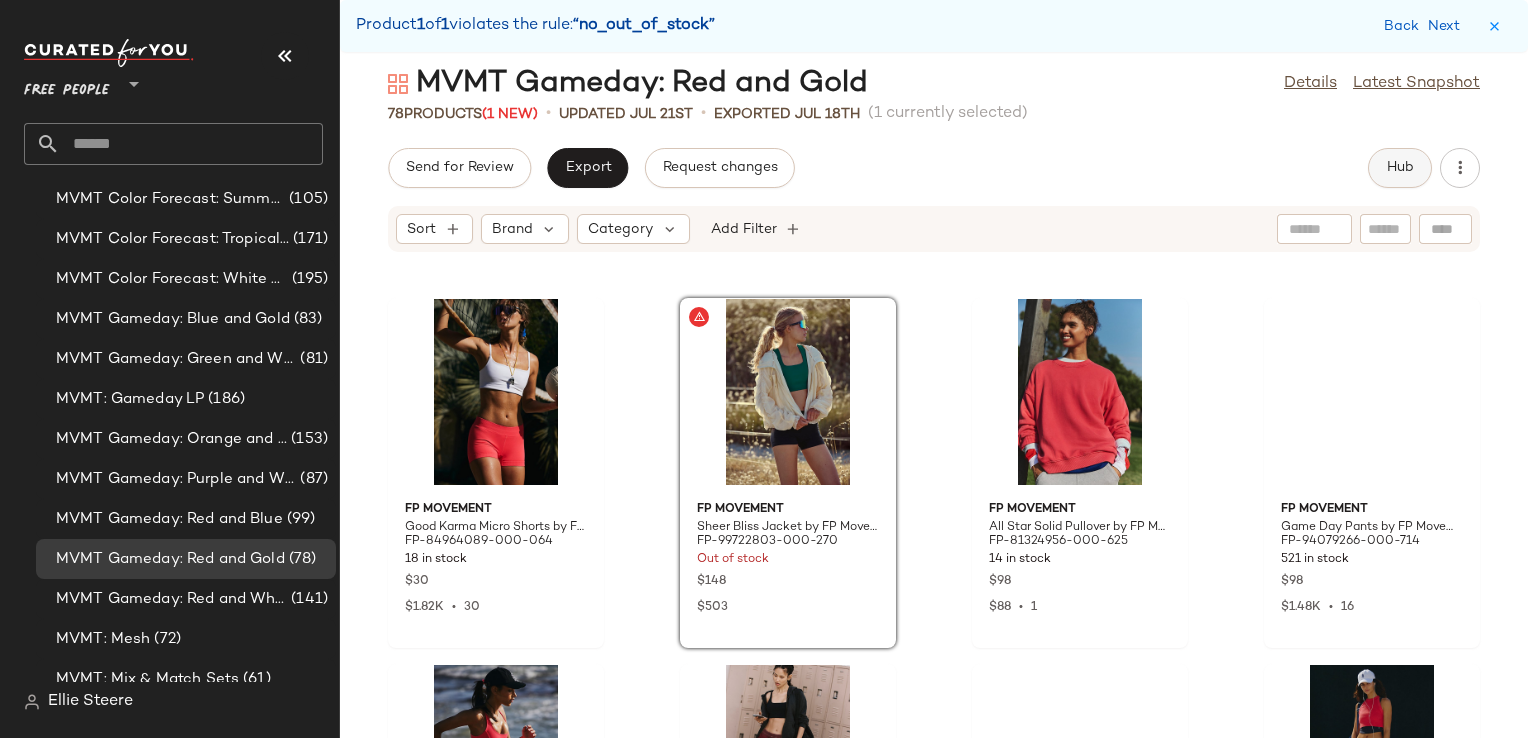 click on "Hub" 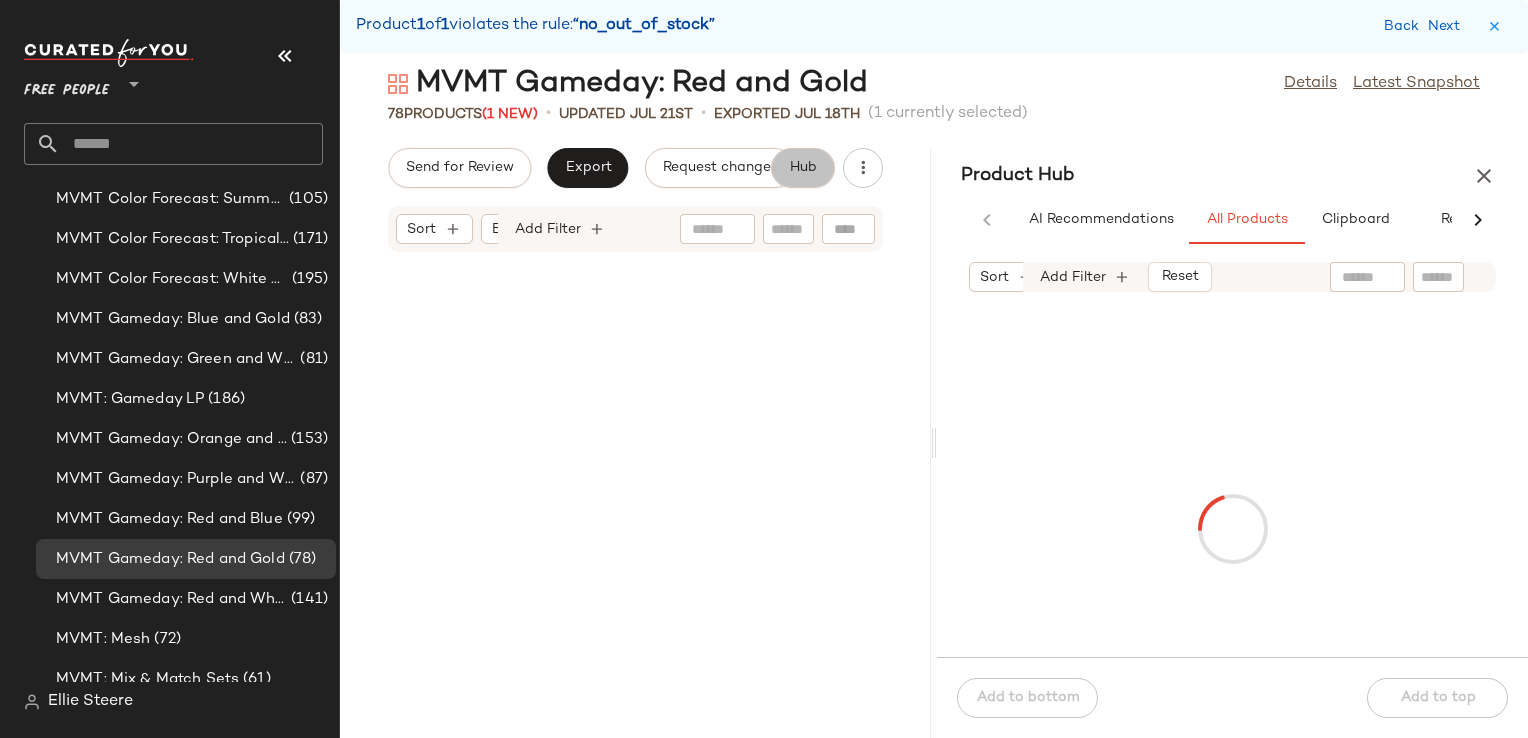 scroll, scrollTop: 6588, scrollLeft: 0, axis: vertical 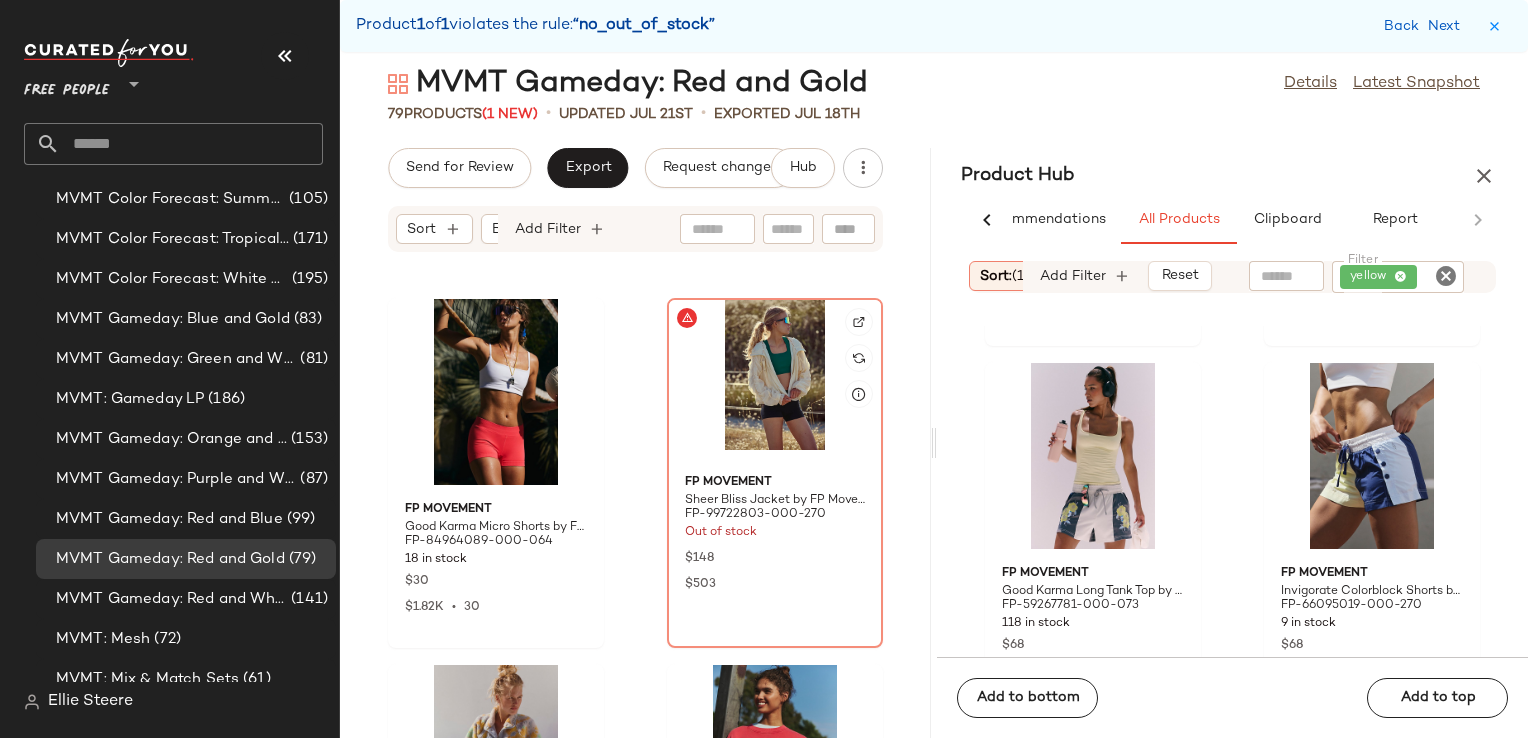 click 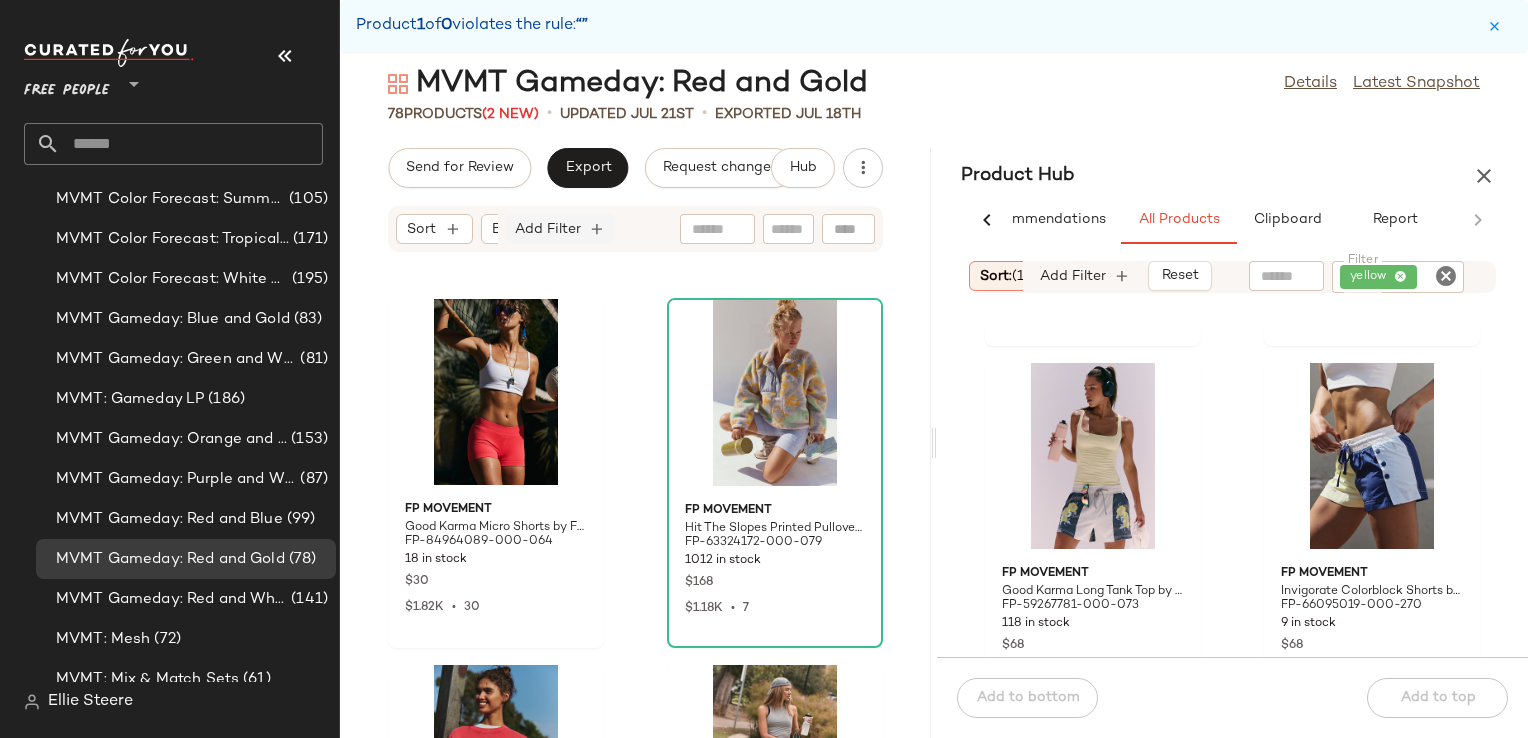 click on "Add Filter" 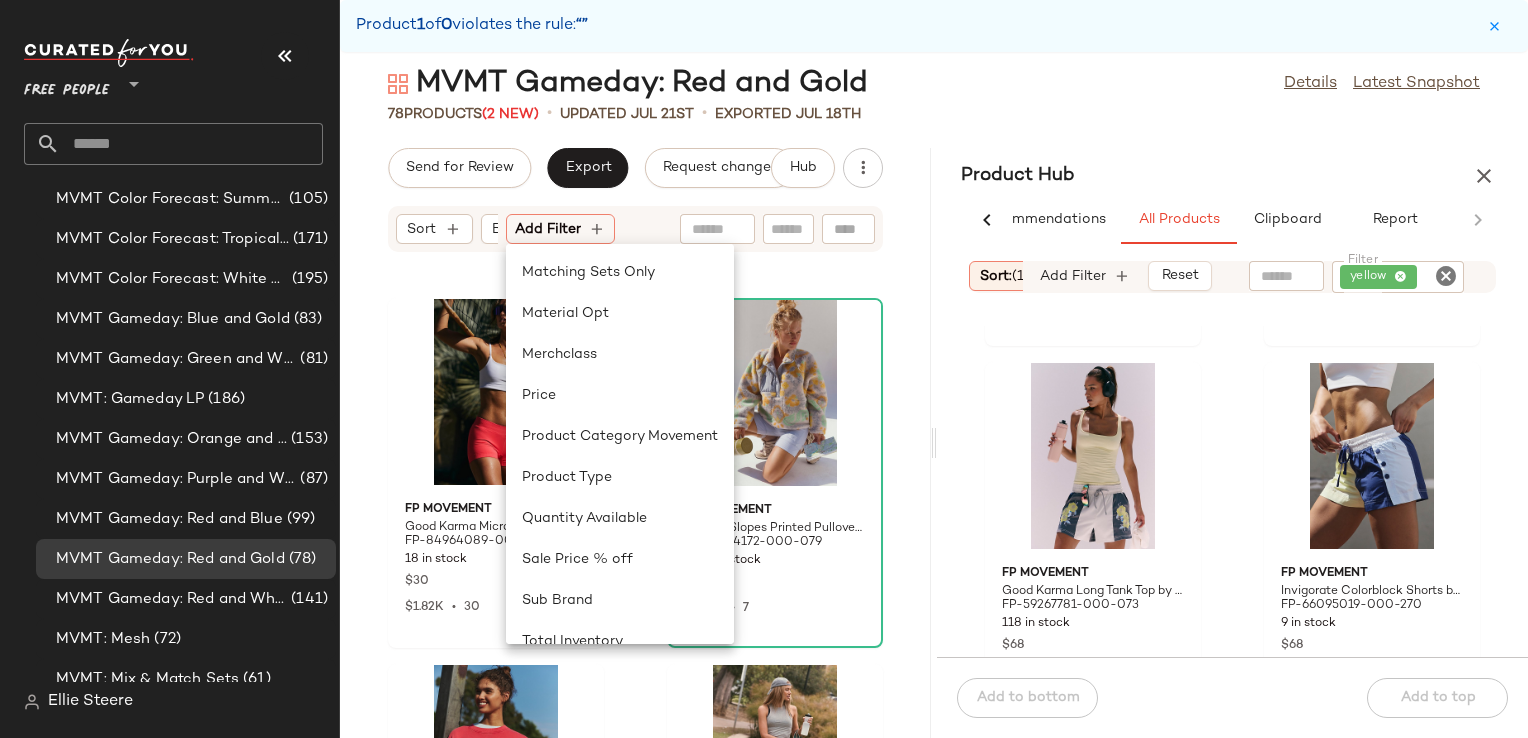 scroll, scrollTop: 640, scrollLeft: 0, axis: vertical 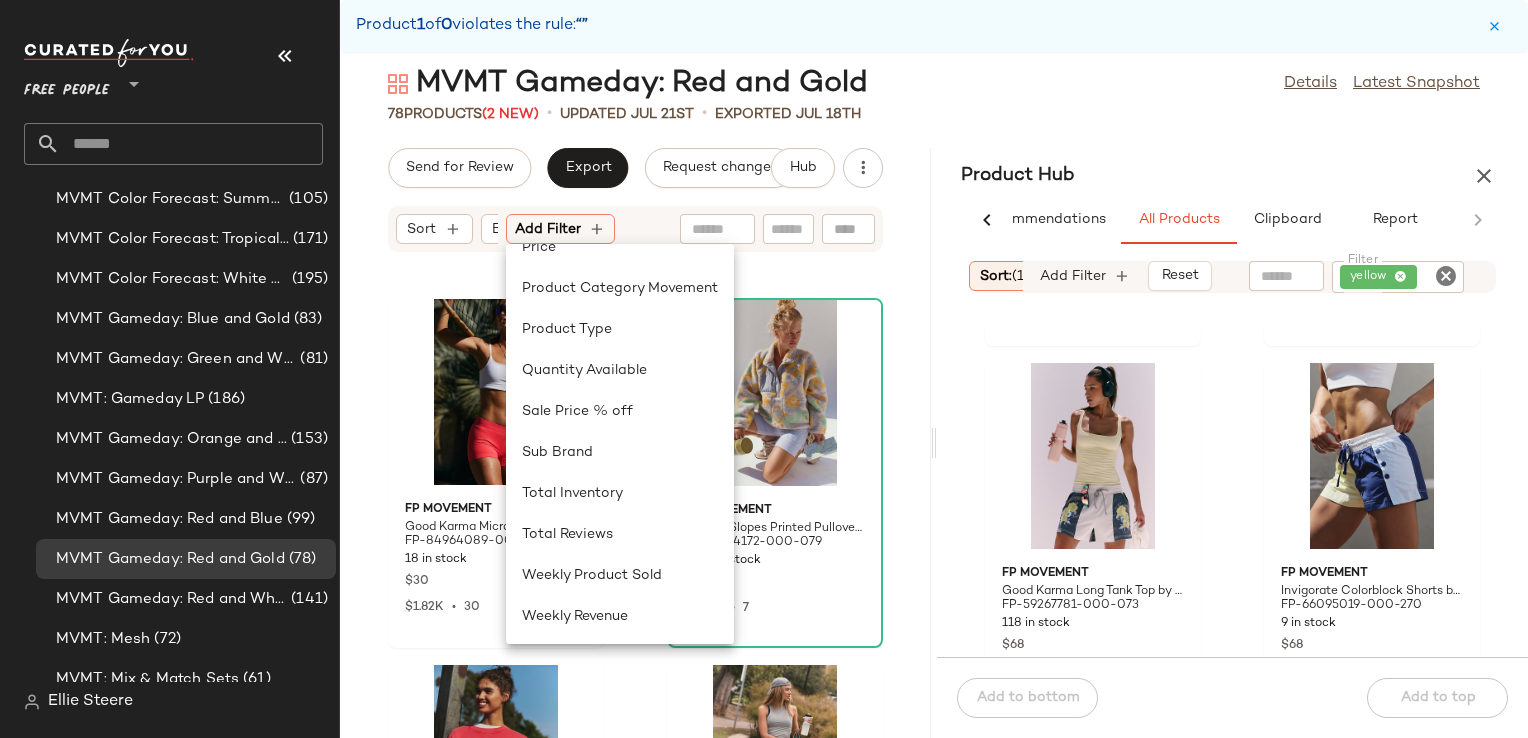 click on "MVMT Gameday: Red and Gold  Details   Latest Snapshot" 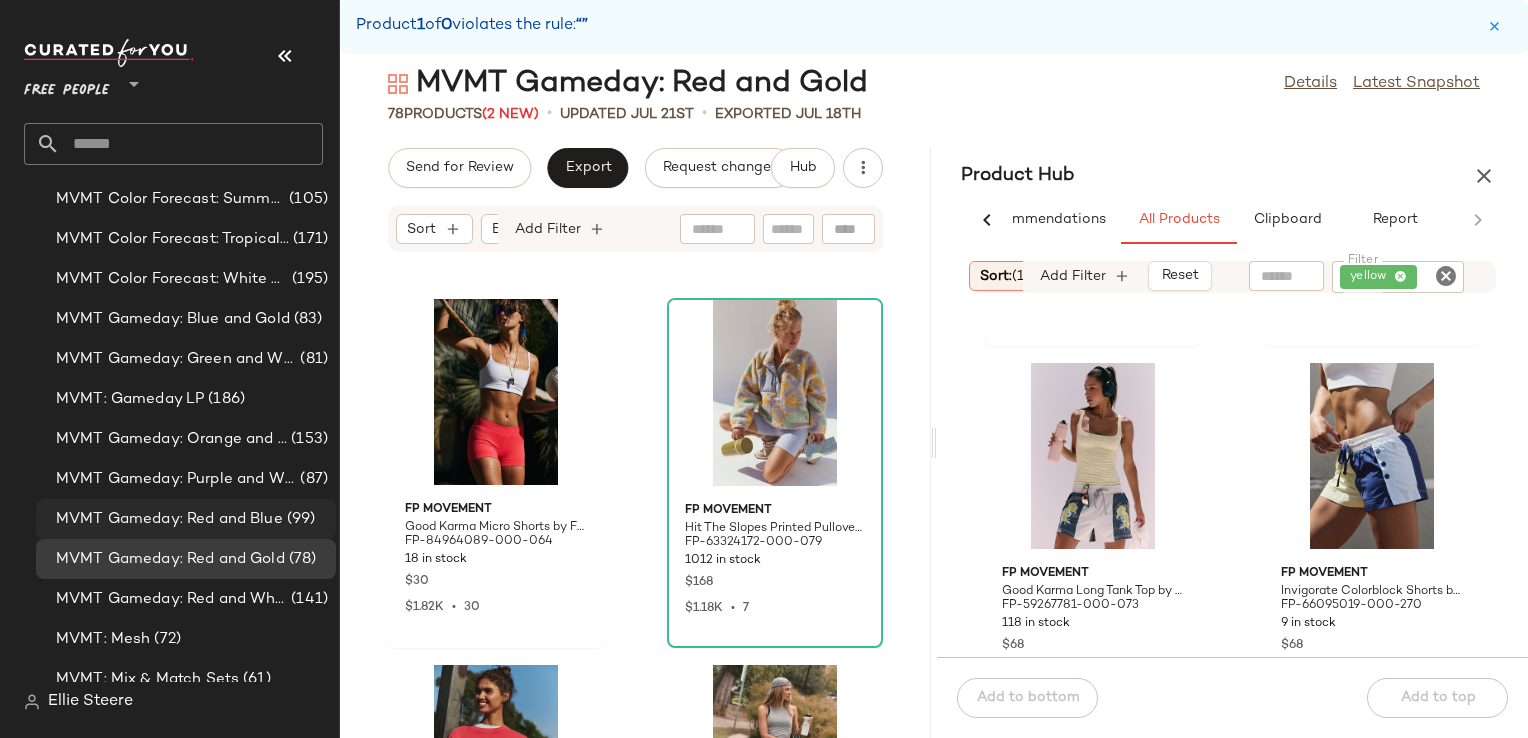 click on "MVMT Gameday: Red and Blue" at bounding box center [169, 519] 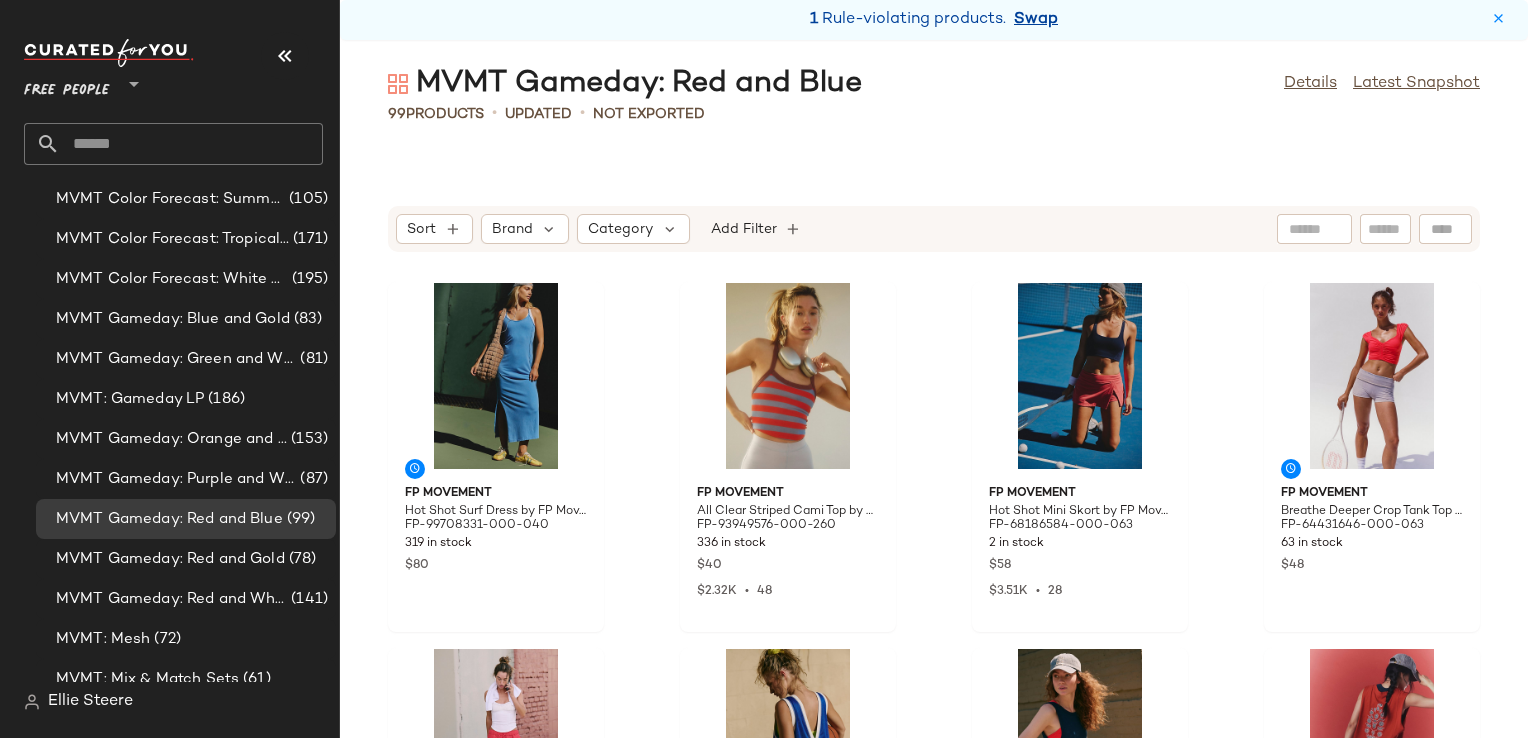 click on "Swap" at bounding box center (1036, 20) 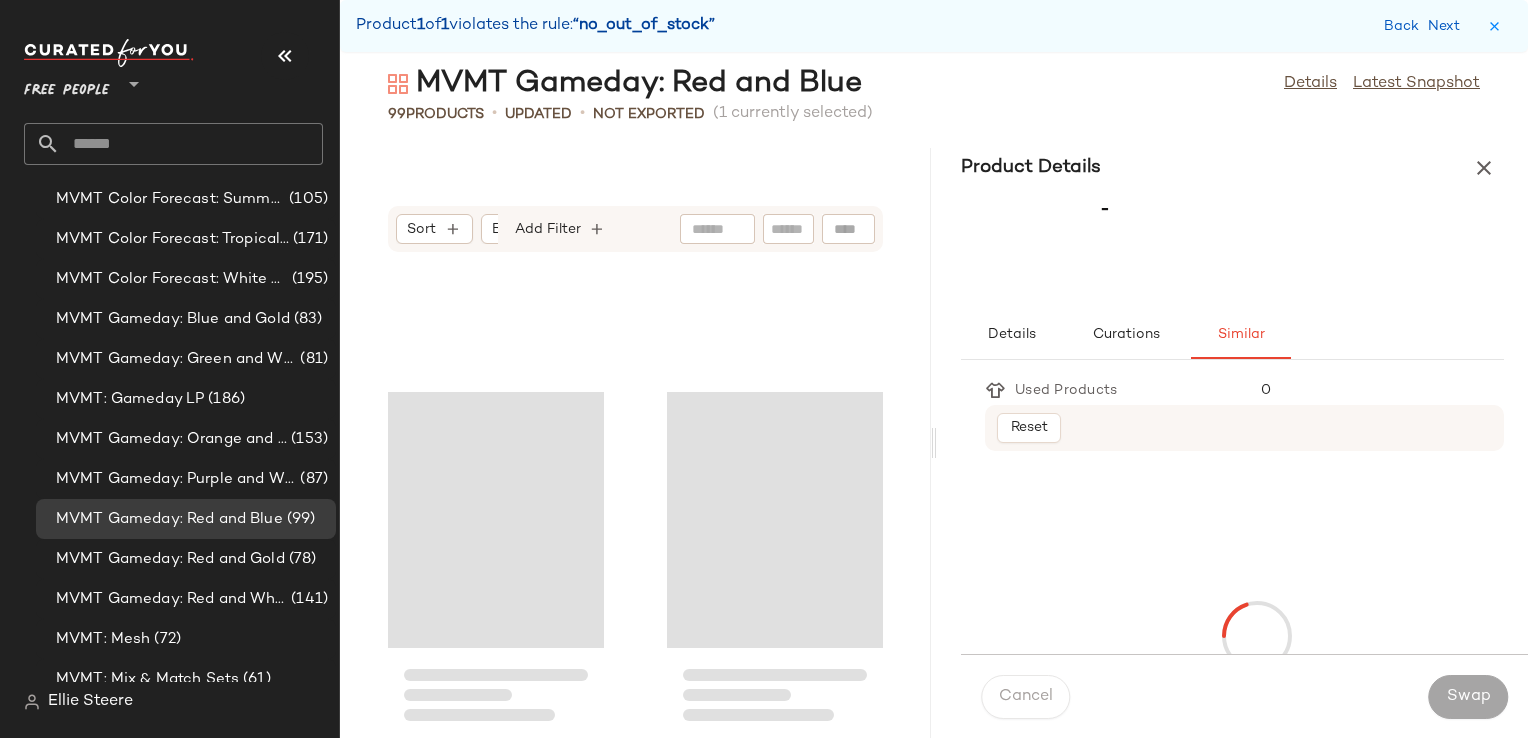 scroll, scrollTop: 17568, scrollLeft: 0, axis: vertical 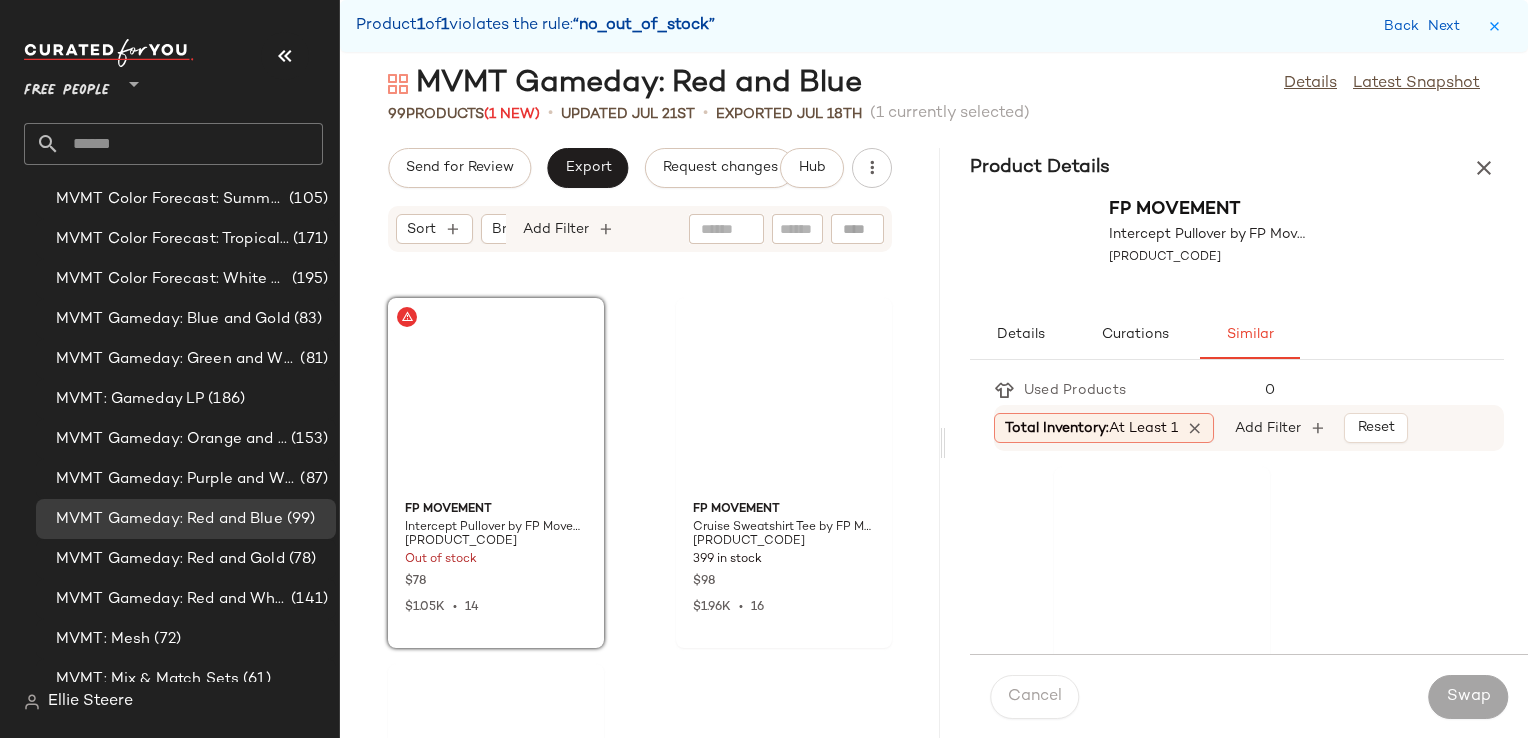 drag, startPoint x: 932, startPoint y: 449, endPoint x: 948, endPoint y: 432, distance: 23.345236 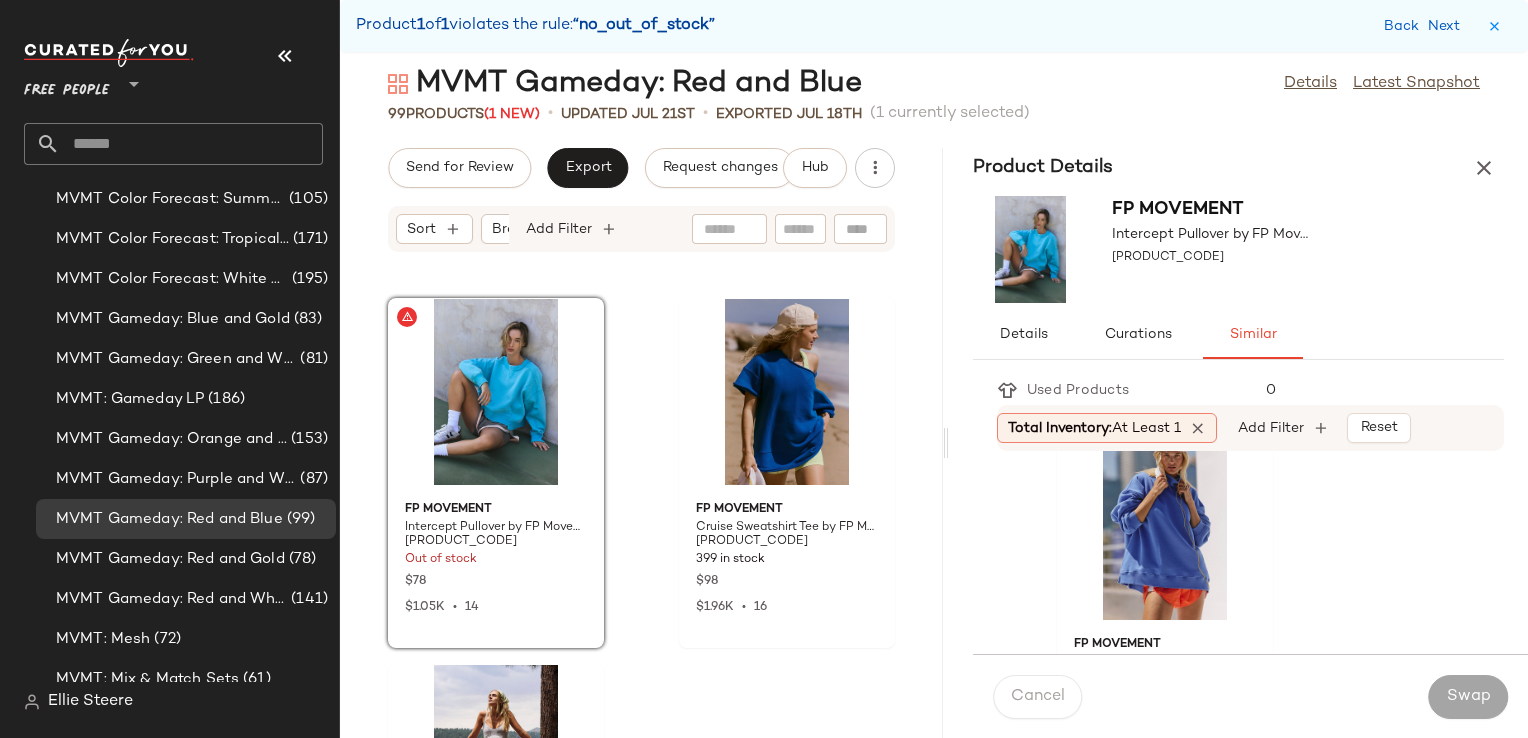 scroll, scrollTop: 500, scrollLeft: 0, axis: vertical 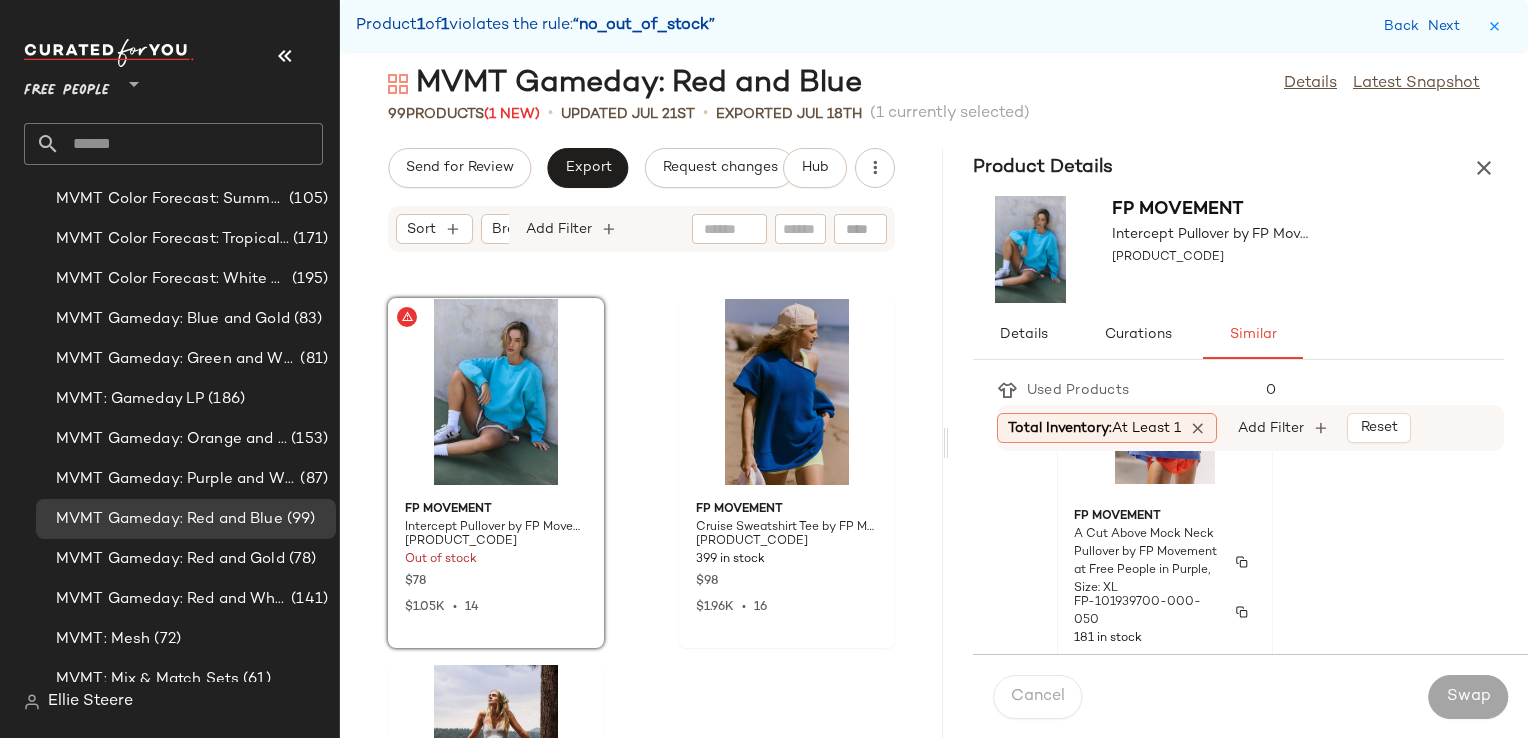 click on "A Cut Above Mock Neck Pullover by FP Movement at Free People in Purple, Size: XL" at bounding box center [1147, 562] 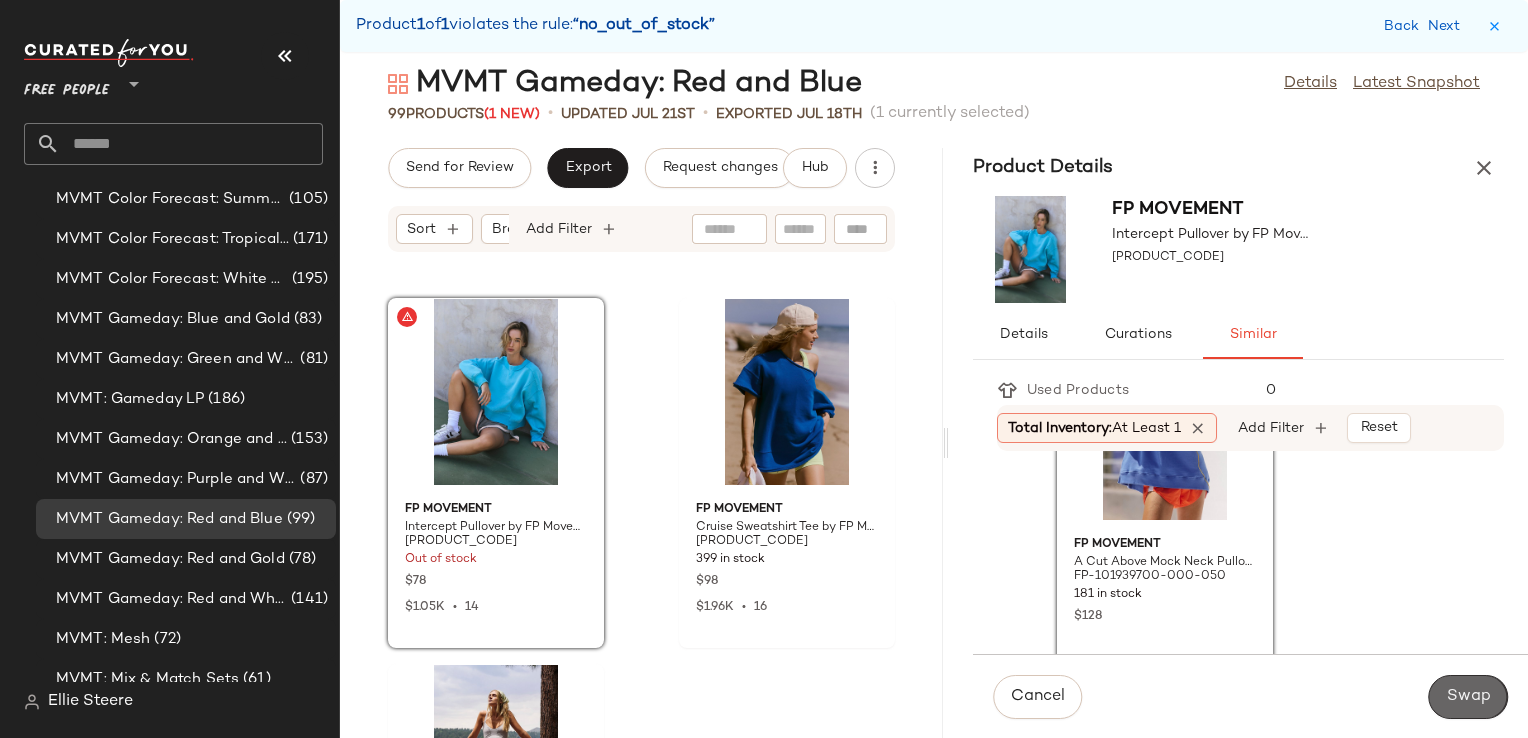 click on "Swap" at bounding box center (1468, 697) 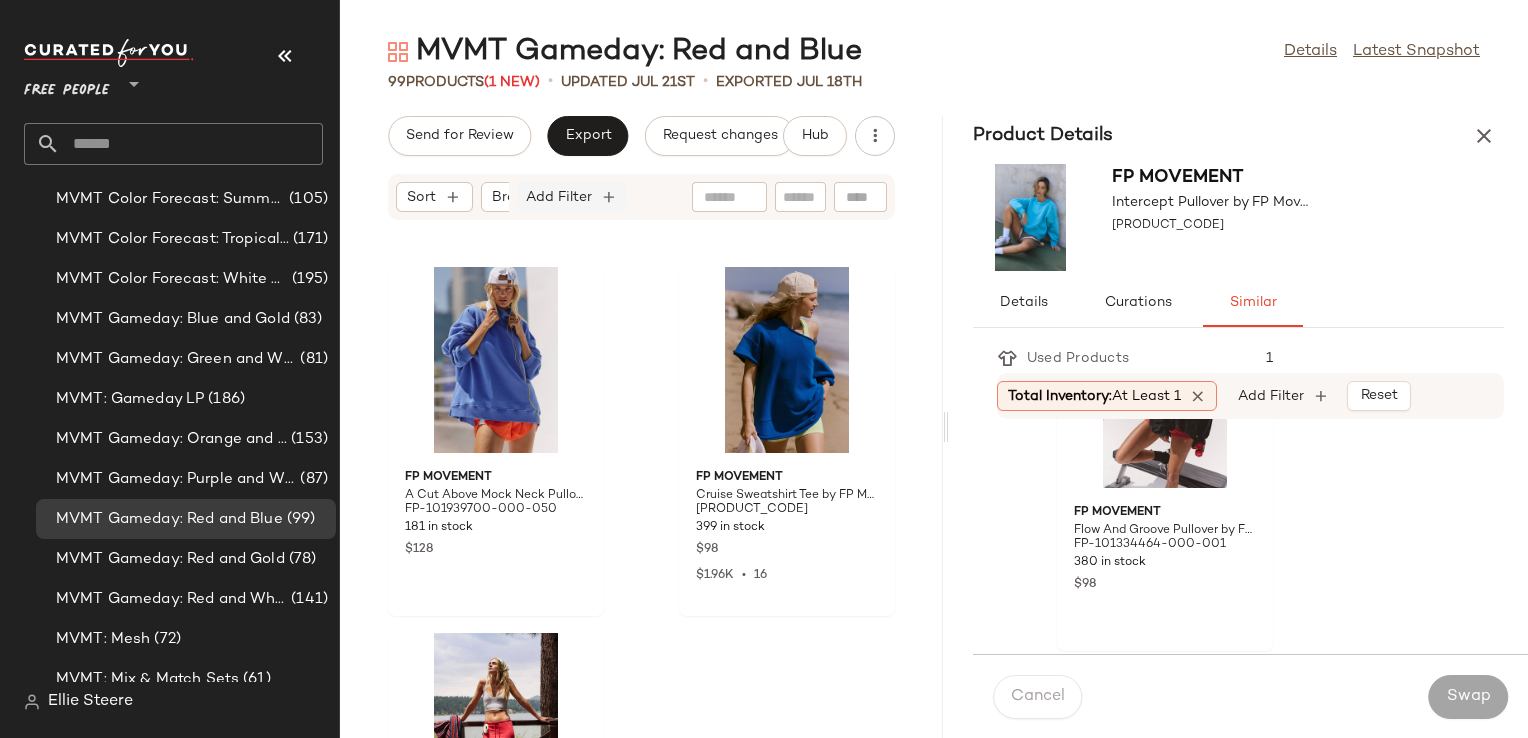 click on "Add Filter" at bounding box center (559, 197) 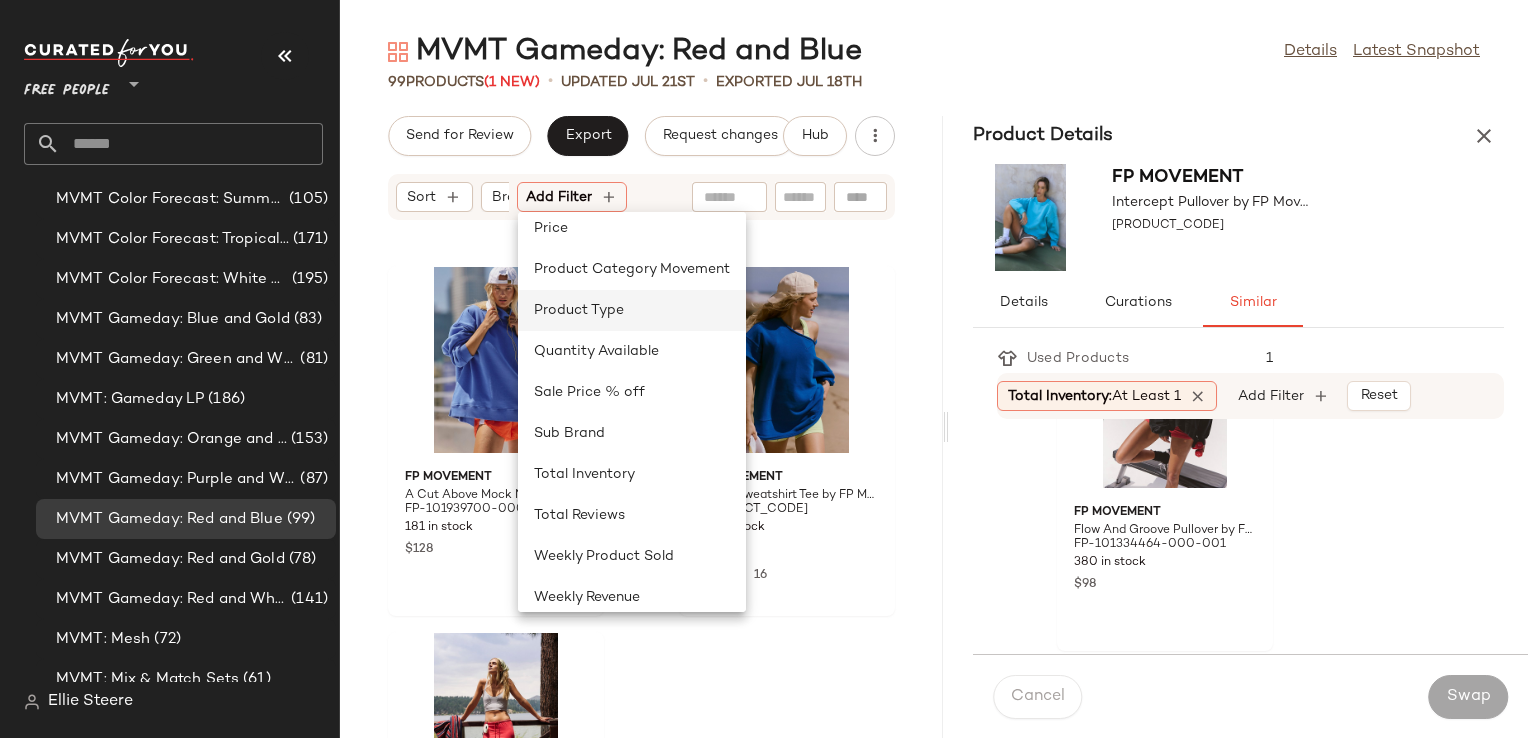 scroll, scrollTop: 640, scrollLeft: 0, axis: vertical 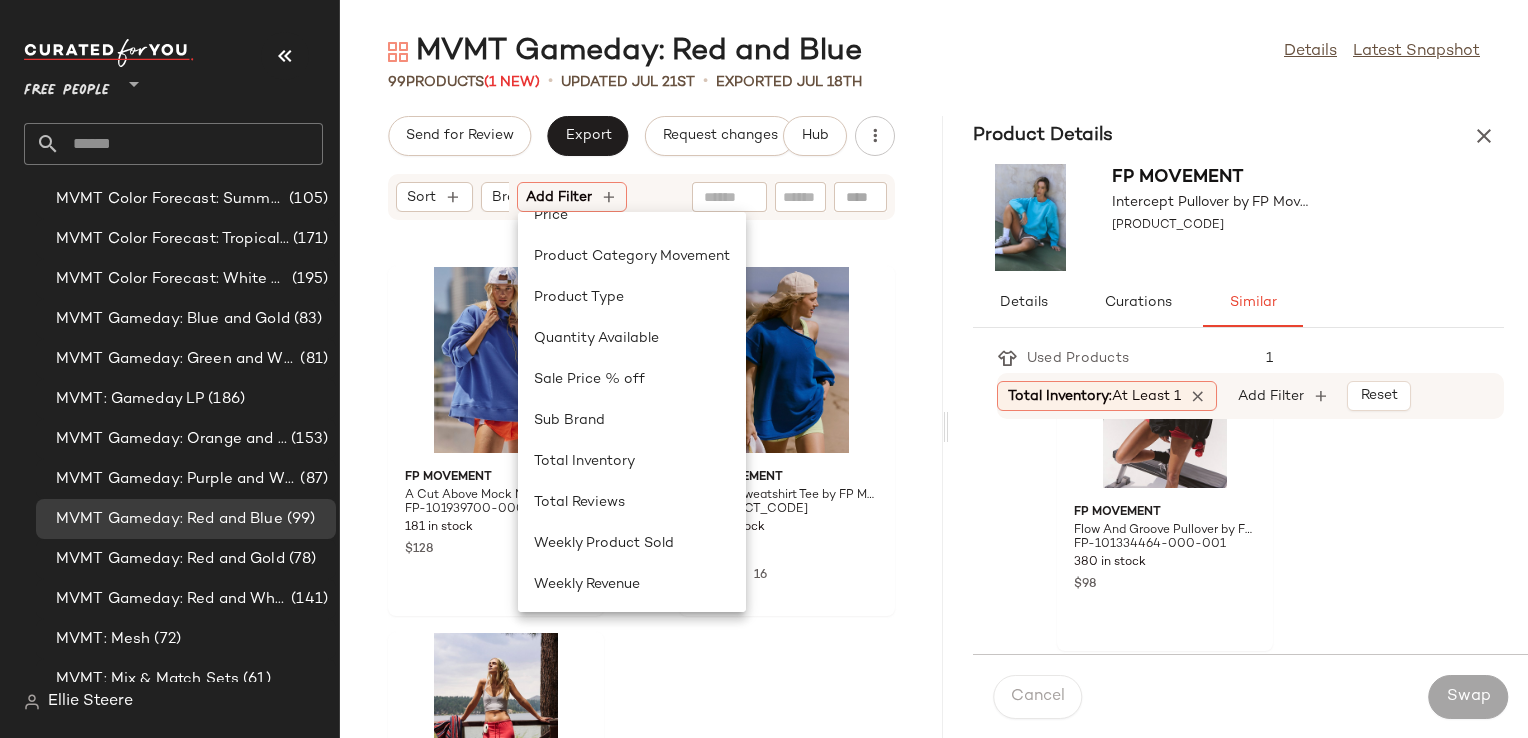 click on "FP Movement A Cut Above Mock Neck Pullover by FP Movement at Free People in [CITY], Size: XL [PRODUCT_CODE] 181 in stock $128 FP Movement Cruise Sweatshirt Tee by FP Movement at Free People in [CITY], Size: S [PRODUCT_CODE] 399 in stock $98 $1.96K • 16 FP Movement Hot Shot Slim Skirt by FP Movement at Free People in [CITY], Size: XS [PRODUCT_CODE] 14 in stock $70 $1.75K • 8" 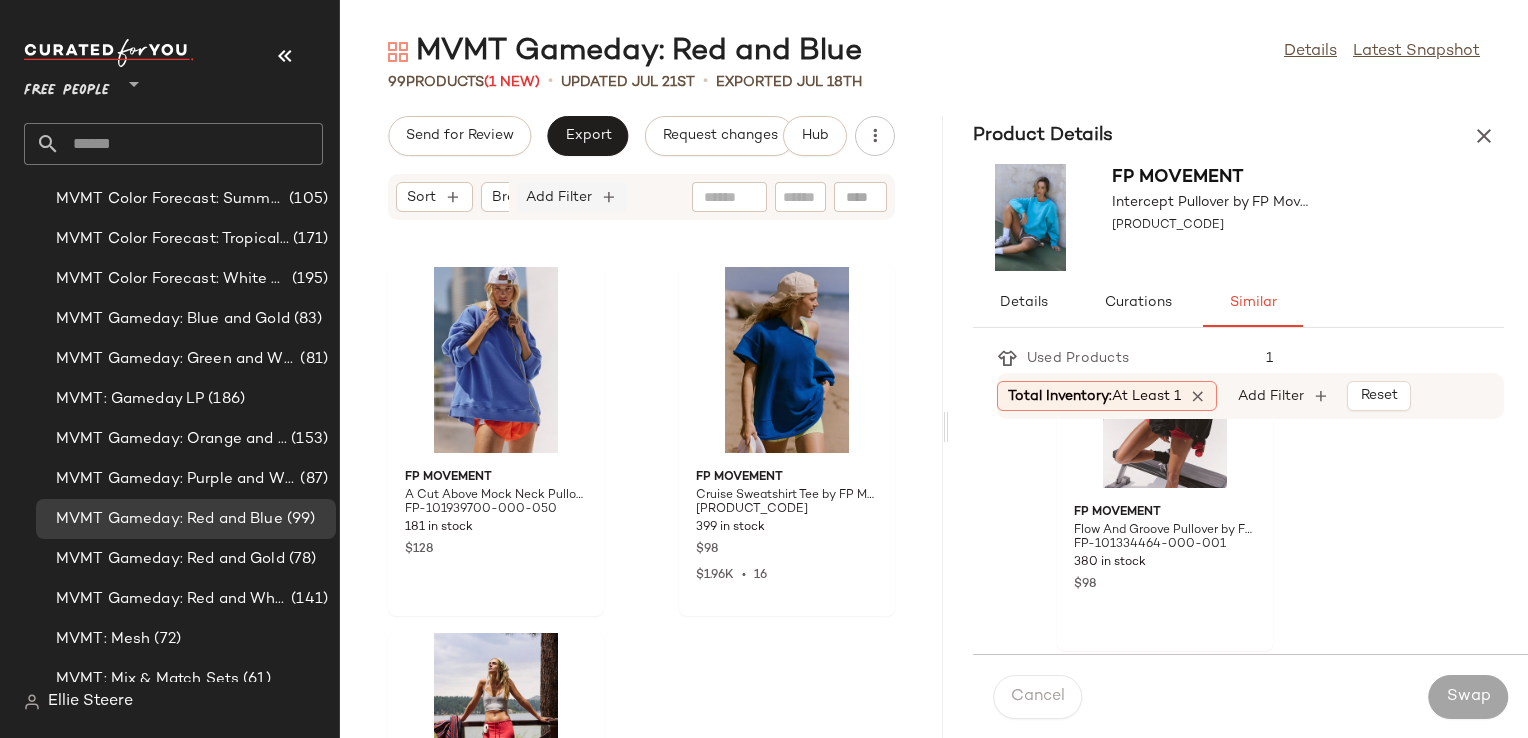 click on "Add Filter" at bounding box center [559, 197] 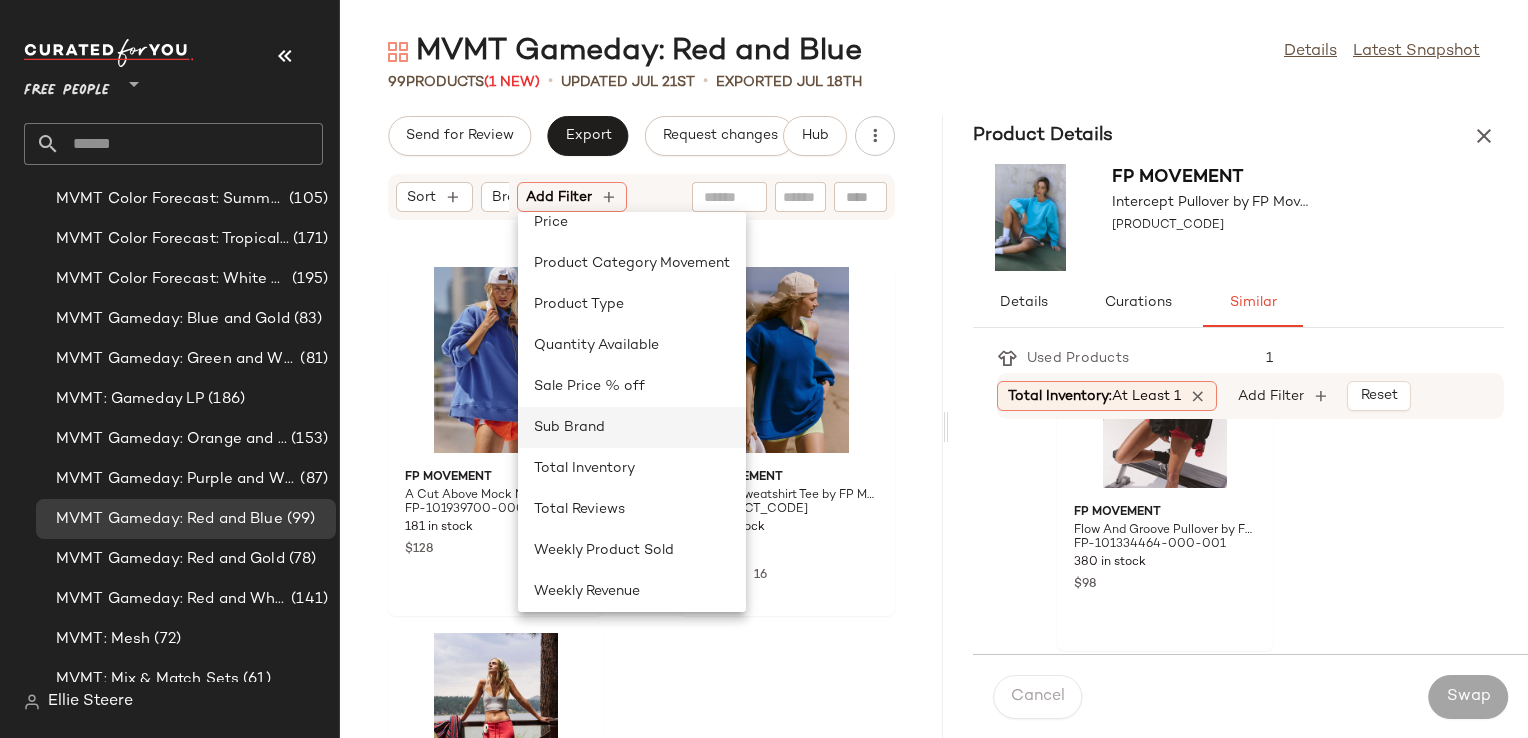 scroll, scrollTop: 640, scrollLeft: 0, axis: vertical 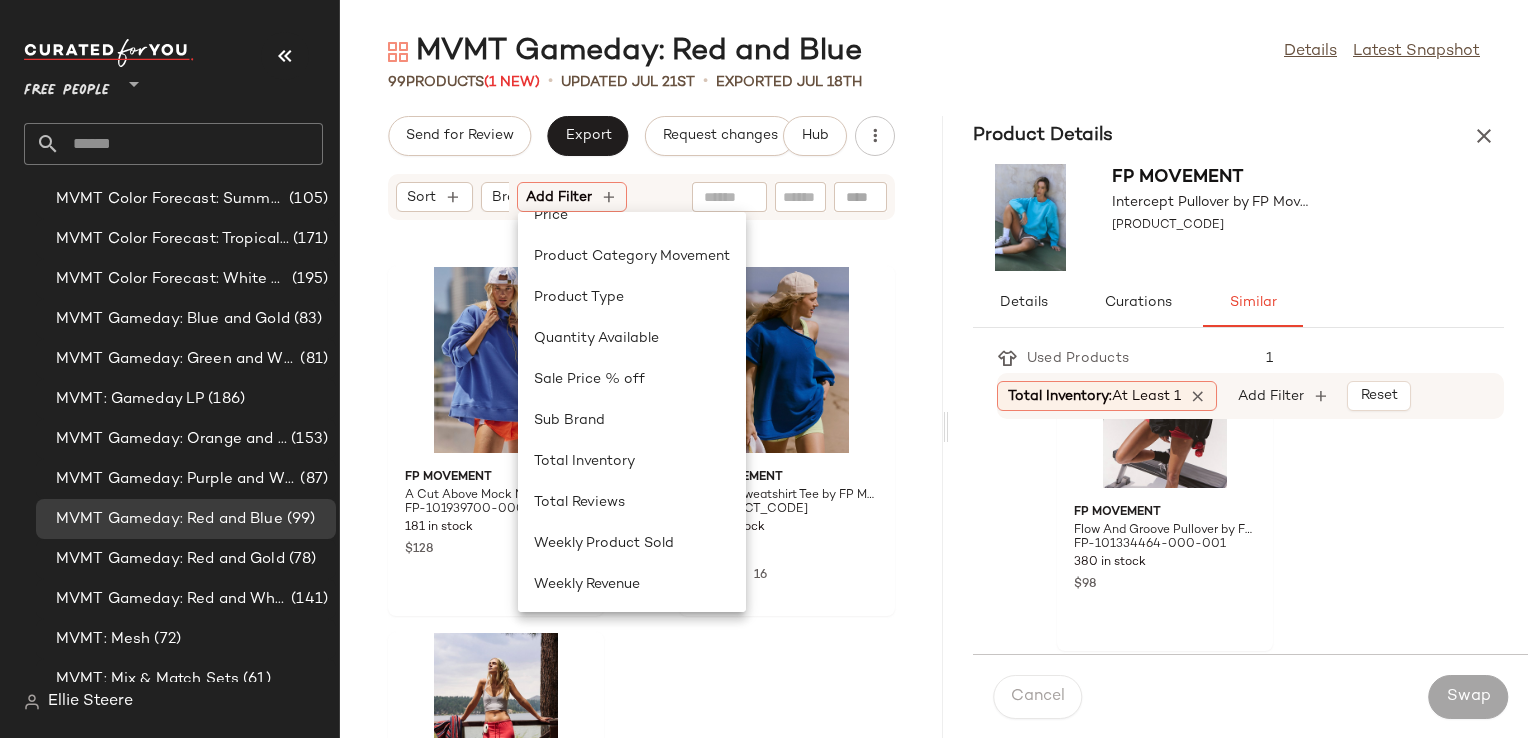 click on "FP Movement A Cut Above Mock Neck Pullover by FP Movement at Free People in [CITY], Size: XL [PRODUCT_CODE] 181 in stock $128 FP Movement Cruise Sweatshirt Tee by FP Movement at Free People in [CITY], Size: S [PRODUCT_CODE] 399 in stock $98 $1.96K • 16 FP Movement Hot Shot Slim Skirt by FP Movement at Free People in [CITY], Size: XS [PRODUCT_CODE] 14 in stock $70 $1.75K • 8" 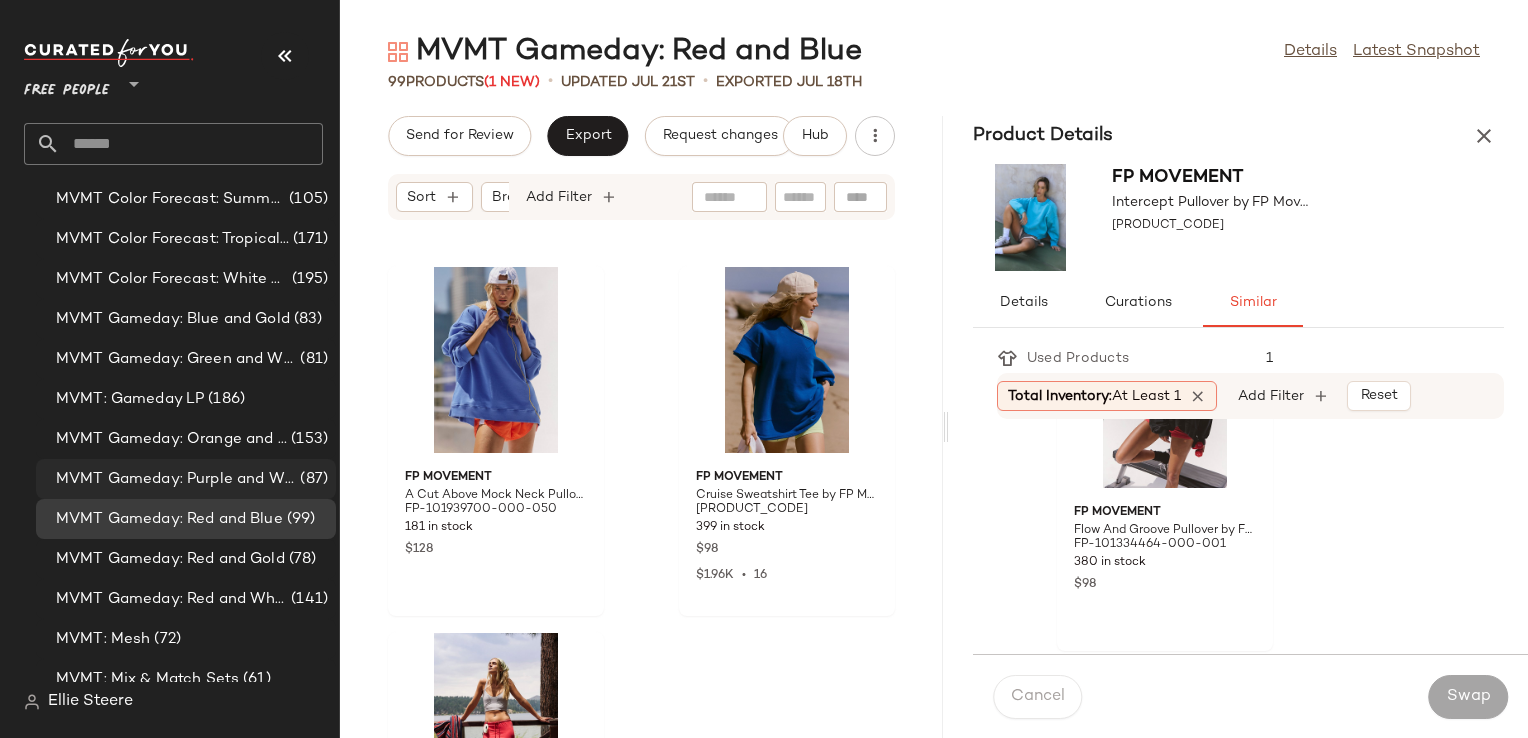 click on "MVMT Gameday: Purple and White" at bounding box center [176, 479] 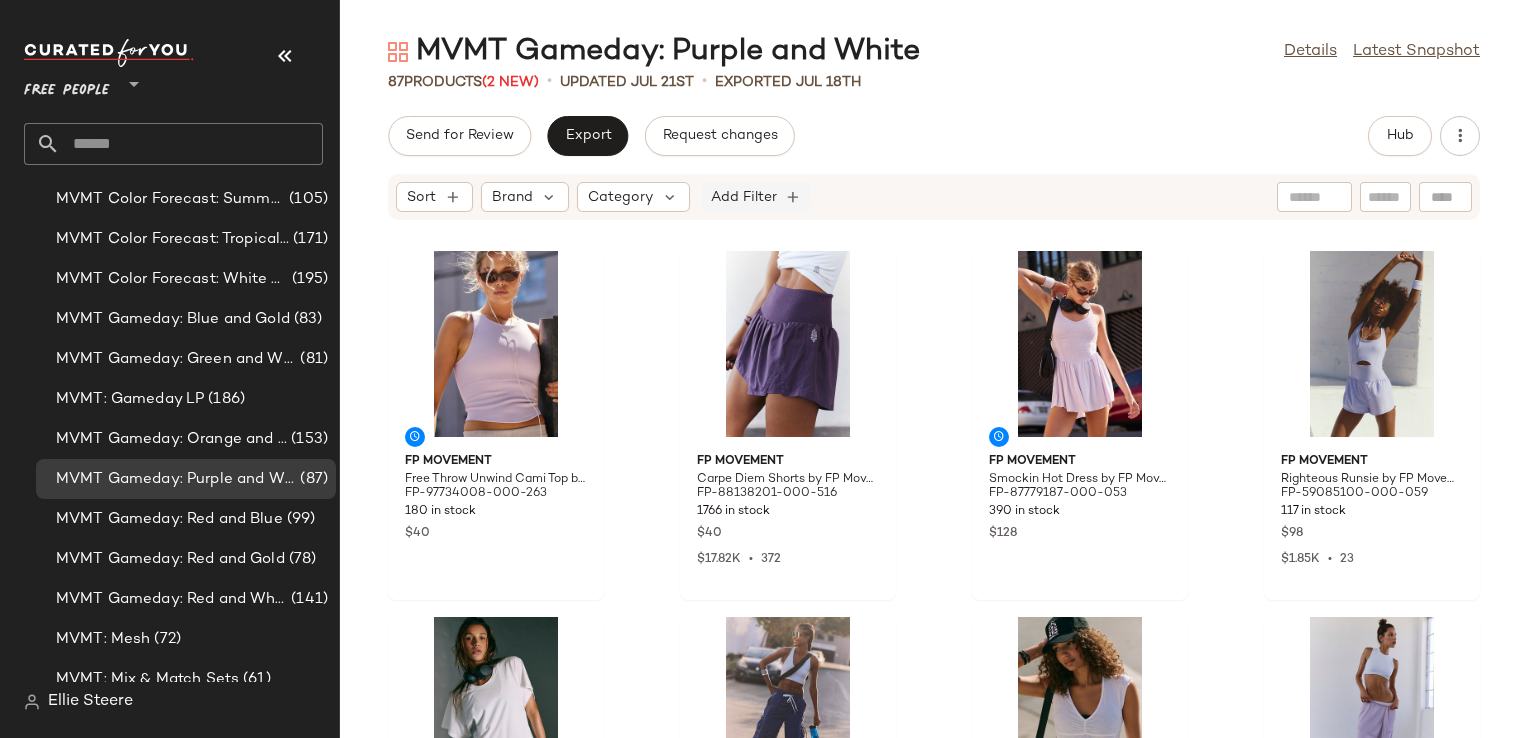 click on "Add Filter" at bounding box center [744, 197] 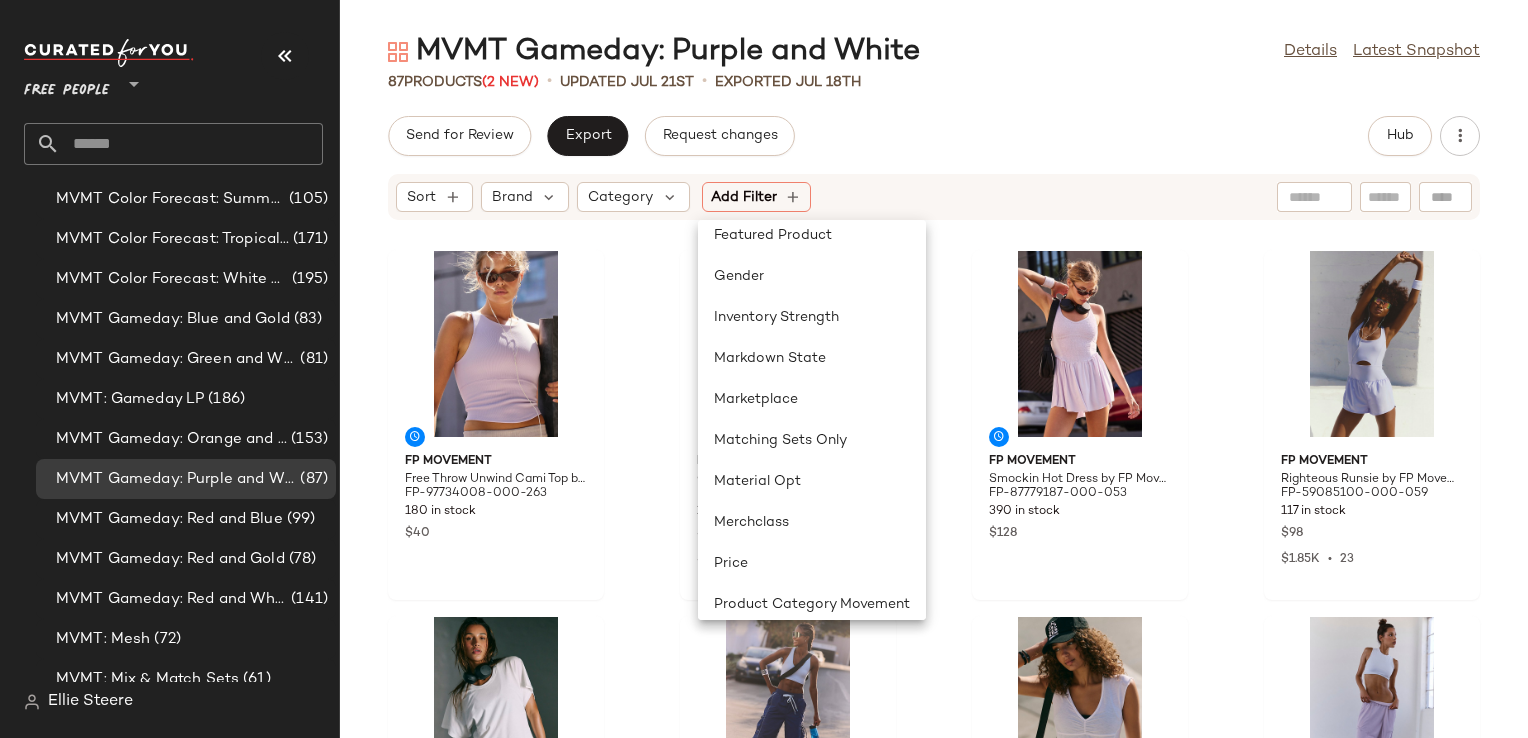 scroll, scrollTop: 600, scrollLeft: 0, axis: vertical 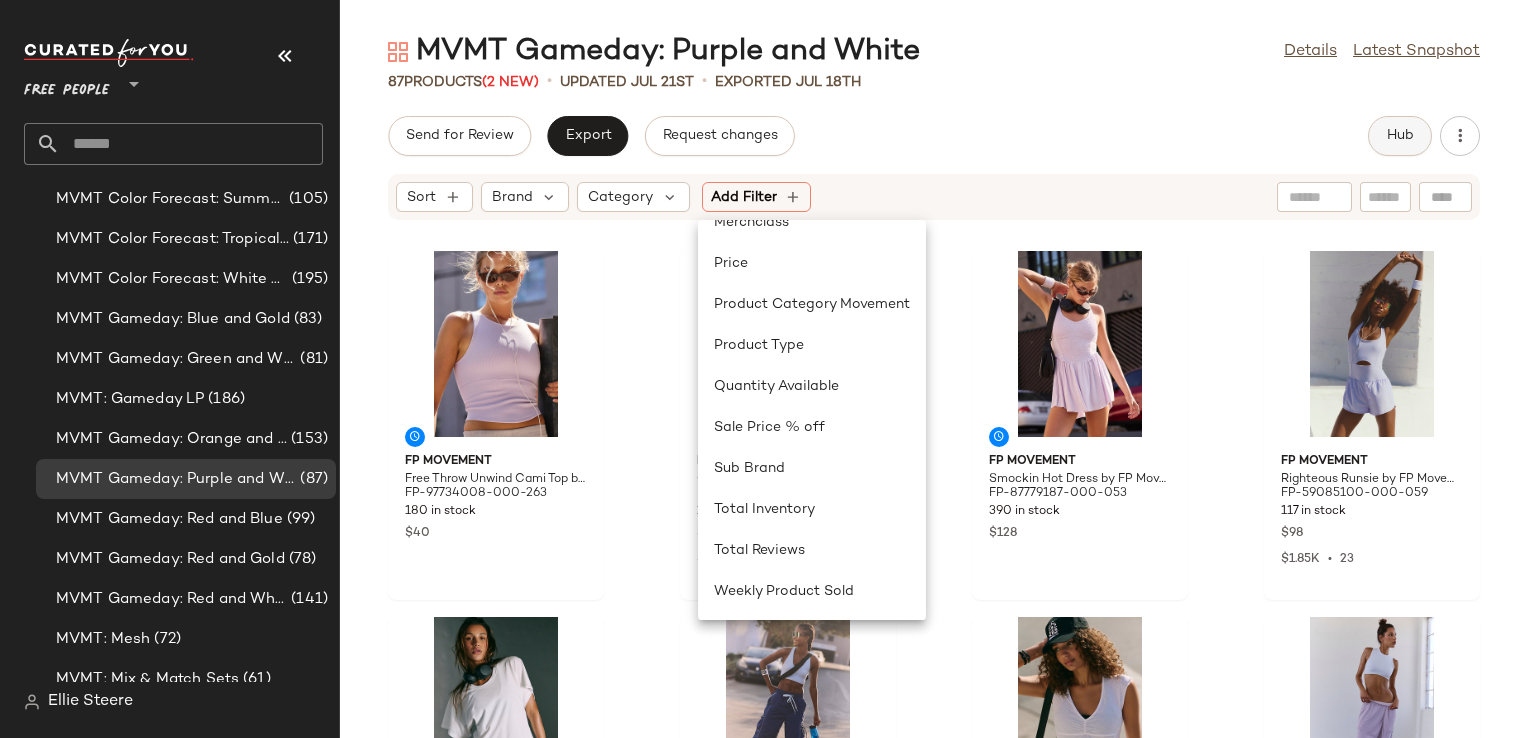 click on "Hub" 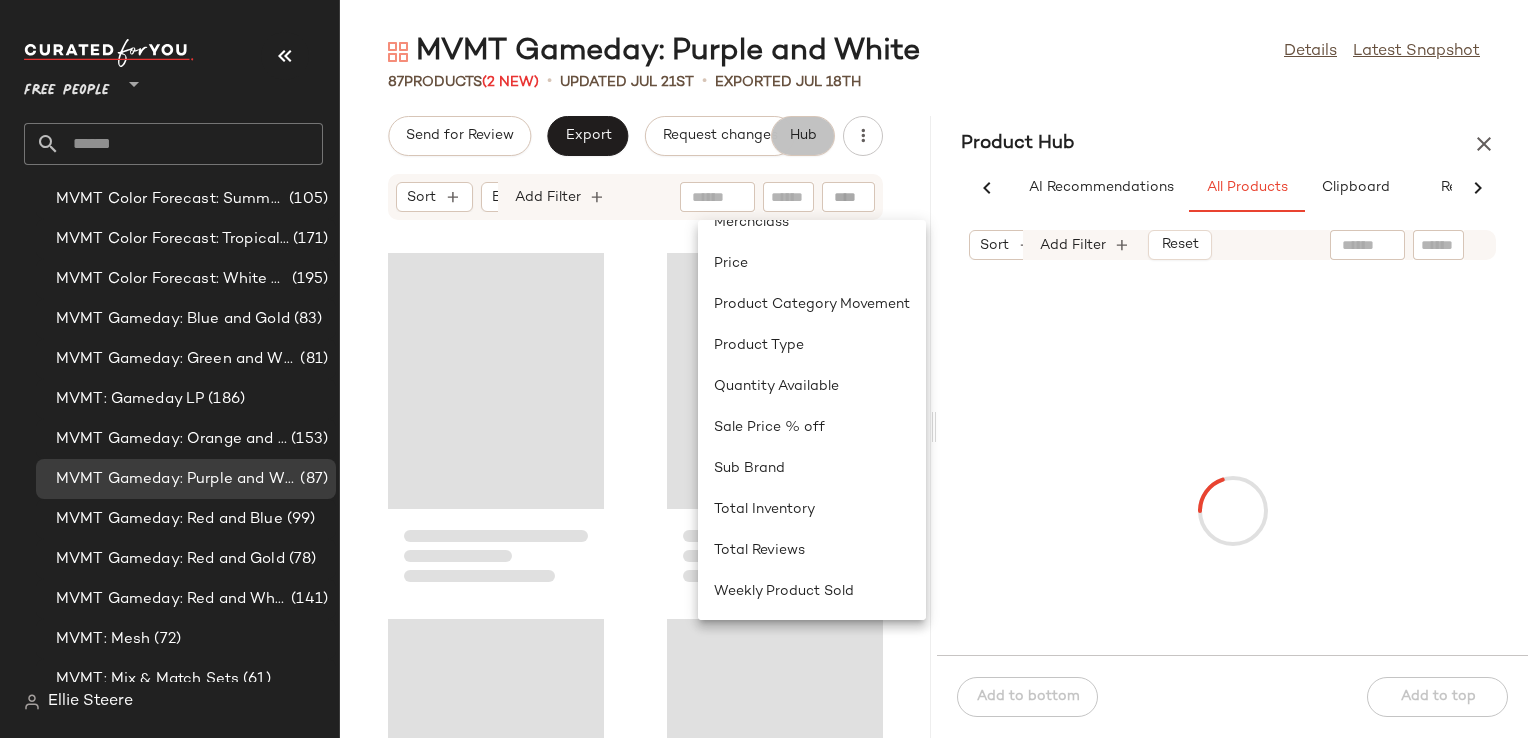 scroll, scrollTop: 0, scrollLeft: 68, axis: horizontal 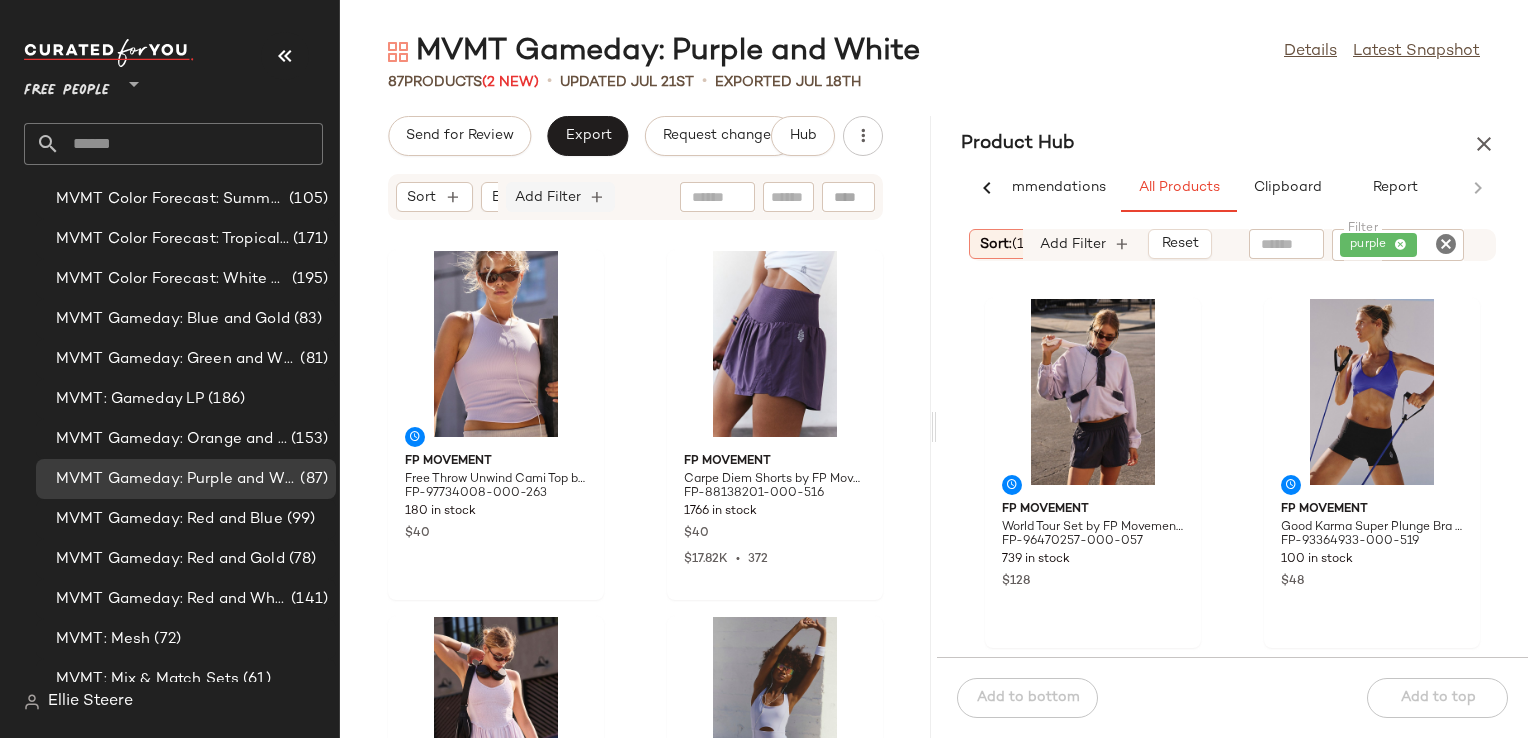 click on "Add Filter" at bounding box center [548, 197] 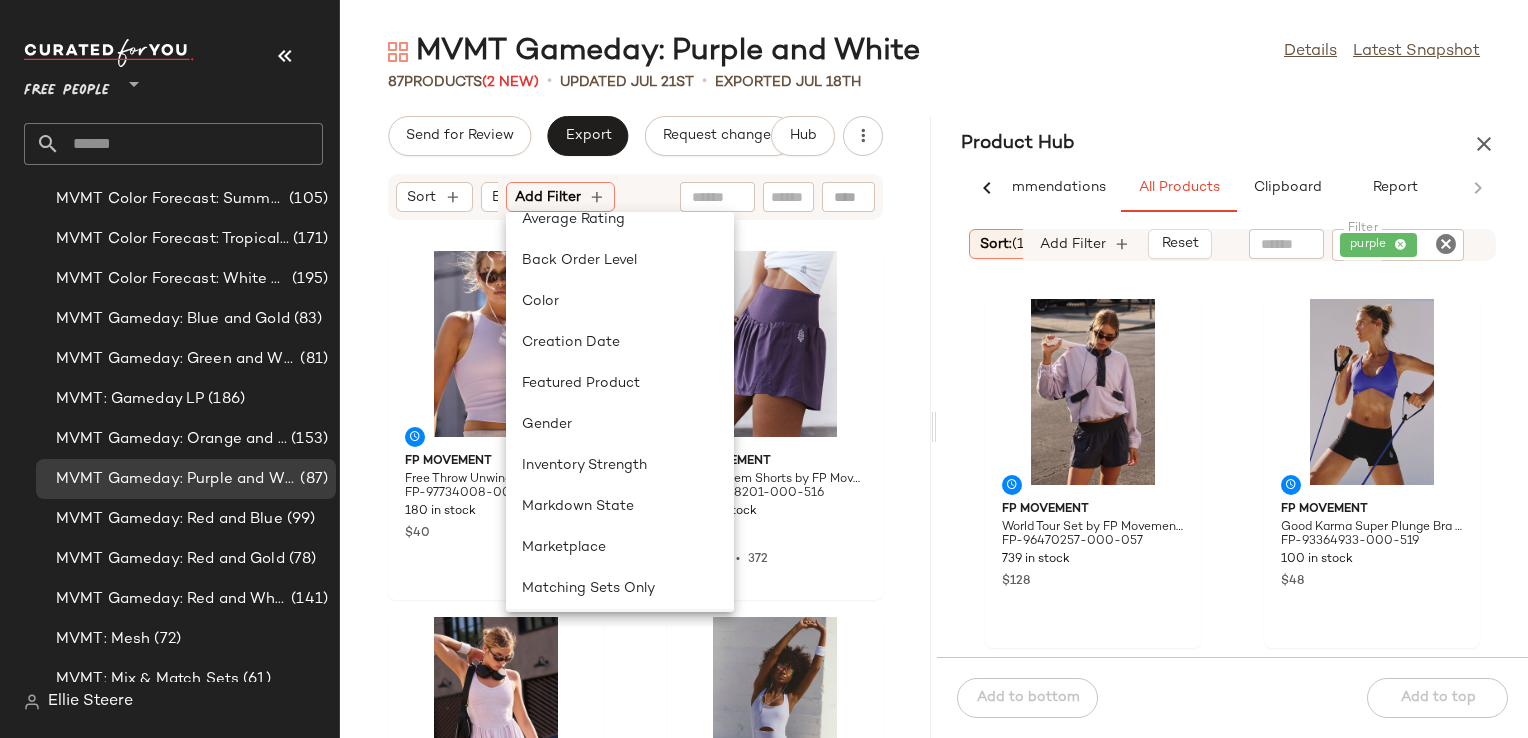 scroll, scrollTop: 500, scrollLeft: 0, axis: vertical 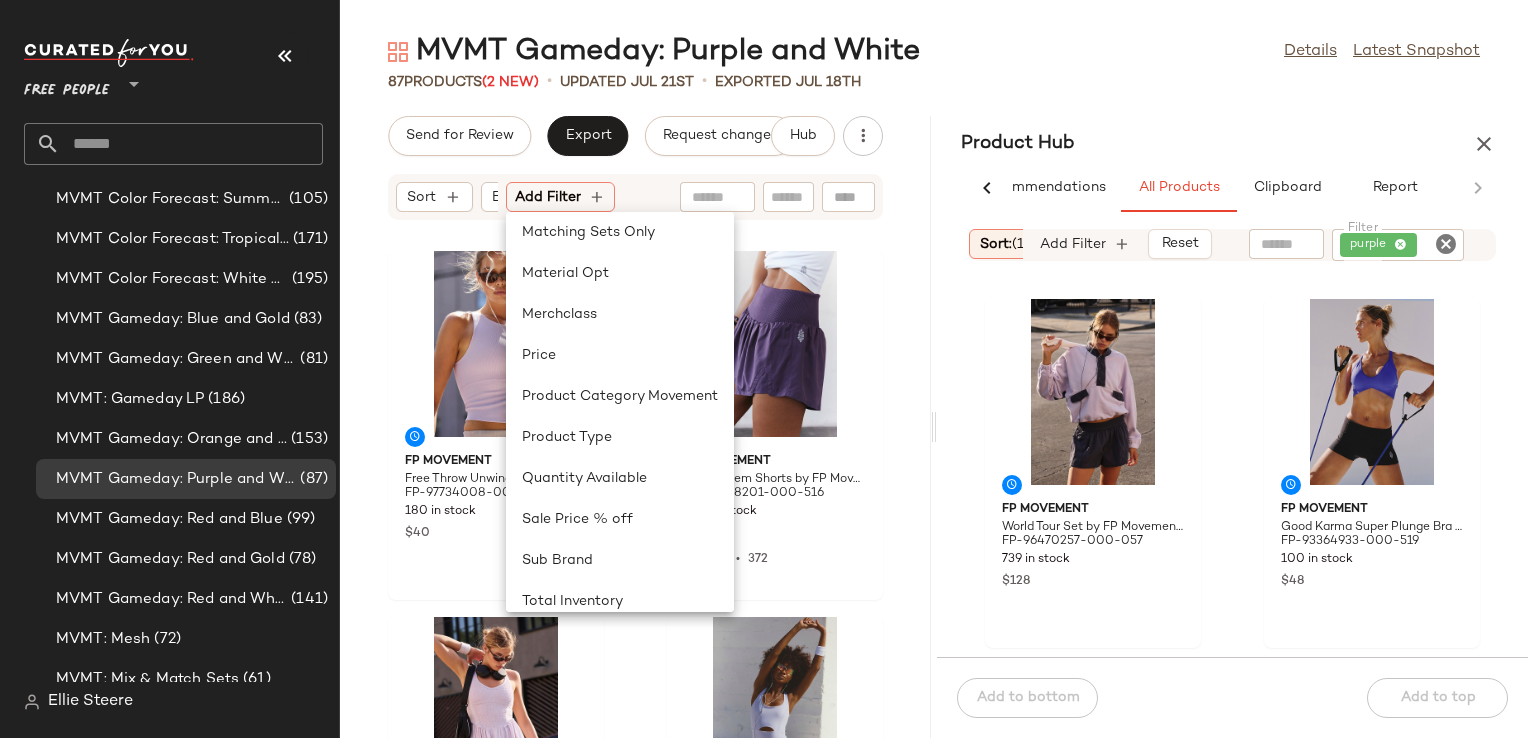 click on "Sort Brand Category Add Filter FP Movement Free Throw Unwind Cami Top by FP Movement at Free People in [CITY], Size: M/L [PRODUCT_CODE] 180 in stock $40 FP Movement Carpe Diem Shorts by FP Movement at Free People in [CITY], Size: XL [PRODUCT_CODE] 1766 in stock $40 $17.82K • 372 FP Movement Smockin Hot Dress by FP Movement at Free People in [CITY], Size: L [PRODUCT_CODE] 390 in stock $128 FP Movement Righteous Runsie by FP Movement at Free People in [CITY], Size: XL [PRODUCT_CODE] 117 in stock $98 $1.85K • 23 FP Movement Above Me Tee by FP Movement at Free People in [CITY], Size: S [PRODUCT_CODE] 228 in stock $40 FP Movement Grassroots Pants by FP Movement at Free People in [CITY], Size: XS [PRODUCT_CODE] 234 in stock $78 $1.01K • 8 FP Movement Block Me Tee by FP Movement at Free People in [CITY], Size: M [PRODUCT_CODE] 165 in stock $40 FP Movement Pirouette Pants by FP Movement at Free People in [CITY], Size: M [PRODUCT_CODE] 960 in stock $128" 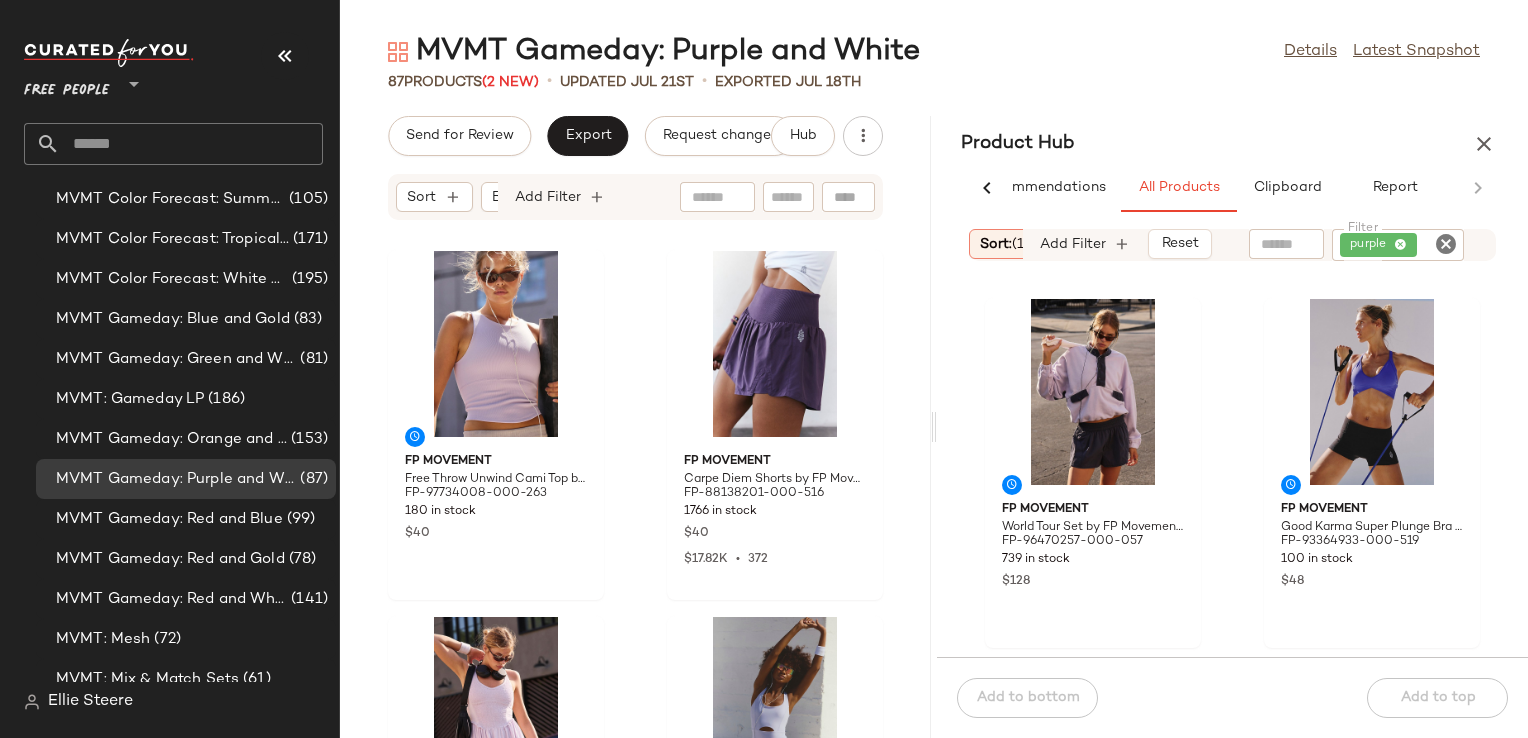 scroll, scrollTop: 0, scrollLeft: 66, axis: horizontal 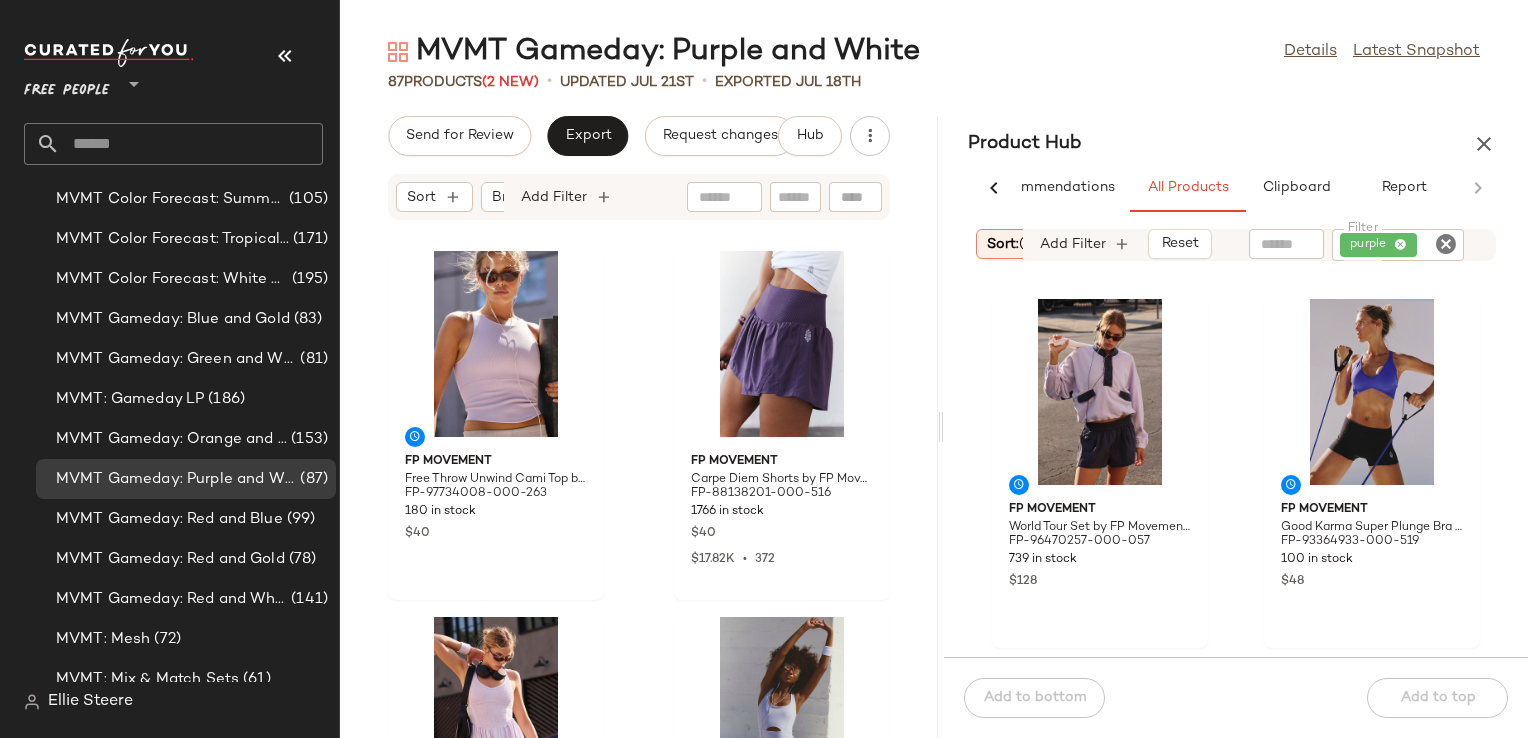 drag, startPoint x: 933, startPoint y: 428, endPoint x: 944, endPoint y: 428, distance: 11 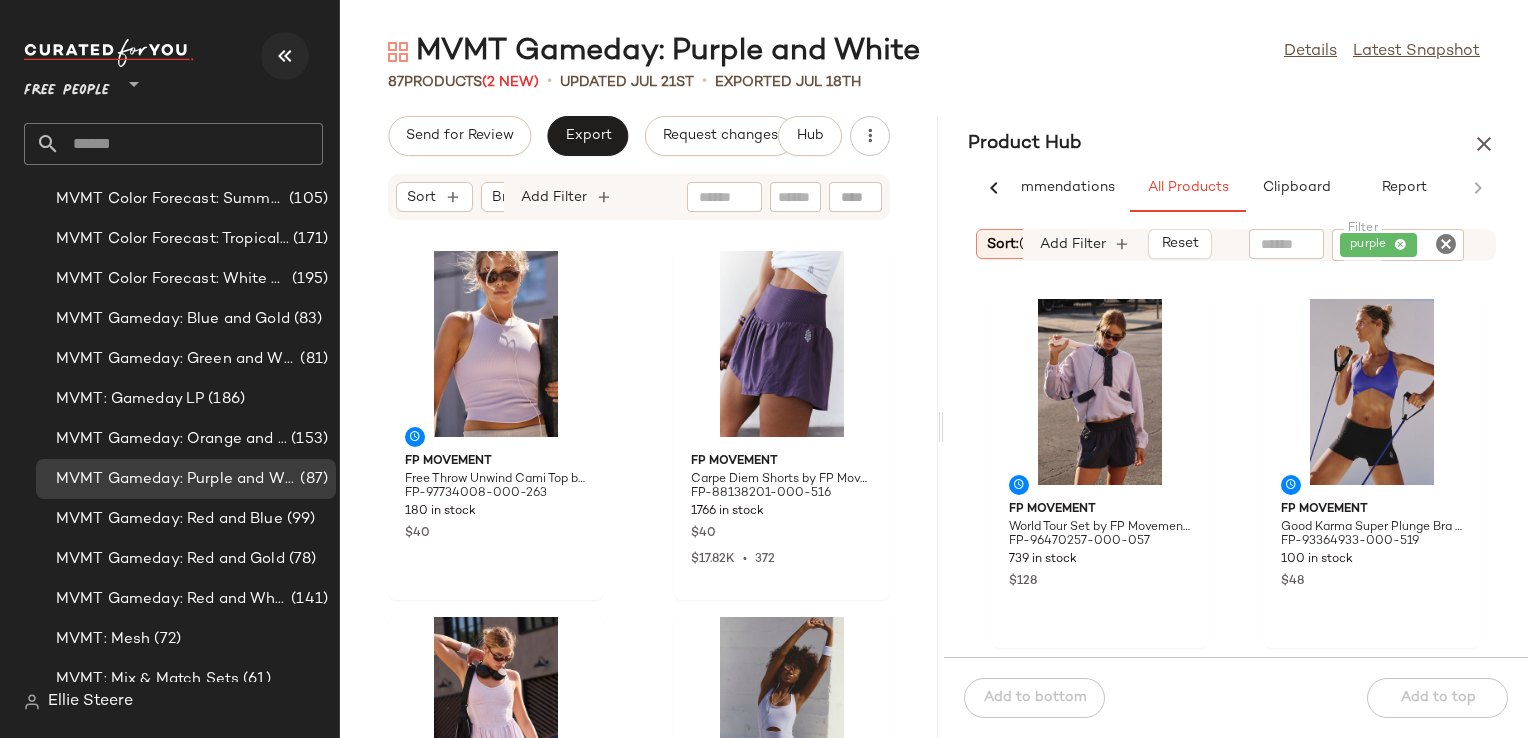 click at bounding box center (285, 56) 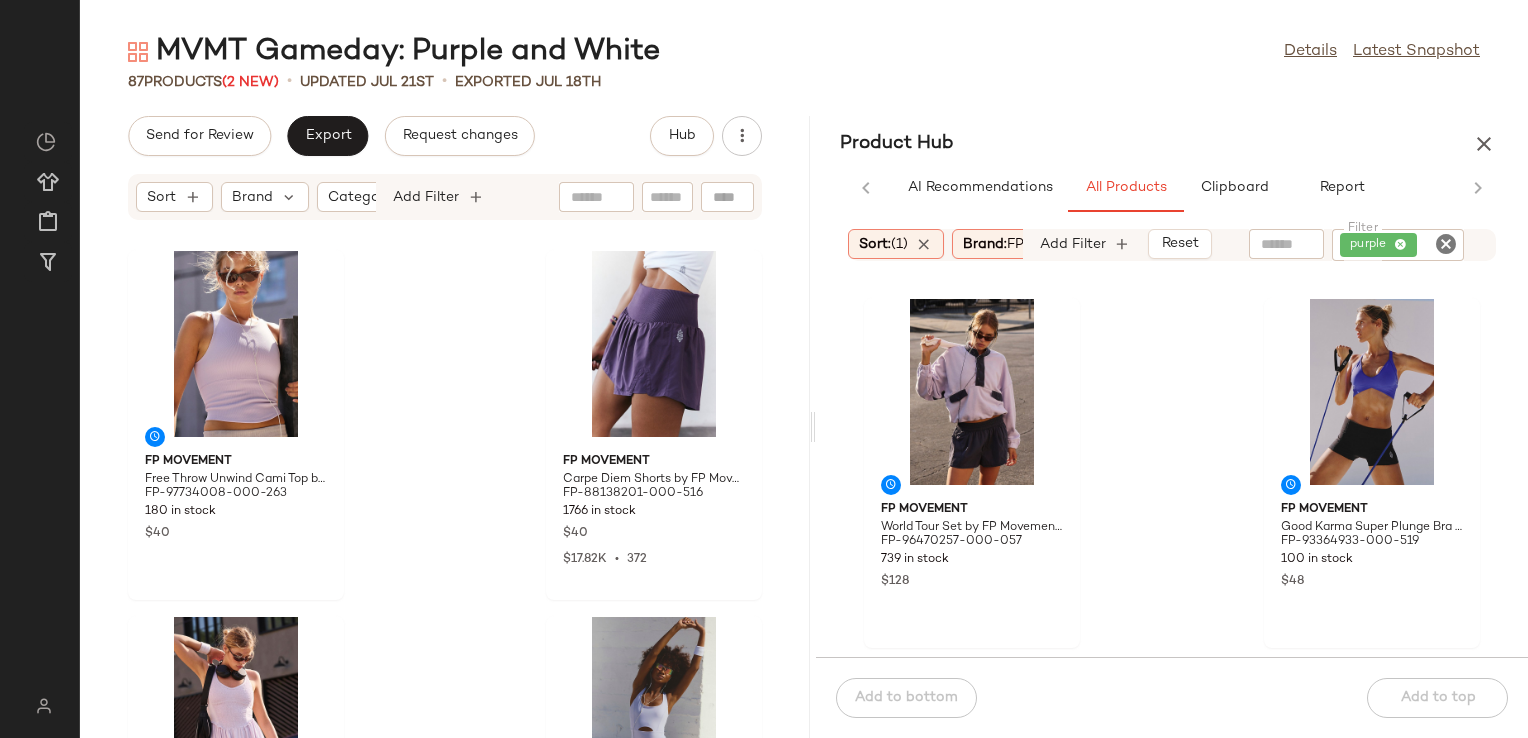 scroll, scrollTop: 0, scrollLeft: 0, axis: both 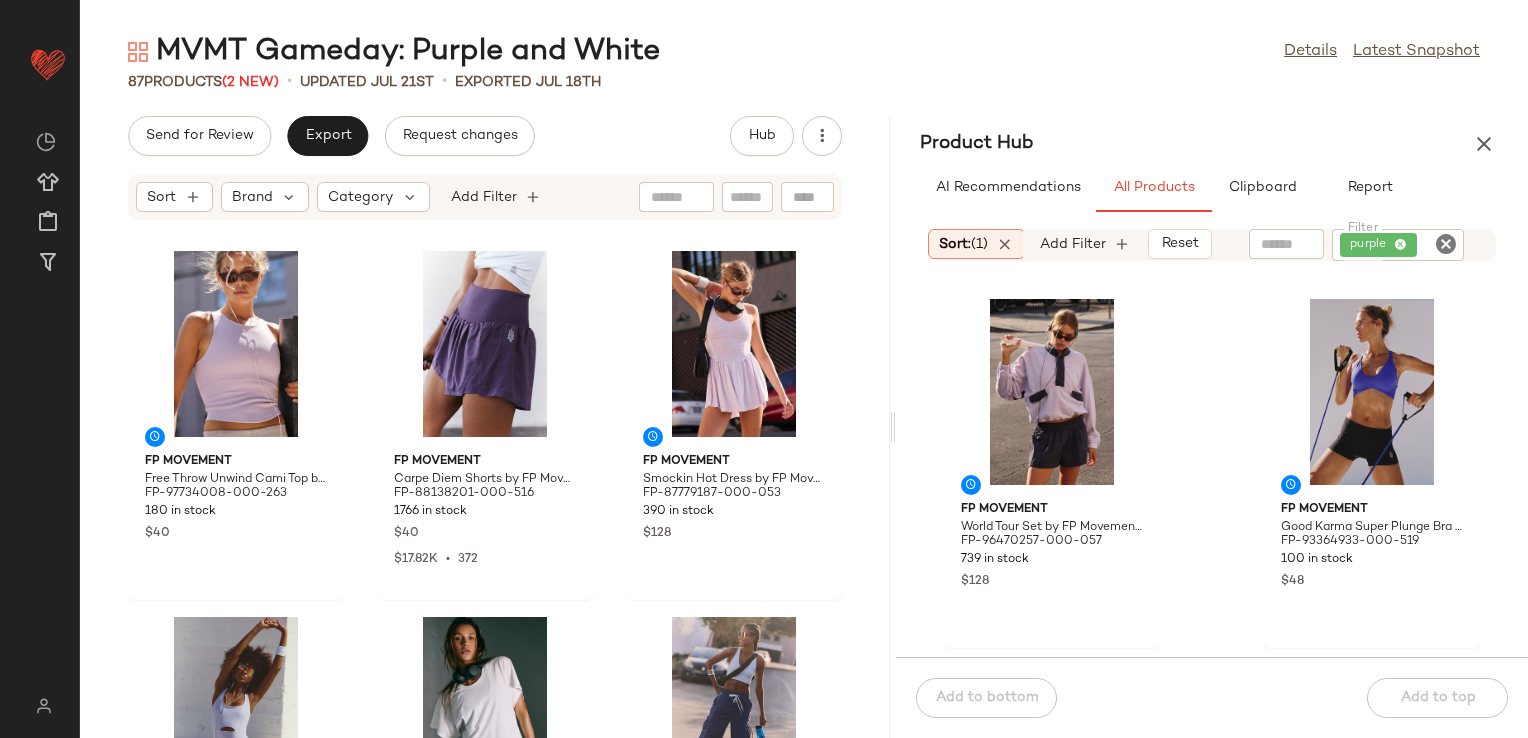 drag, startPoint x: 812, startPoint y: 426, endPoint x: 897, endPoint y: 406, distance: 87.32124 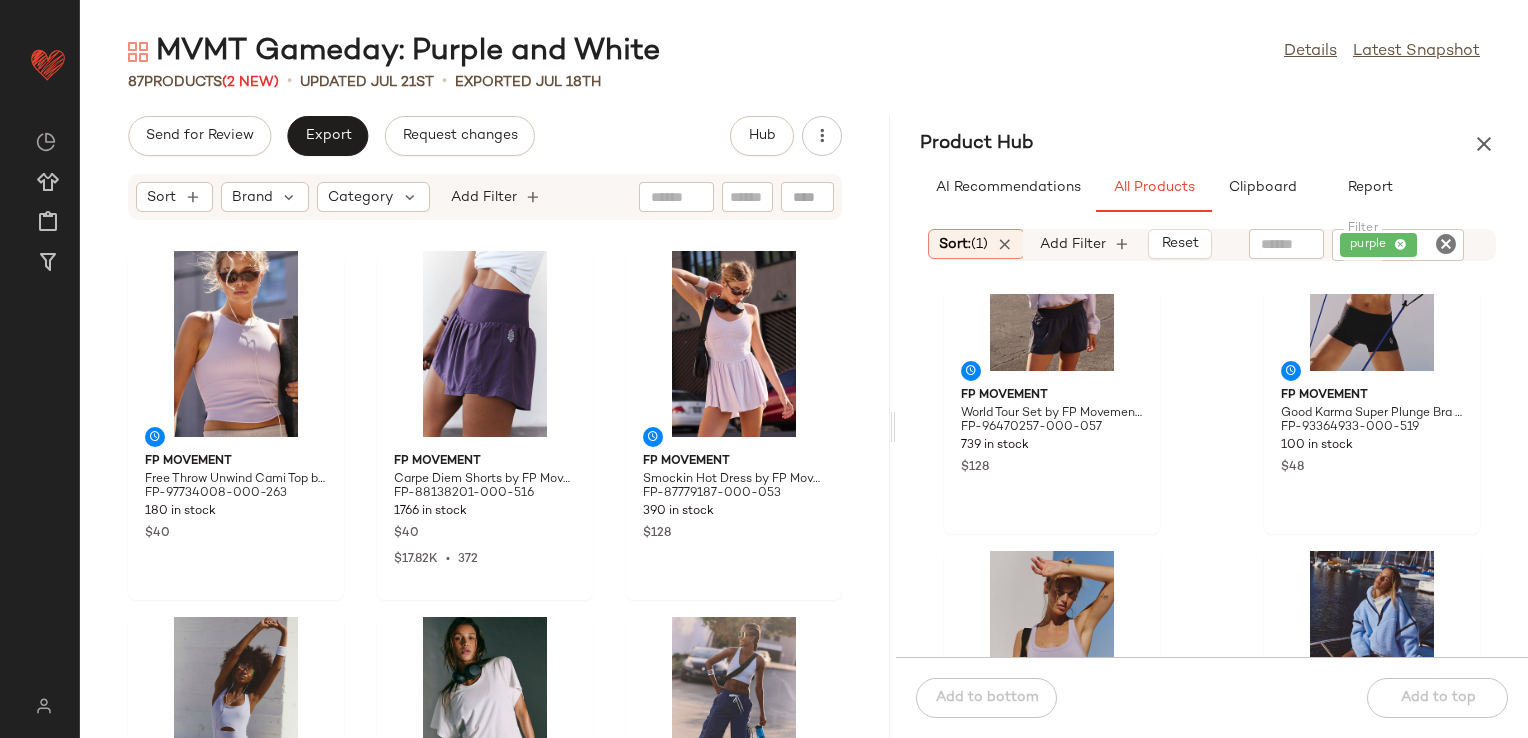 scroll, scrollTop: 0, scrollLeft: 0, axis: both 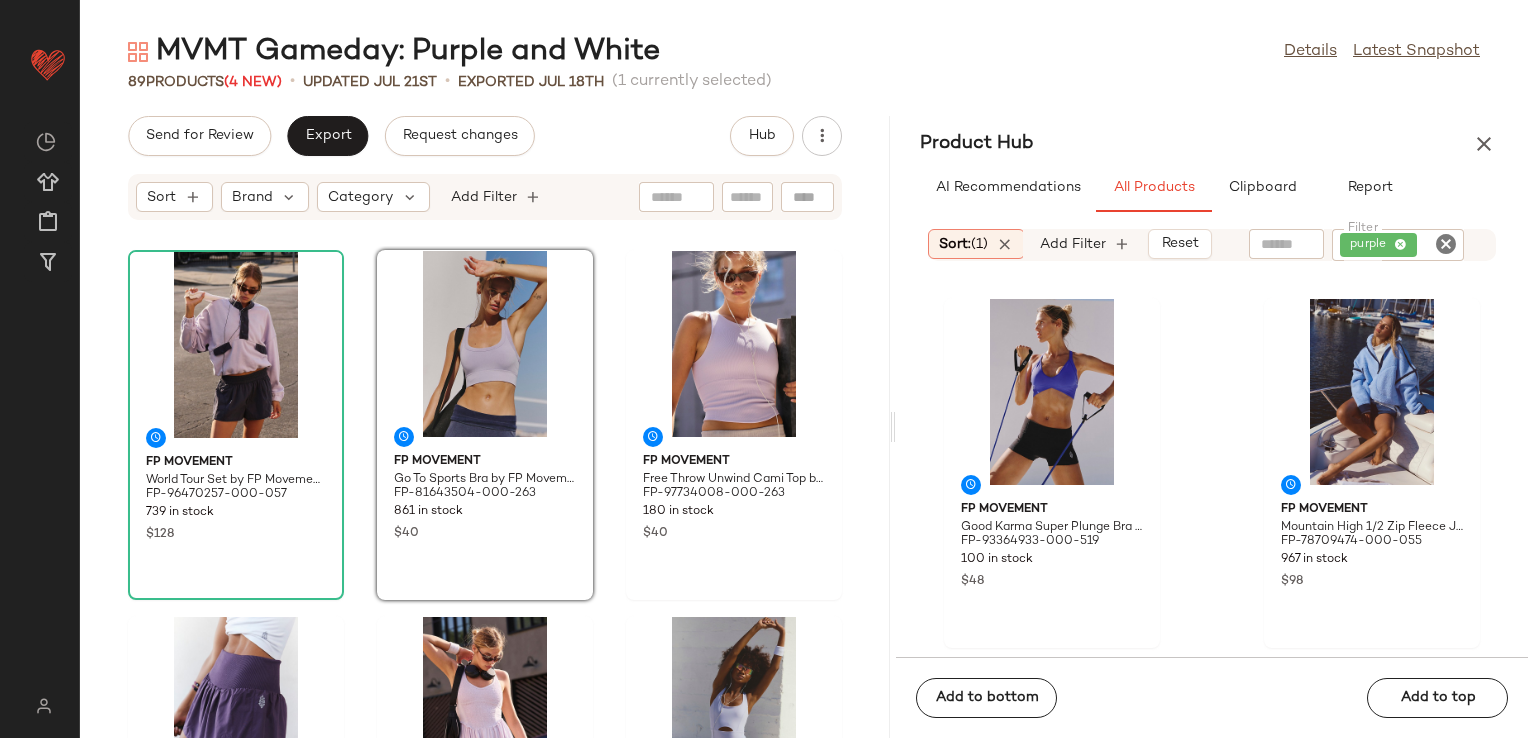 click 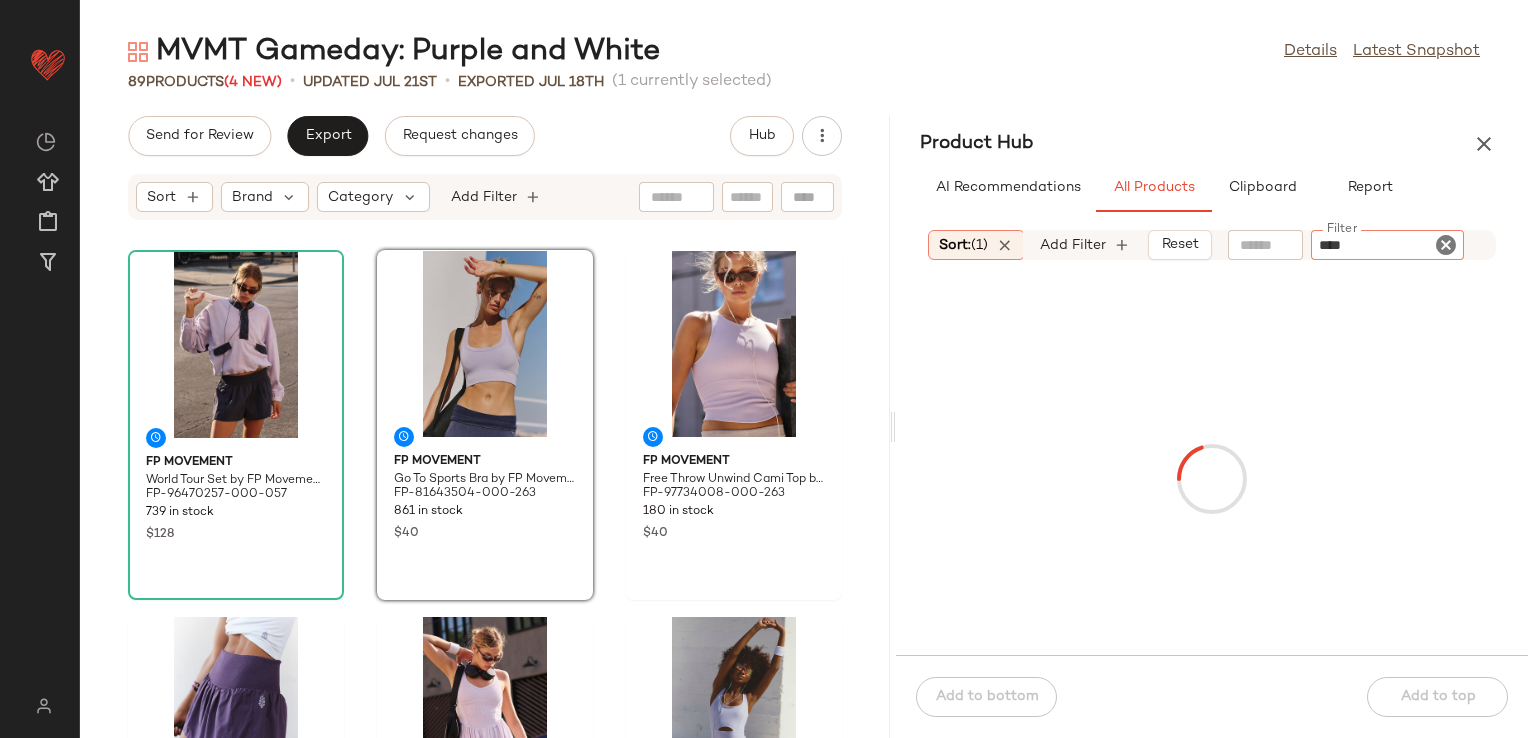 type on "*****" 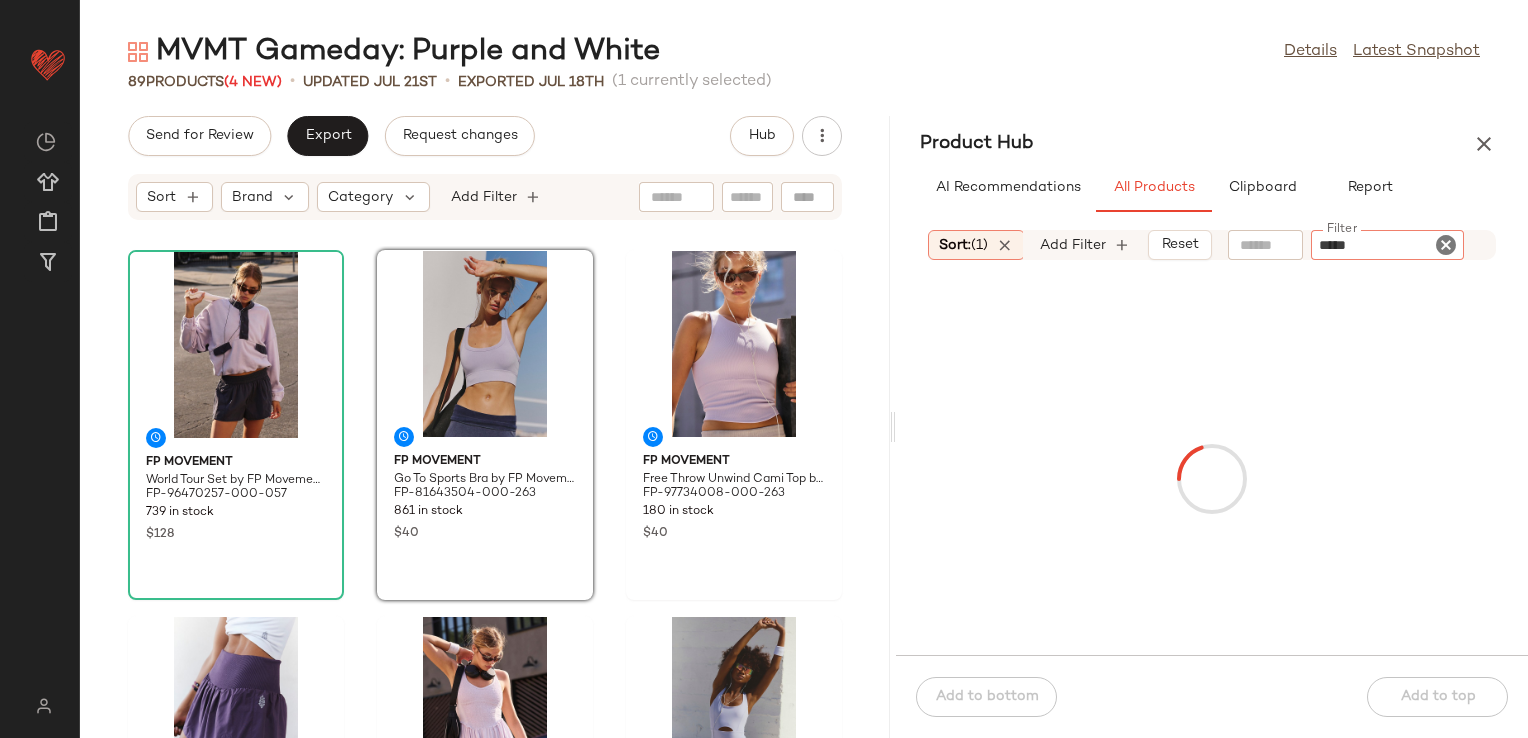 type 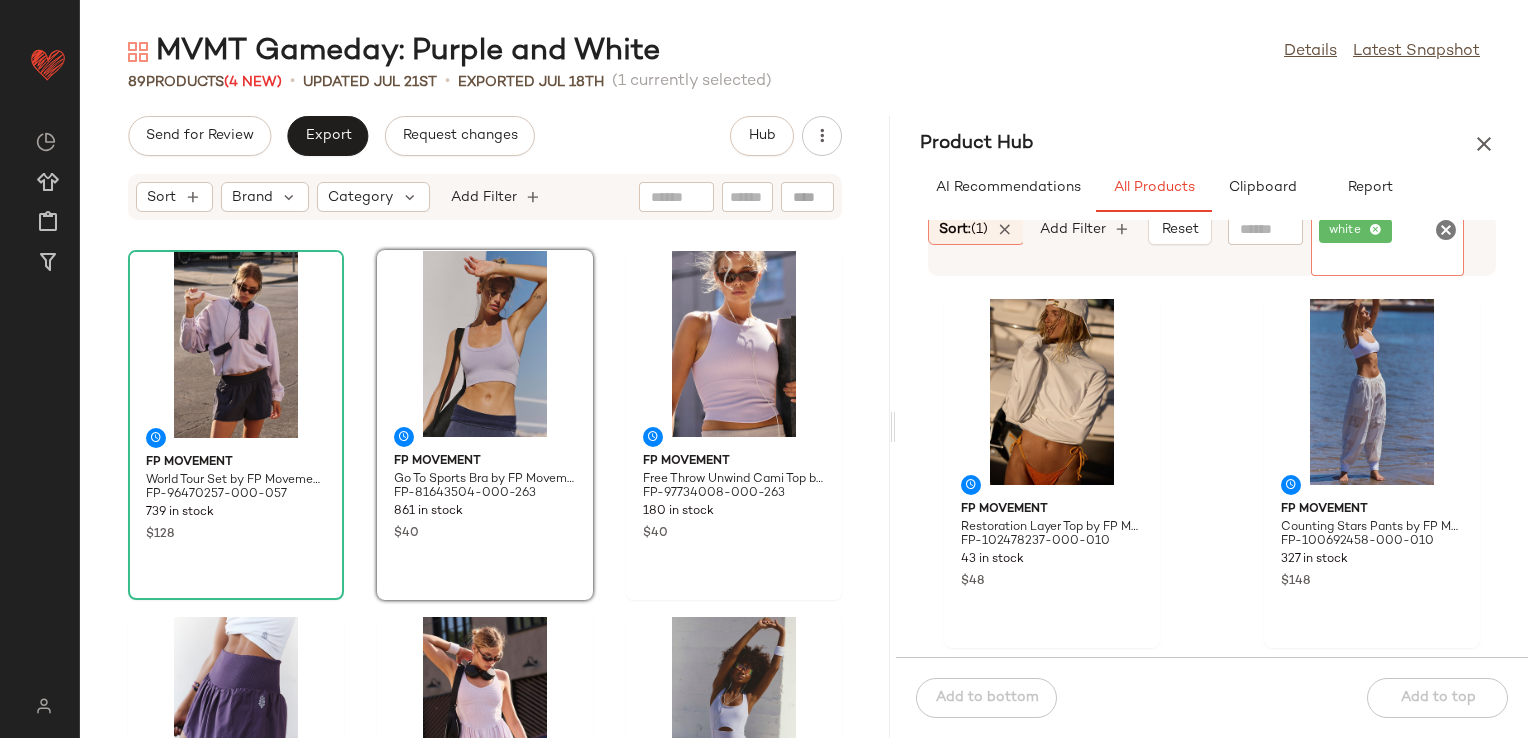 click on "FP Movement Restoration Layer Top by FP Movement at Free People in White, Size: S FP-102478237-000-010 43 in stock $48 FP Movement Counting Stars Pants by FP Movement at Free People in White, Size: S FP-100692458-000-010 327 in stock $148 FP Movement A Cut Above Hoodie by FP Movement at Free People in White, Size: S FP-94197803-000-010 542 in stock $128 FP Movement All Star Logo Shorts by FP Movement at Free People in White, Size: L FP-81379059-000-010 307 in stock $48 FP Movement Home Team Tote Bag by FP Movement at Free People in White FP-98727308-000-011 196 in stock $68 FP Movement Throw Over Tunic by FP Movement at Free People in White, Size: S FP-98223506-000-010 270 in stock $68 FP Movement Dream Big Quilted Vest Jacket by FP Movement at Free People in White, Size: M FP-57947707-000-011 703 in stock $148 FP Movement Game Over Set by FP Movement at Free People in White, Size: S FP-95524211-000-010 314 in stock $168 $168  •  1" 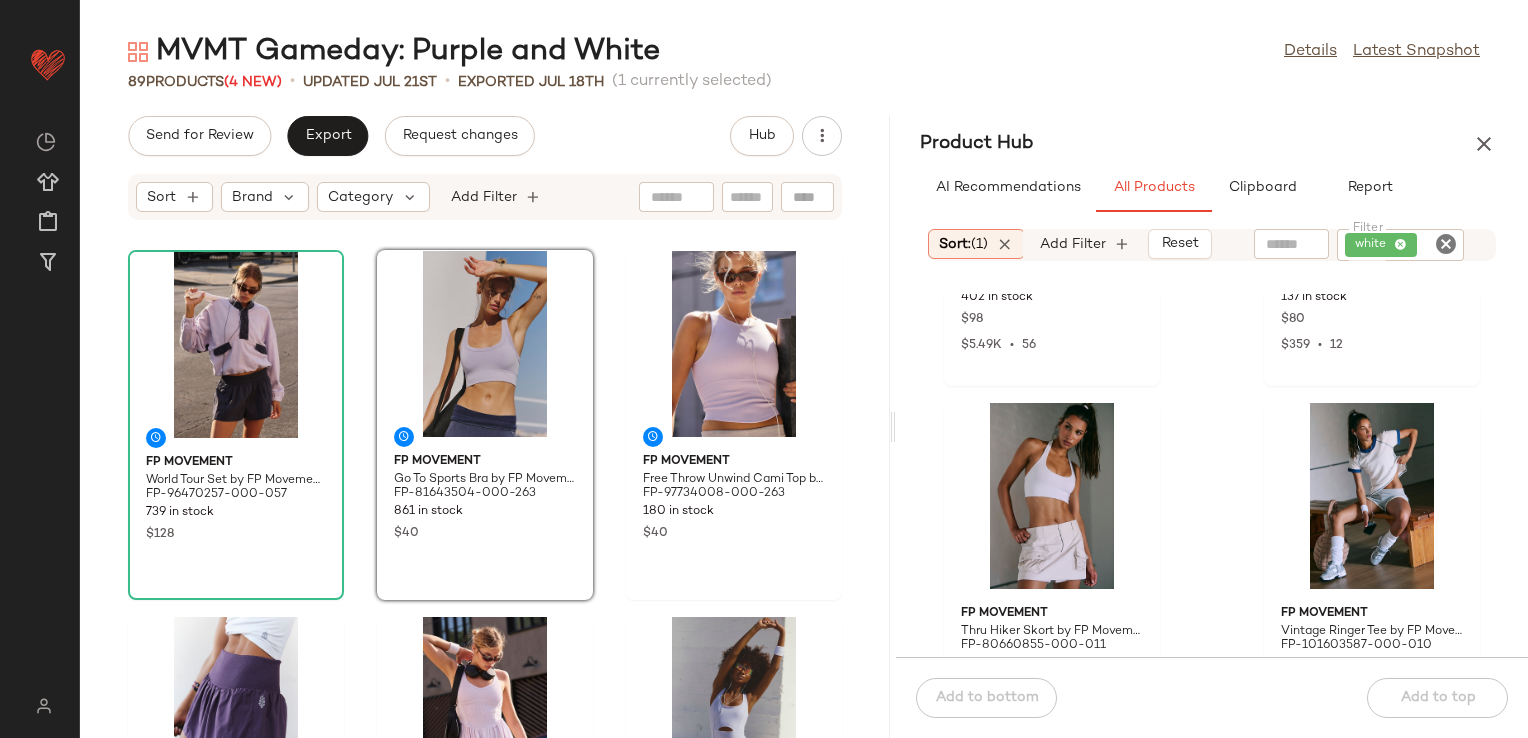 scroll, scrollTop: 2916, scrollLeft: 0, axis: vertical 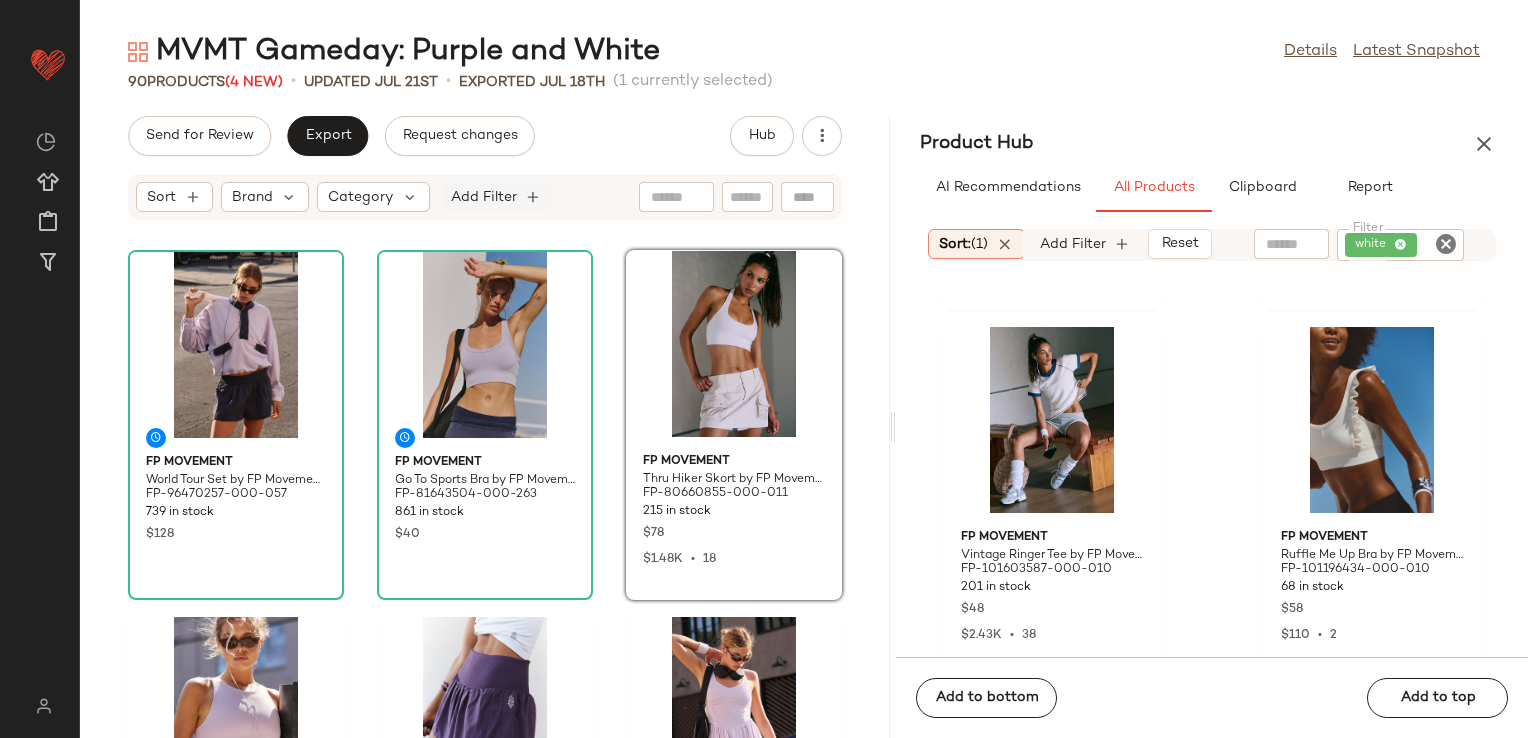 click on "Add Filter" at bounding box center (484, 197) 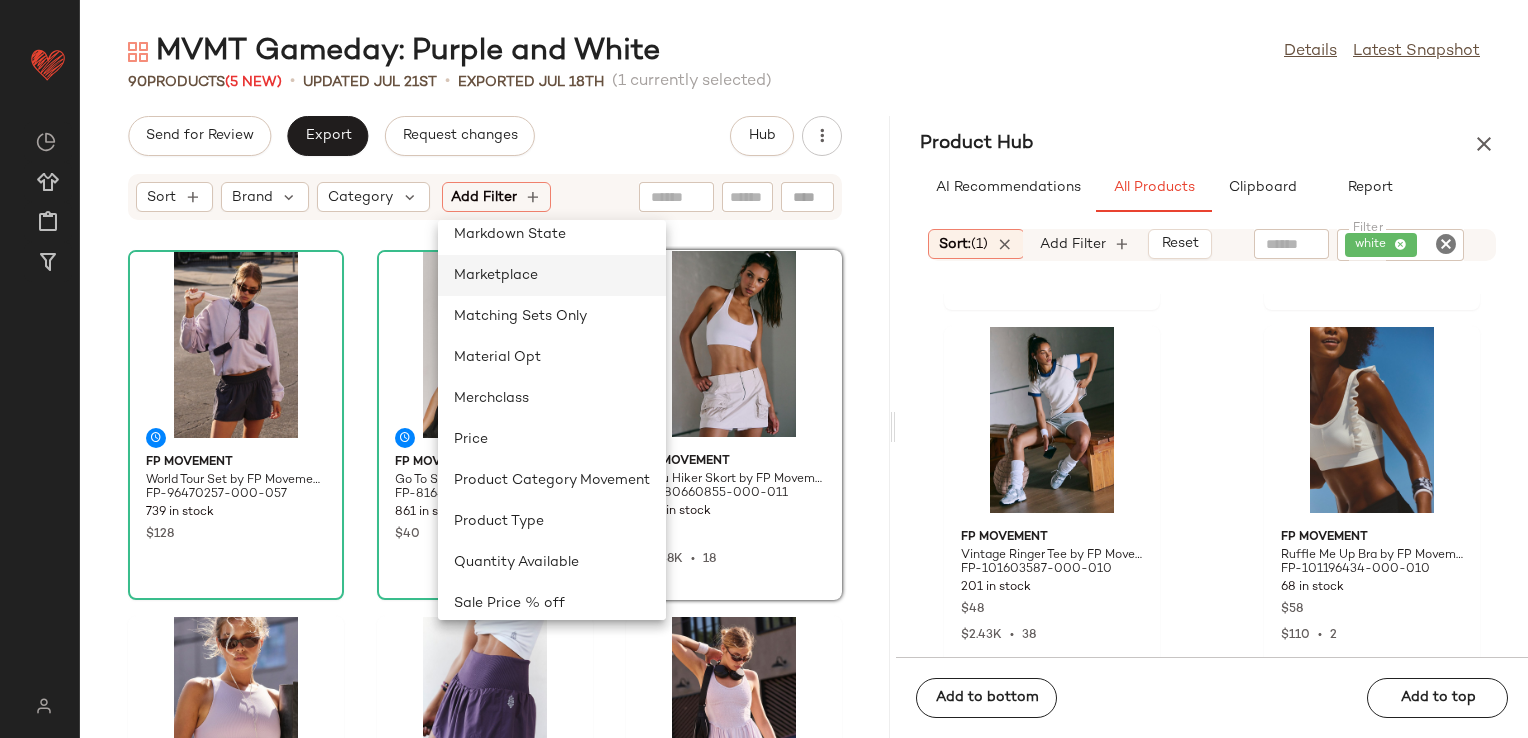 scroll, scrollTop: 600, scrollLeft: 0, axis: vertical 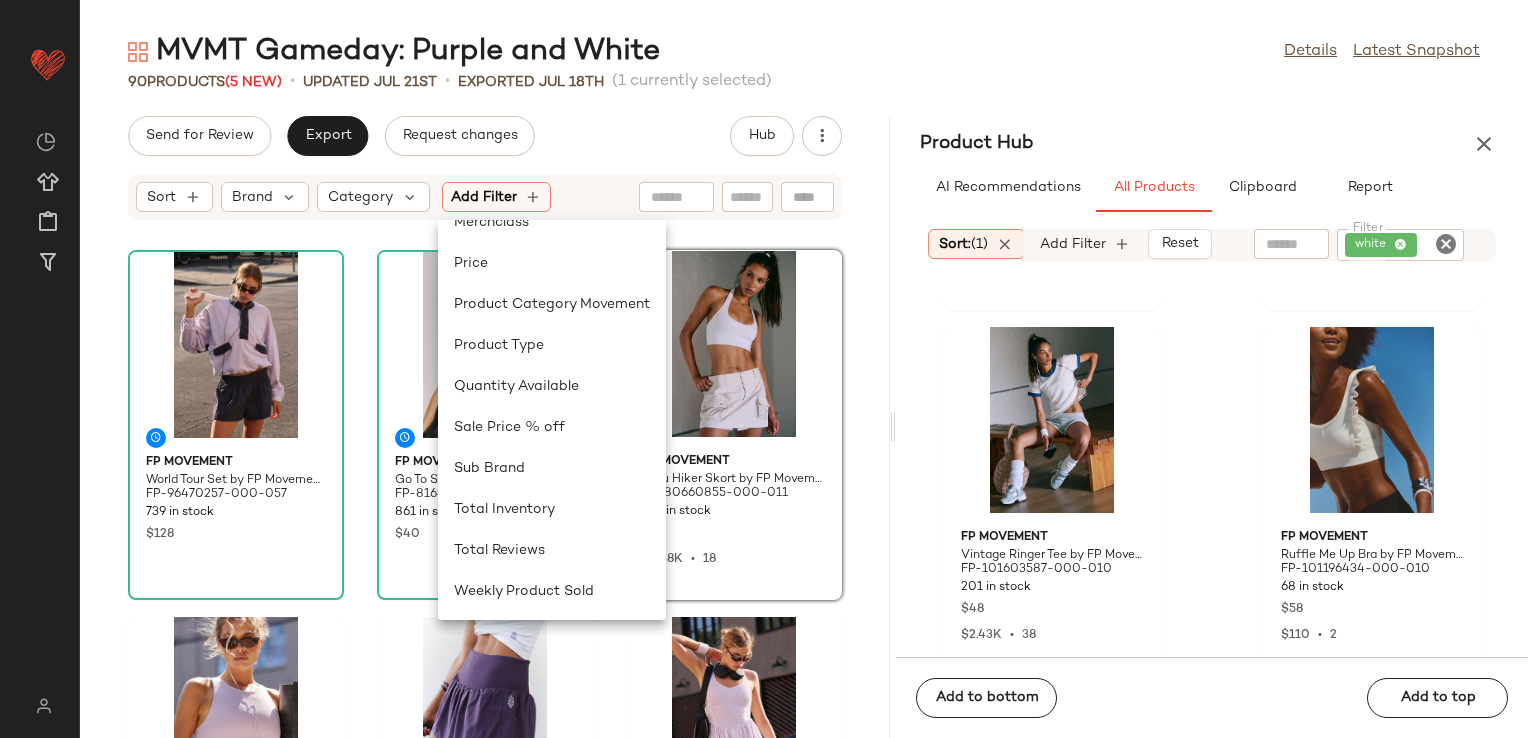 click on "FP Movement World Tour Set by FP Movement at Free People in [CITY], Size: XL [PRODUCT_CODE] 739 in stock $128 FP Movement Go To Sports Bra by FP Movement at Free People in [CITY], Size: XL [PRODUCT_CODE] 861 in stock $40 FP Movement Thru Hiker Skort by FP Movement at Free People in [CITY], Size: XL [PRODUCT_CODE] 215 in stock $78 $1.48K • 18 FP Movement Free Throw Unwind Cami Top by FP Movement at Free People in [CITY], Size: M/L [PRODUCT_CODE] 180 in stock $40 FP Movement Carpe Diem Shorts by FP Movement at Free People in [CITY], Size: XL [PRODUCT_CODE] 1766 in stock $40 $17.82K • 372 FP Movement Smockin Hot Dress by FP Movement at Free People in [CITY], Size: L [PRODUCT_CODE] 390 in stock $128 FP Movement Righteous Runsie by FP Movement at Free People in [CITY], Size: XL [PRODUCT_CODE] 117 in stock $98 $1.85K • 23 FP Movement Above Me Tee by FP Movement at Free People in [CITY], Size: S [PRODUCT_CODE] 228 in stock $40 FP Movement FP-98774045-000-101 $78 8" 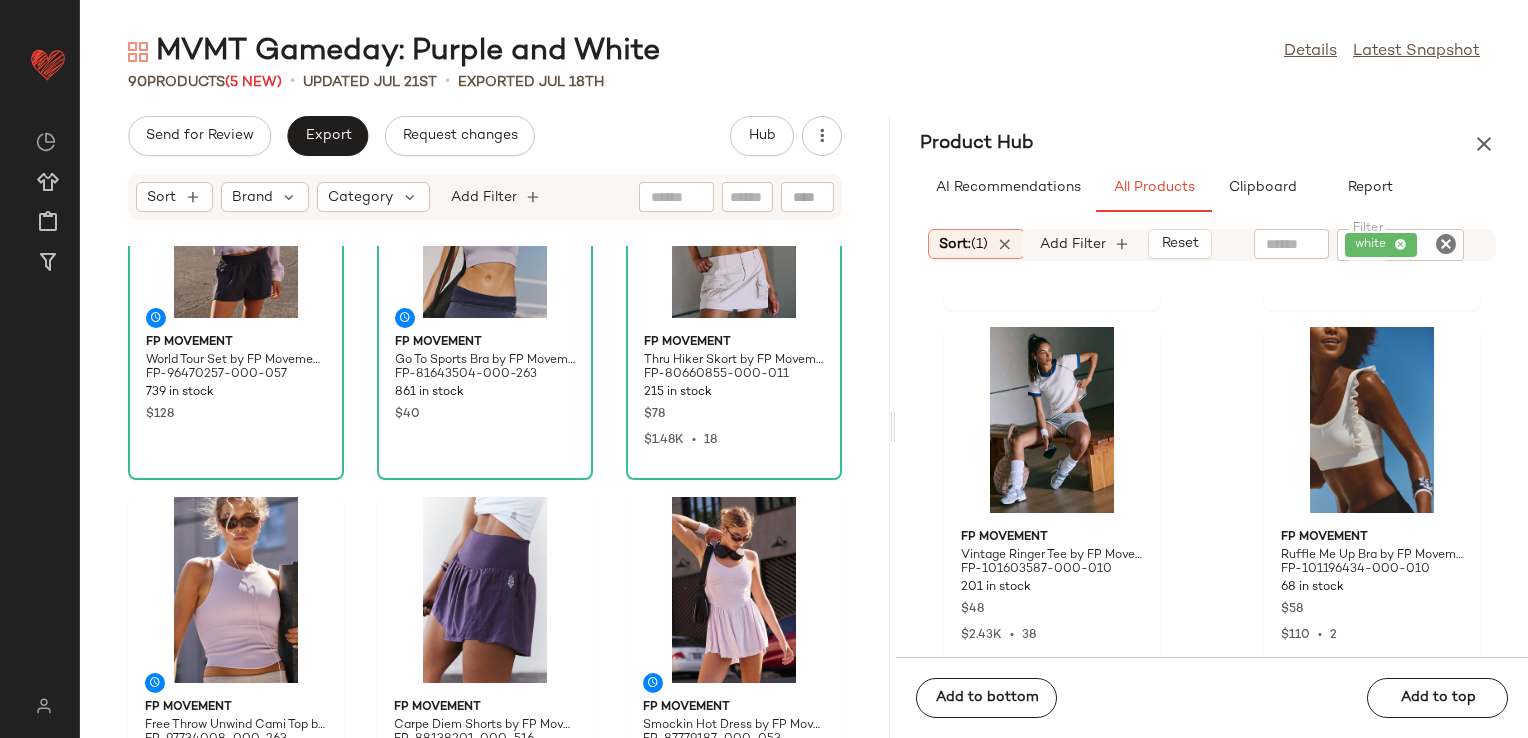 scroll, scrollTop: 0, scrollLeft: 0, axis: both 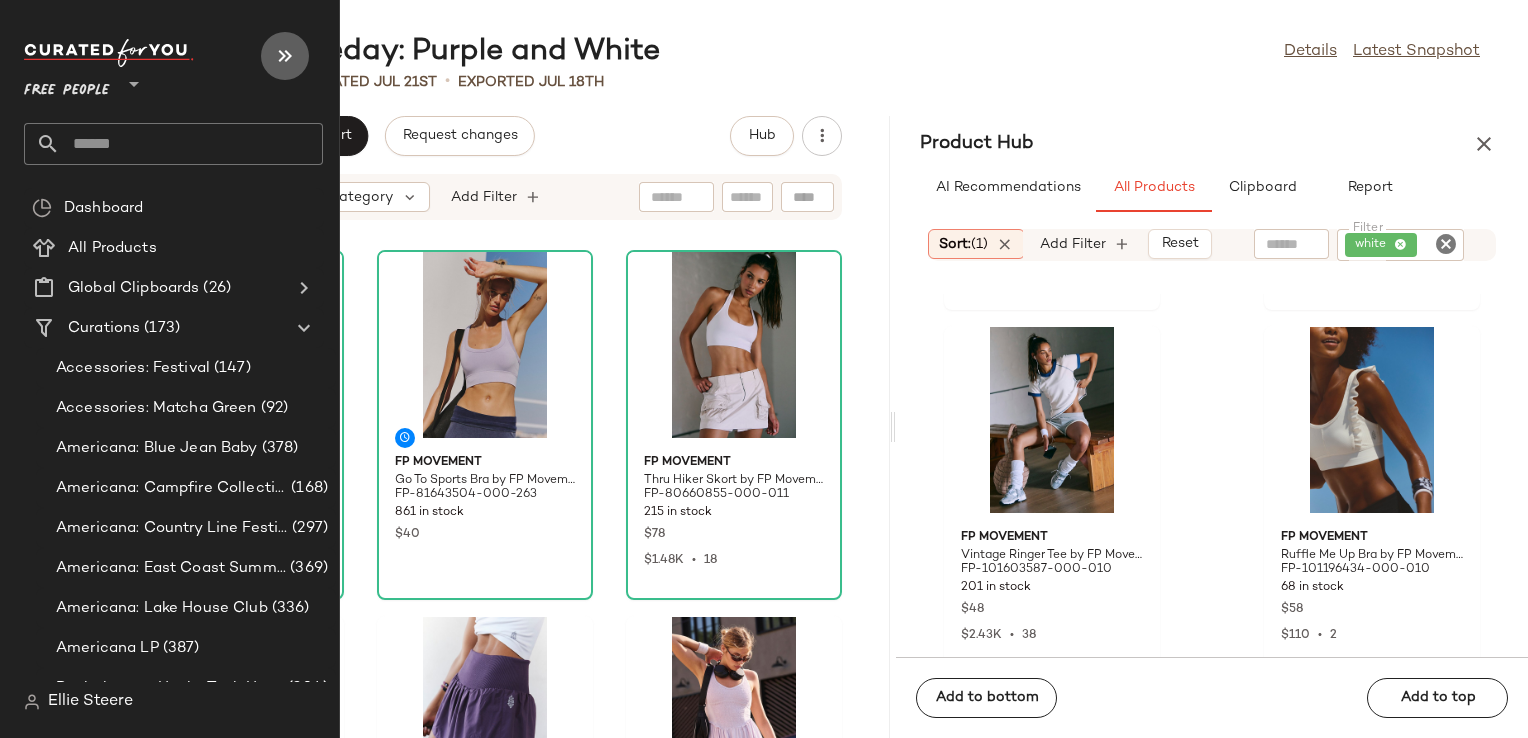 click at bounding box center [285, 56] 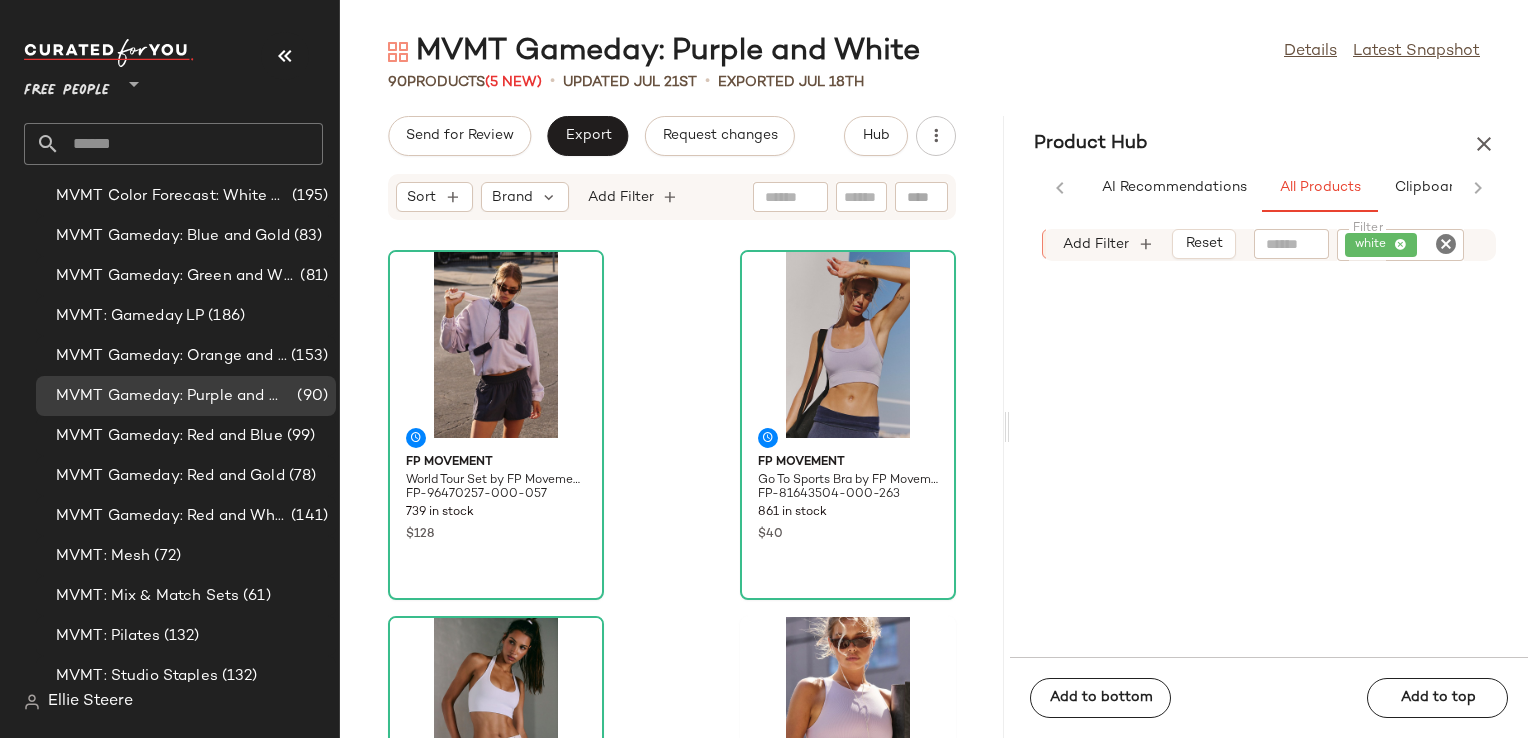 scroll, scrollTop: 3803, scrollLeft: 0, axis: vertical 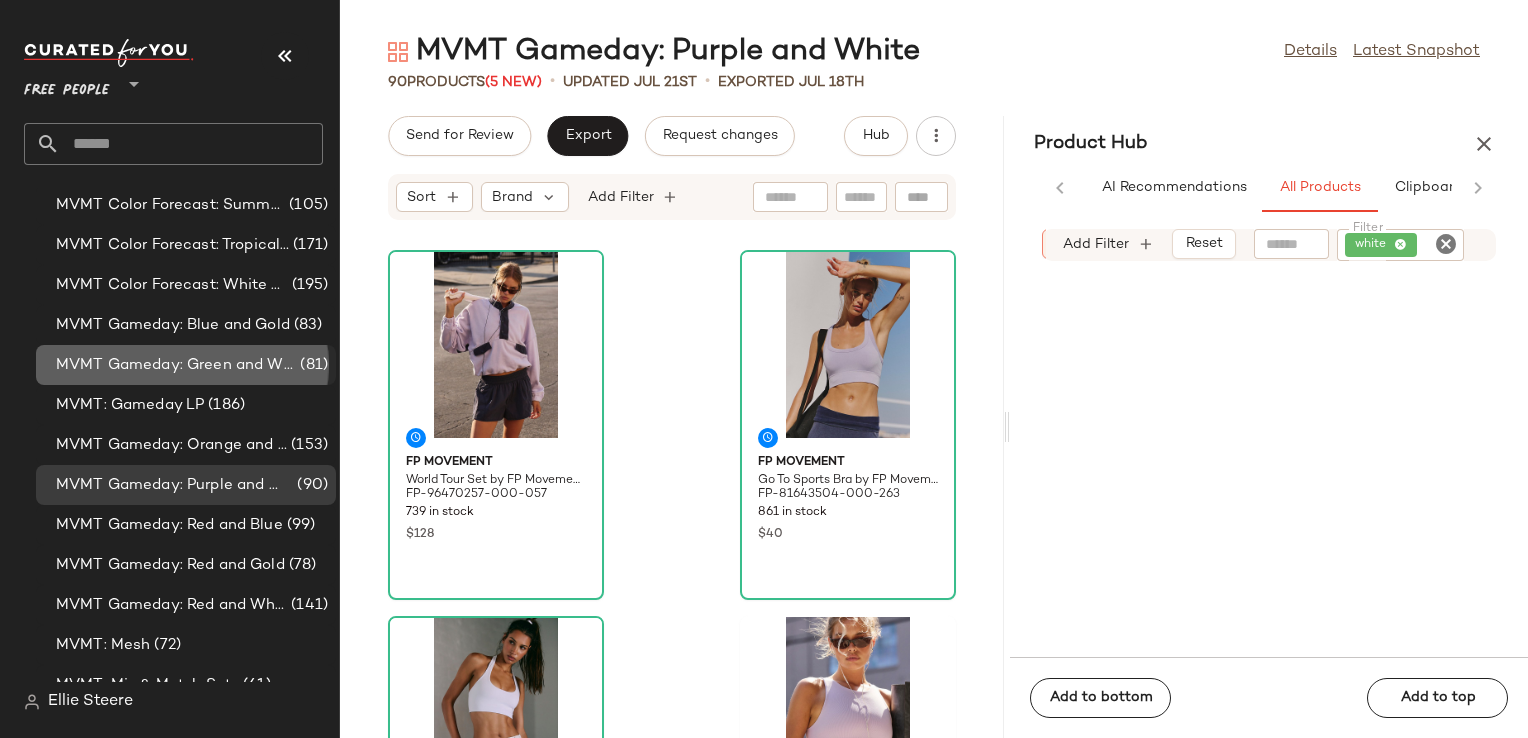 click on "MVMT Gameday: Green and White" at bounding box center (176, 365) 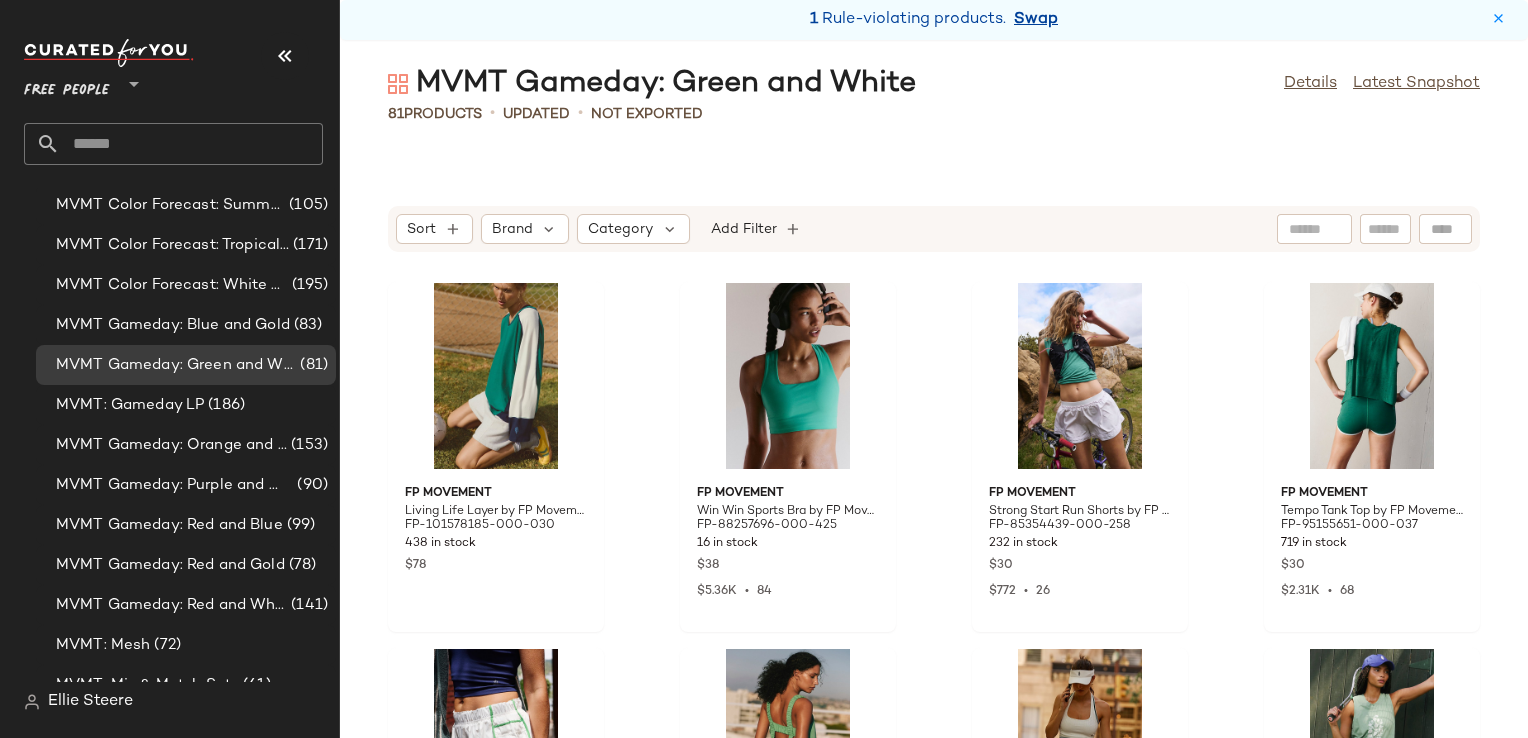 click on "Swap" at bounding box center [1036, 20] 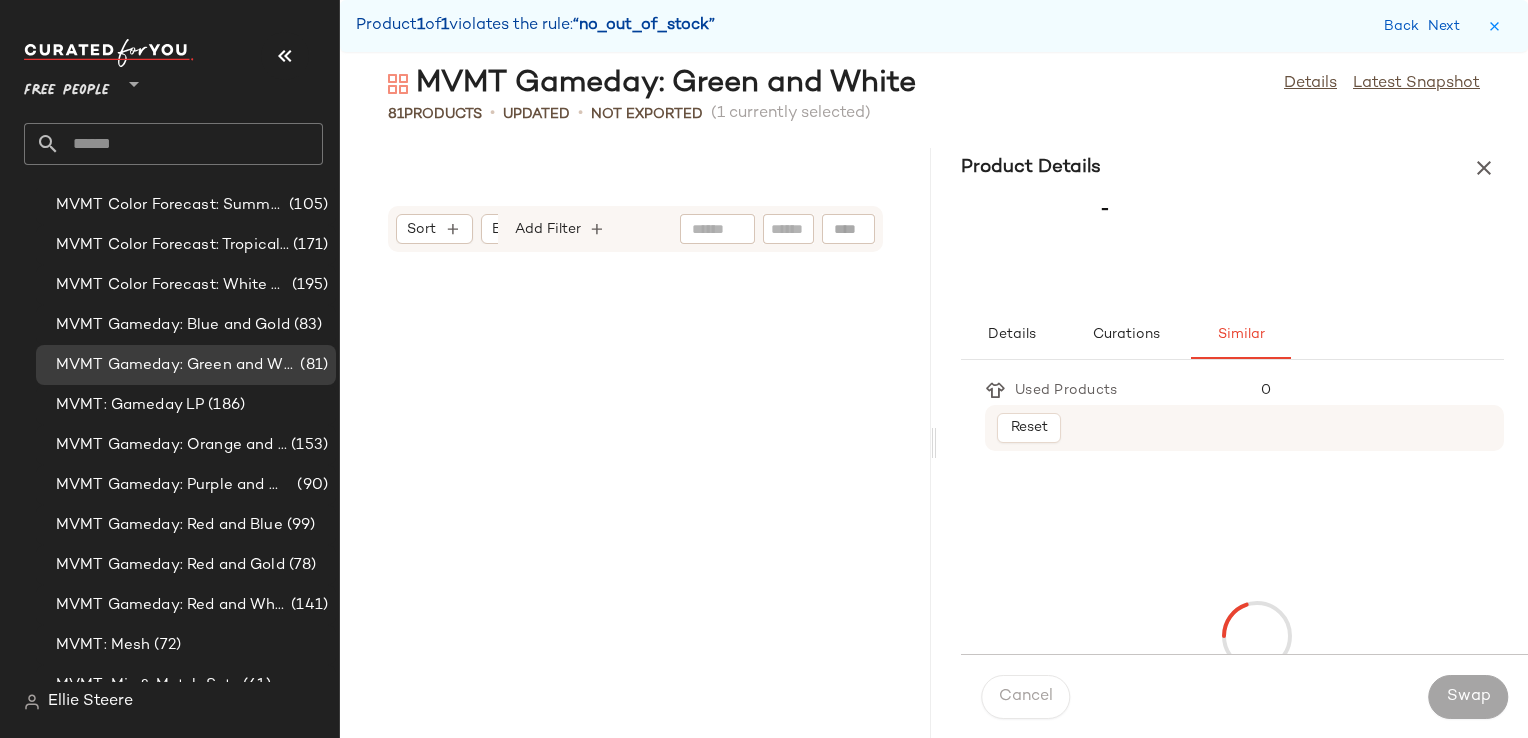 scroll, scrollTop: 6588, scrollLeft: 0, axis: vertical 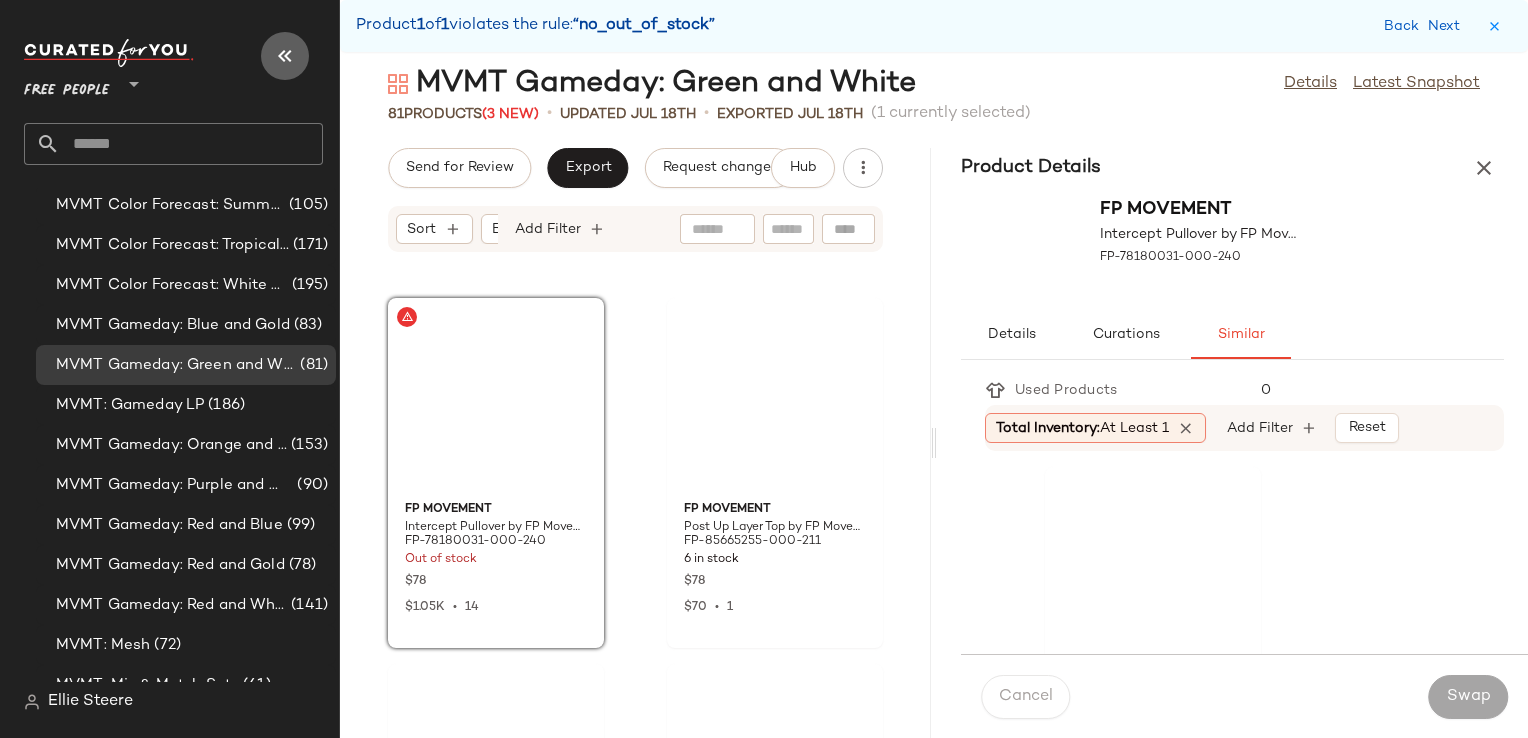 click at bounding box center (285, 56) 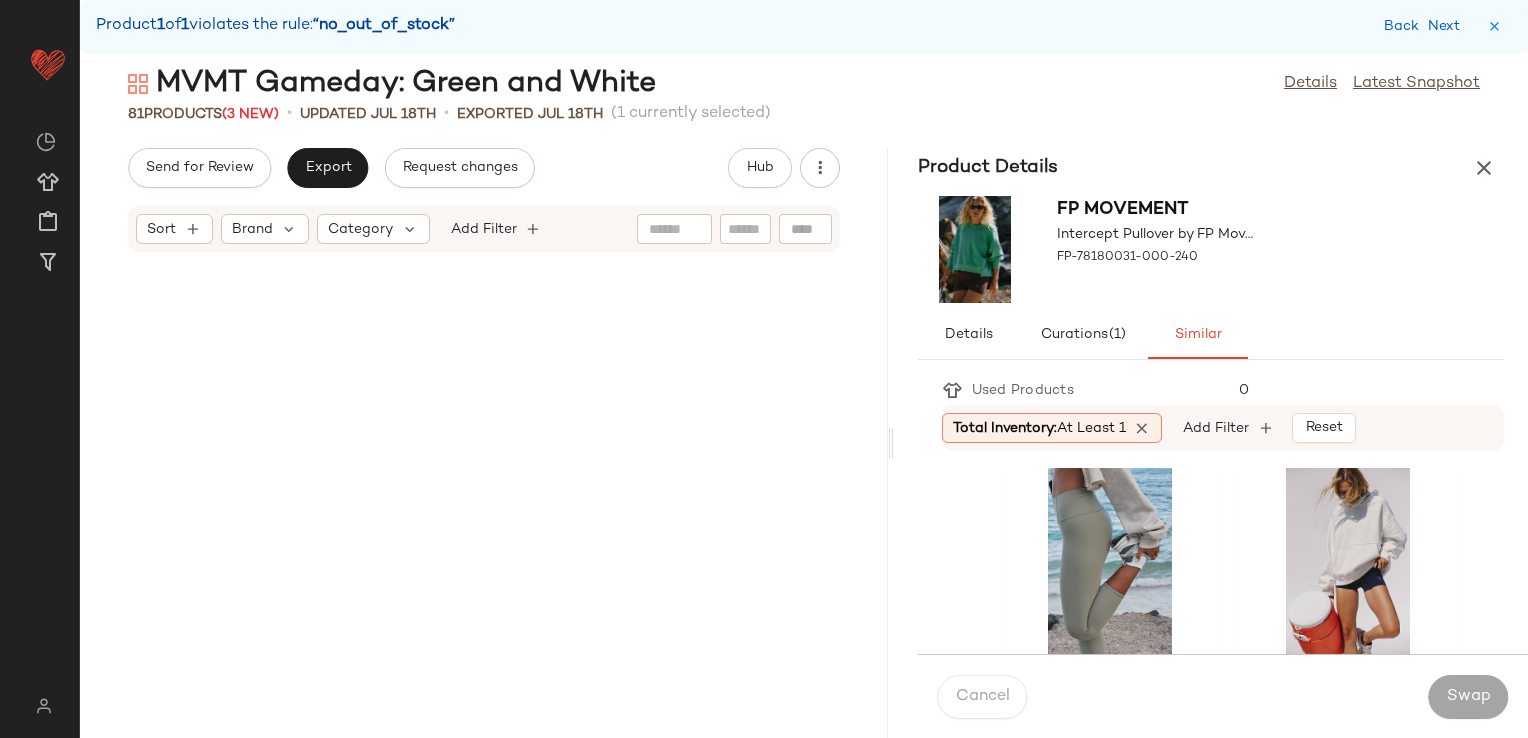 drag, startPoint x: 800, startPoint y: 439, endPoint x: 892, endPoint y: 403, distance: 98.79271 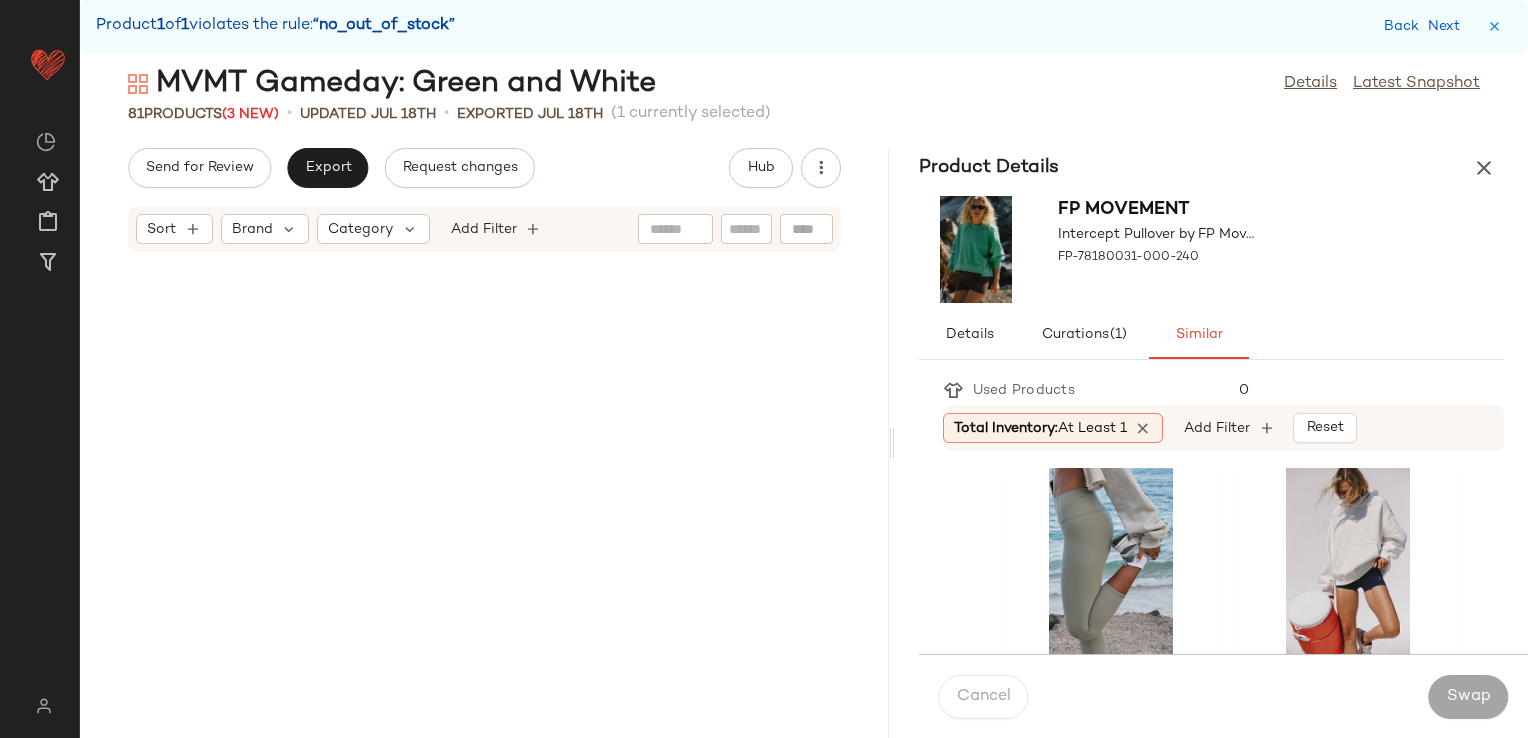 scroll, scrollTop: 4392, scrollLeft: 0, axis: vertical 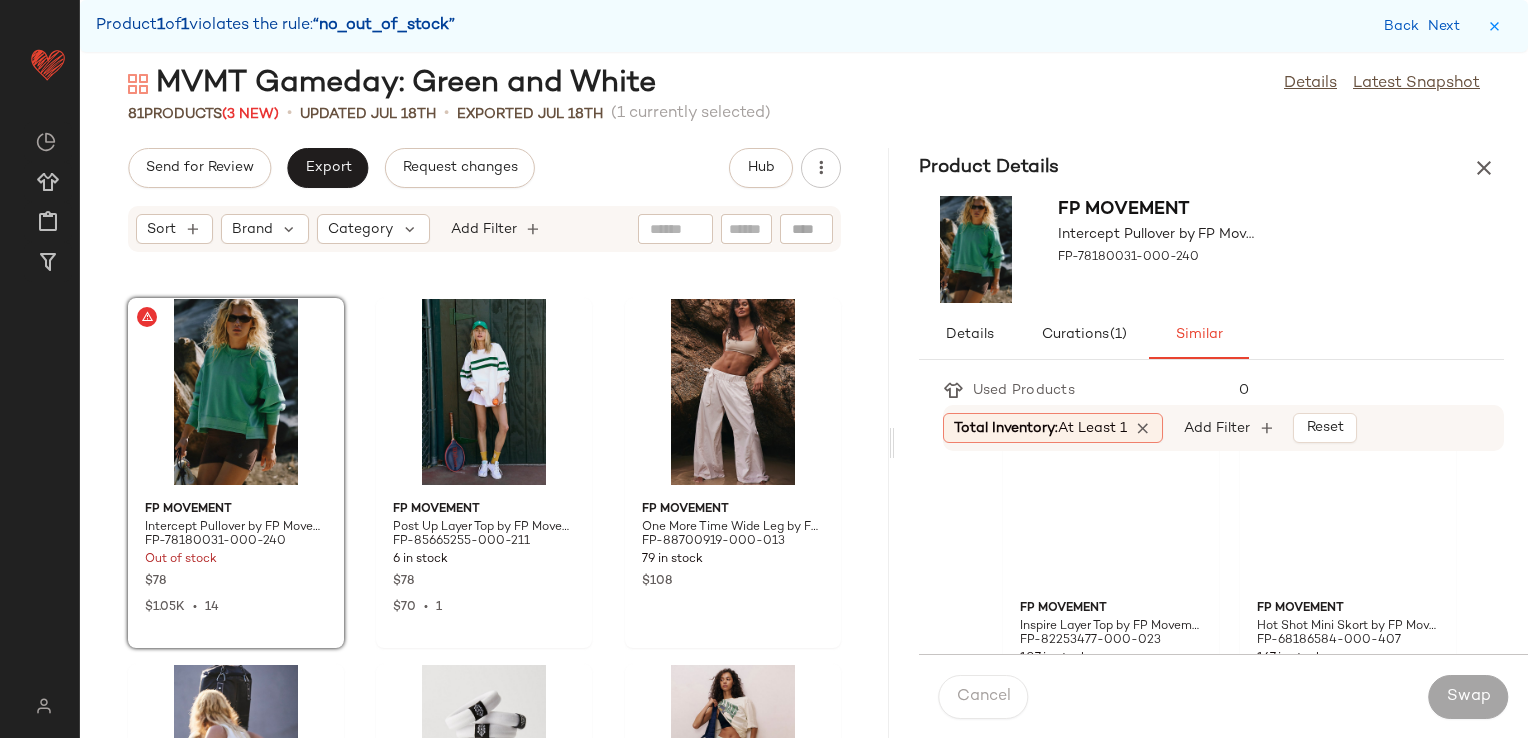 click on "FP Movement My Time Layer Top by FP Movement at Free People in Green, Size: XL FP-86335072-000-033 30 in stock $58 $1.08K  •  16" 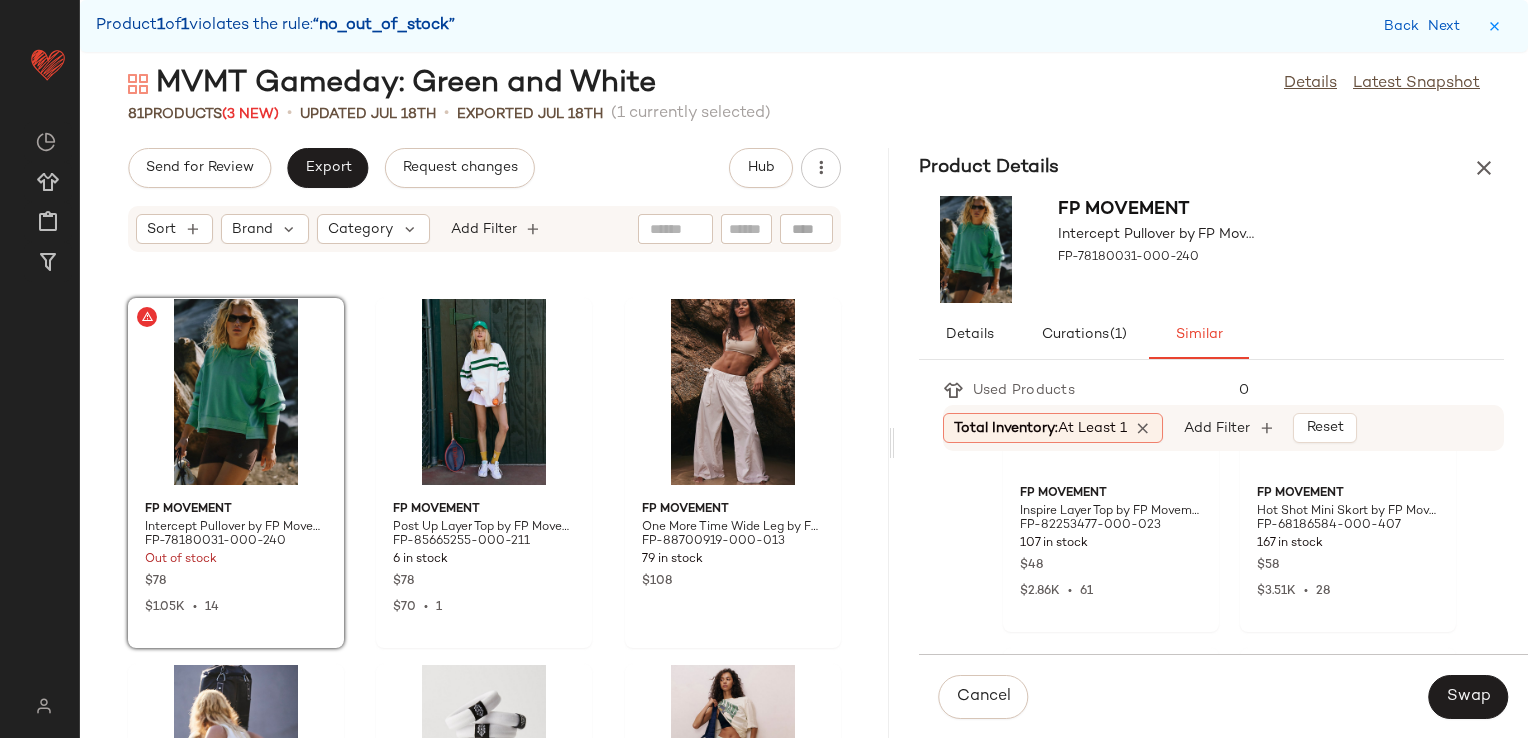 scroll, scrollTop: 2100, scrollLeft: 0, axis: vertical 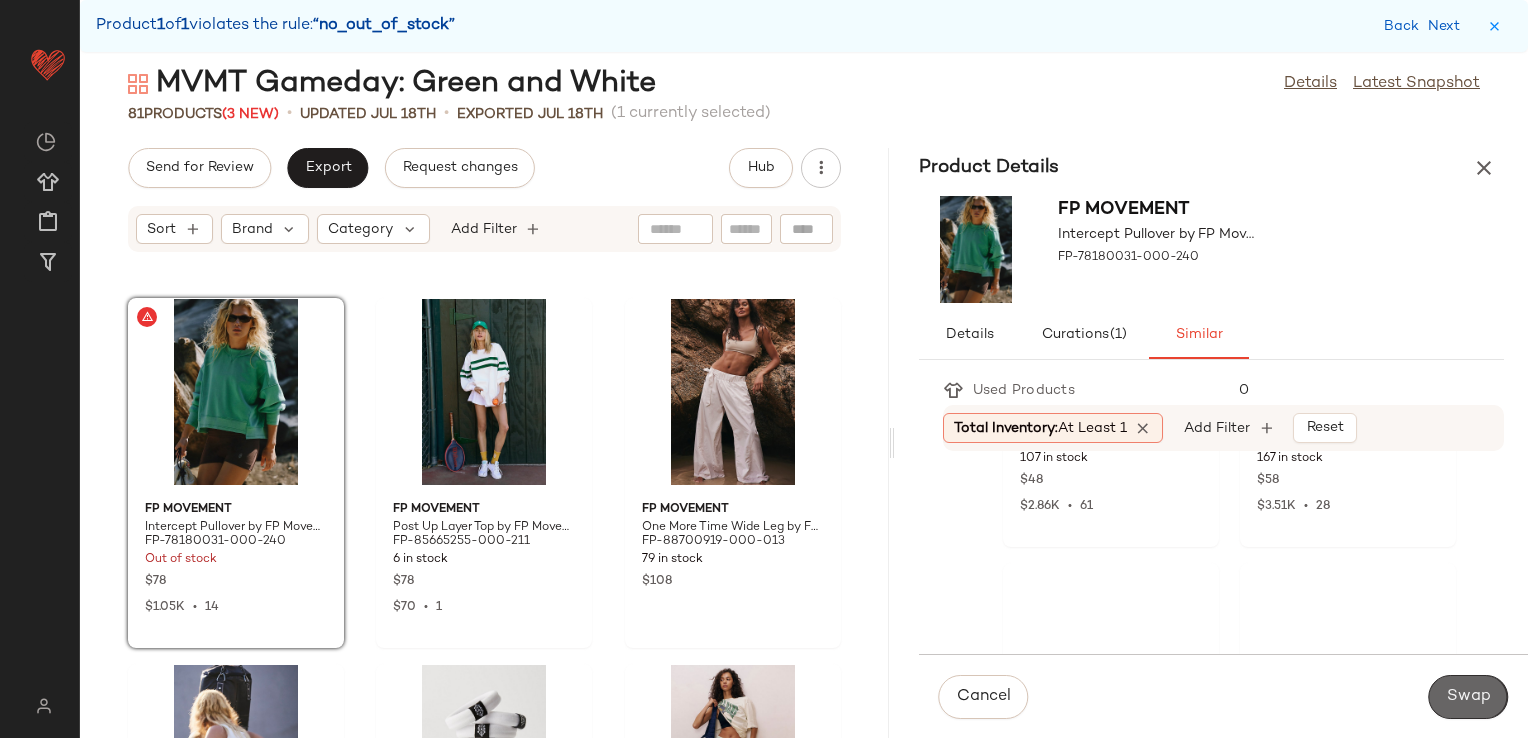 click on "Swap" 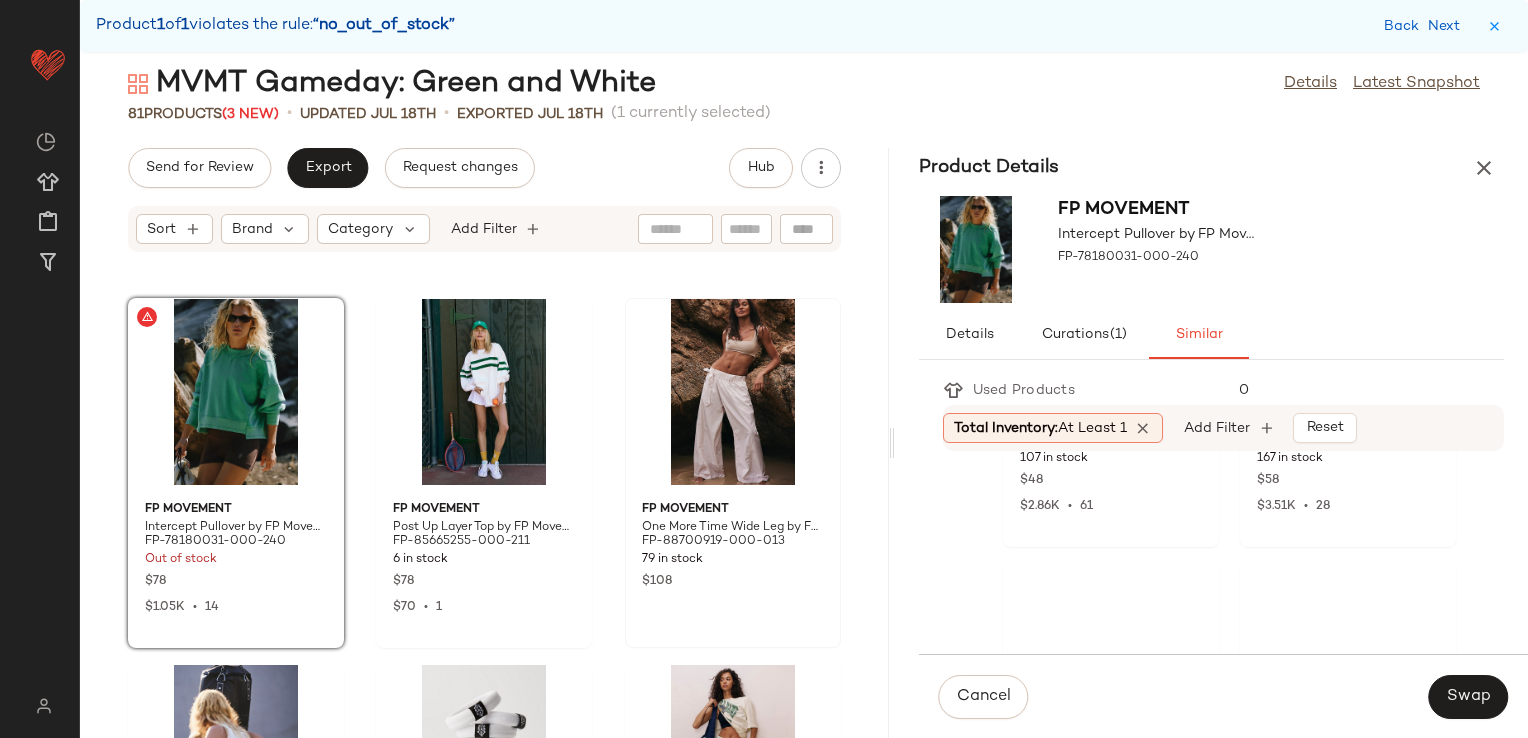 scroll, scrollTop: 1734, scrollLeft: 0, axis: vertical 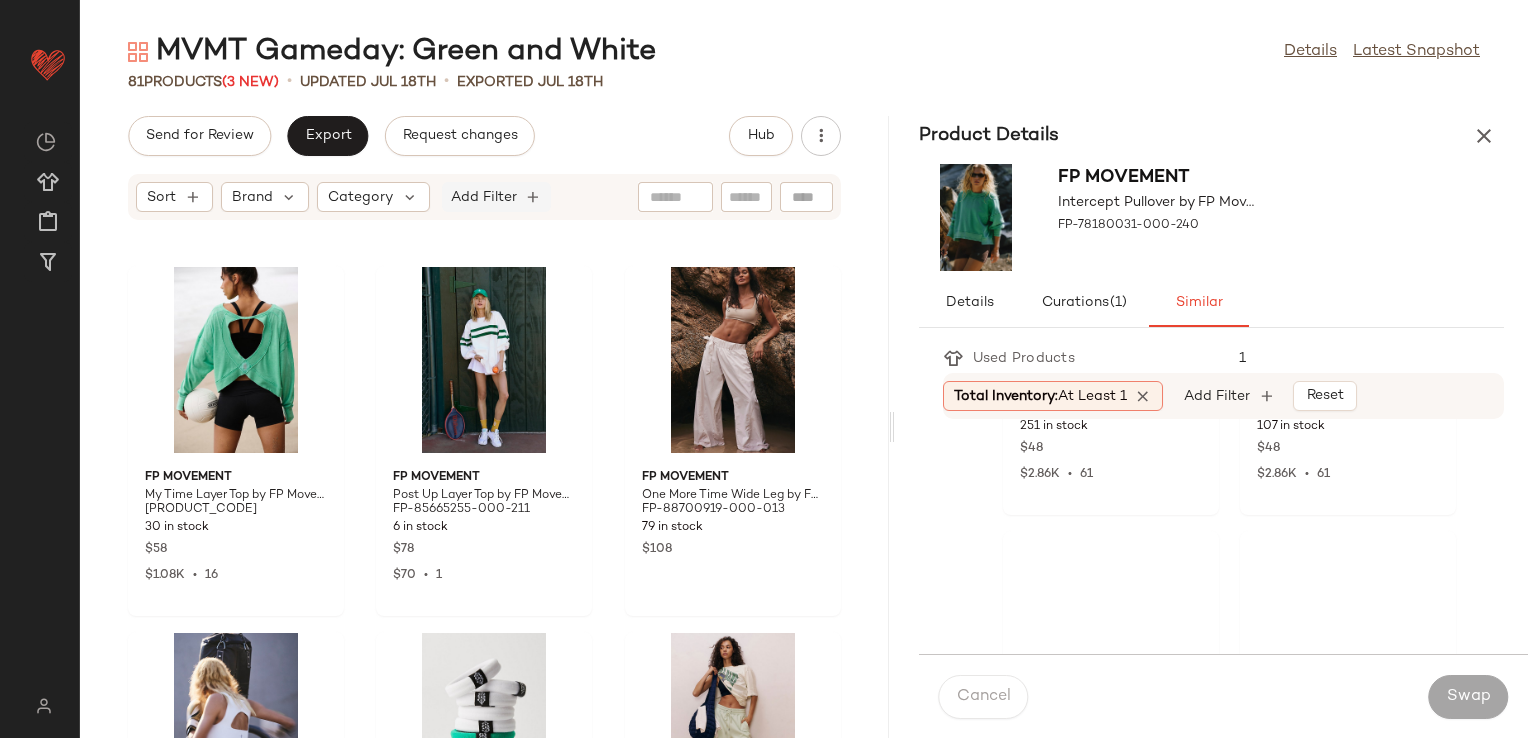 click on "Add Filter" at bounding box center (484, 197) 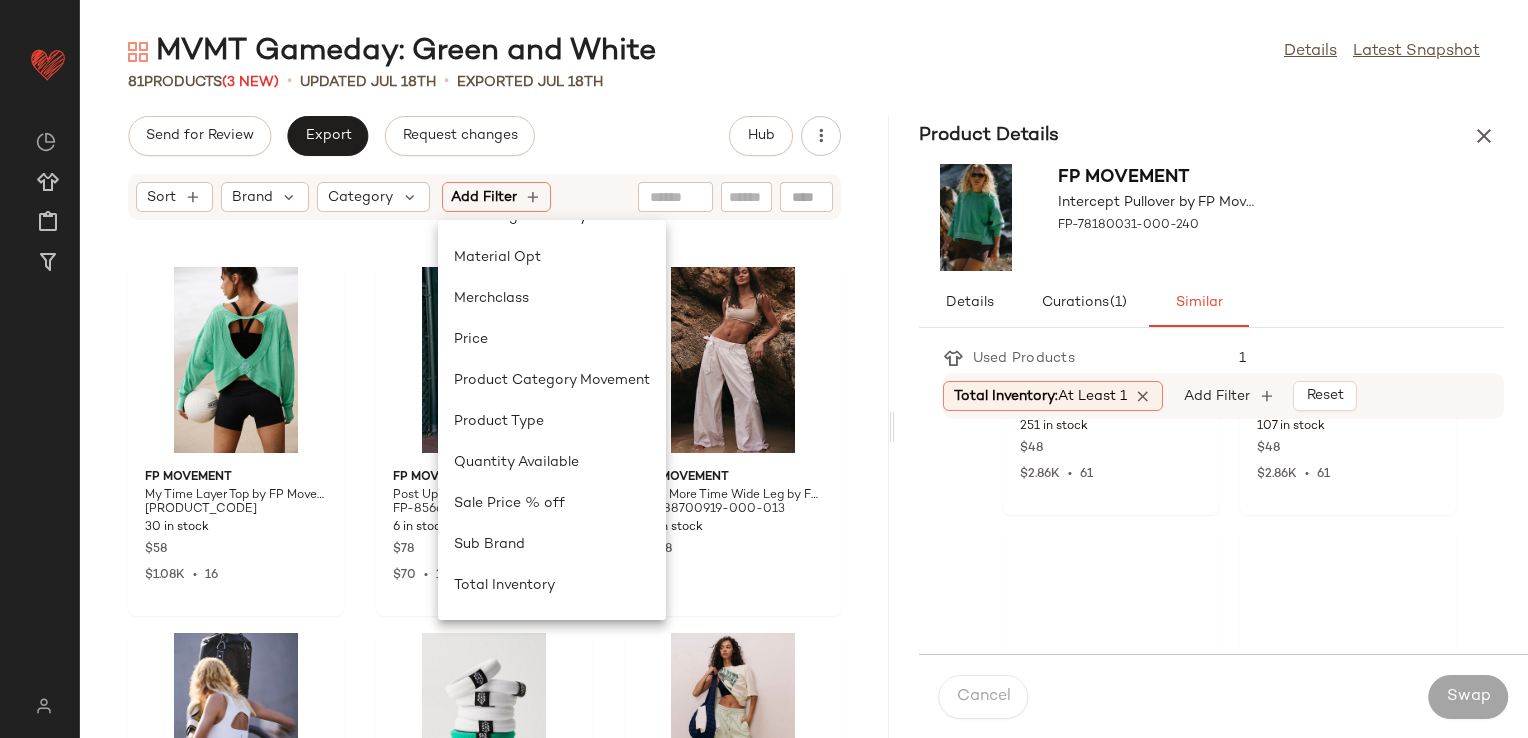 scroll, scrollTop: 600, scrollLeft: 0, axis: vertical 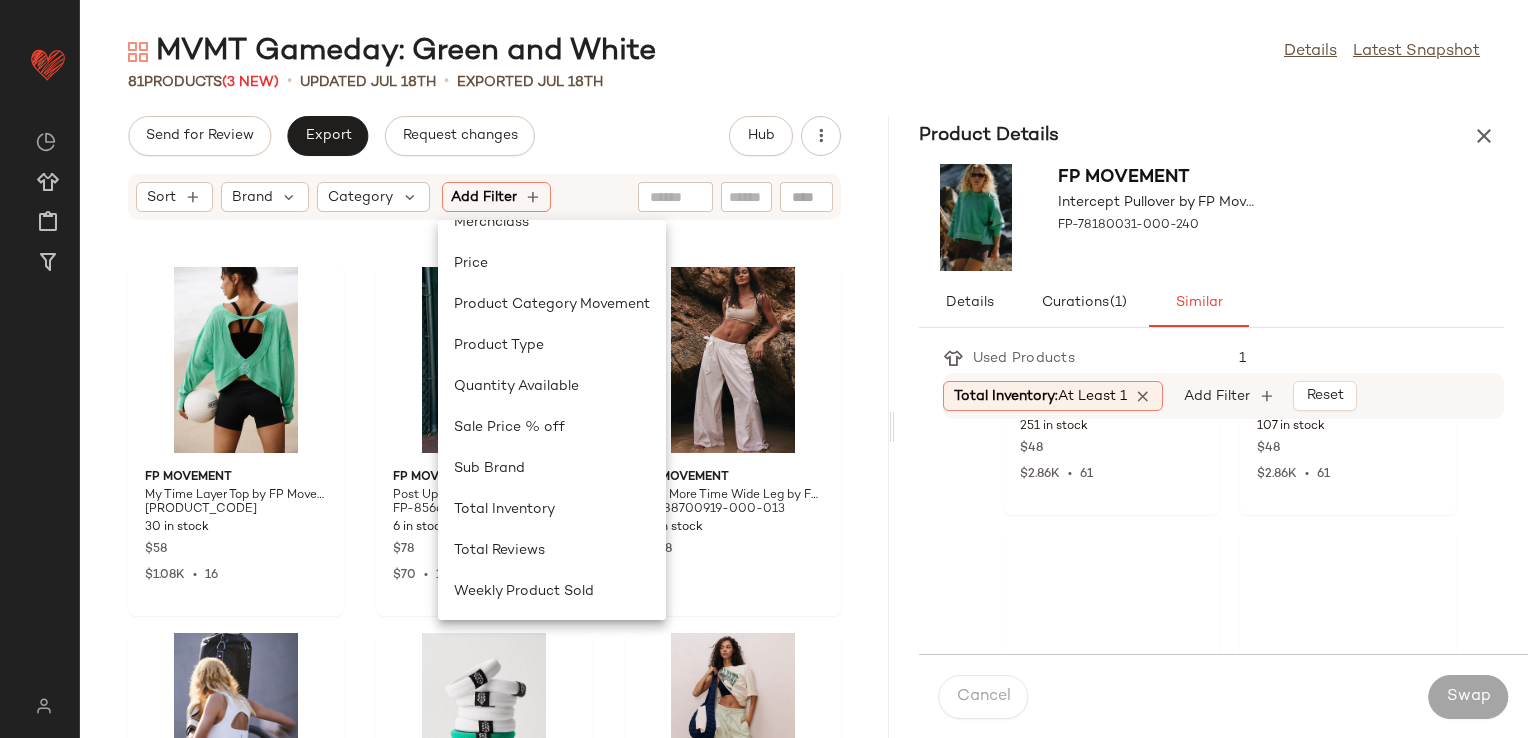 click on "FP Movement My Time Layer Top by FP Movement at Free People in Green, Size: XL FP-86335072-000-033 30 in stock $58 $1.08K  •  16 FP Movement Post Up Layer Top by FP Movement at Free People in White, Size: M FP-85665255-000-211 6 in stock $78 $70  •  1 FP Movement One More Time Wide Leg by FP Movement at Free People in Tan, Size: L FP-88700919-000-013 79 in stock $108 FP Movement Free Throw Unwind Cami Top by FP Movement at Free People in White, Size: XL FP-97734008-000-010 861 in stock $40 $600  •  6 FP Movement Movement Hair Tie Pack by FP Movement at Free People in Green FP-67792812-000-038 66 in stock $20 $18  •  1 FP Movement Sprint To The Finish Straight Leg Pants by FP Movement at Free People in Green, Size: XL FP-92508936-000-102 265 in stock $108 $479  •  12 FP Movement Pippa Packable Puffer Jacket by FP Movement at Free People in Green, Size: XS FP-53620472-000-039 145 in stock $198 $594  •  3 FP Movement Olina Romper by FP Movement at Free People in Green, Size: M FP-91116533-000-036 7 9" 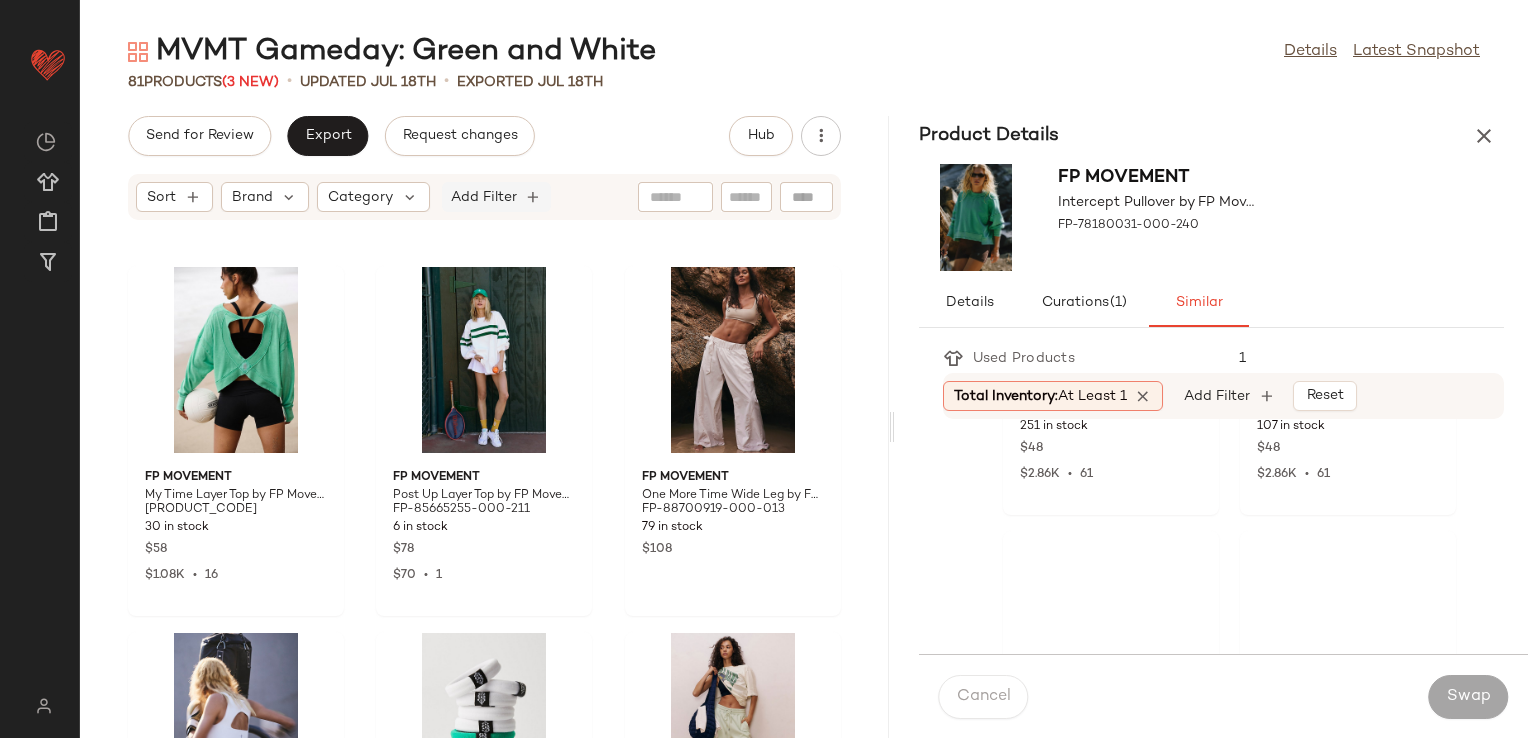 click on "Add Filter" at bounding box center (484, 197) 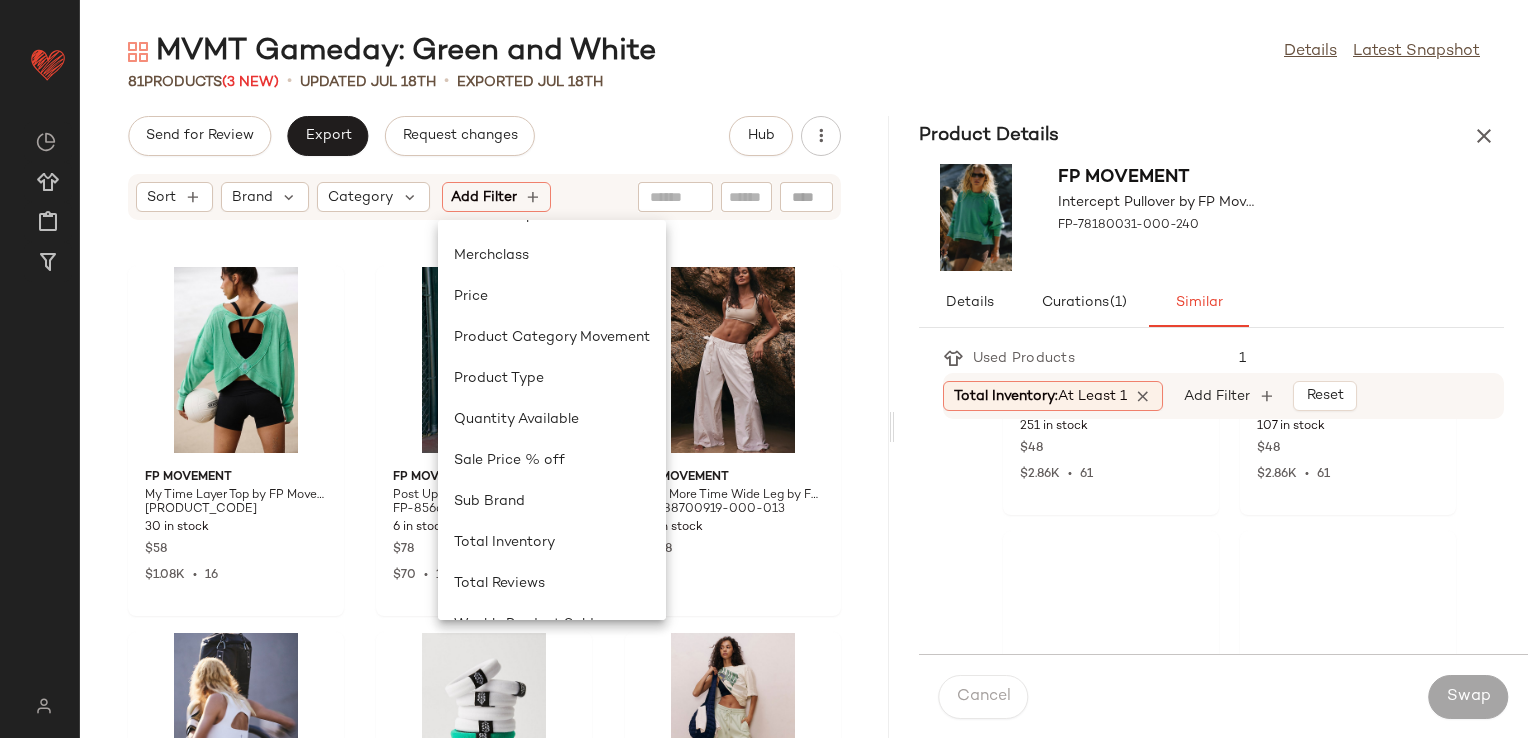 scroll, scrollTop: 600, scrollLeft: 0, axis: vertical 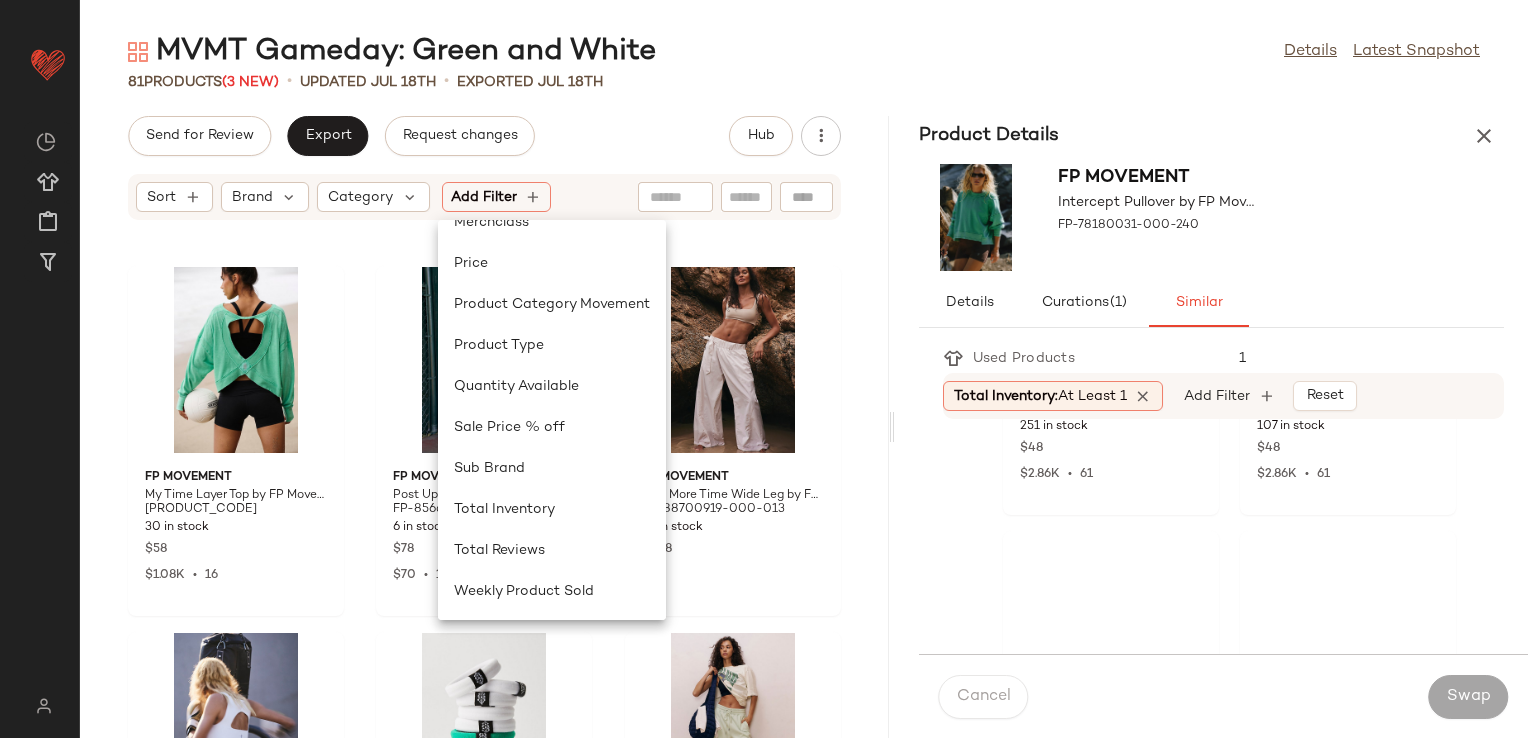 click on "FP Movement My Time Layer Top by FP Movement at Free People in Green, Size: XL FP-86335072-000-033 30 in stock $58 $1.08K  •  16 FP Movement Post Up Layer Top by FP Movement at Free People in White, Size: M FP-85665255-000-211 6 in stock $78 $70  •  1 FP Movement One More Time Wide Leg by FP Movement at Free People in Tan, Size: L FP-88700919-000-013 79 in stock $108 FP Movement Free Throw Unwind Cami Top by FP Movement at Free People in White, Size: XL FP-97734008-000-010 861 in stock $40 $600  •  6 FP Movement Movement Hair Tie Pack by FP Movement at Free People in Green FP-67792812-000-038 66 in stock $20 $18  •  1 FP Movement Sprint To The Finish Straight Leg Pants by FP Movement at Free People in Green, Size: XL FP-92508936-000-102 265 in stock $108 $479  •  12 FP Movement Pippa Packable Puffer Jacket by FP Movement at Free People in Green, Size: XS FP-53620472-000-039 145 in stock $198 $594  •  3 FP Movement Olina Romper by FP Movement at Free People in Green, Size: M FP-91116533-000-036 7 9" 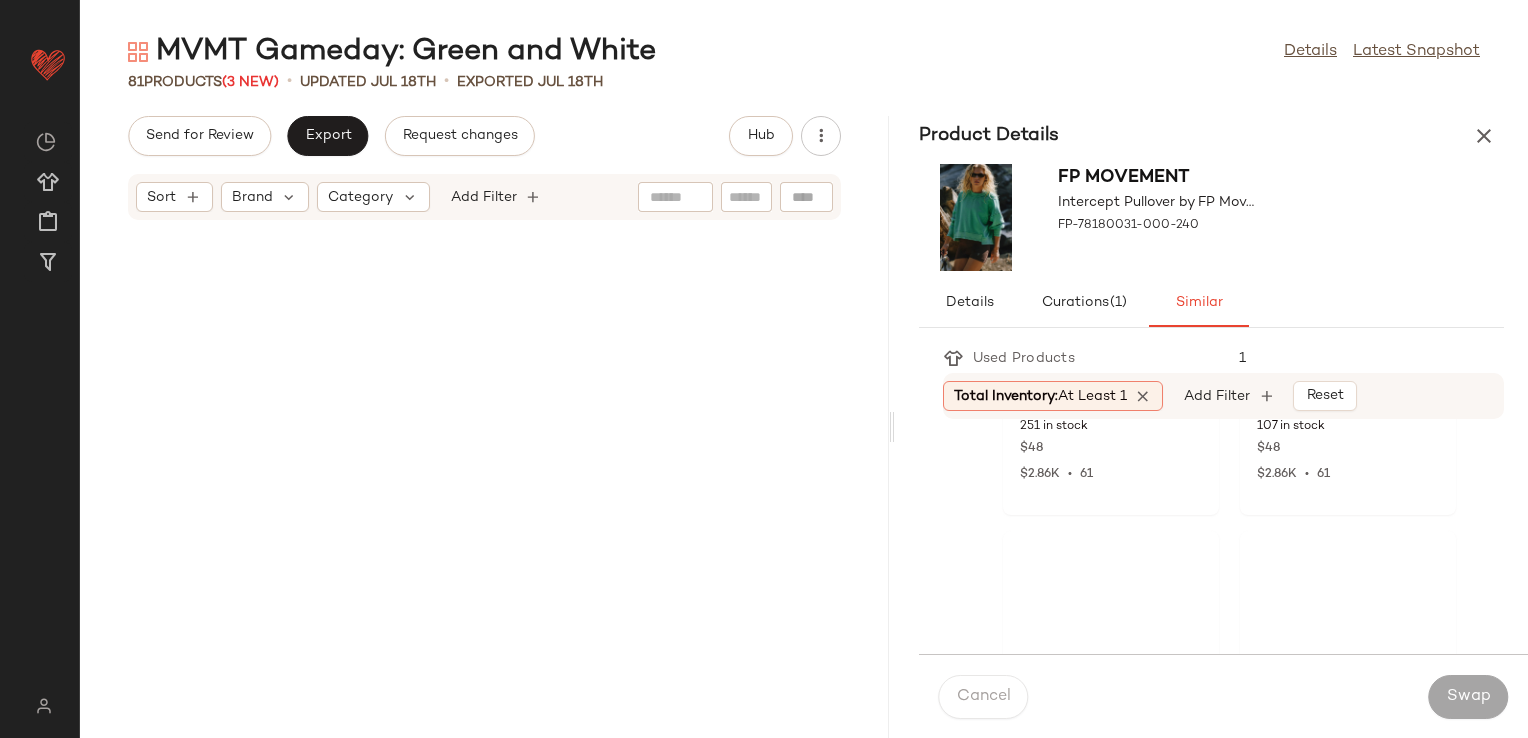 scroll, scrollTop: 0, scrollLeft: 0, axis: both 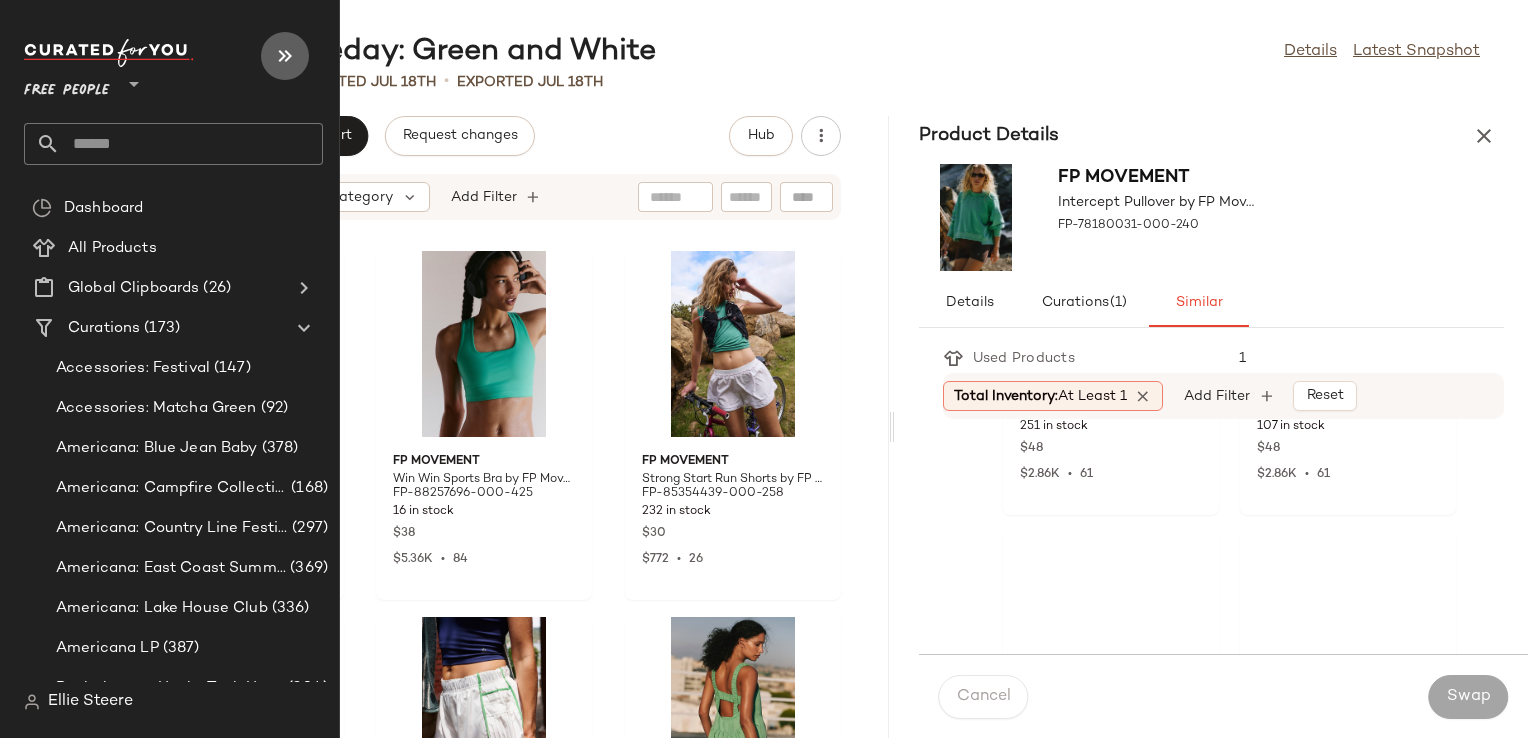 click at bounding box center [285, 56] 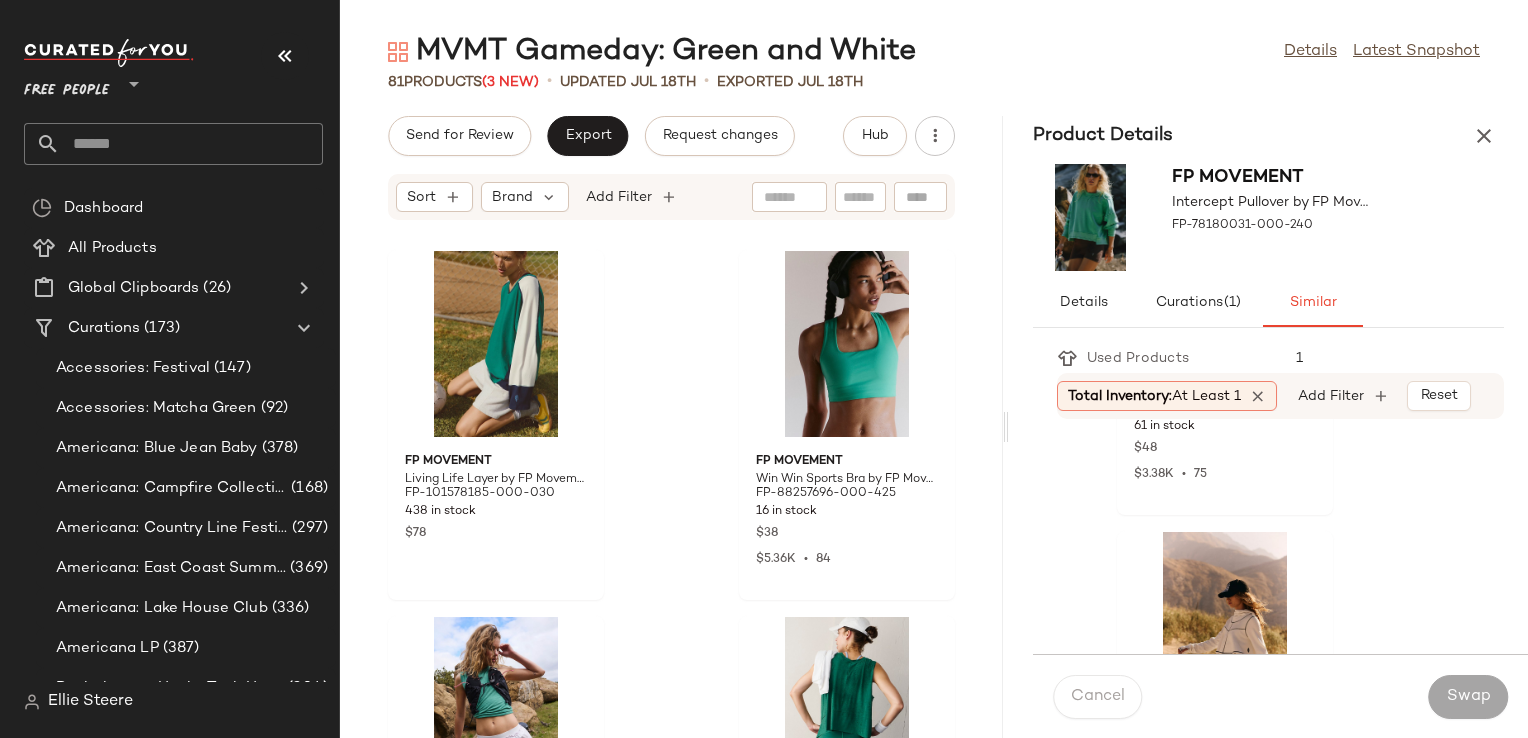 click on "MVMT Gameday: Green and White Details Latest Snapshot" 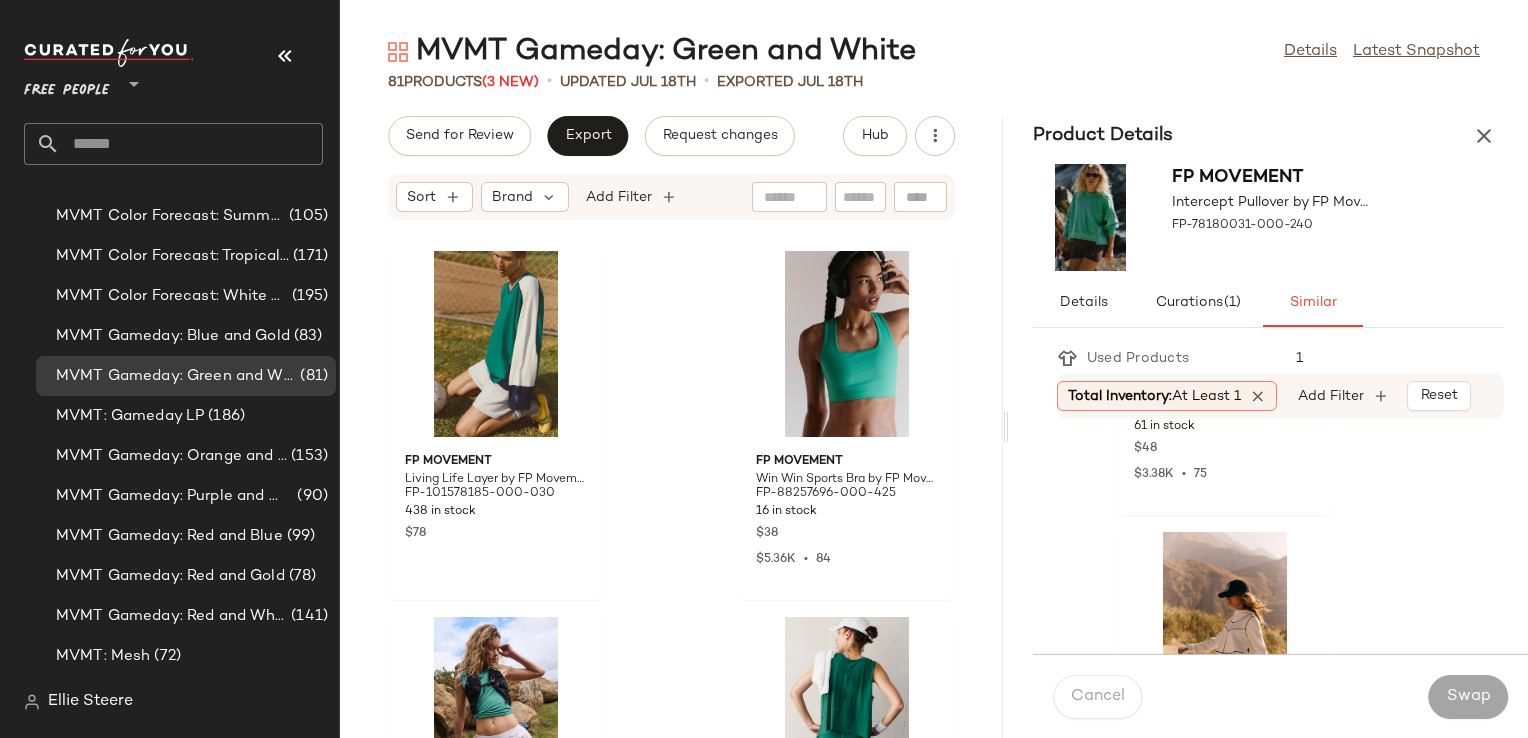scroll, scrollTop: 3752, scrollLeft: 0, axis: vertical 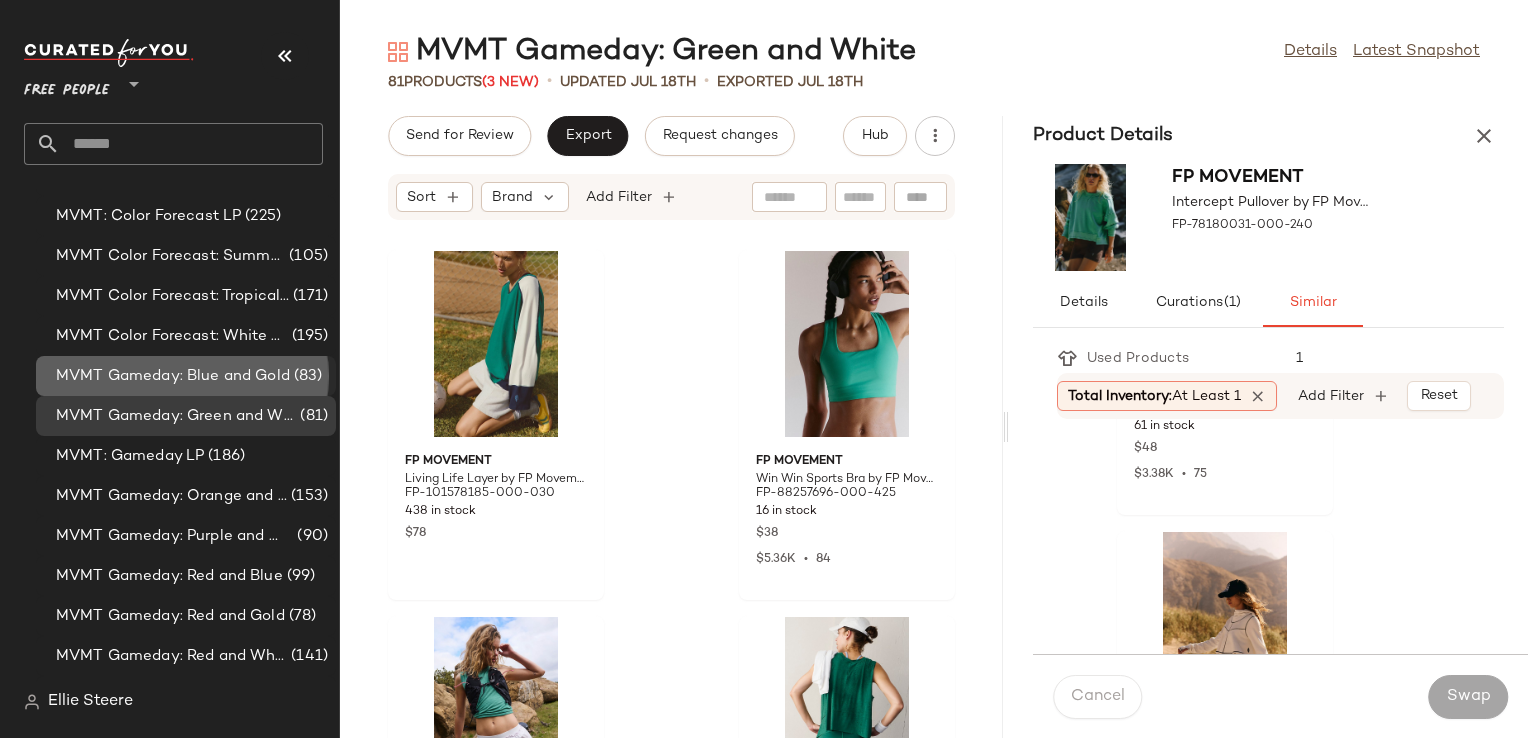 click on "MVMT Gameday: Blue and Gold" at bounding box center (173, 376) 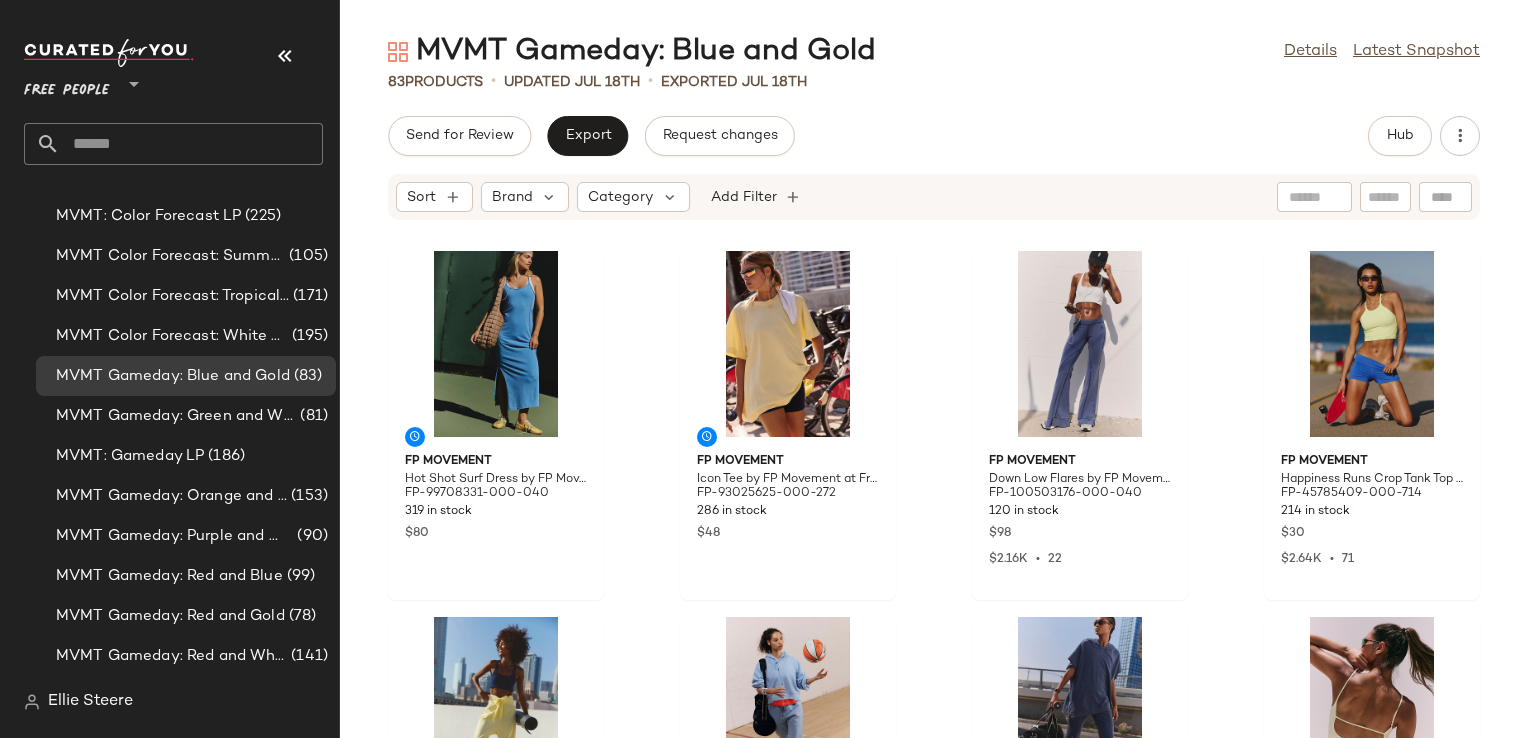 click on "MVMT Gameday: Blue and Gold Details Latest Snapshot 83 Products • updated [DATE] • Exported [DATE] Send for Review Export Request changes Hub Sort Brand Category Add Filter FP Movement Hot Shot Surf Dress by FP Movement at Free People in [CITY], Size: S [PRODUCT_CODE] 319 in stock $80 FP Movement Icon Tee by FP Movement at Free People in [CITY], Size: L [PRODUCT_CODE] 286 in stock $48 FP Movement Down Low Flares by FP Movement at Free People in [CITY], Size: XS [PRODUCT_CODE] 120 in stock $98 $2.16K • 22 FP Movement Happiness Runs Crop Tank Top by FP Movement at Free People, Size: XS/S [PRODUCT_CODE] 214 in stock $30 $2.64K • 71 FP Movement Retreat Yoga Pants by FP Movement at Free People in [CITY], Size: XS [PRODUCT_CODE] 257 in stock $98 $2.74K • 13 FP Movement Undefeated Set by FP Movement at Free People in [CITY], Size: S [PRODUCT_CODE] 370 in stock $148 FP Movement No Sweat Hoodie Set by FP Movement at Free People in [CITY], Size: S $30" at bounding box center (934, 385) 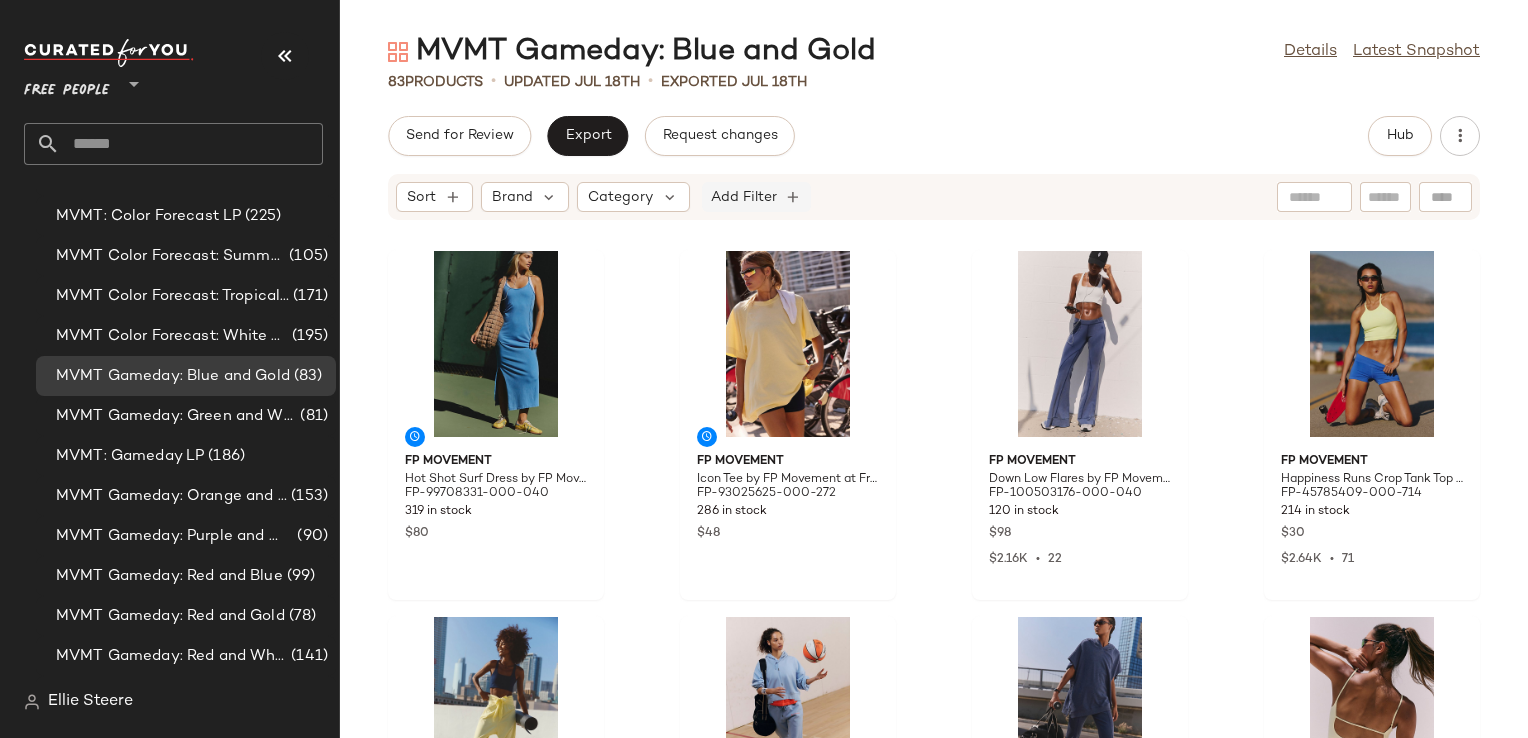 click on "Add Filter" at bounding box center (744, 197) 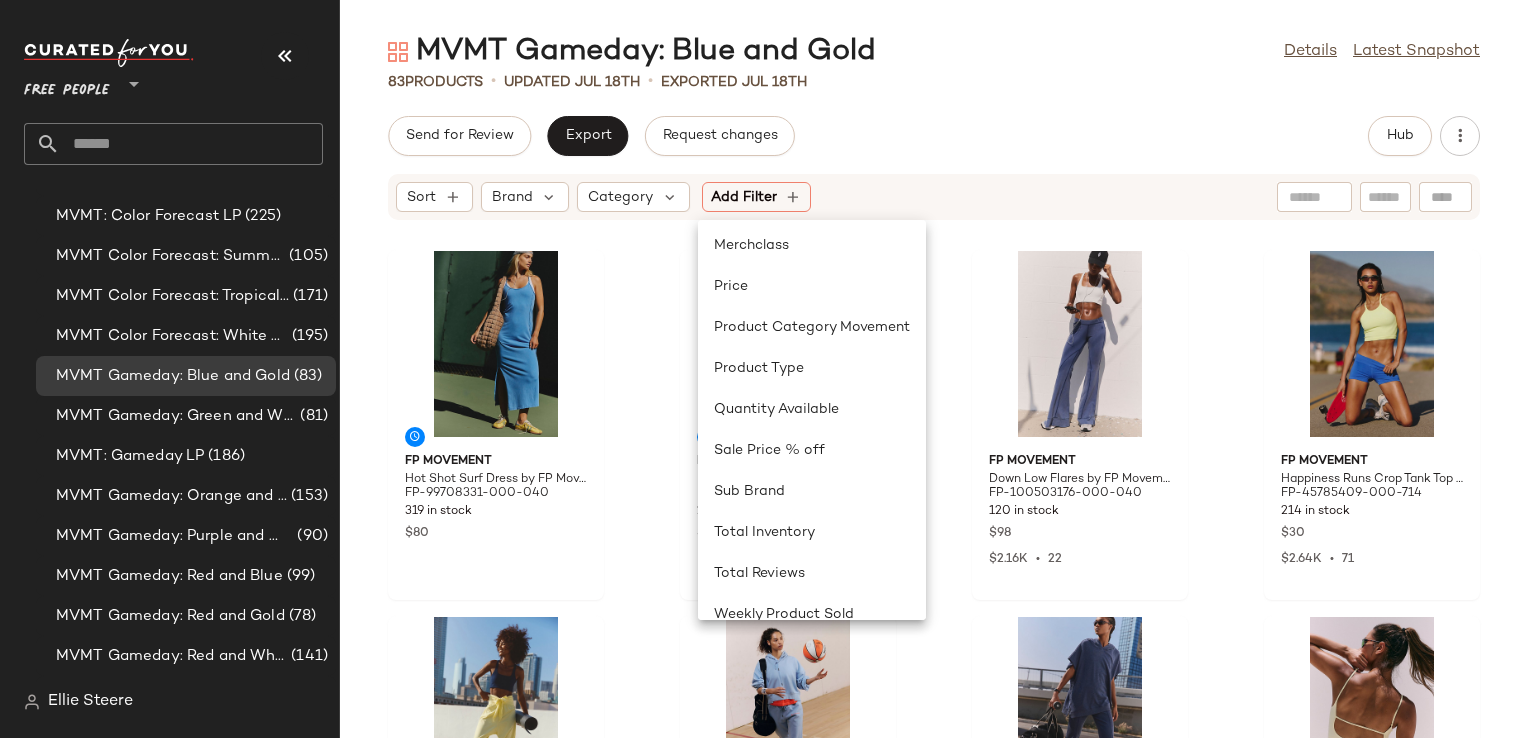 scroll, scrollTop: 640, scrollLeft: 0, axis: vertical 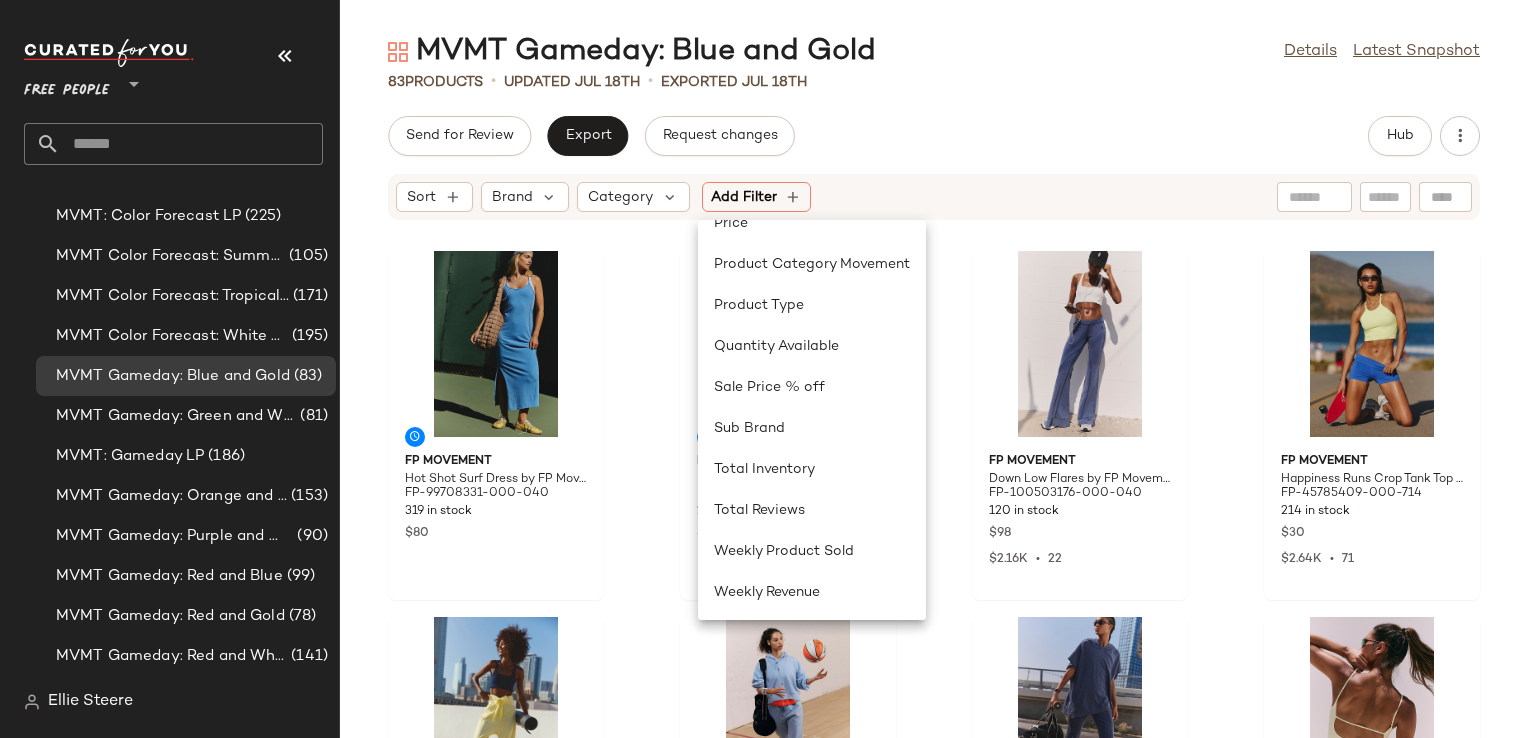 click on "MVMT Gameday: Blue and Gold Details Latest Snapshot 83 Products • updated [DATE] • Exported [DATE] Send for Review Export Request changes Hub Sort Brand Category Add Filter FP Movement Hot Shot Surf Dress by FP Movement at Free People in [CITY], Size: S [PRODUCT_CODE] 319 in stock $80 FP Movement Icon Tee by FP Movement at Free People in [CITY], Size: L [PRODUCT_CODE] 286 in stock $48 FP Movement Down Low Flares by FP Movement at Free People in [CITY], Size: XS [PRODUCT_CODE] 120 in stock $98 $2.16K • 22 FP Movement Happiness Runs Crop Tank Top by FP Movement at Free People, Size: XS/S [PRODUCT_CODE] 214 in stock $30 $2.64K • 71 FP Movement Retreat Yoga Pants by FP Movement at Free People in [CITY], Size: XS [PRODUCT_CODE] 257 in stock $98 $2.74K • 13 FP Movement Undefeated Set by FP Movement at Free People in [CITY], Size: S [PRODUCT_CODE] 370 in stock $148 FP Movement No Sweat Hoodie Set by FP Movement at Free People in [CITY], Size: S $30" at bounding box center (934, 385) 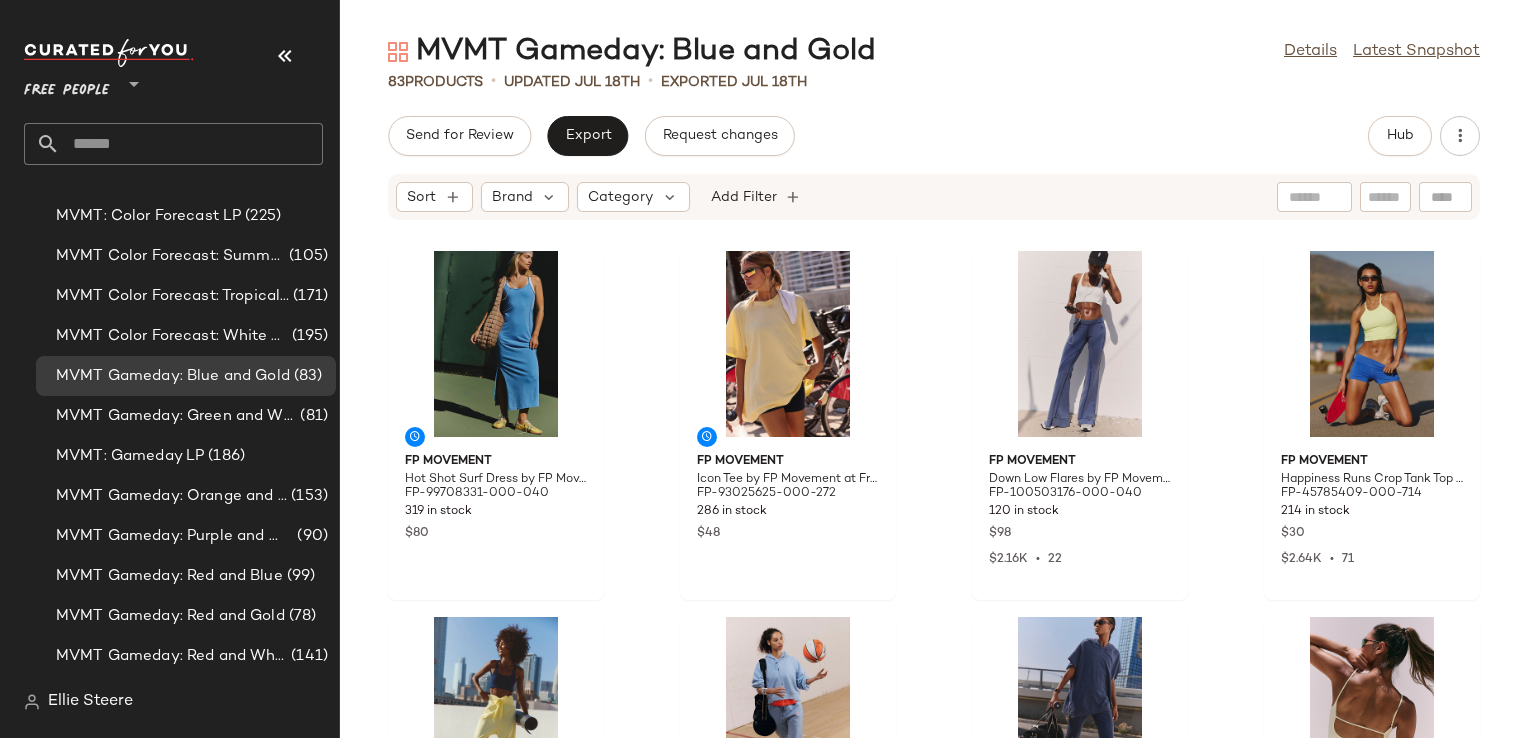 click on "MVMT Gameday: Blue and Gold Details Latest Snapshot 83 Products • updated [DATE] • Exported [DATE] Send for Review Export Request changes Hub Sort Brand Category Add Filter FP Movement Hot Shot Surf Dress by FP Movement at Free People in [CITY], Size: S [PRODUCT_CODE] 319 in stock $80 FP Movement Icon Tee by FP Movement at Free People in [CITY], Size: L [PRODUCT_CODE] 286 in stock $48 FP Movement Down Low Flares by FP Movement at Free People in [CITY], Size: XS [PRODUCT_CODE] 120 in stock $98 $2.16K • 22 FP Movement Happiness Runs Crop Tank Top by FP Movement at Free People, Size: XS/S [PRODUCT_CODE] 214 in stock $30 $2.64K • 71 FP Movement Retreat Yoga Pants by FP Movement at Free People in [CITY], Size: XS [PRODUCT_CODE] 257 in stock $98 $2.74K • 13 FP Movement Undefeated Set by FP Movement at Free People in [CITY], Size: S [PRODUCT_CODE] 370 in stock $148 FP Movement No Sweat Hoodie Set by FP Movement at Free People in [CITY], Size: S $30" at bounding box center [934, 385] 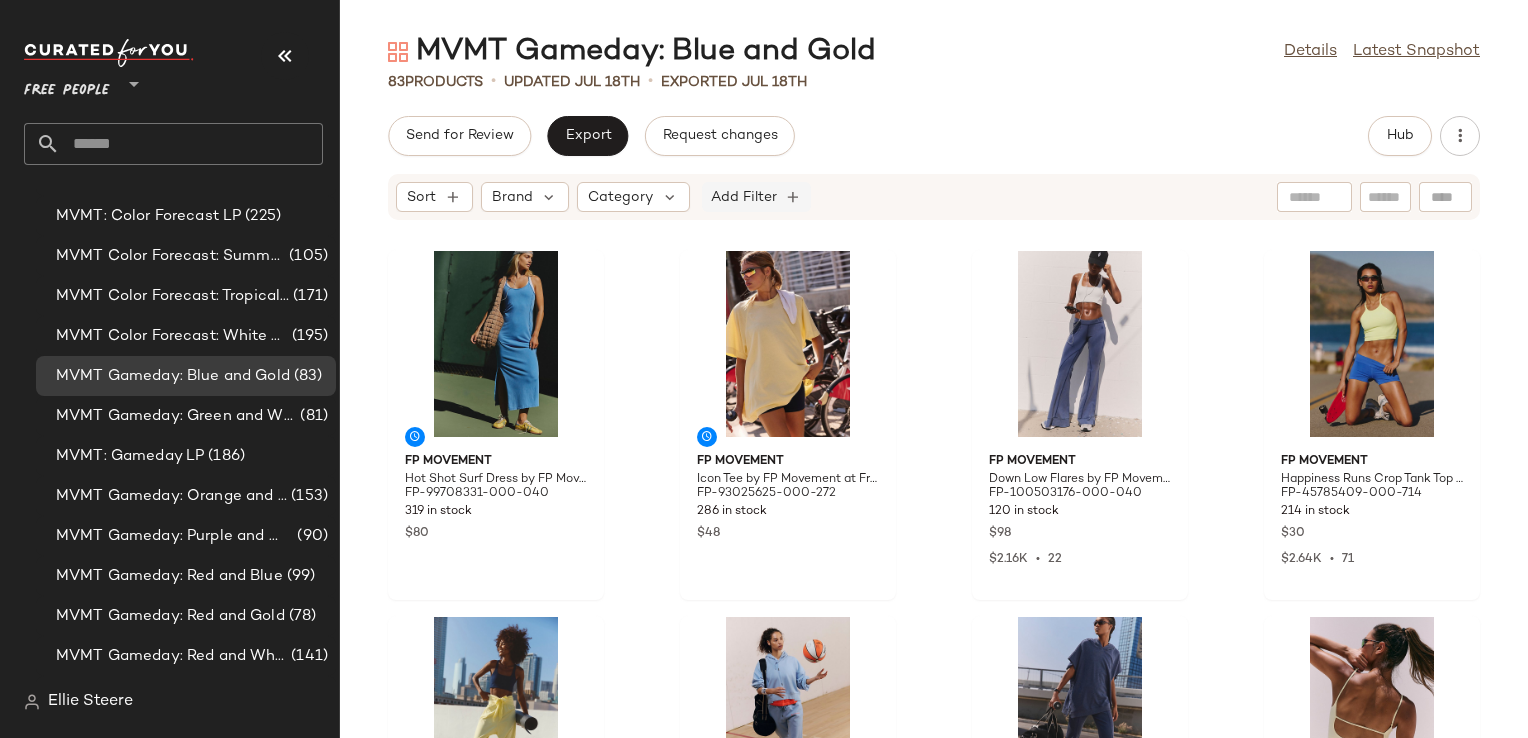 click on "Add Filter" at bounding box center (744, 197) 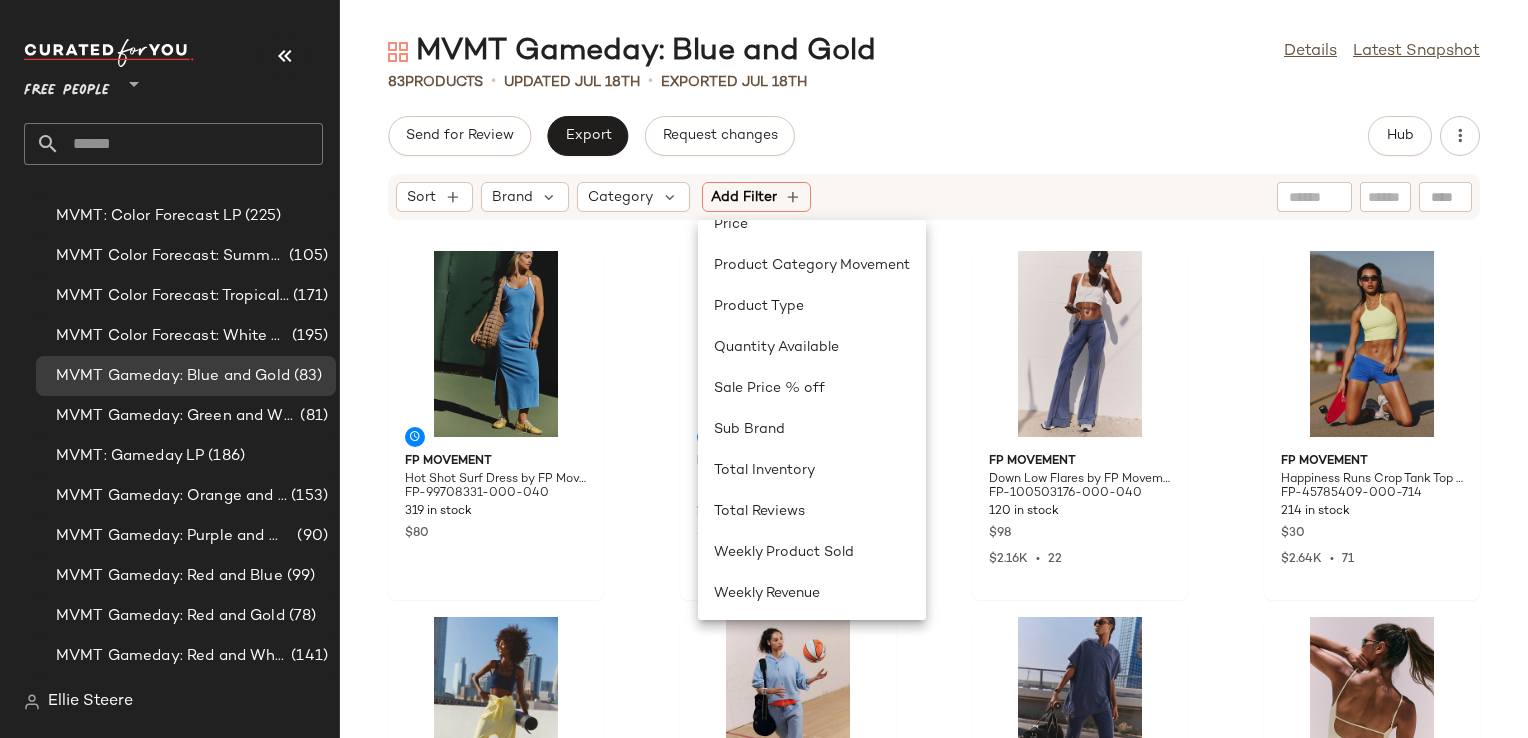 scroll, scrollTop: 640, scrollLeft: 0, axis: vertical 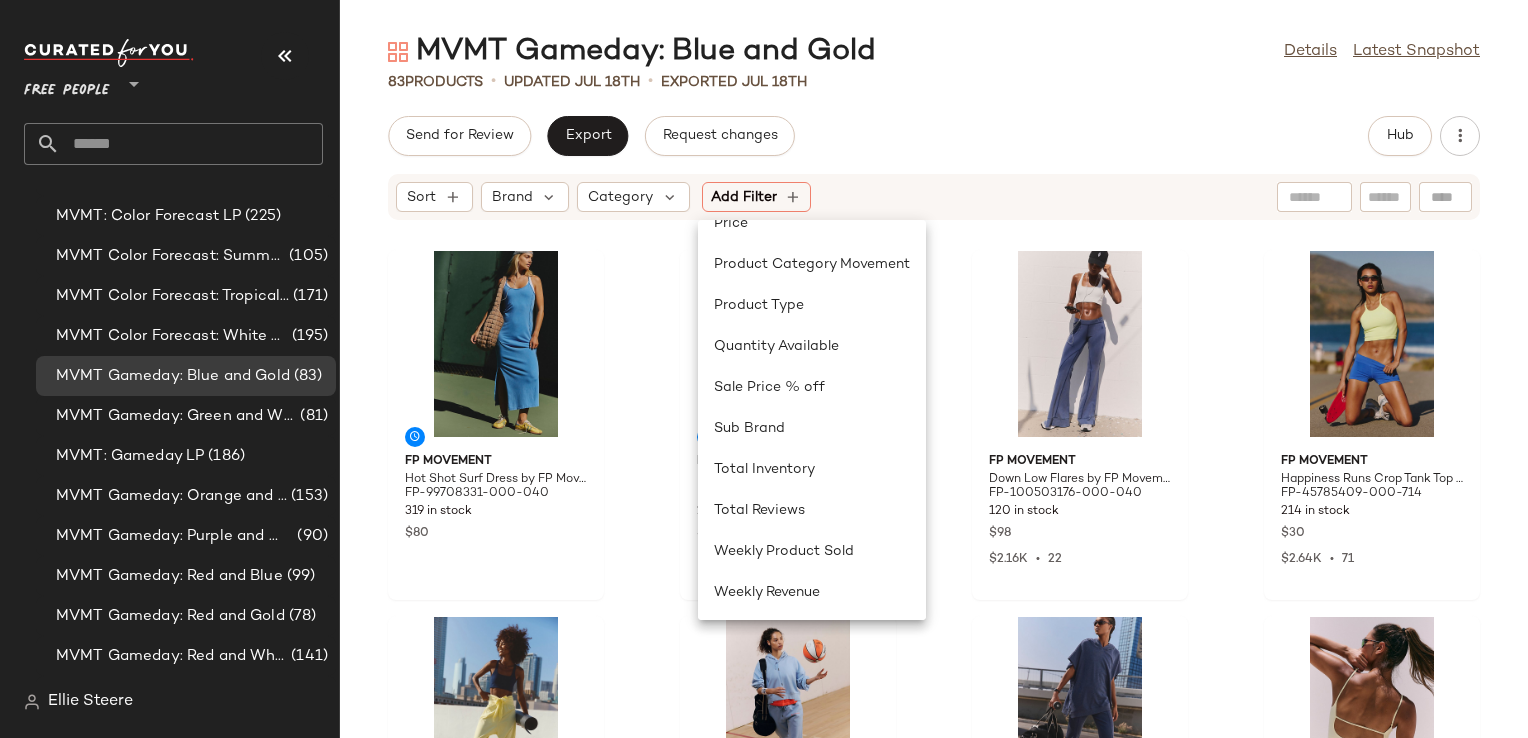 click on "83 Products • updated [DATE] • Exported [DATE]" 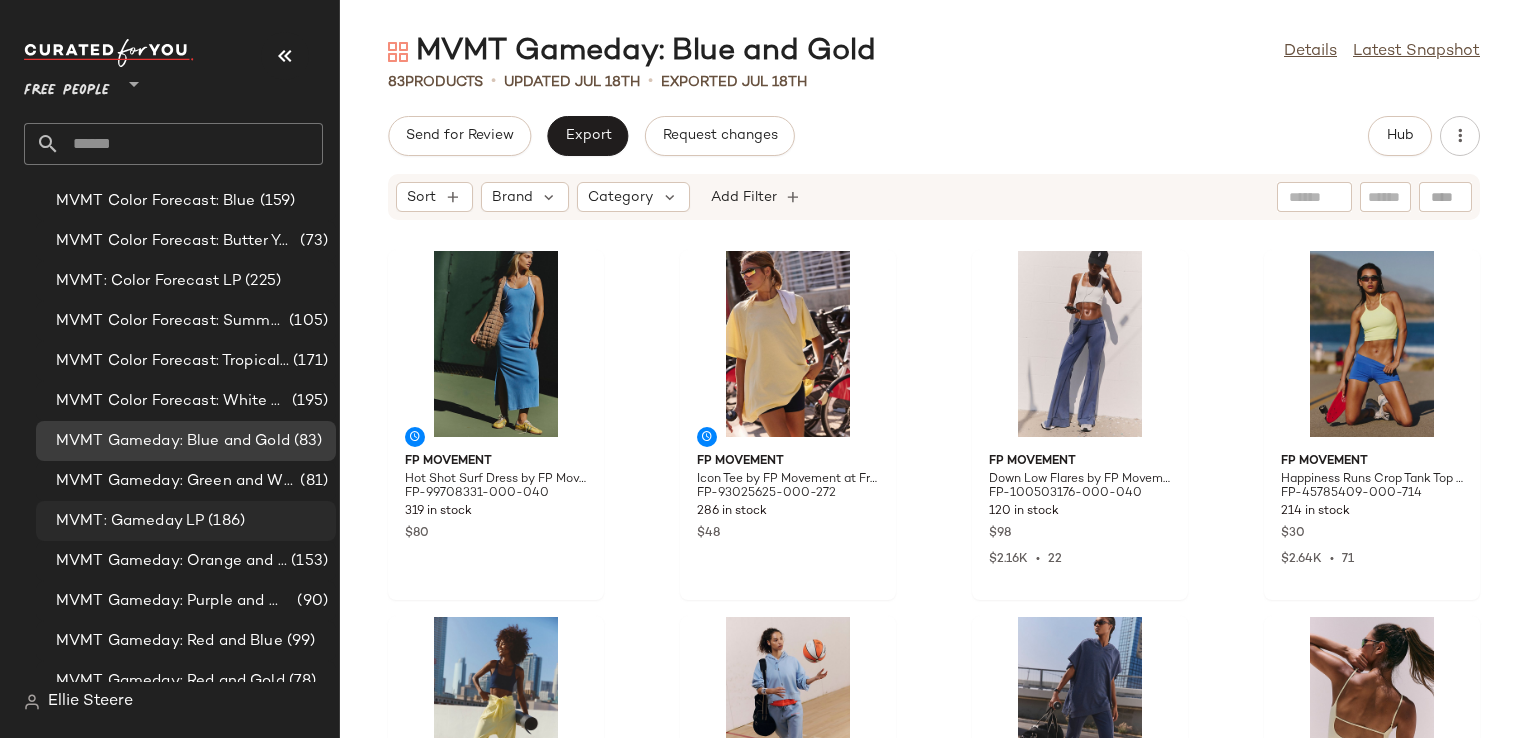 scroll, scrollTop: 3652, scrollLeft: 0, axis: vertical 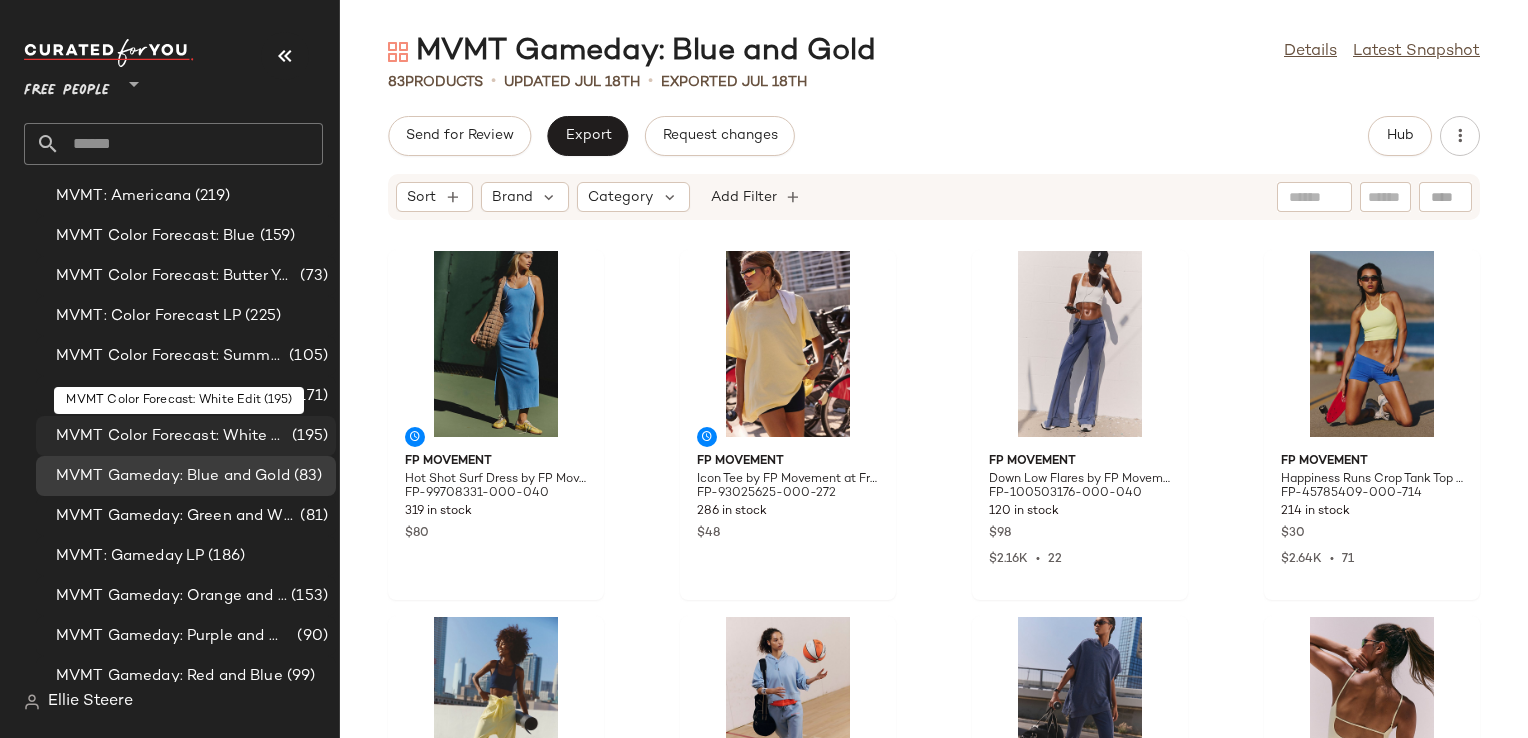 click on "MVMT Color Forecast: White Edit" at bounding box center [172, 436] 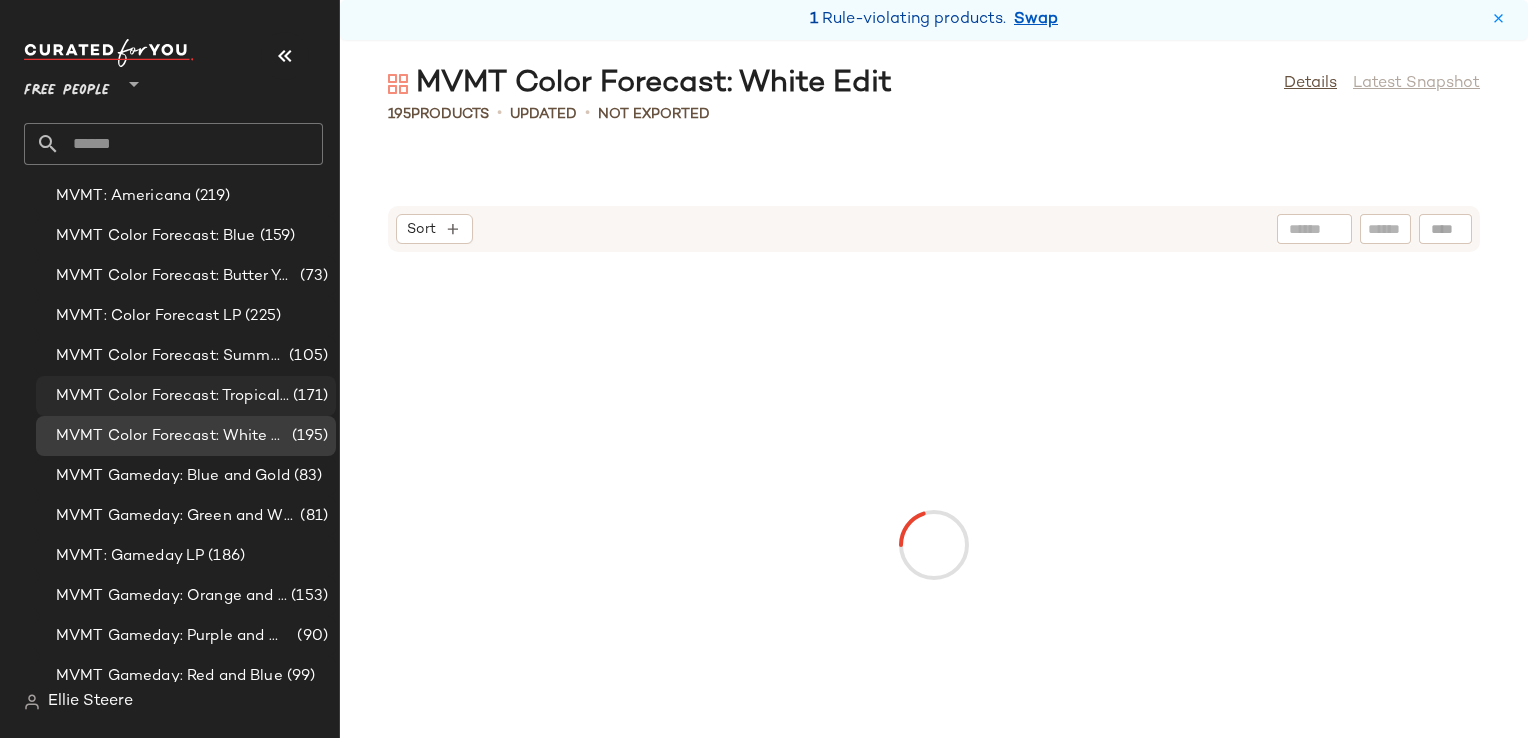 click on "MVMT Color Forecast: Tropical Brights" at bounding box center [172, 396] 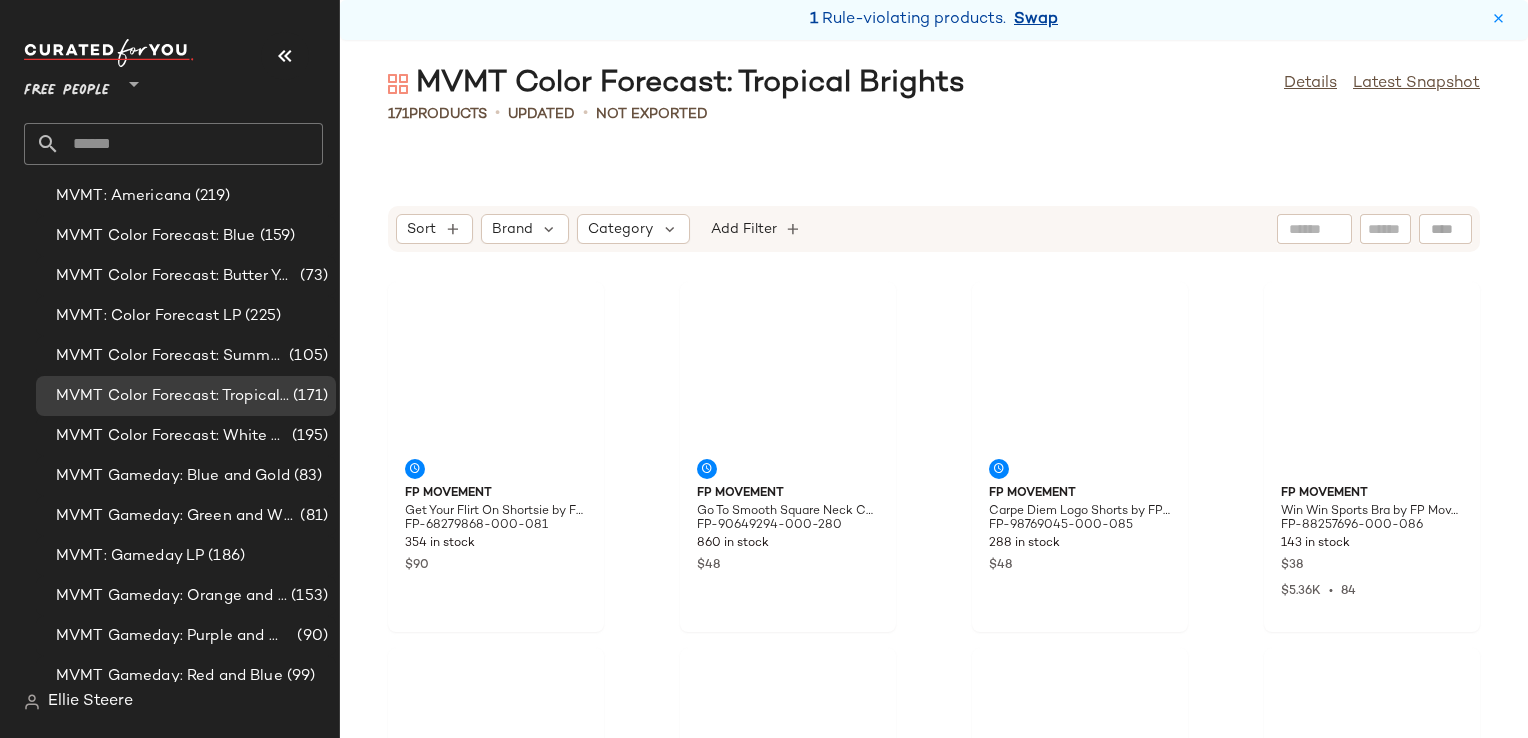 click on "Swap" at bounding box center (1036, 20) 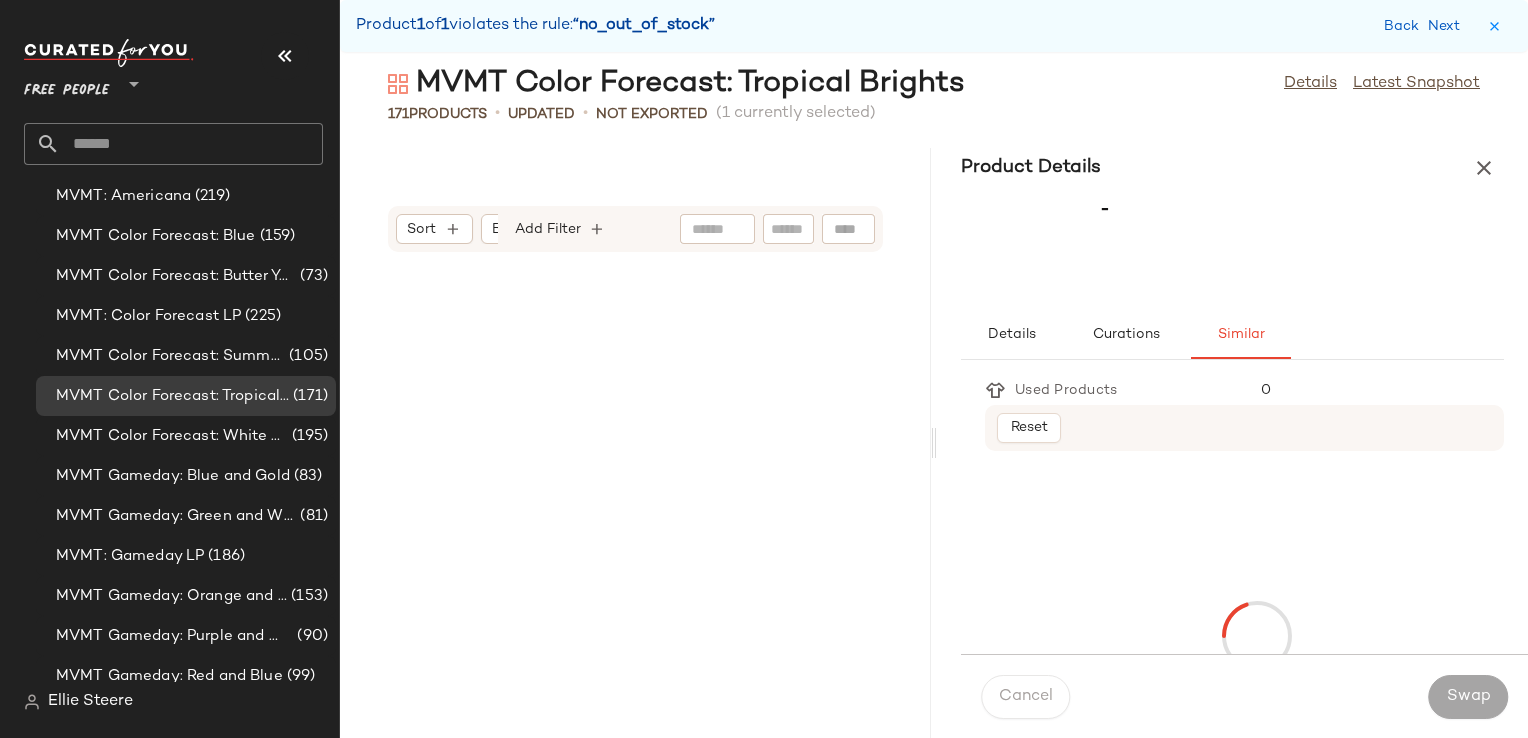 scroll, scrollTop: 26718, scrollLeft: 0, axis: vertical 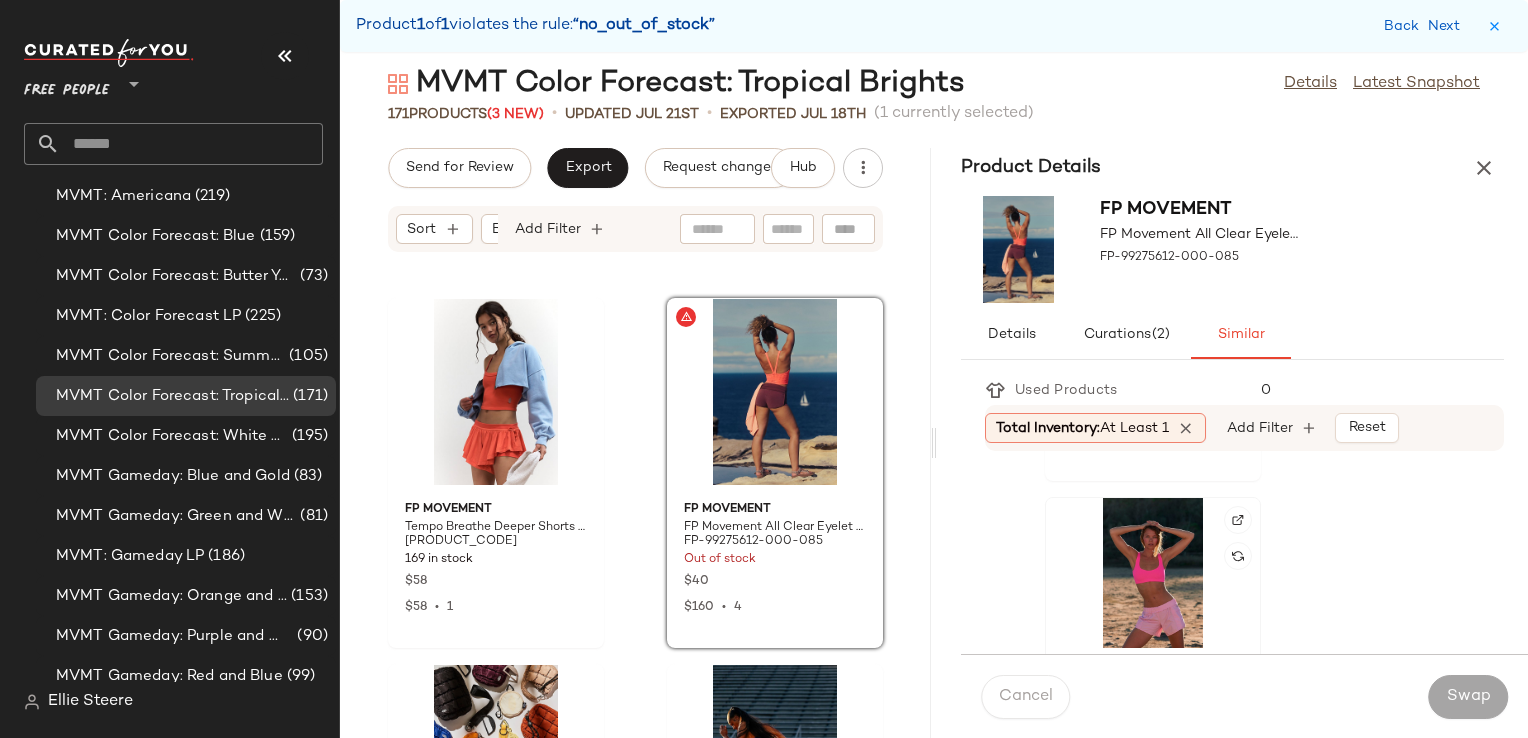 click 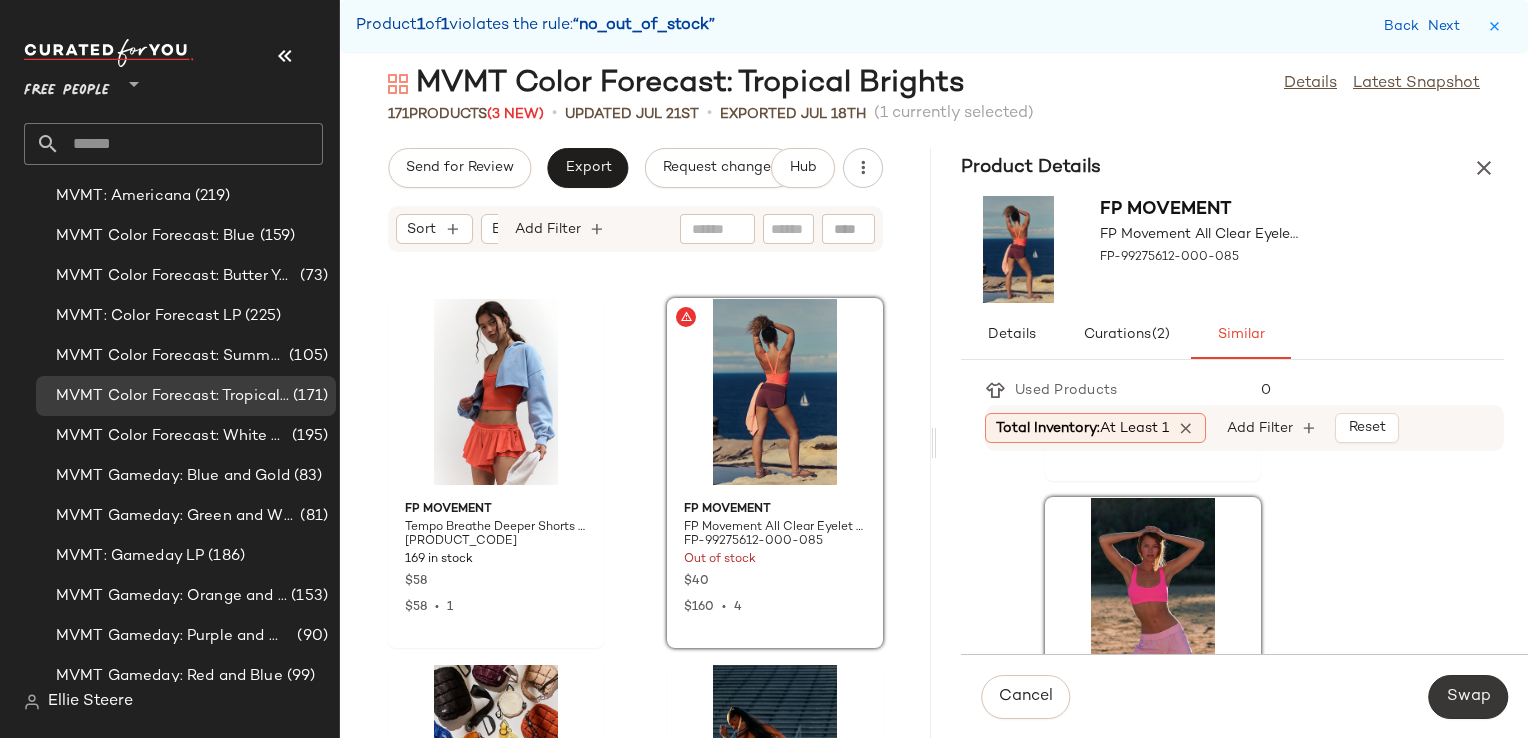 click on "Swap" at bounding box center [1468, 697] 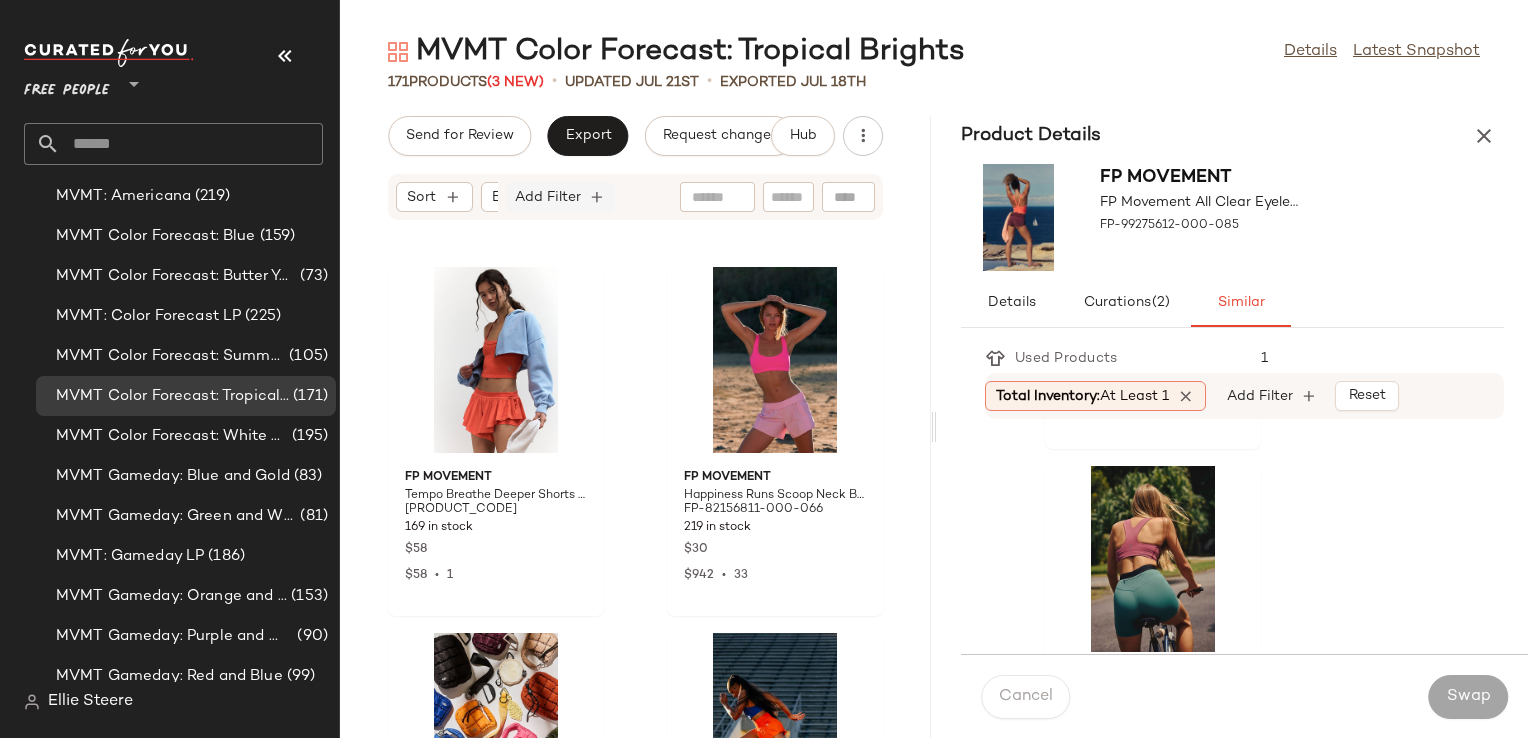 click on "Add Filter" 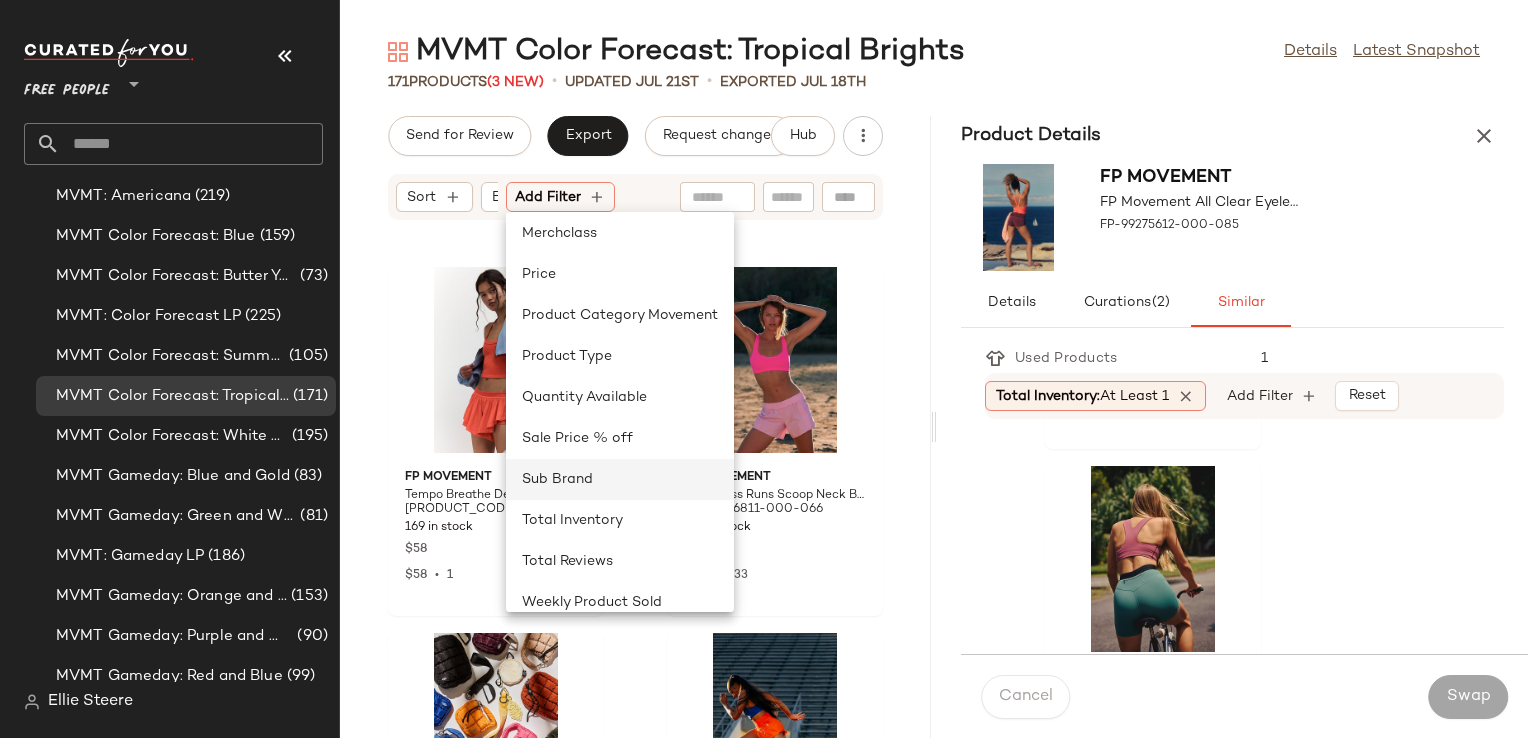 scroll, scrollTop: 640, scrollLeft: 0, axis: vertical 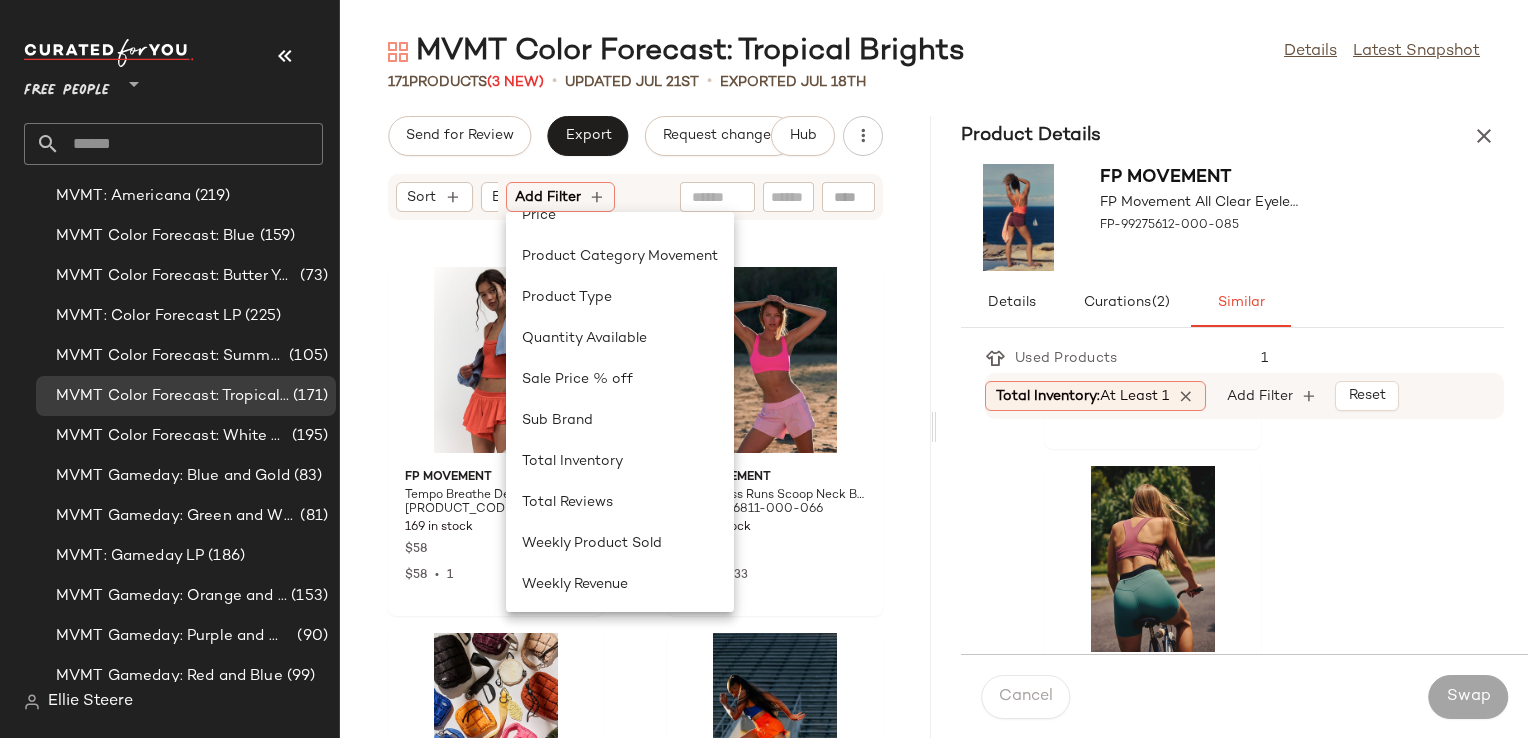 click on "FP Movement Tempo Breathe Deeper Shorts by FP Movement at Free People in Orange, Size: S FP-89627772-000-260 169 in stock $58 $58  •  1 FP Movement Happiness Runs Scoop Neck Bra by FP Movement at Free People in Pink, Size: M/L FP-82156811-000-066 219 in stock $30 $942  •  33 FP Movement Quilted Micro Pouch Bag by FP Movement at Free People in Orange FP-93622975-000-088 337 in stock $20 $2.16K  •  87 FP Movement Carpe Diem Shorts by FP Movement at Free People in Orange, Size: XL FP-88138201-000-624 39 in stock $40 $17.82K  •  372 FP Movement Prep Zip Up Top by FP Movement at Free People in Orange, Size: L FP-99223521-000-085 258 in stock $108 $2.55K  •  32 FP Movement Batter Up Tank Top by FP Movement at Free People in Pink, Size: XL FP-96781265-000-067 385 in stock $68 $204  •  3 FP Movement Crystal Waters Board Shorts by FP Movement at Free People in Orange, Size: S FP-100923630-000-260 411 in stock $78 $78  •  1 FP Movement FP-93364933-000-081 430 in stock $48 $4.03K  •  41" 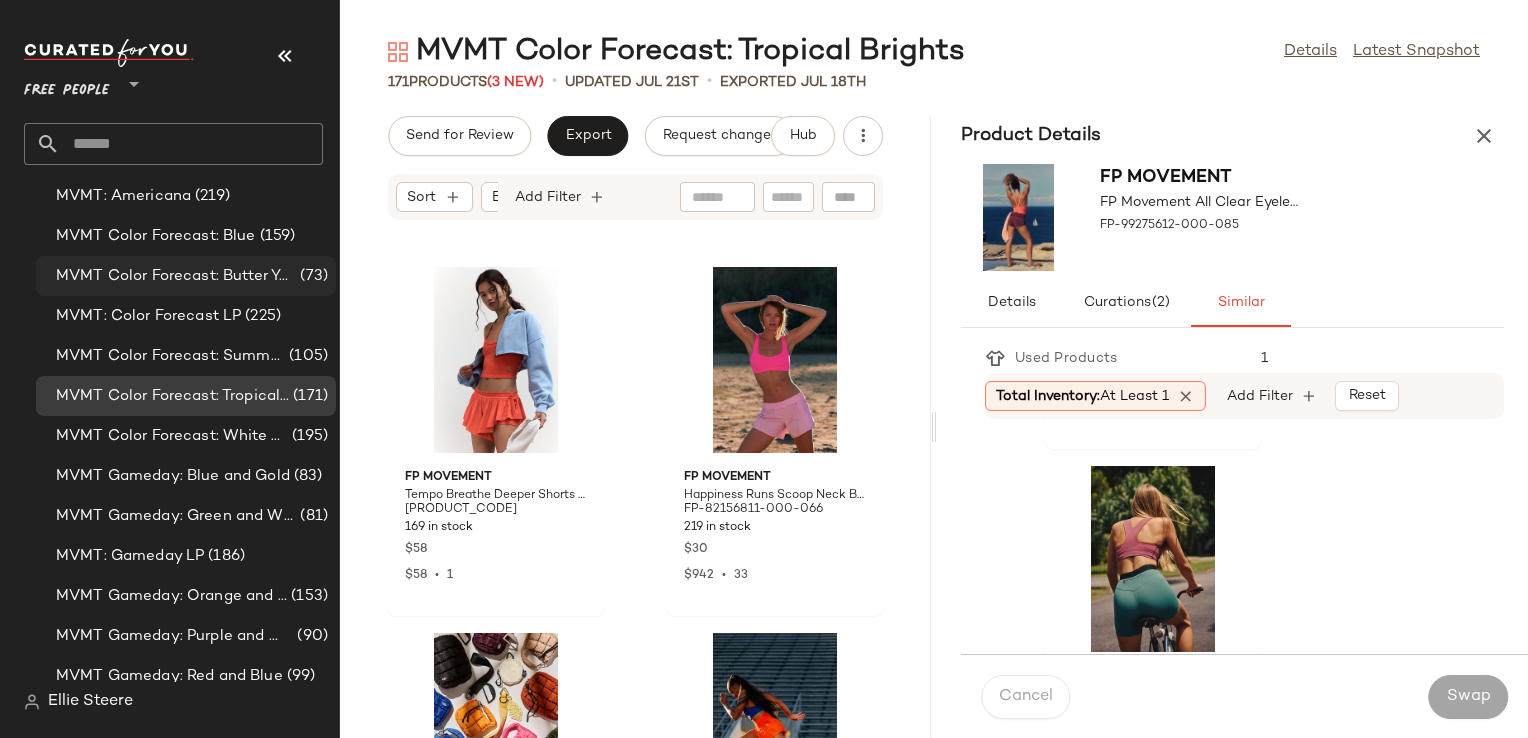 click on "MVMT Color Forecast: Butter Yellow/Yellow" at bounding box center (176, 276) 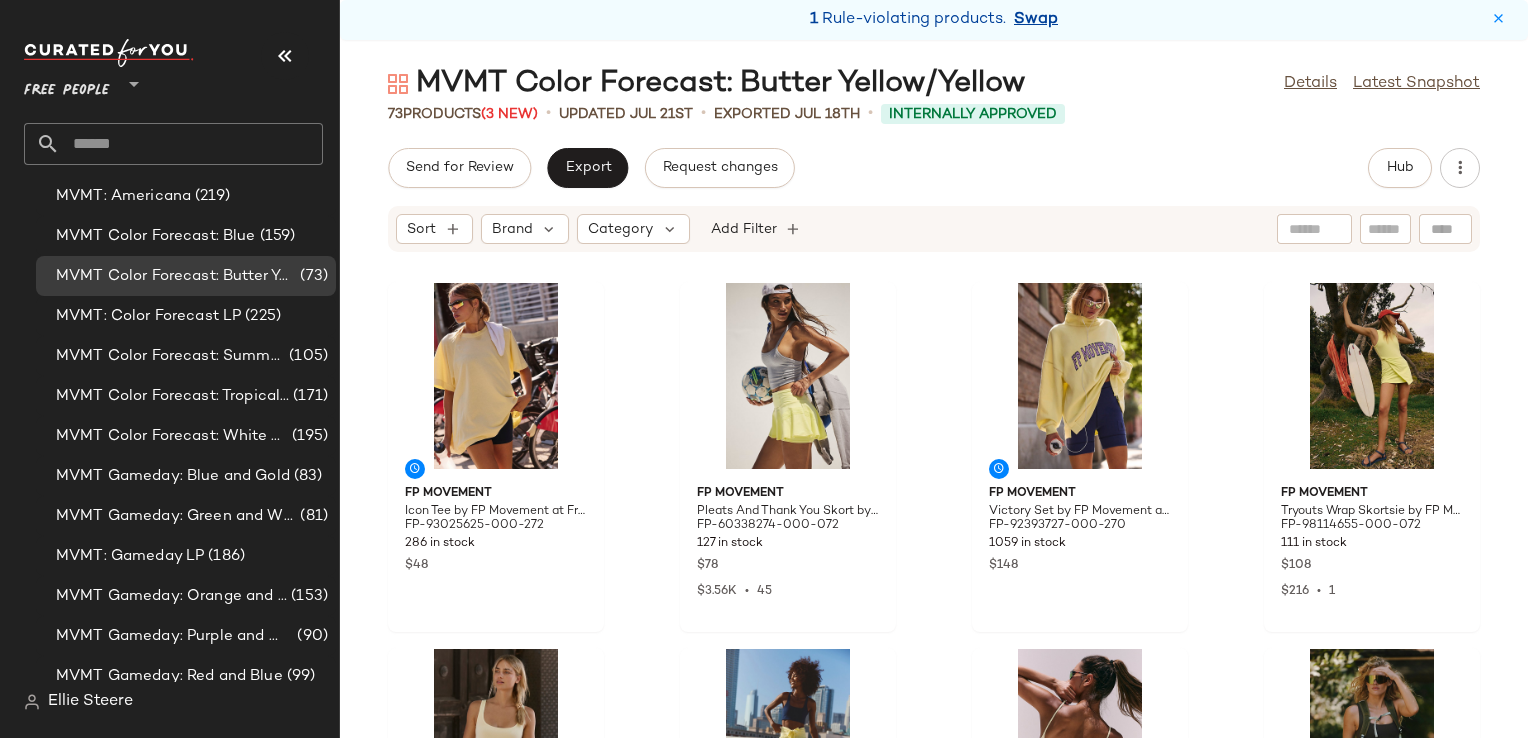 click on "Swap" at bounding box center (1036, 20) 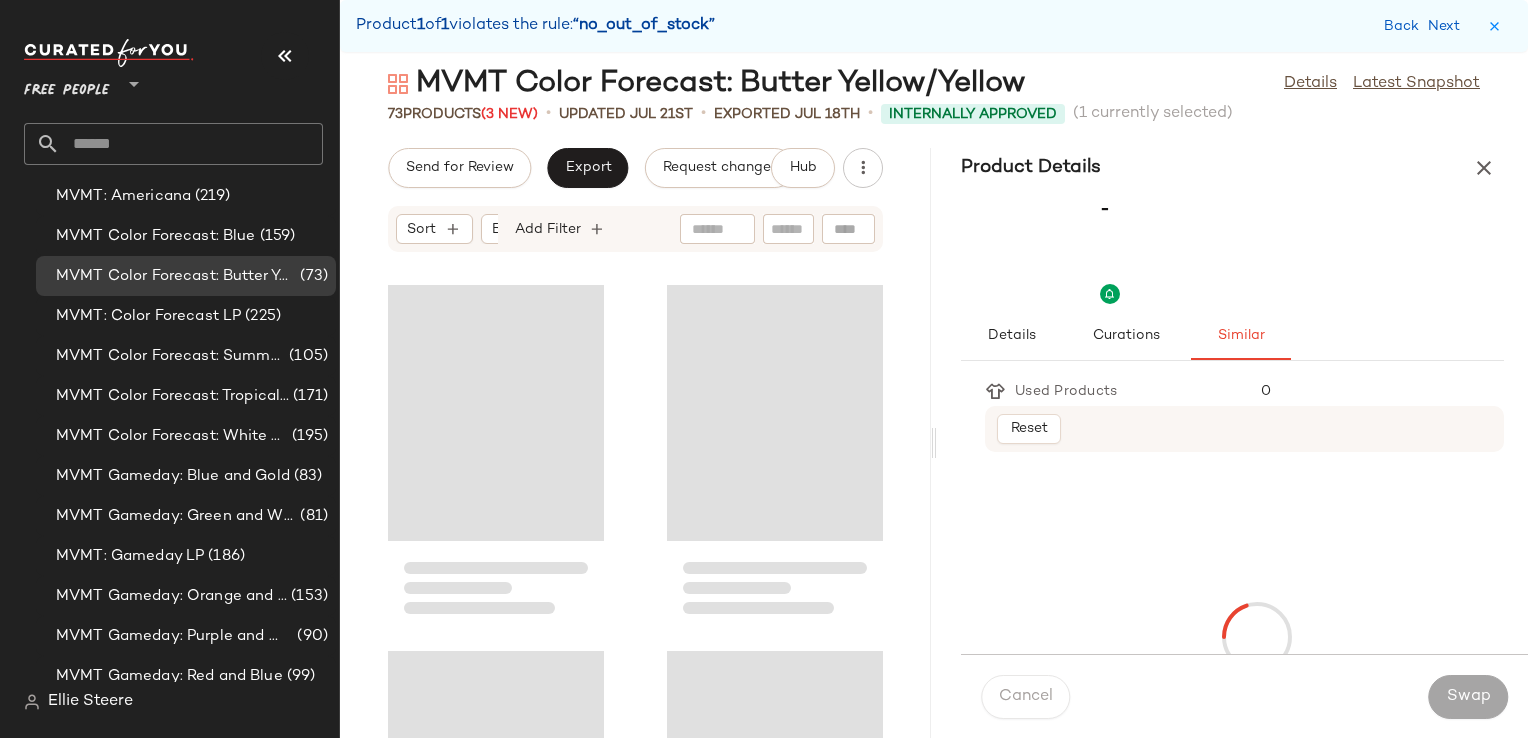 scroll, scrollTop: 6954, scrollLeft: 0, axis: vertical 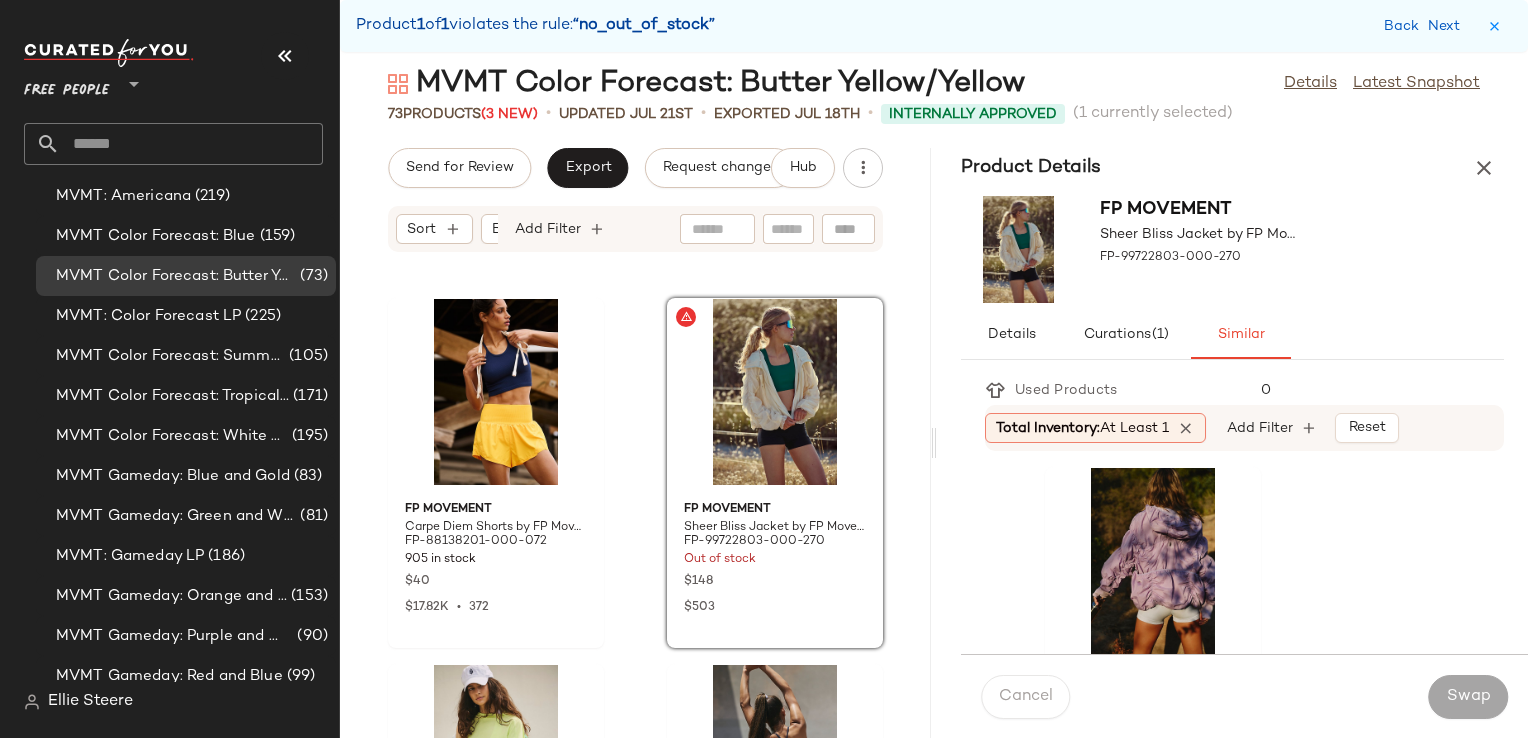 click on "FP Movement Happy Camper Pullover Jacket by FP Movement at Free People in Purple, Size: L FP-87262481-000-055 23 in stock $148 $979  •  9 FP Movement Ruched Out Packable Jacket by FP Movement at Free People in Grey, Size: XL FP-60273737-000-005 2 in stock $90 FP Movement Pippa Packable Puffer Jacket by FP Movement at Free People in Orange, Size: L FP-53620472-000-081 20 in stock $198 $594  •  3 FP Movement Light As A Feather Packable Puffer Jacket by FP Movement at Free People in White, Size: XL FP-83520114-000-011 60 in stock $198 FP Movement Care FP Like The Wind Colorblock Jacket by FP Movement at Free People in Pink, Size: M FP-89039788-001-066 119 in stock $40 $98 Sale $5.27K  •  89 FP Movement Happy Camper Pullover Jacket by FP Movement at Free People in Green, Size: L FP-87262481-000-030 267 in stock $148 $979  •  9 FP Movement Happy Camper Pullover Jacket by FP Movement at Free People in Black, Size: S FP-87262481-000-001 426 in stock $148 $979  •  9 FP Movement FP-97381388-000-639 $168 $302" 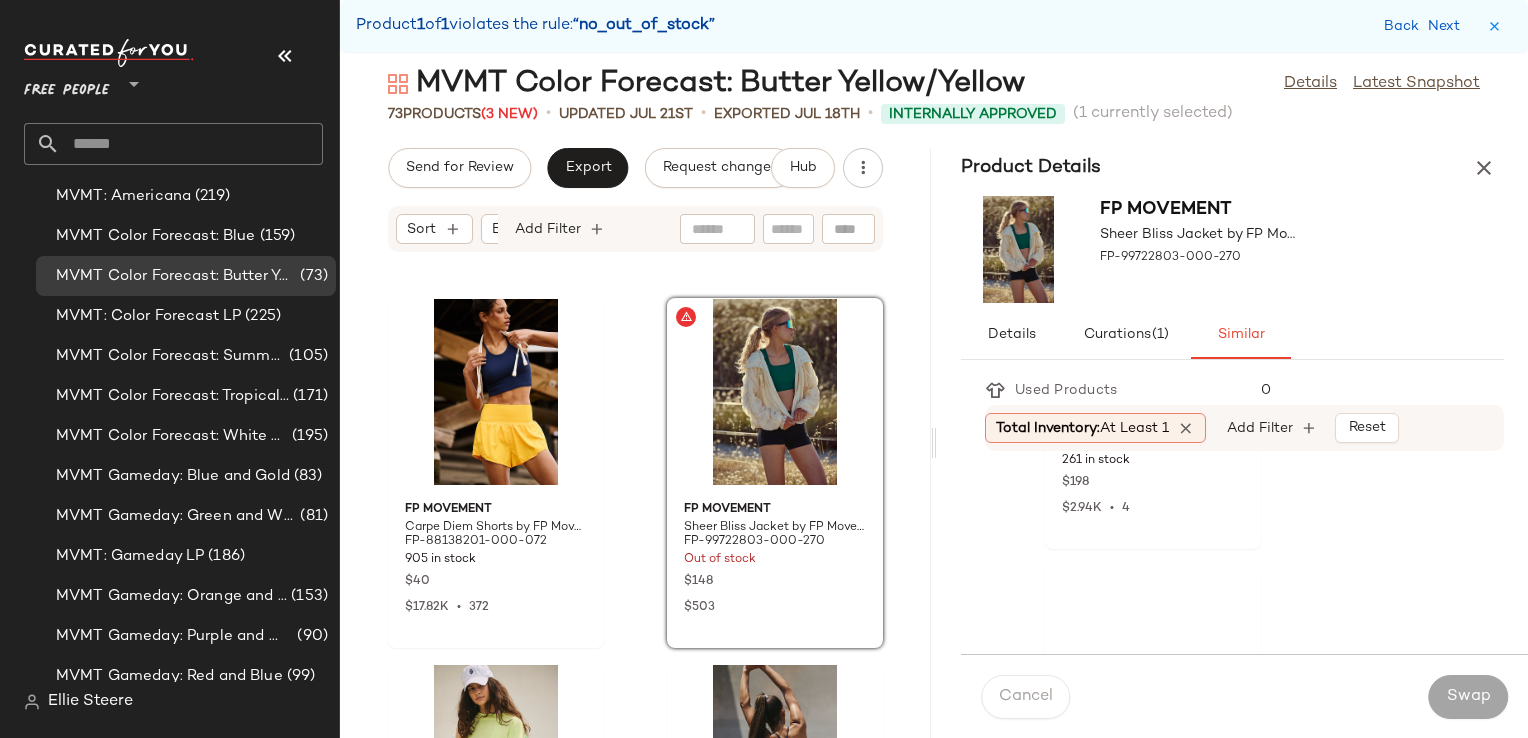 scroll, scrollTop: 7700, scrollLeft: 0, axis: vertical 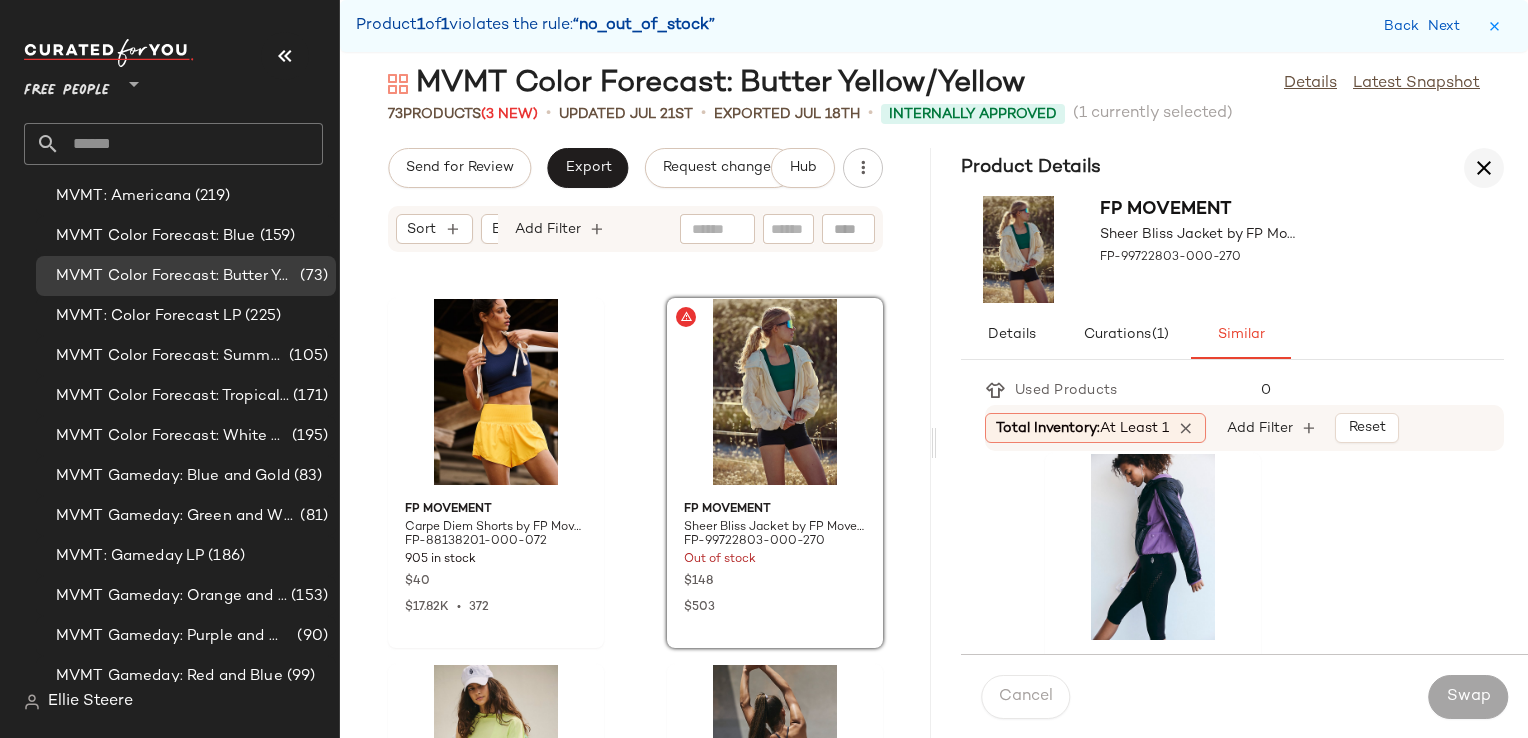 click at bounding box center (1484, 168) 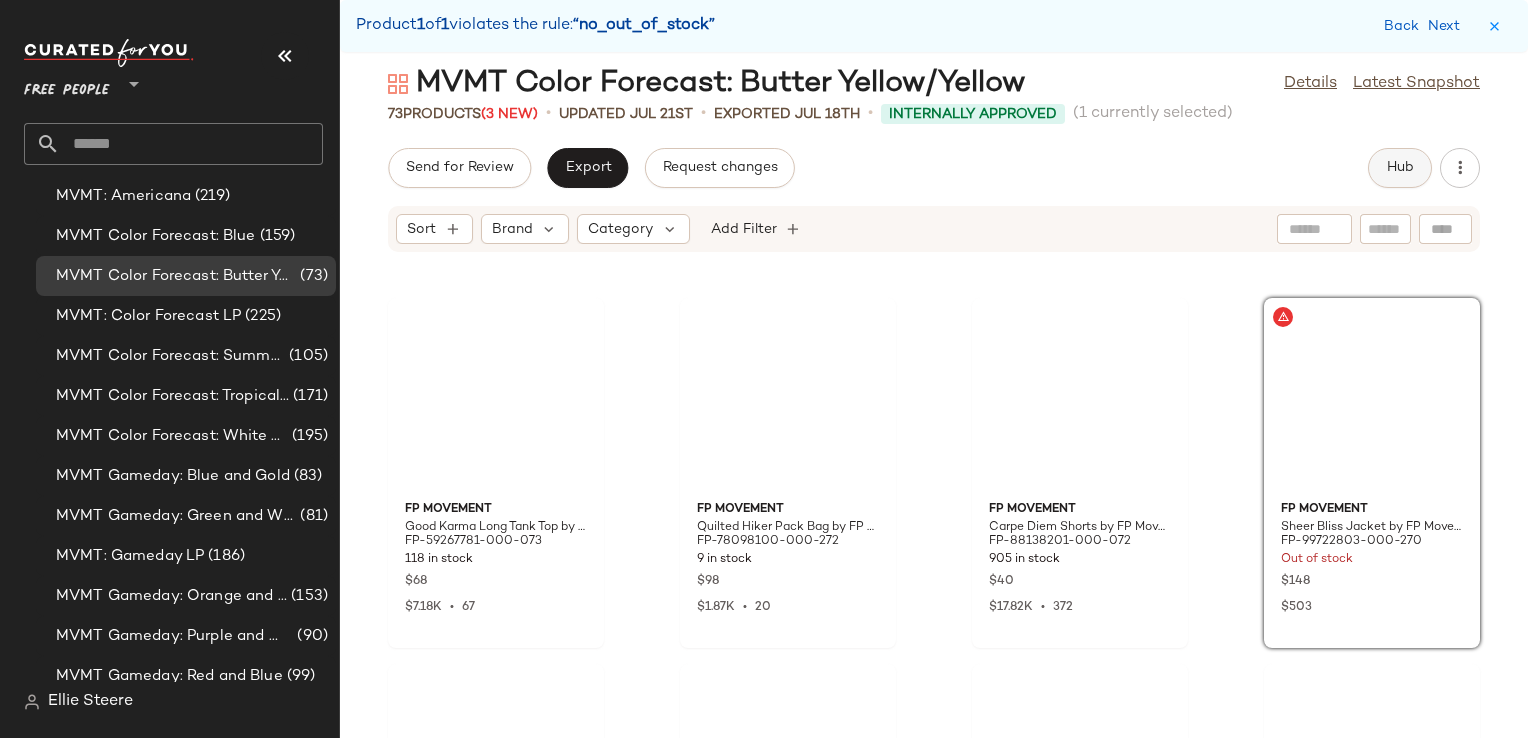 click on "Hub" 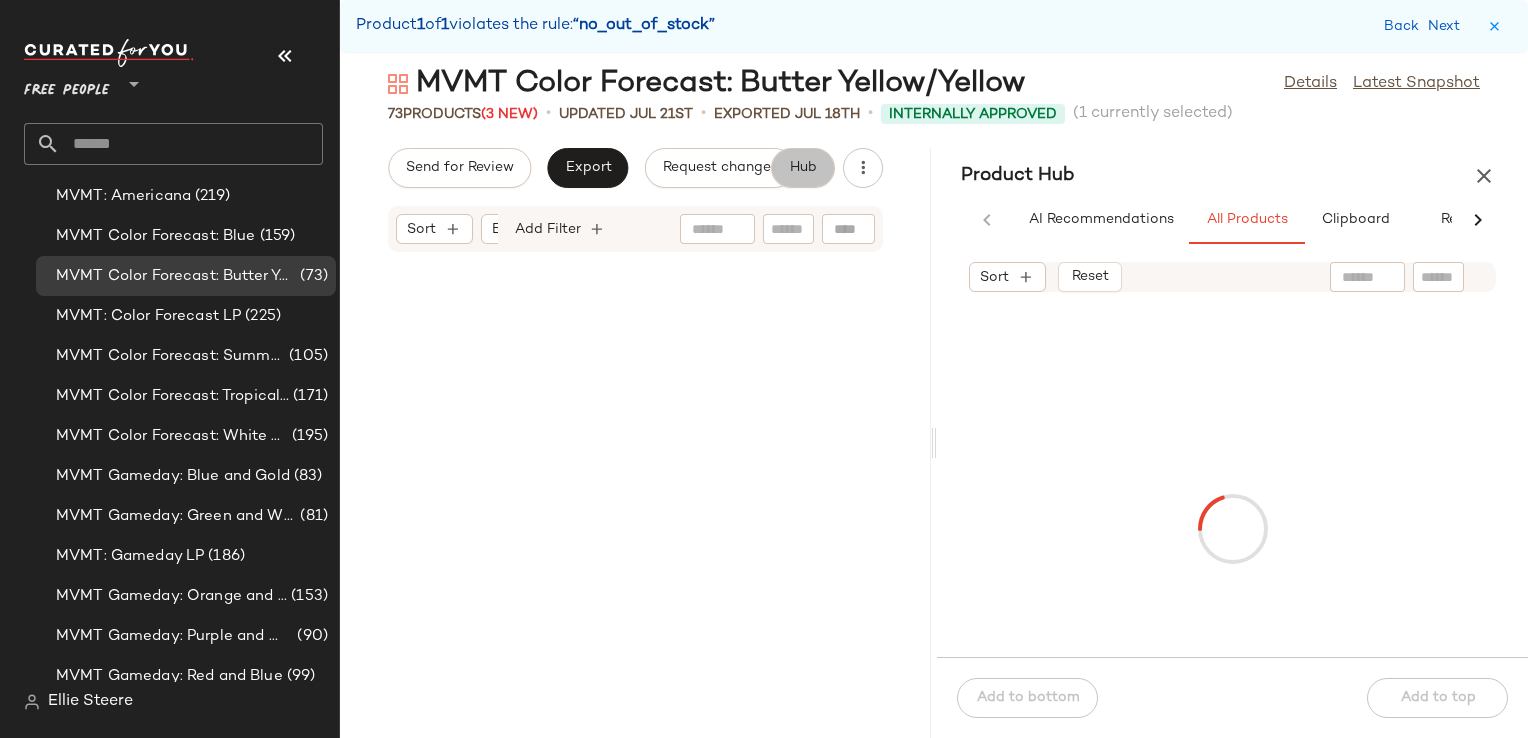 scroll, scrollTop: 3660, scrollLeft: 0, axis: vertical 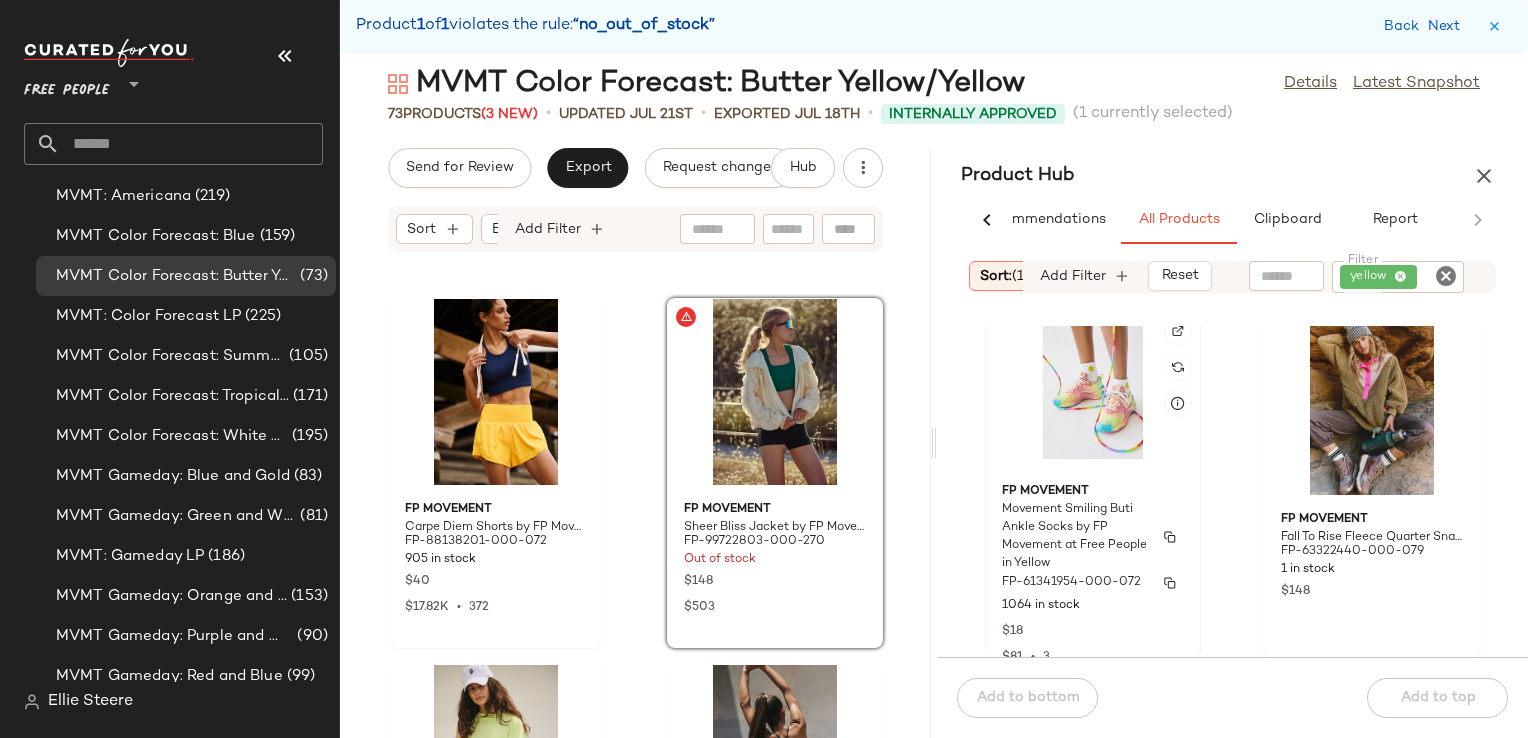 click on "FP Movement Movement Smiling Buti Ankle Socks by FP Movement at Free People in [CITY] [PRODUCT_CODE] 1064 in stock $18 $81 • 3" 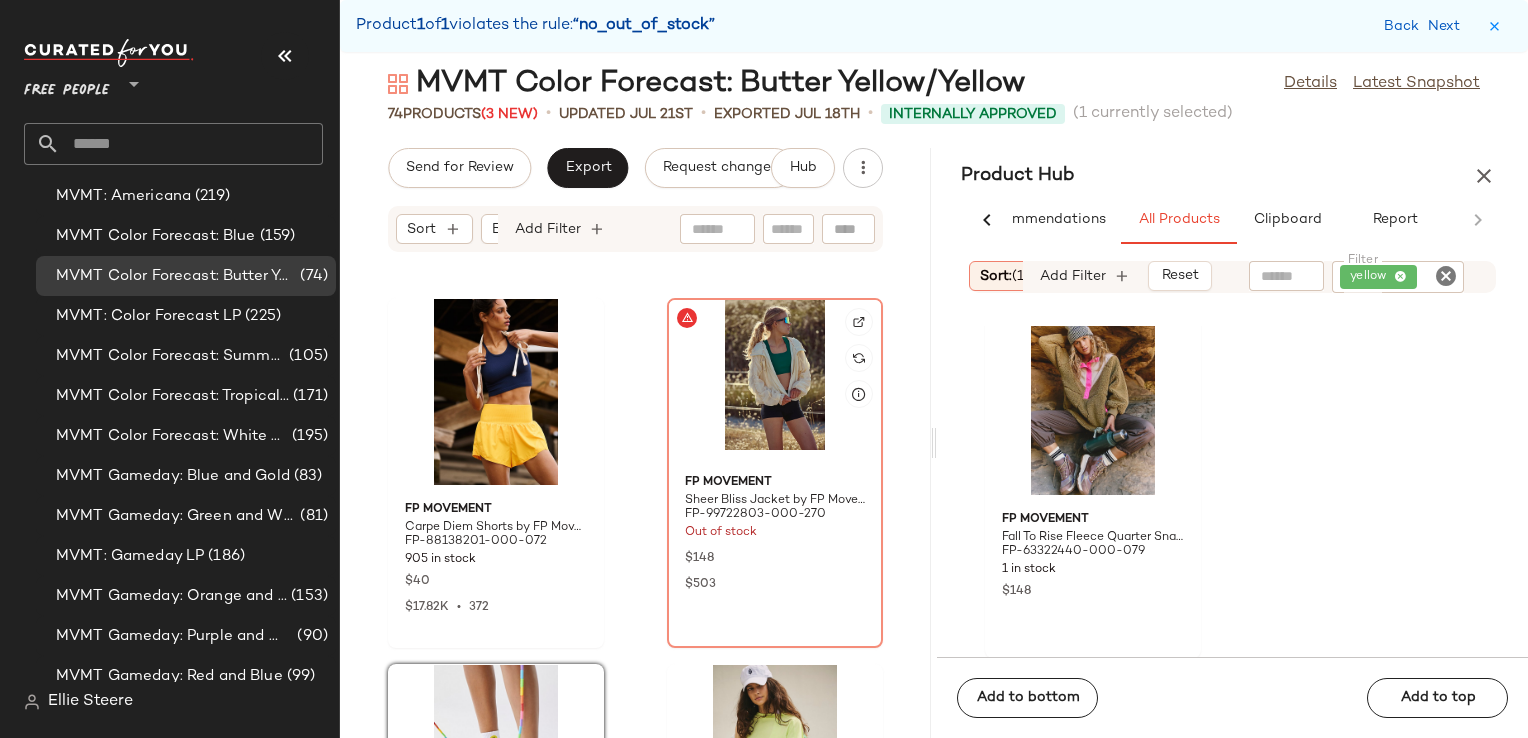 click 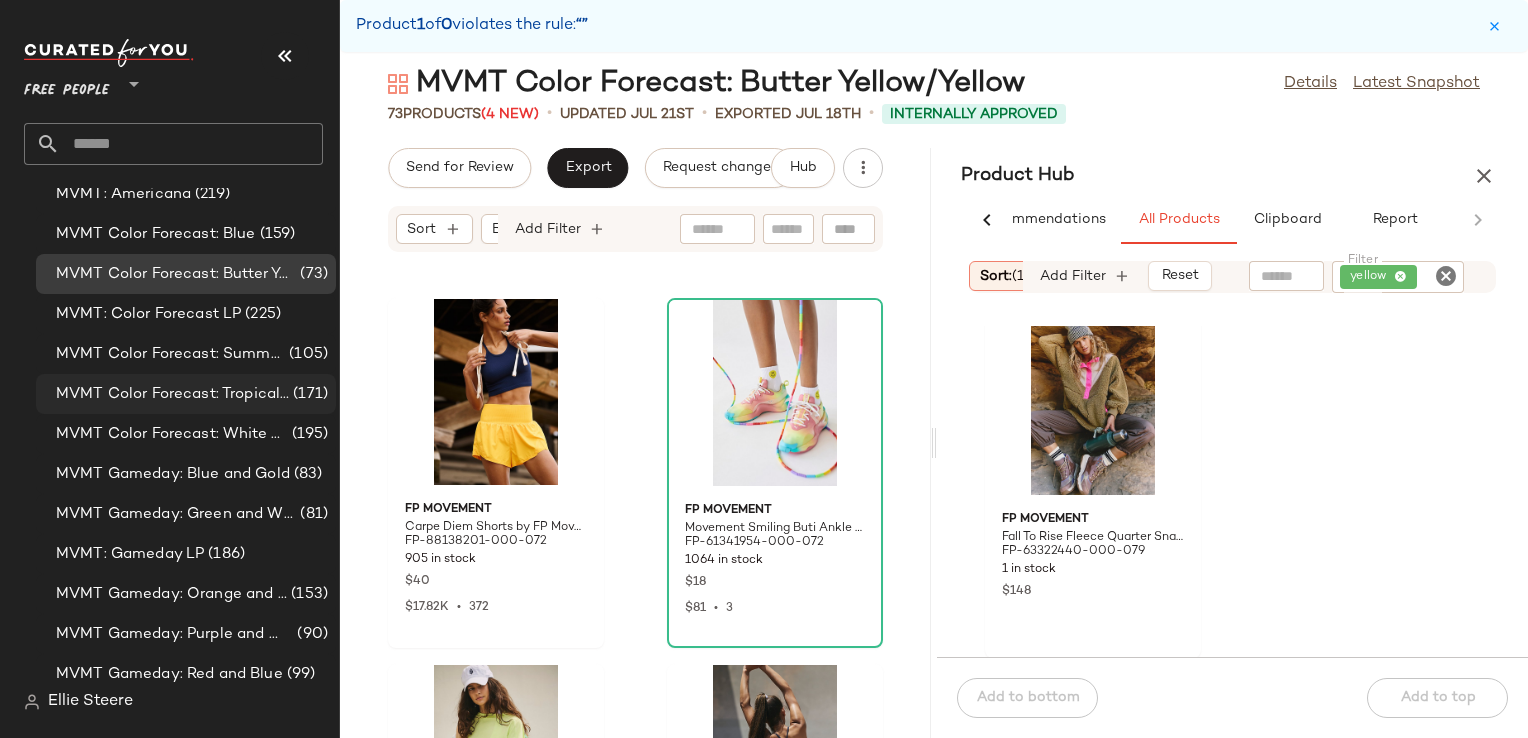 scroll, scrollTop: 3652, scrollLeft: 0, axis: vertical 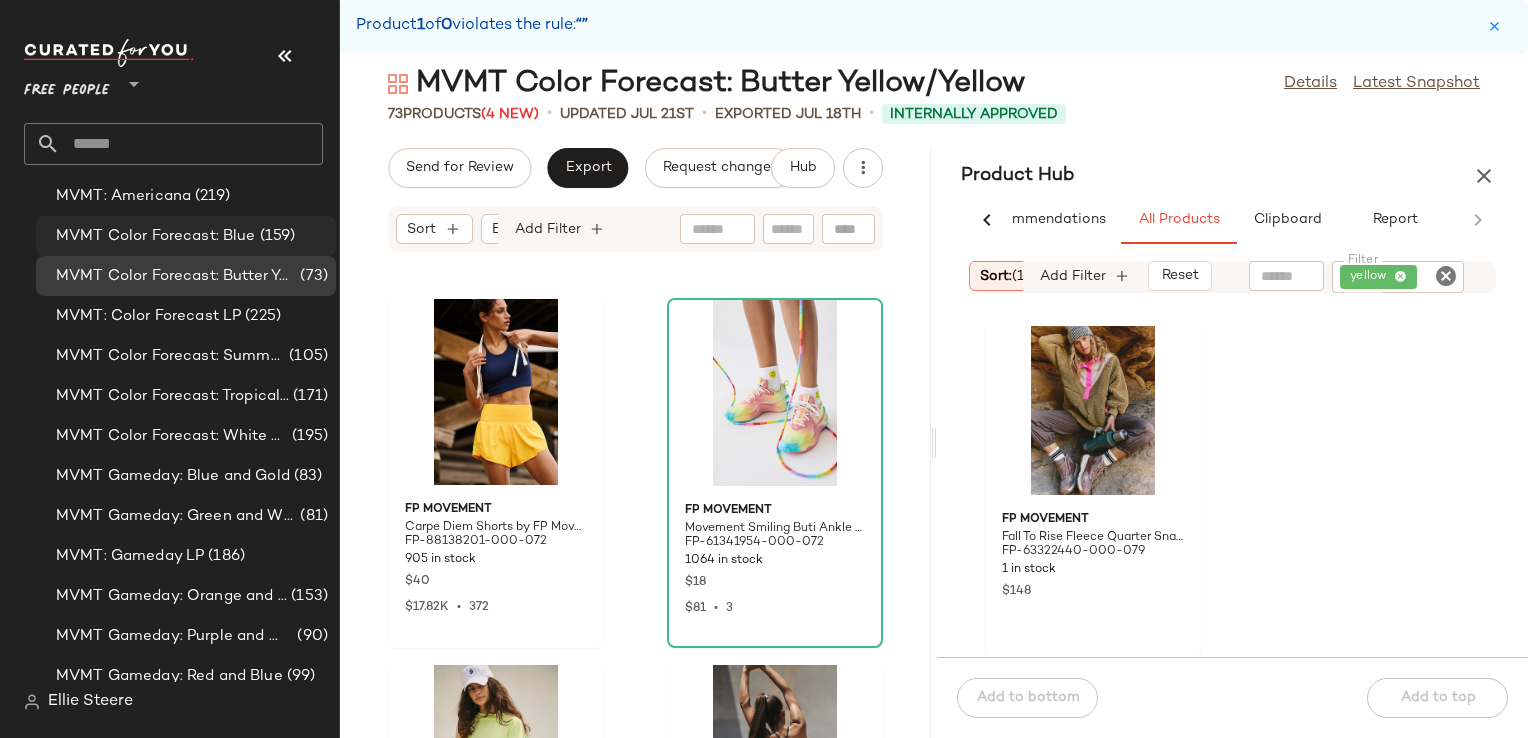 click on "MVMT Color Forecast: Blue" at bounding box center (156, 236) 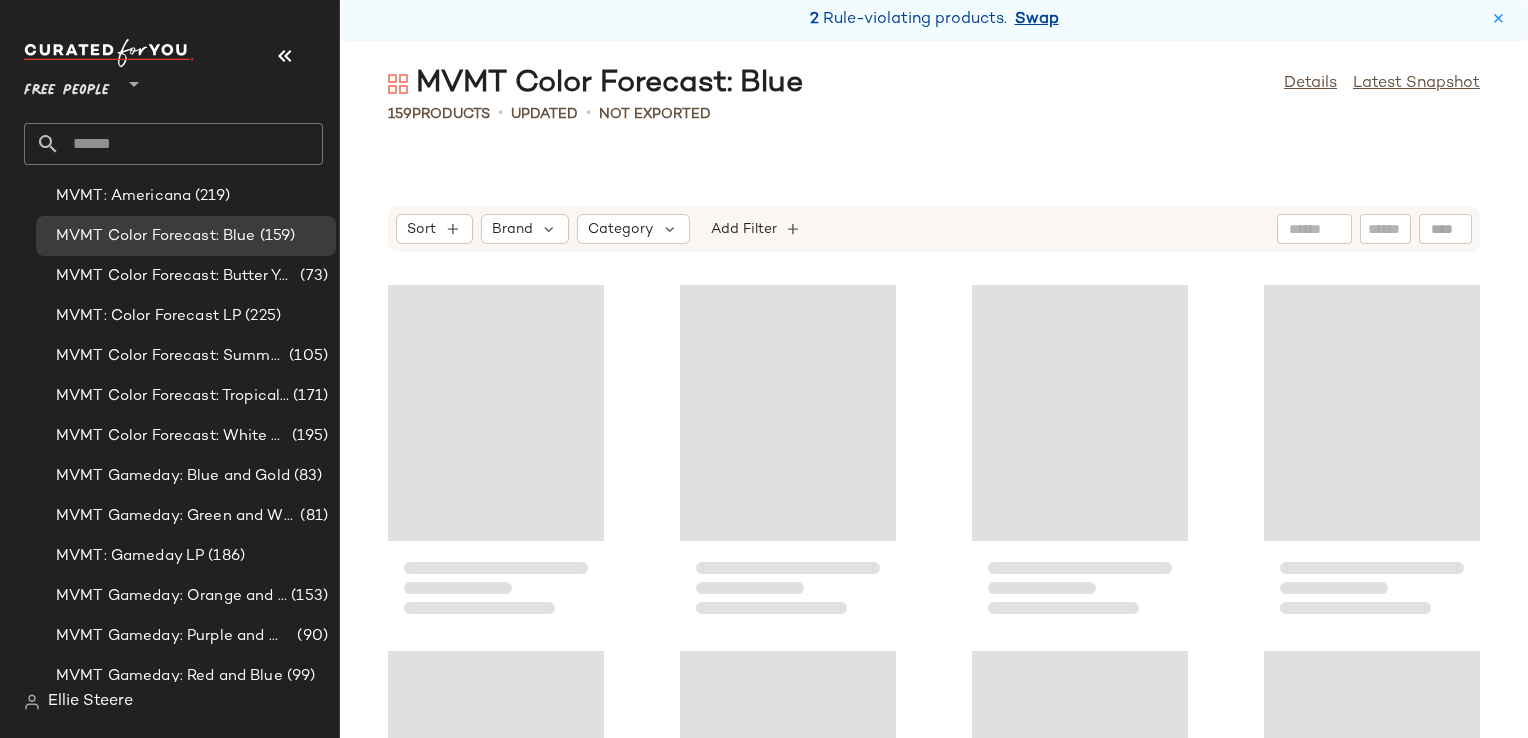 click on "Swap" at bounding box center [1037, 20] 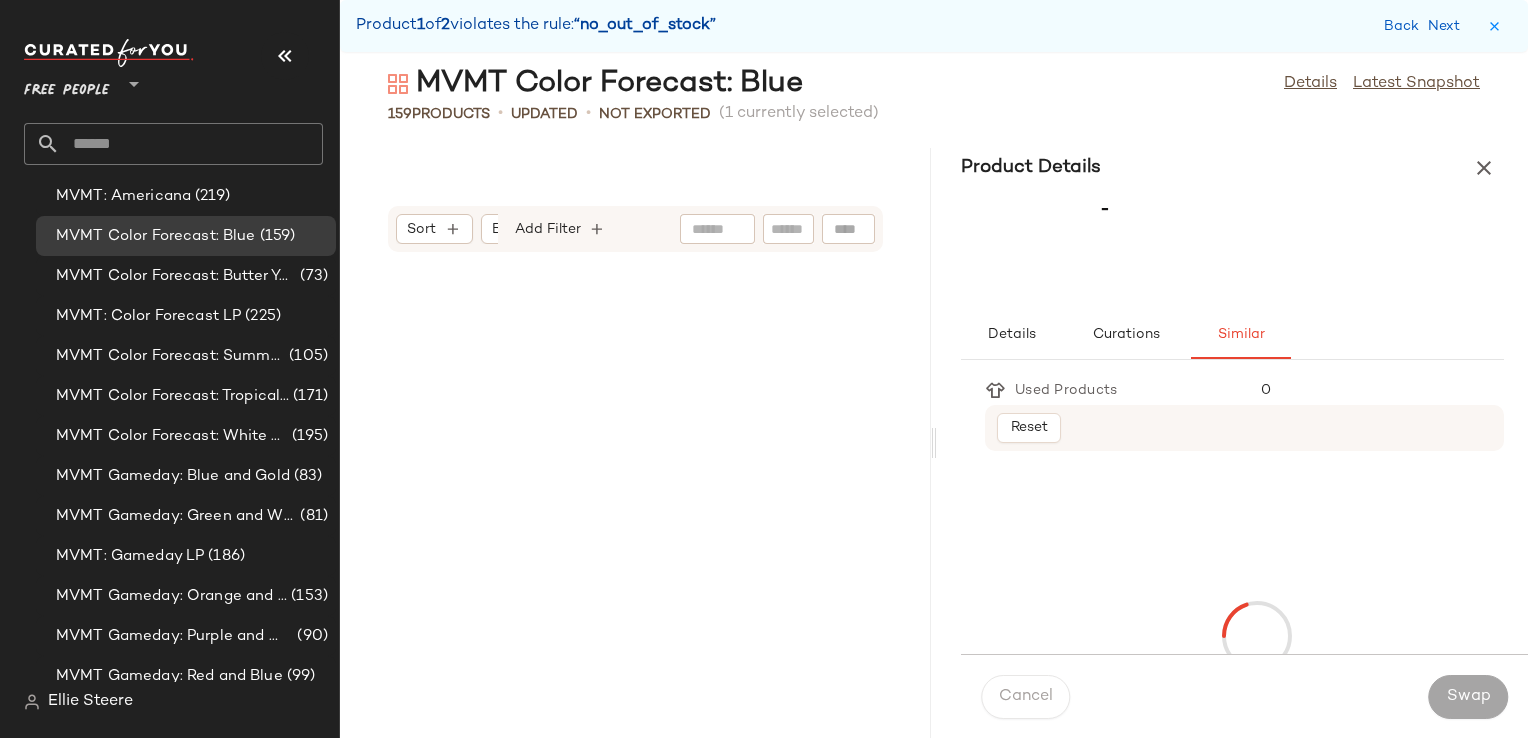 scroll, scrollTop: 2196, scrollLeft: 0, axis: vertical 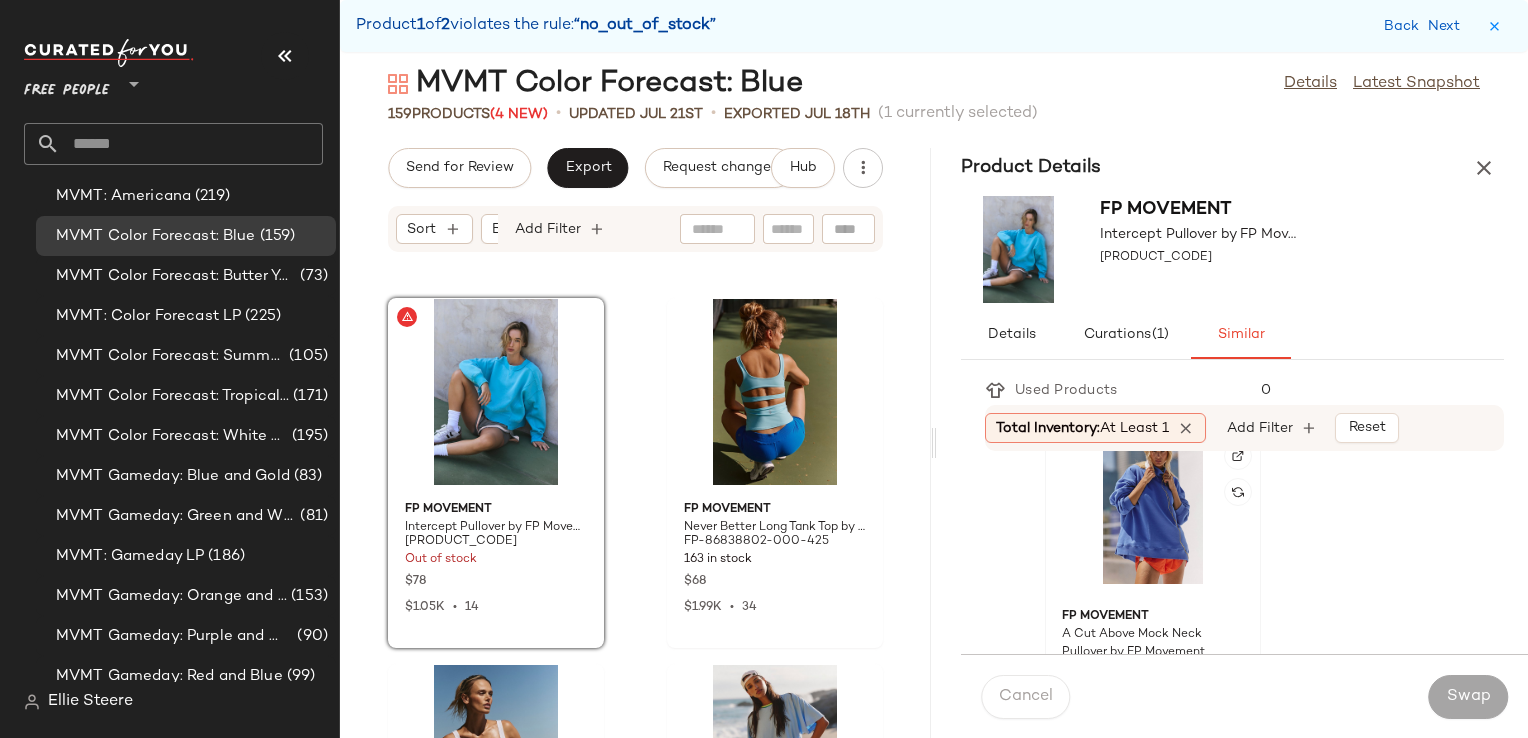 click on "FP Movement A Cut Above Mock Neck Pullover by FP Movement at Free People in [CITY], Size: XL [PRODUCT_CODE] 181 in stock $128" 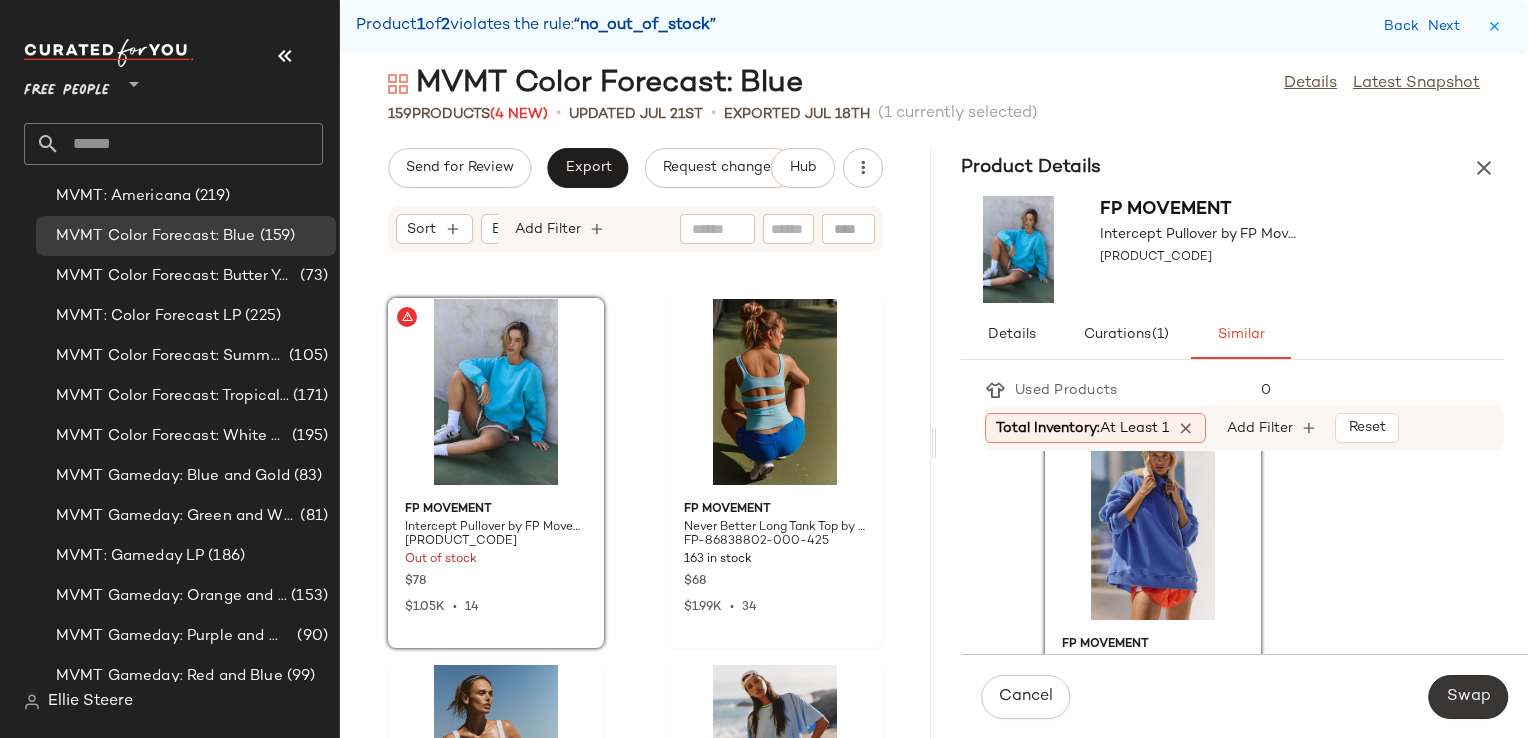 click on "Swap" 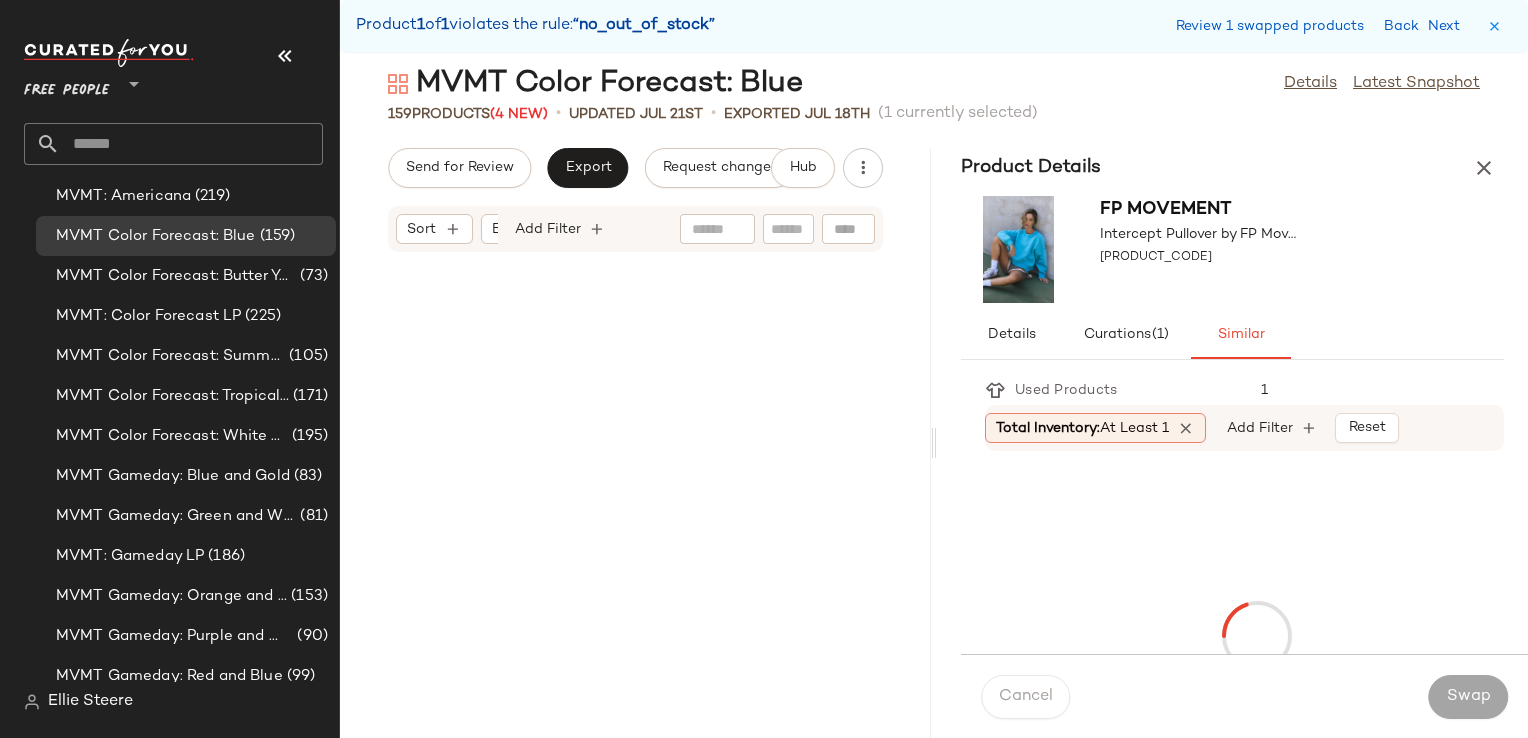 scroll, scrollTop: 27084, scrollLeft: 0, axis: vertical 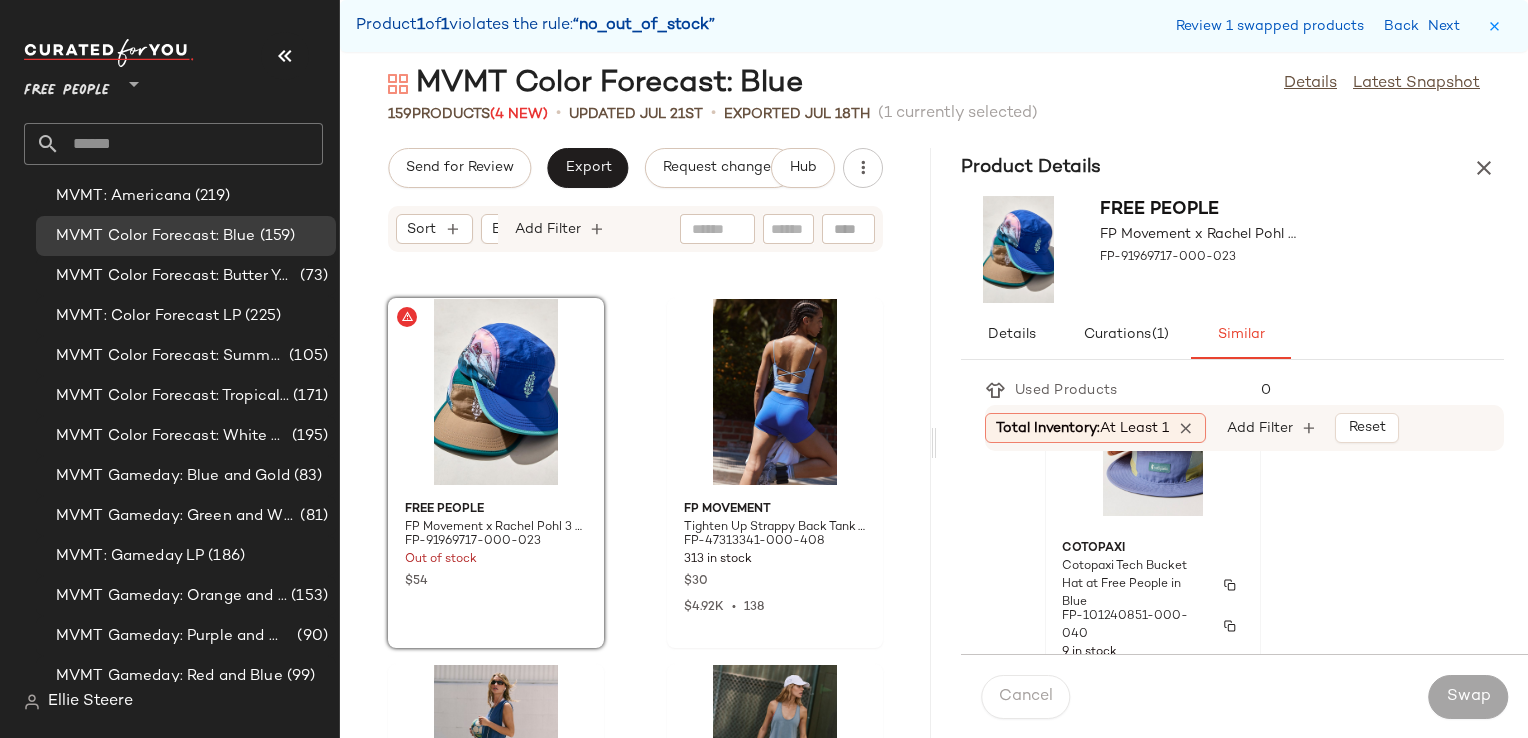 click on "Cotopaxi Tech Bucket Hat at Free People in Blue" at bounding box center (1135, 585) 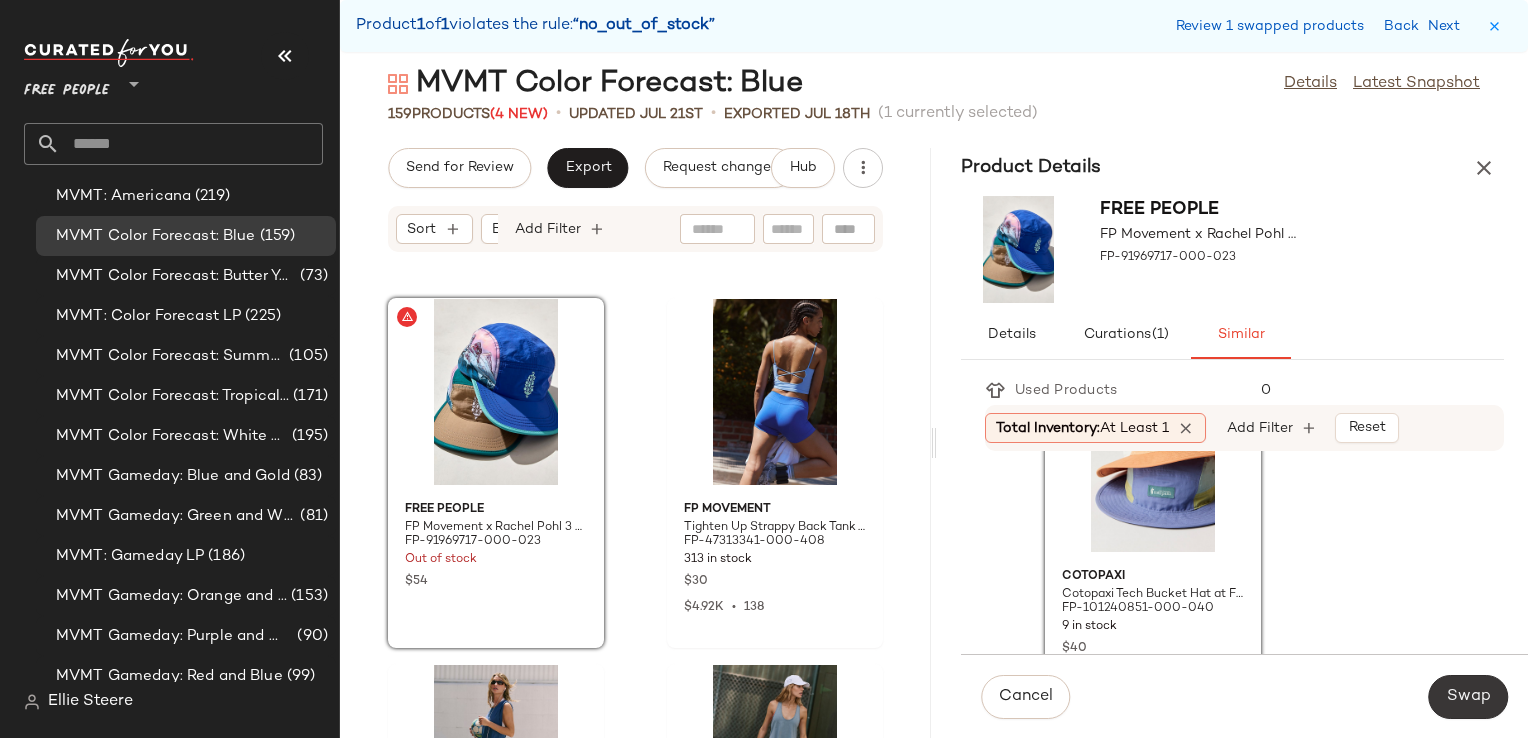 click on "Swap" 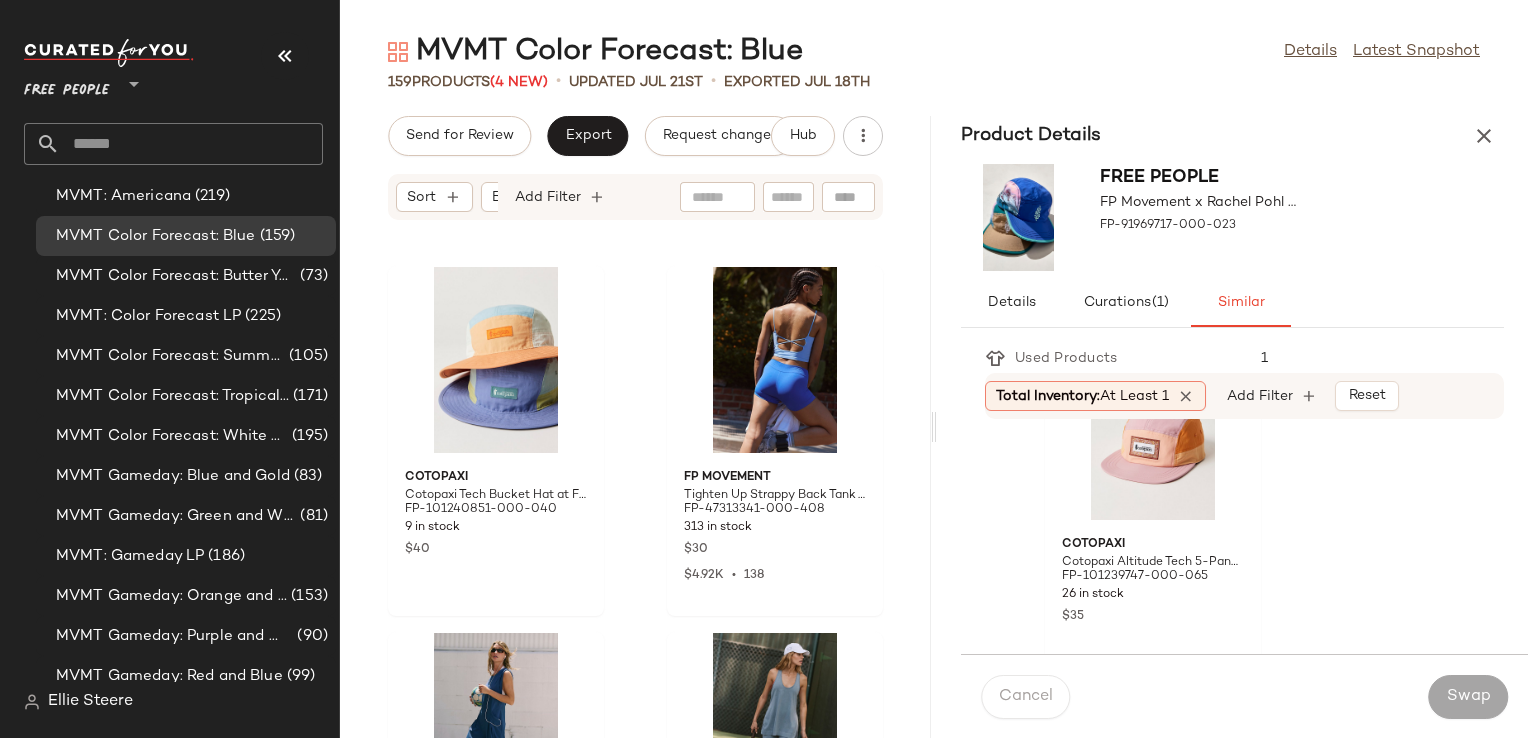 click on "MVMT Color Forecast: Blue  Details   Latest Snapshot" 